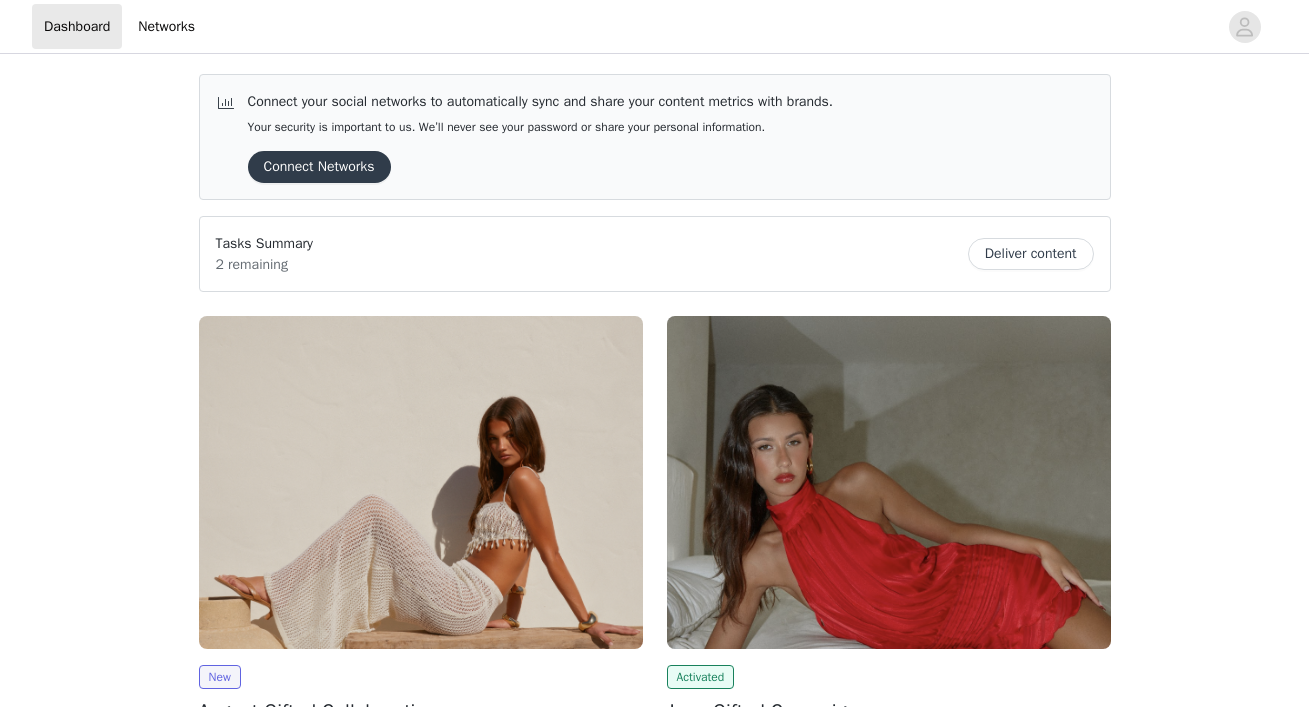 scroll, scrollTop: 0, scrollLeft: 0, axis: both 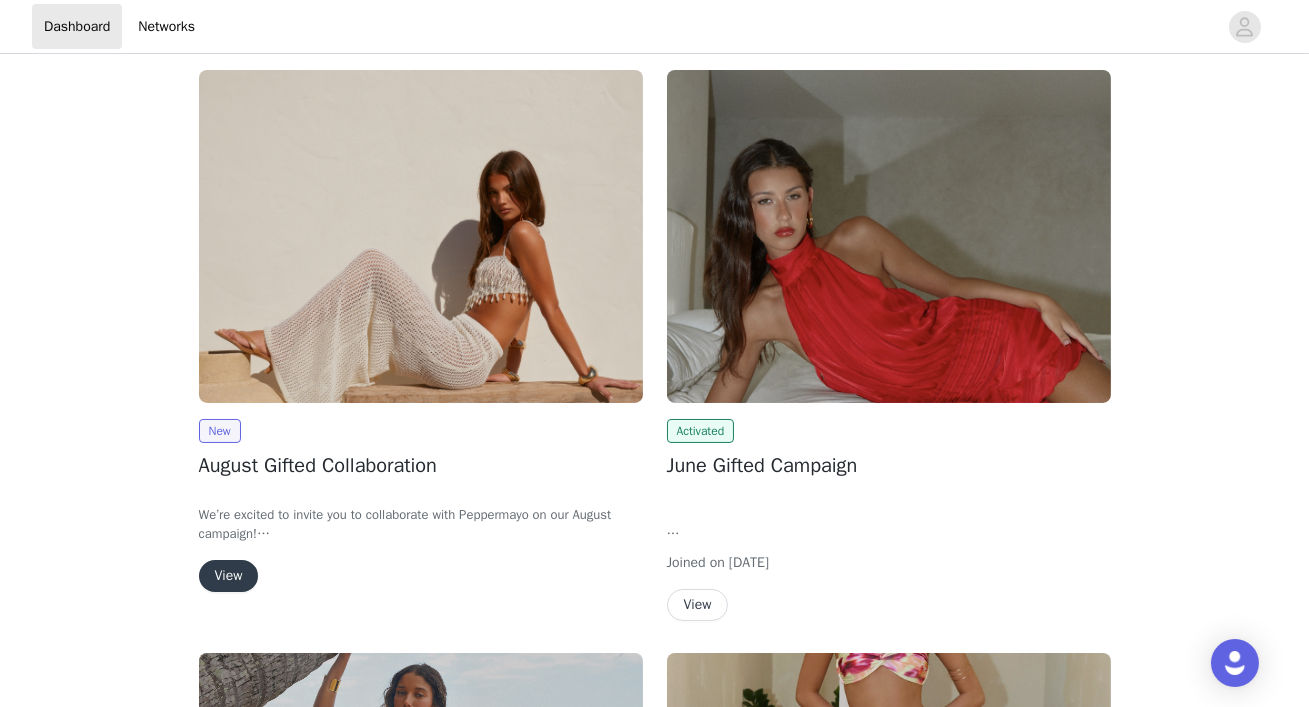 click on "View" at bounding box center (229, 576) 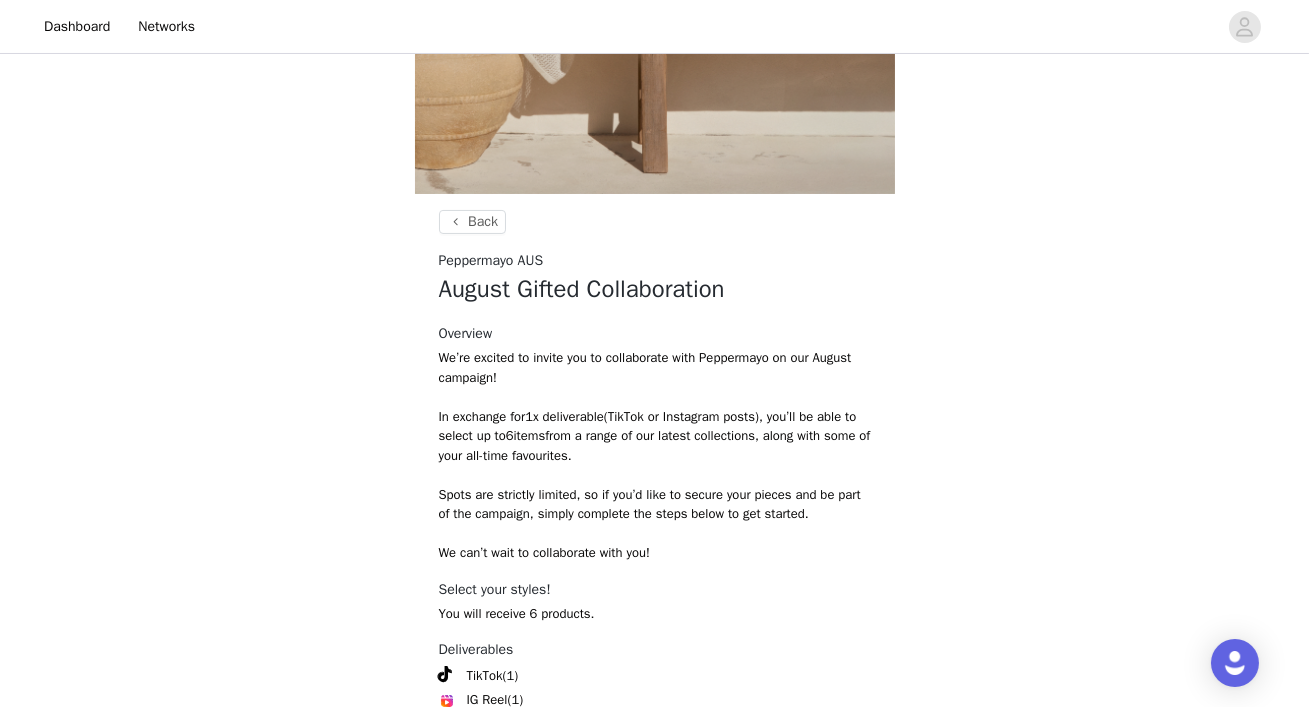 scroll, scrollTop: 545, scrollLeft: 0, axis: vertical 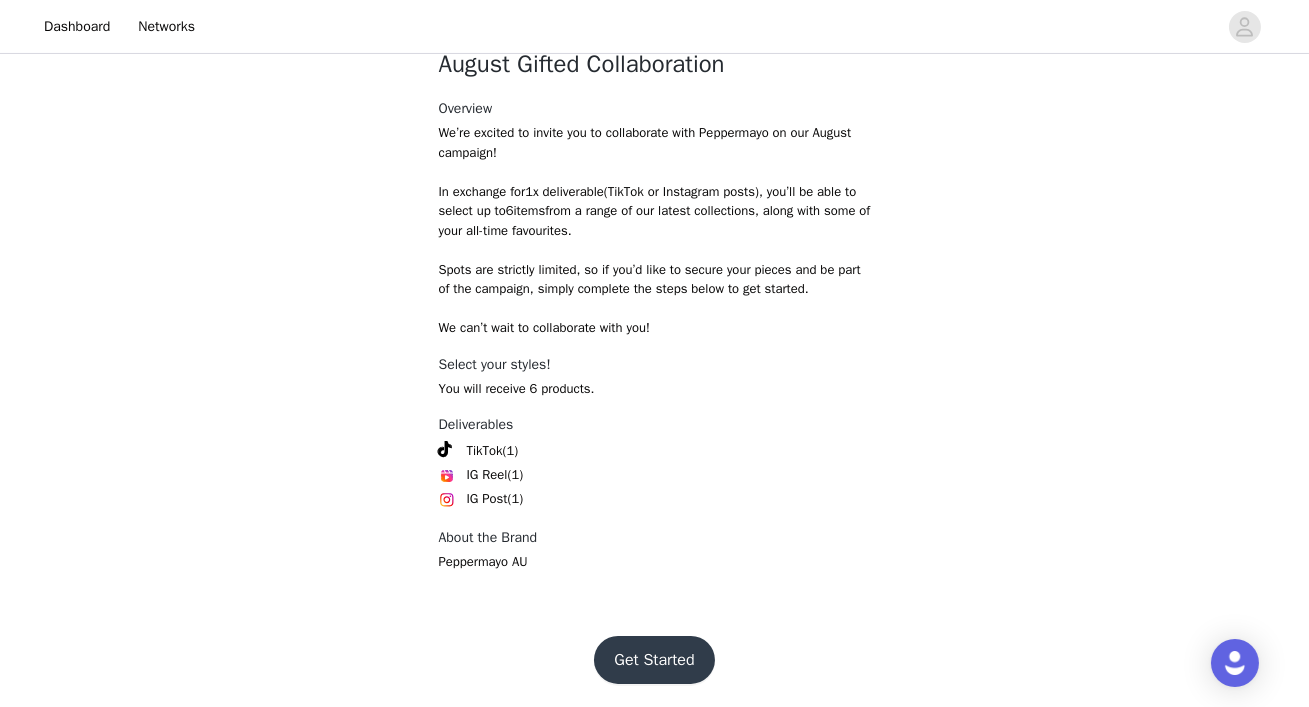 click on "Get Started" at bounding box center [654, 660] 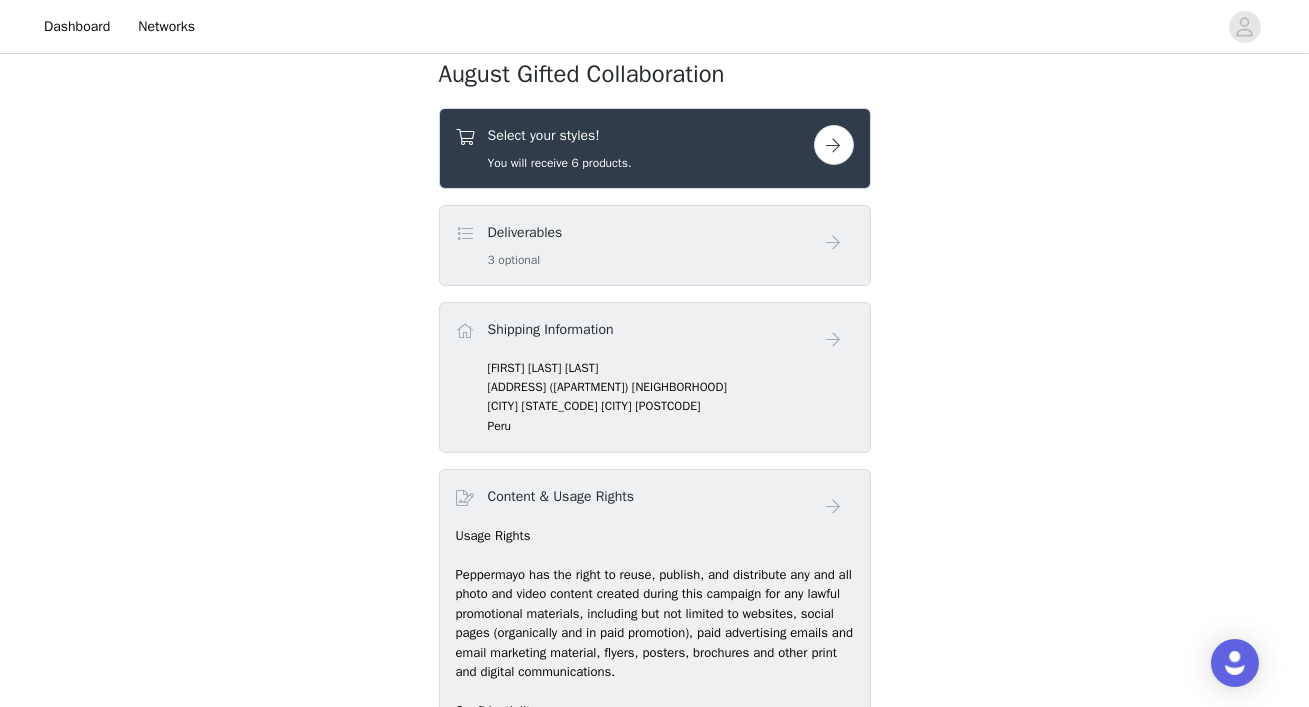 scroll, scrollTop: 647, scrollLeft: 0, axis: vertical 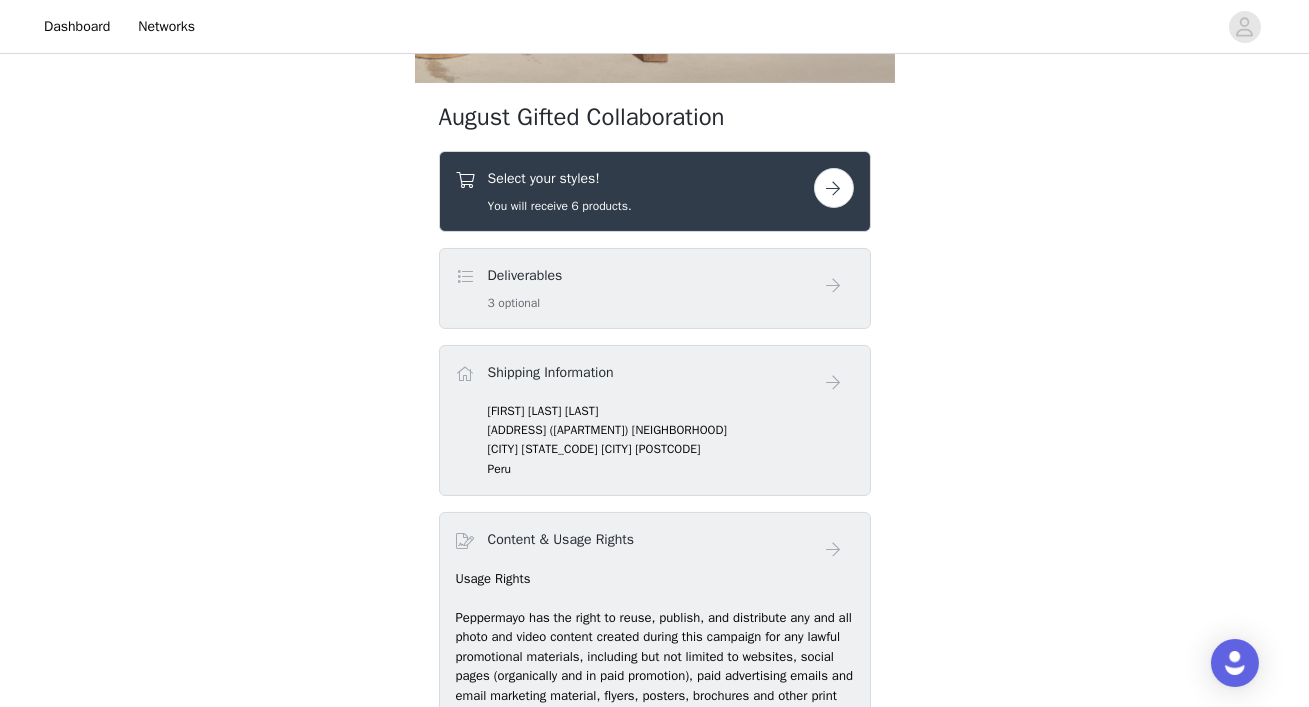 click at bounding box center [834, 188] 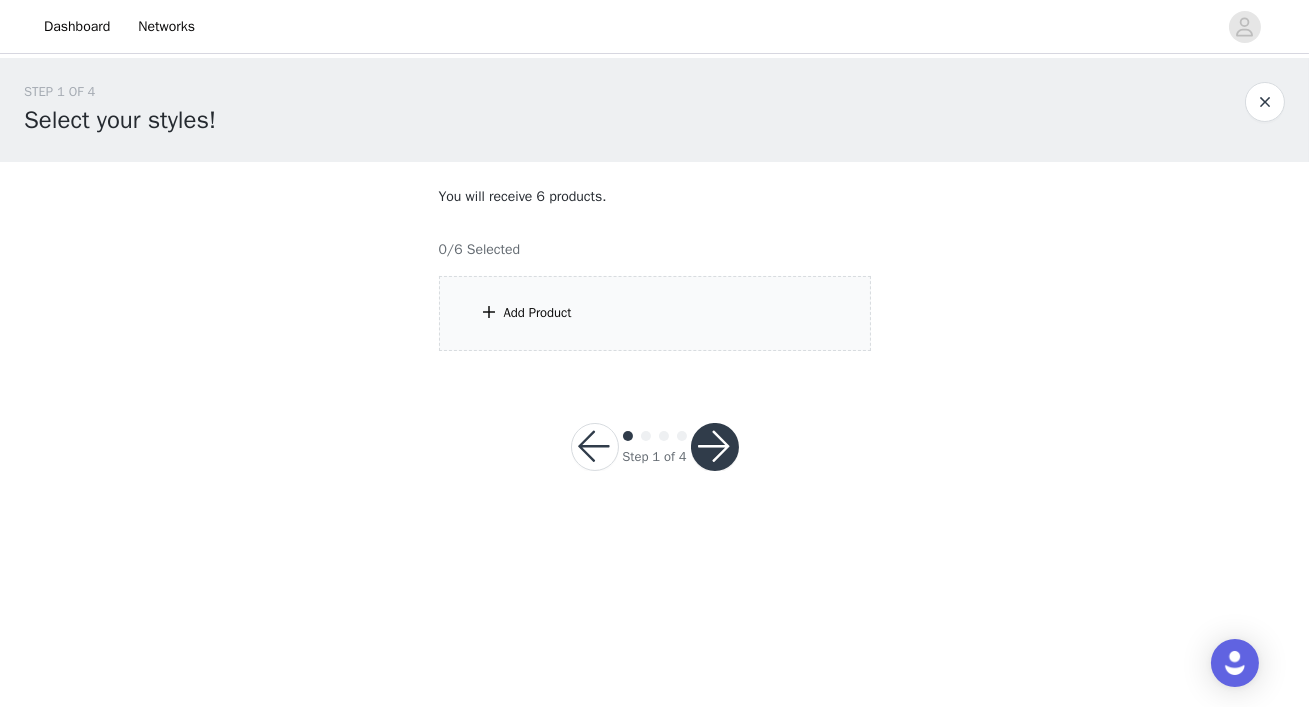 click on "Add Product" at bounding box center (655, 313) 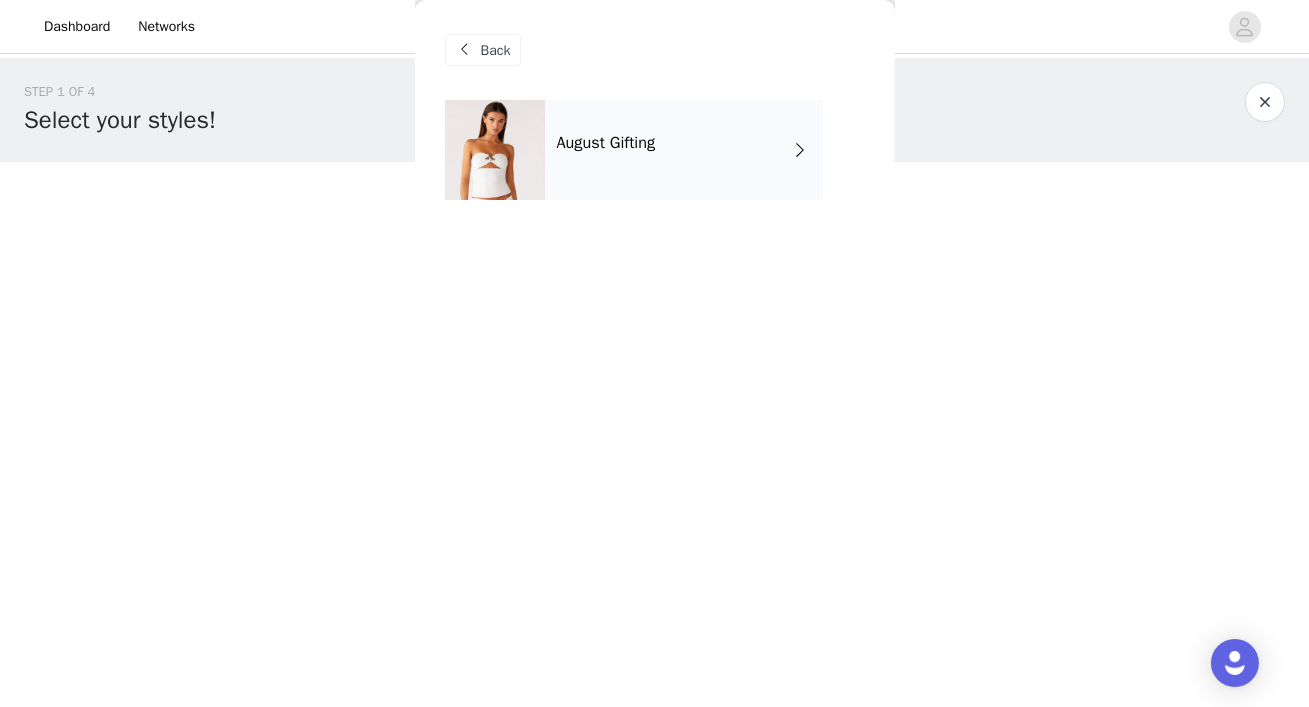 click on "August Gifting" at bounding box center [684, 150] 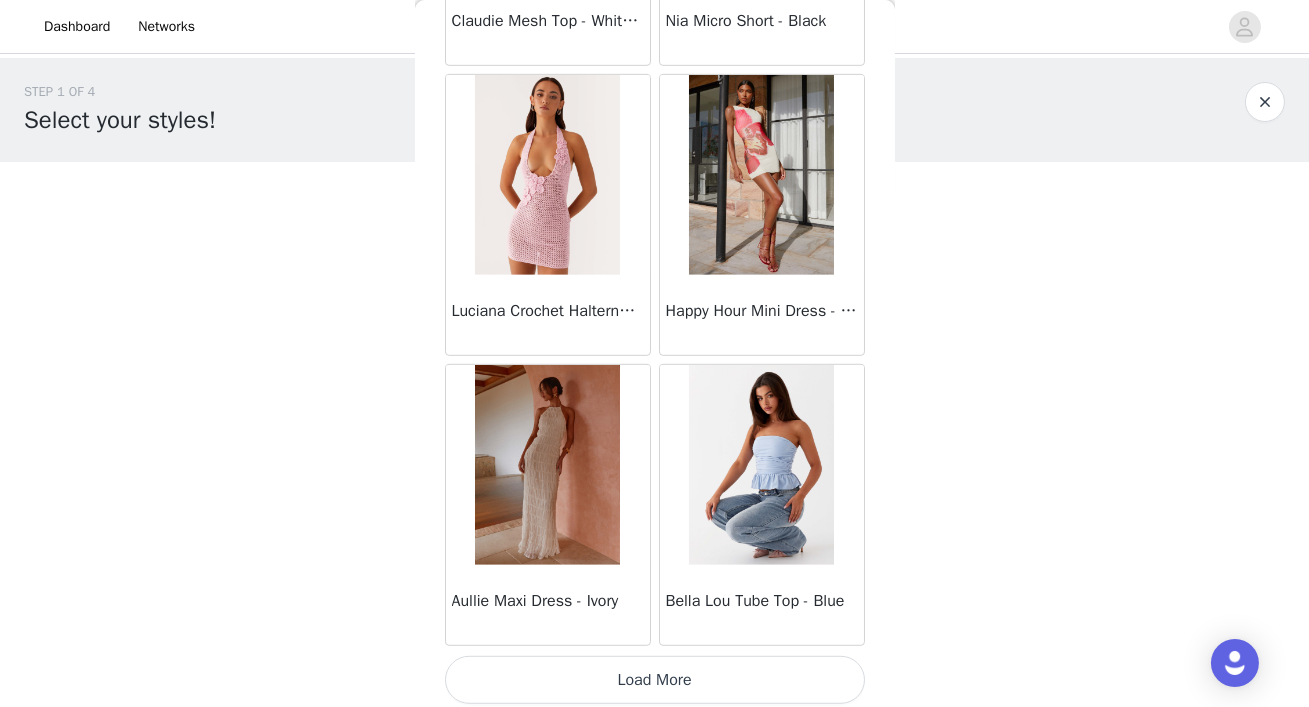 scroll, scrollTop: 2350, scrollLeft: 0, axis: vertical 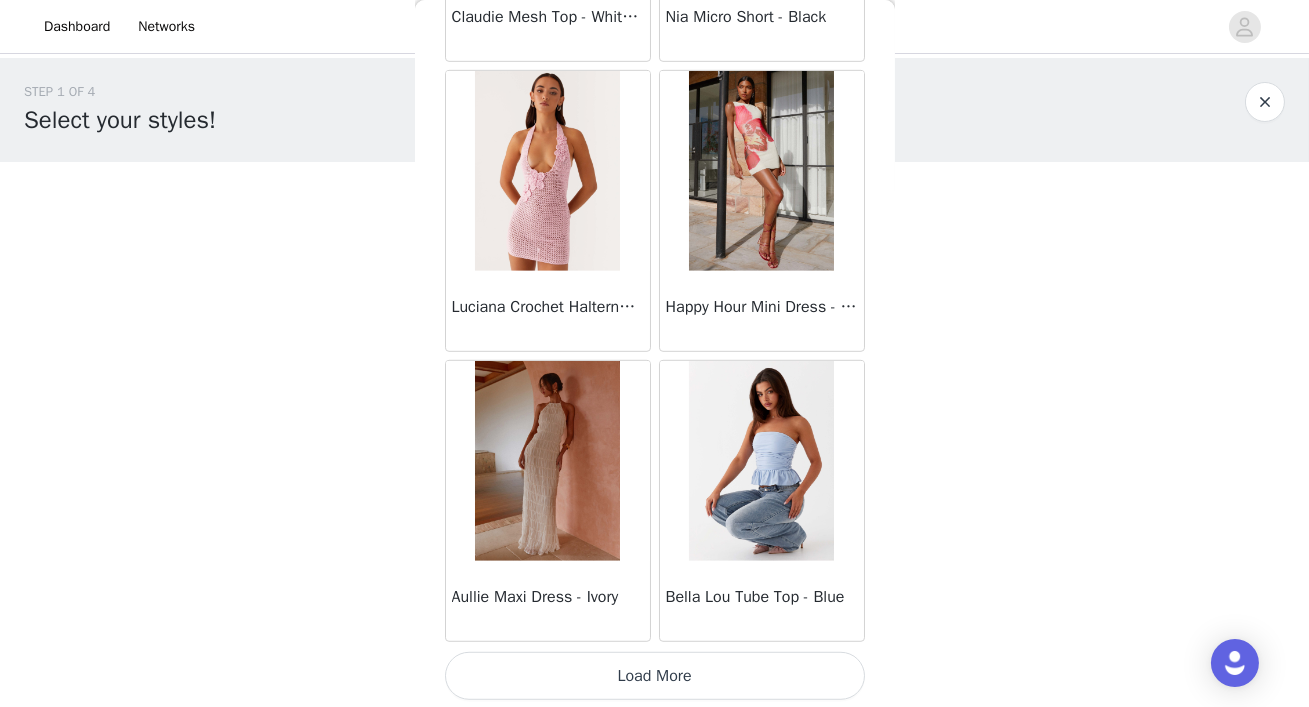 click on "Load More" at bounding box center [655, 676] 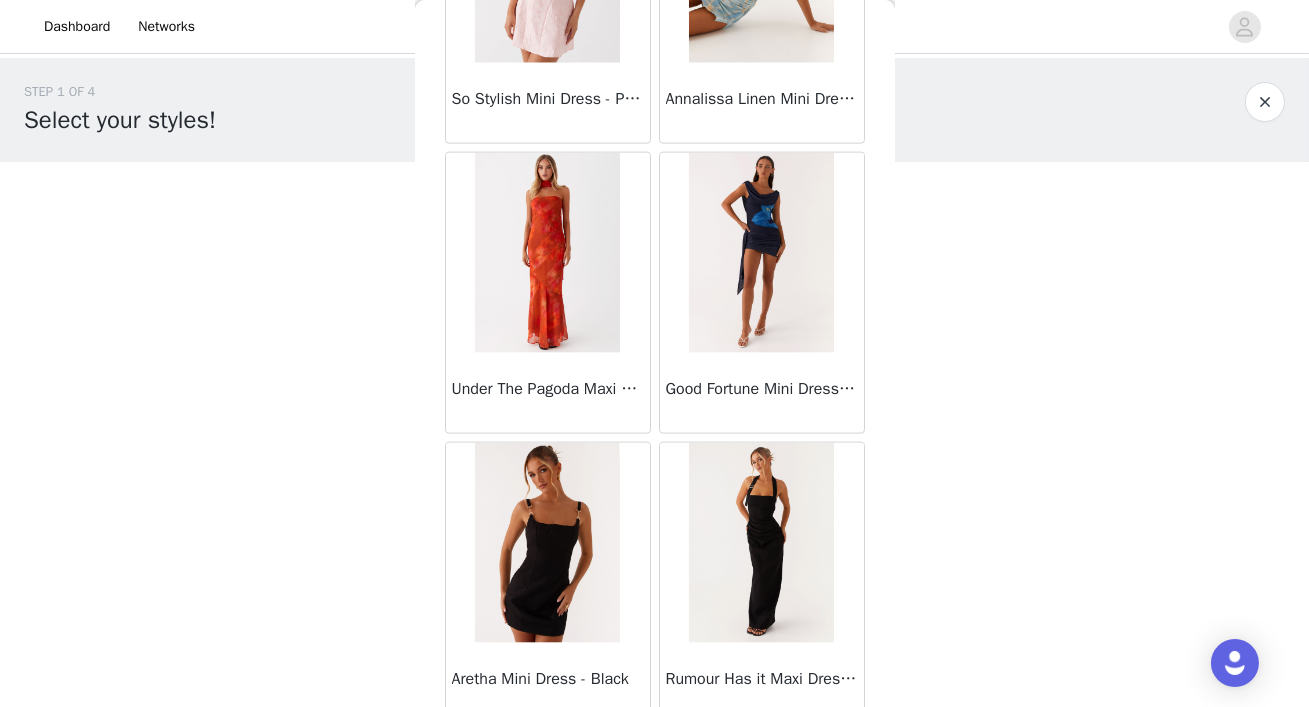 scroll, scrollTop: 5249, scrollLeft: 0, axis: vertical 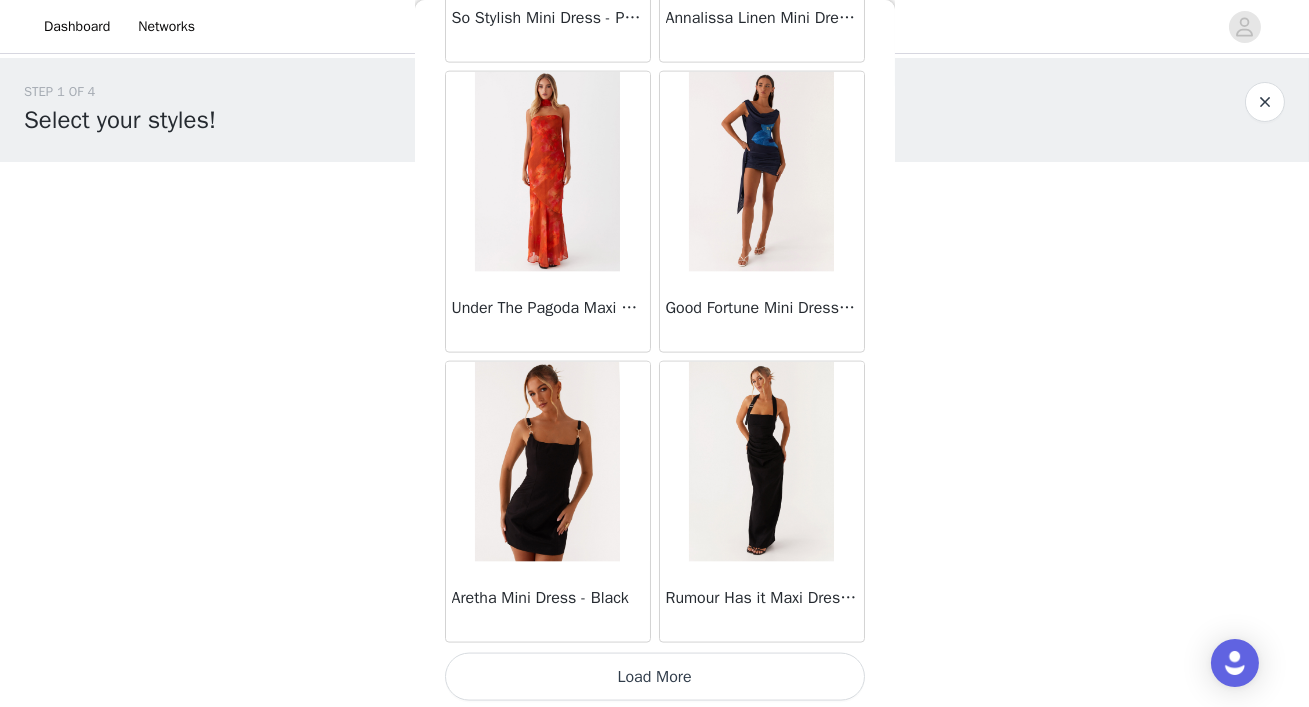 click on "Load More" at bounding box center [655, 677] 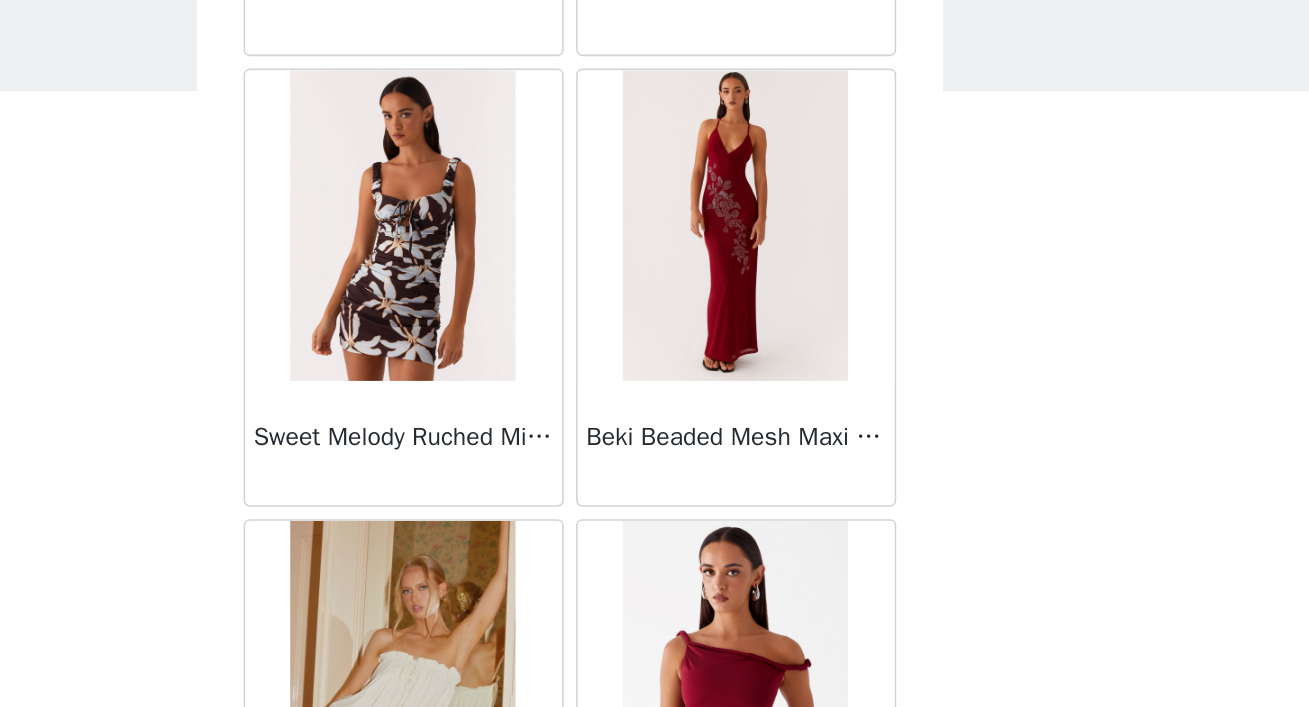scroll, scrollTop: 8147, scrollLeft: 0, axis: vertical 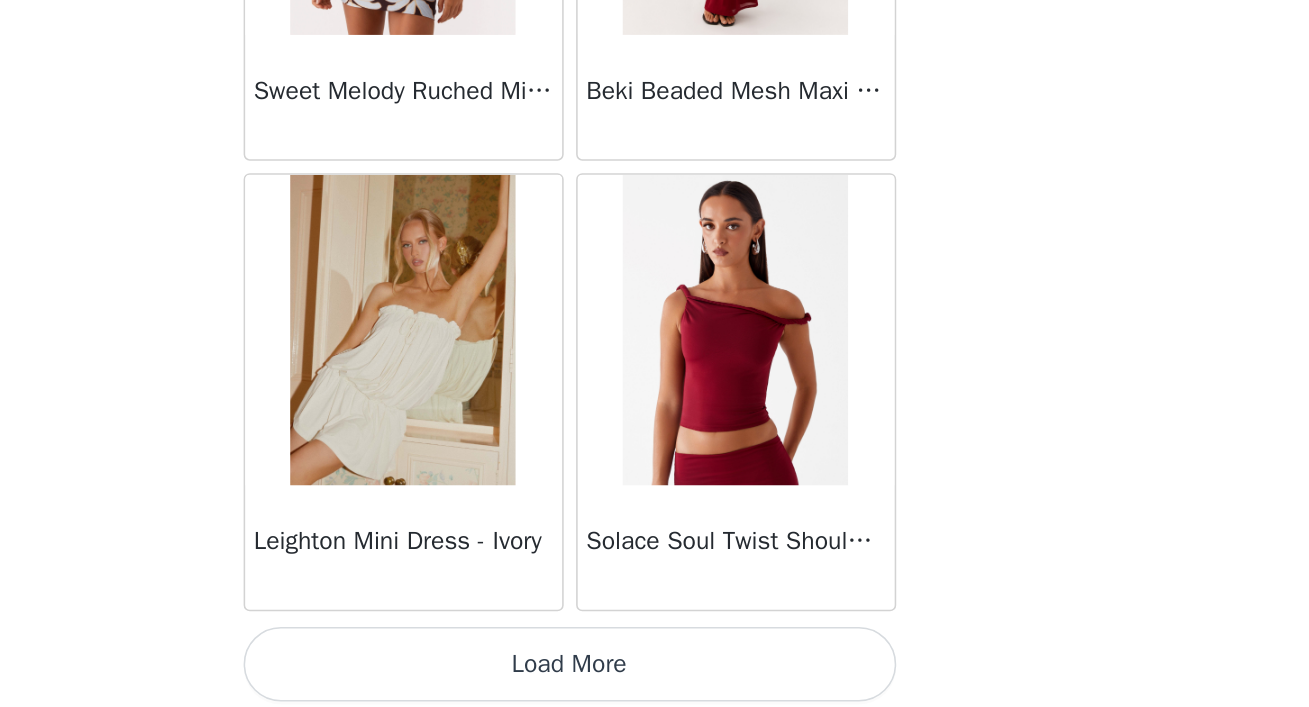 click on "Load More" at bounding box center (655, 679) 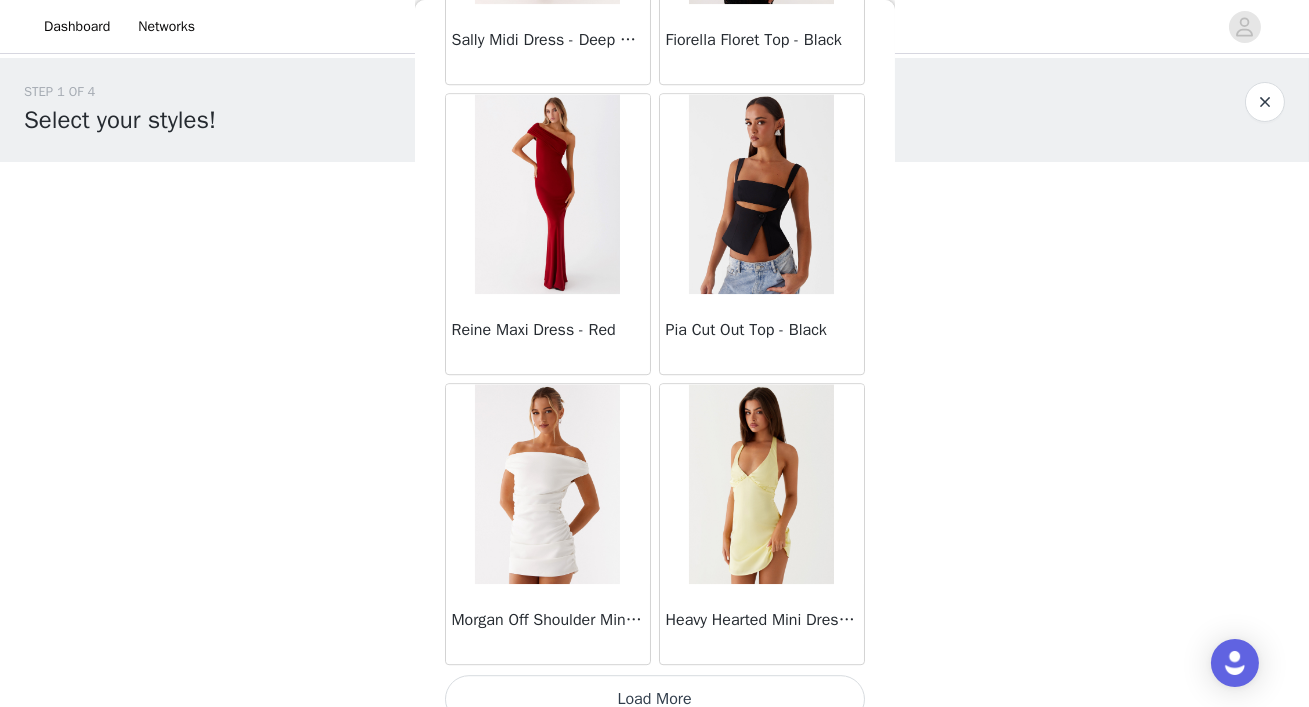 scroll, scrollTop: 11045, scrollLeft: 0, axis: vertical 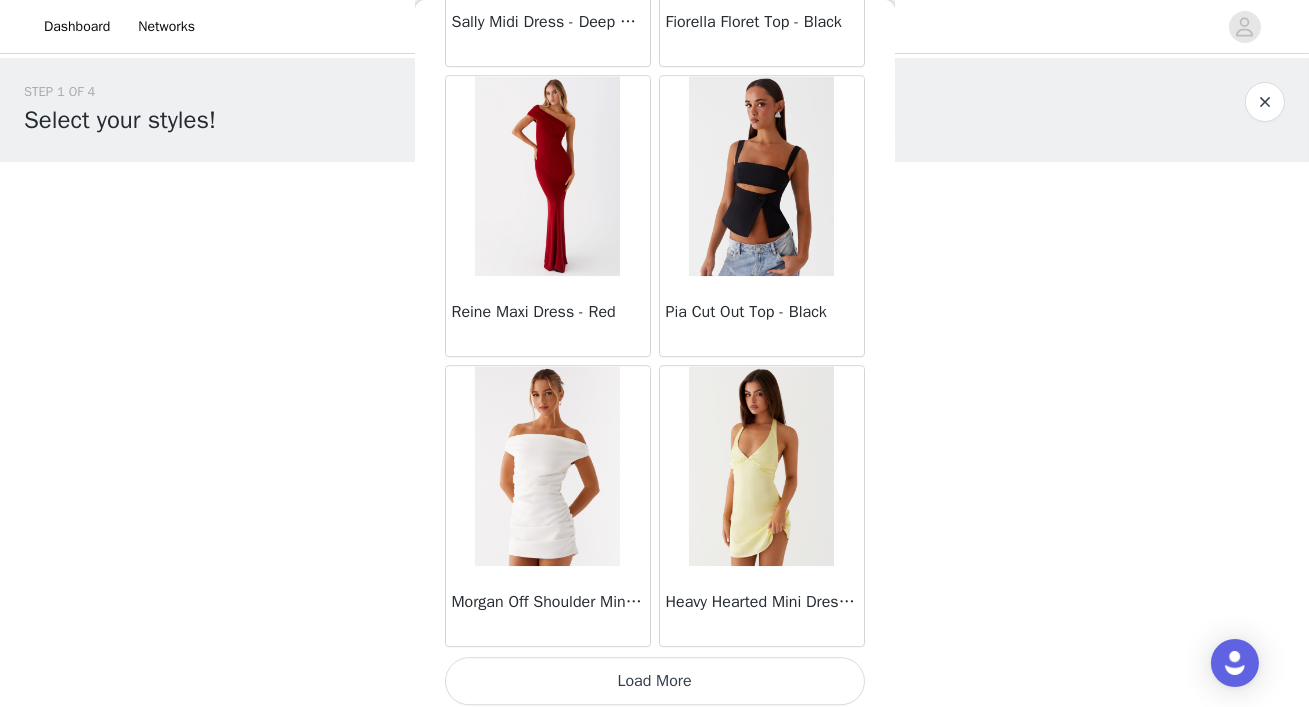 click on "Load More" at bounding box center (655, 681) 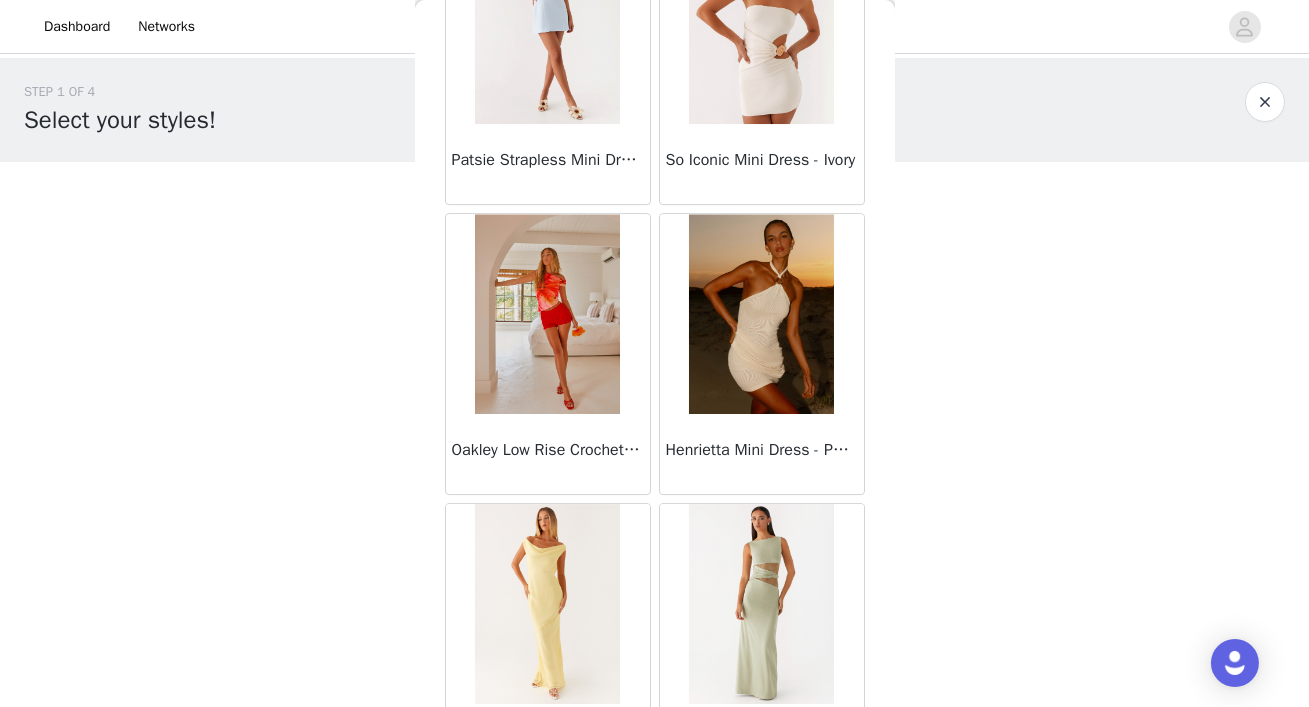 scroll, scrollTop: 12361, scrollLeft: 0, axis: vertical 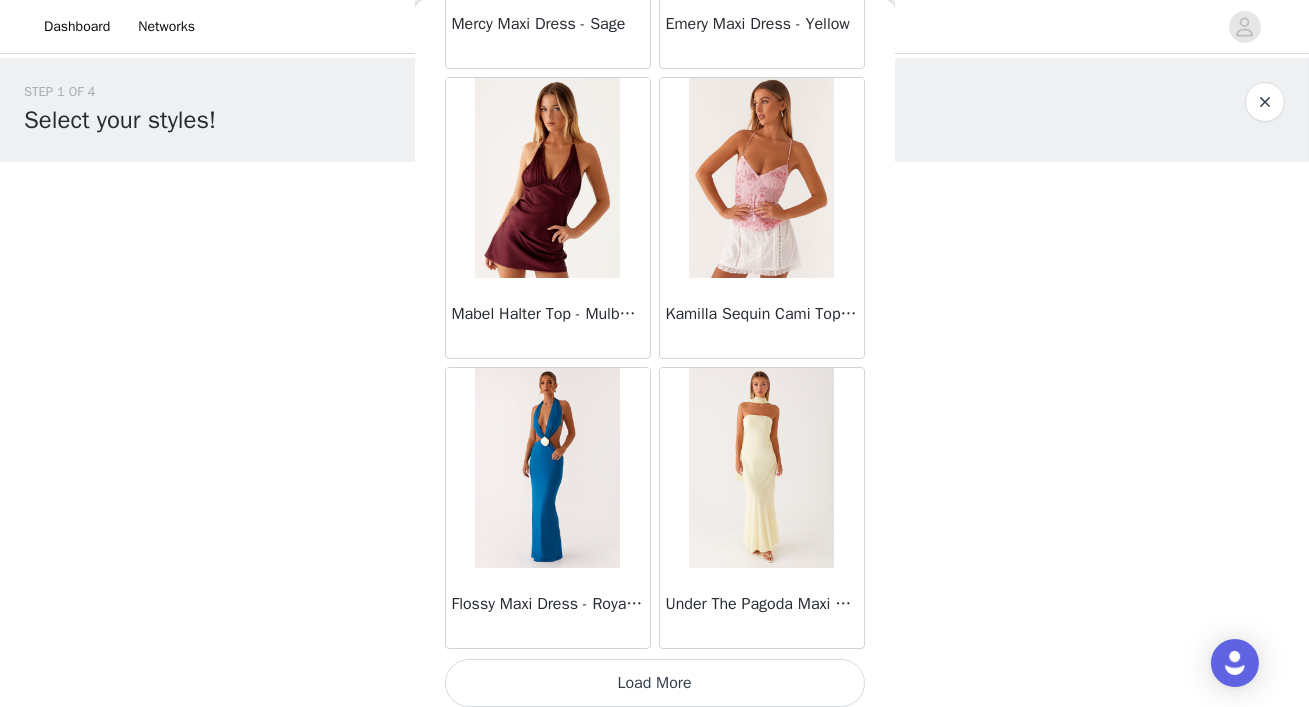click on "Load More" at bounding box center (655, 683) 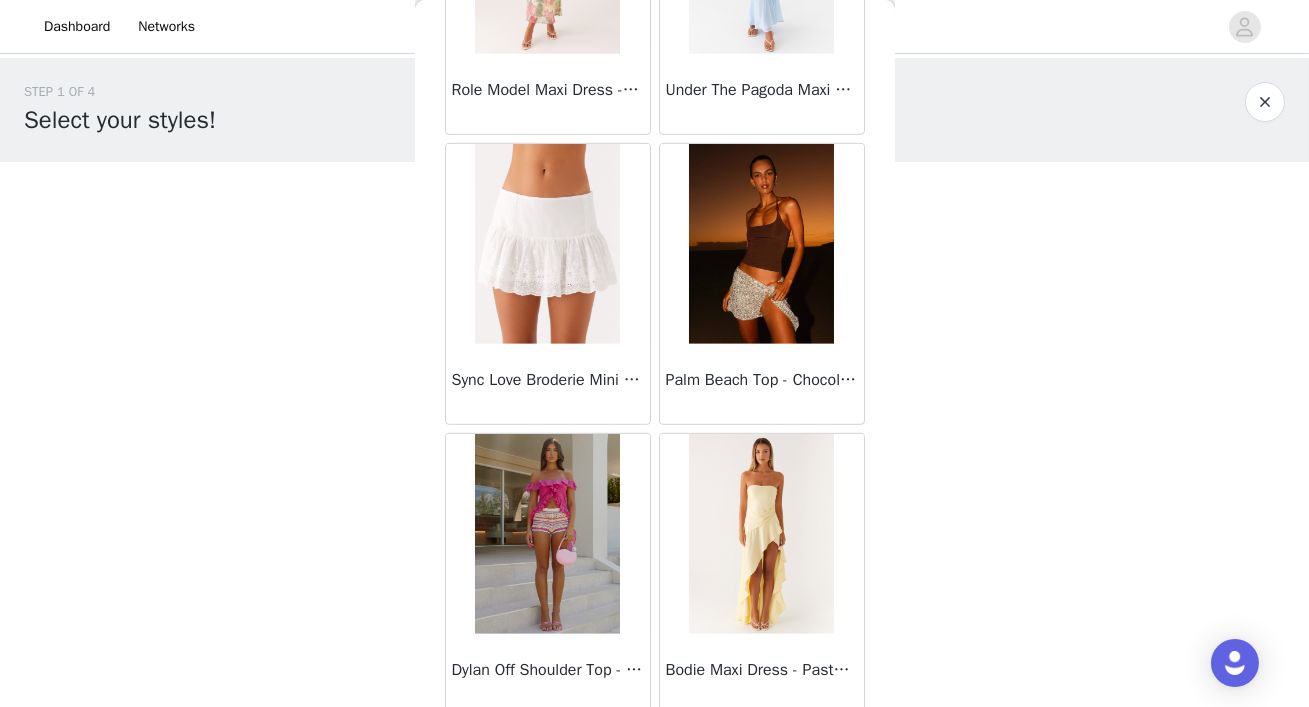 scroll, scrollTop: 16841, scrollLeft: 0, axis: vertical 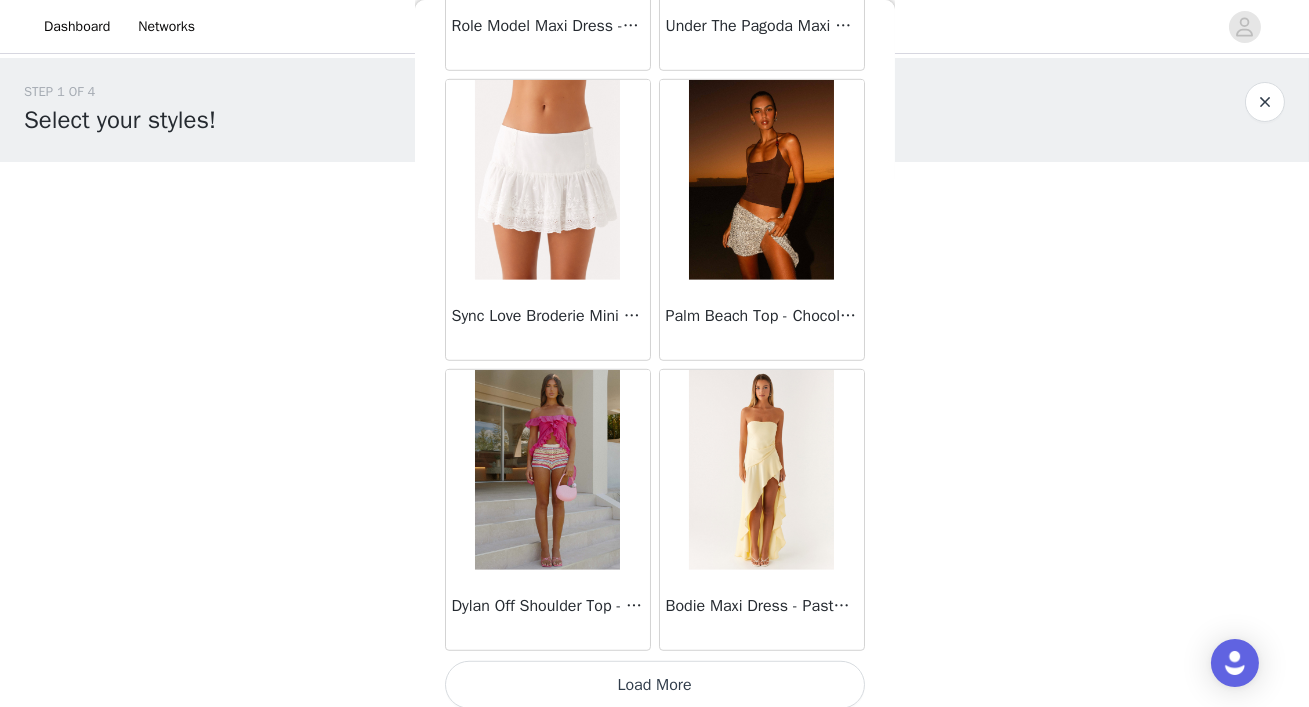 click on "Load More" at bounding box center [655, 685] 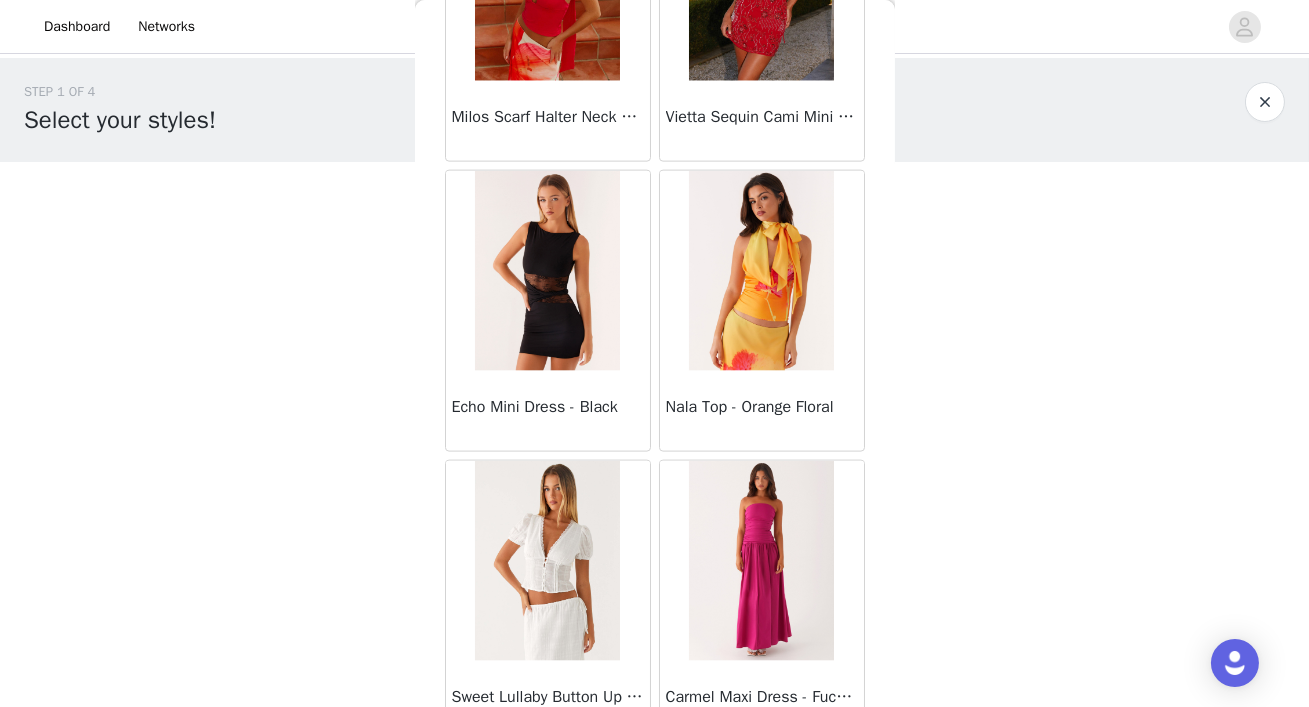 scroll, scrollTop: 19740, scrollLeft: 0, axis: vertical 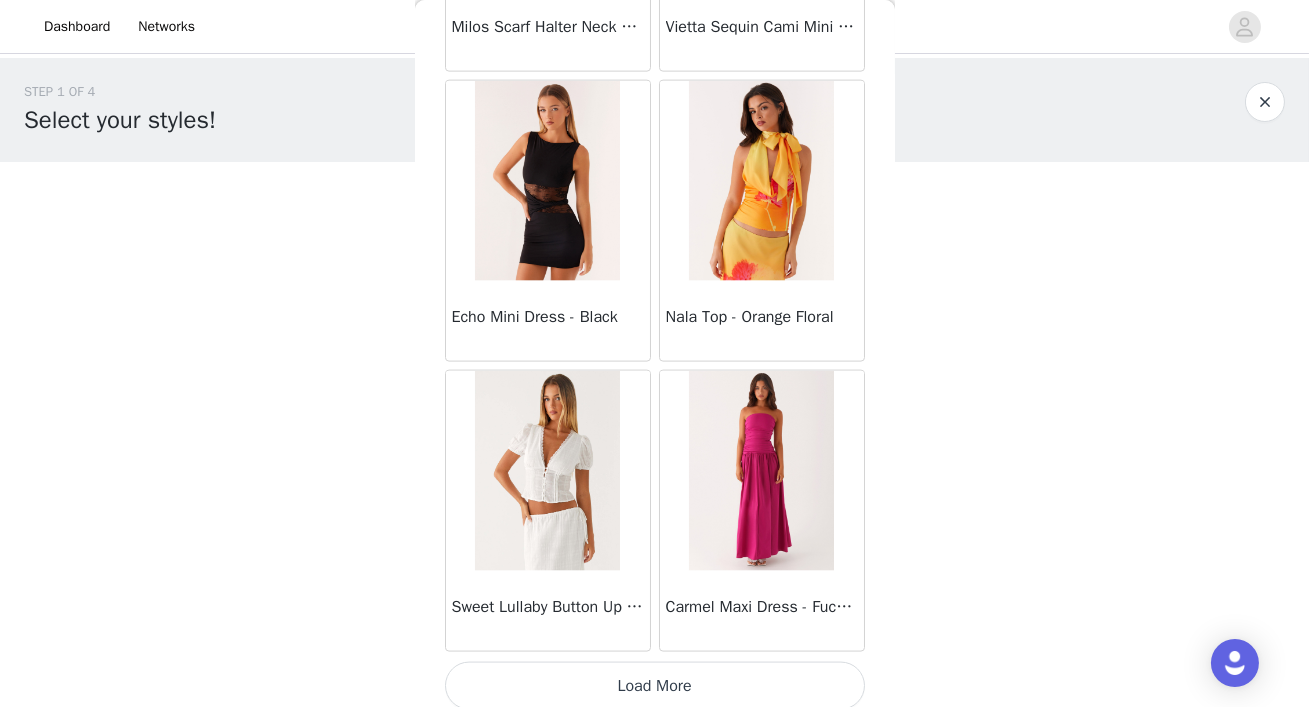 click on "Load More" at bounding box center (655, 686) 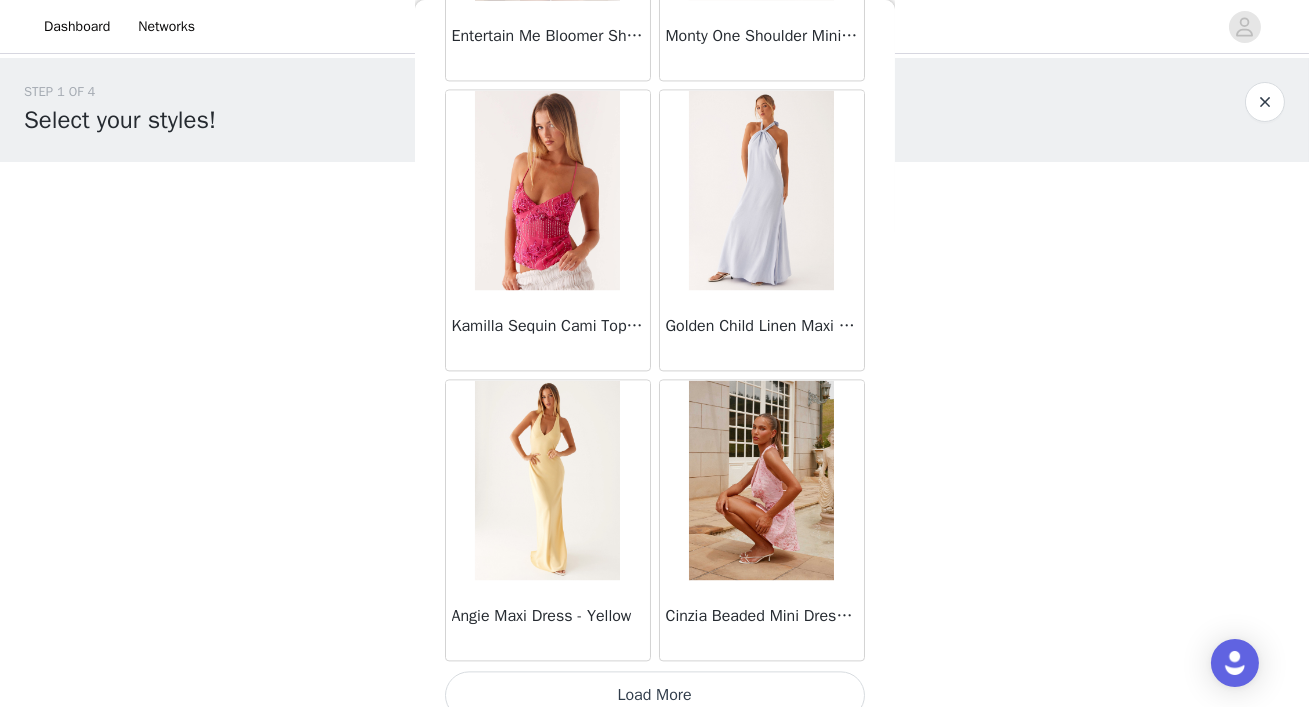 scroll, scrollTop: 22638, scrollLeft: 0, axis: vertical 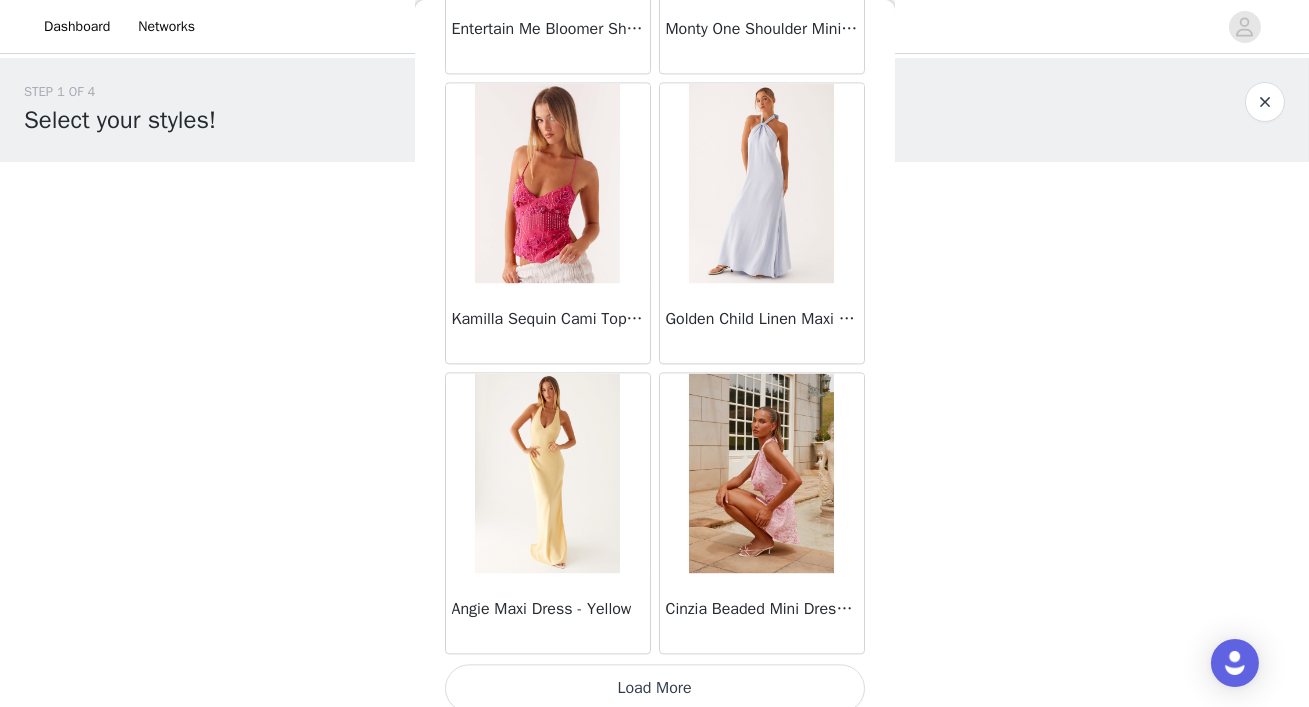 click on "Load More" at bounding box center (655, 688) 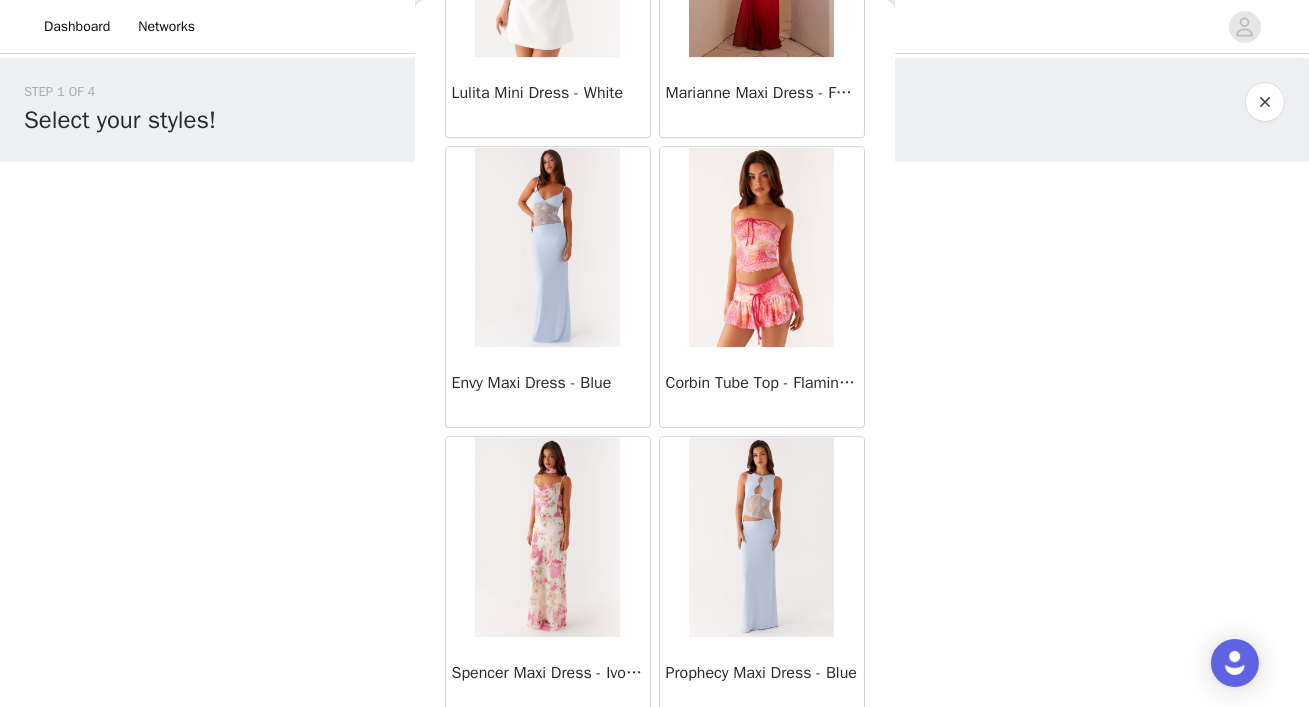 scroll, scrollTop: 25535, scrollLeft: 0, axis: vertical 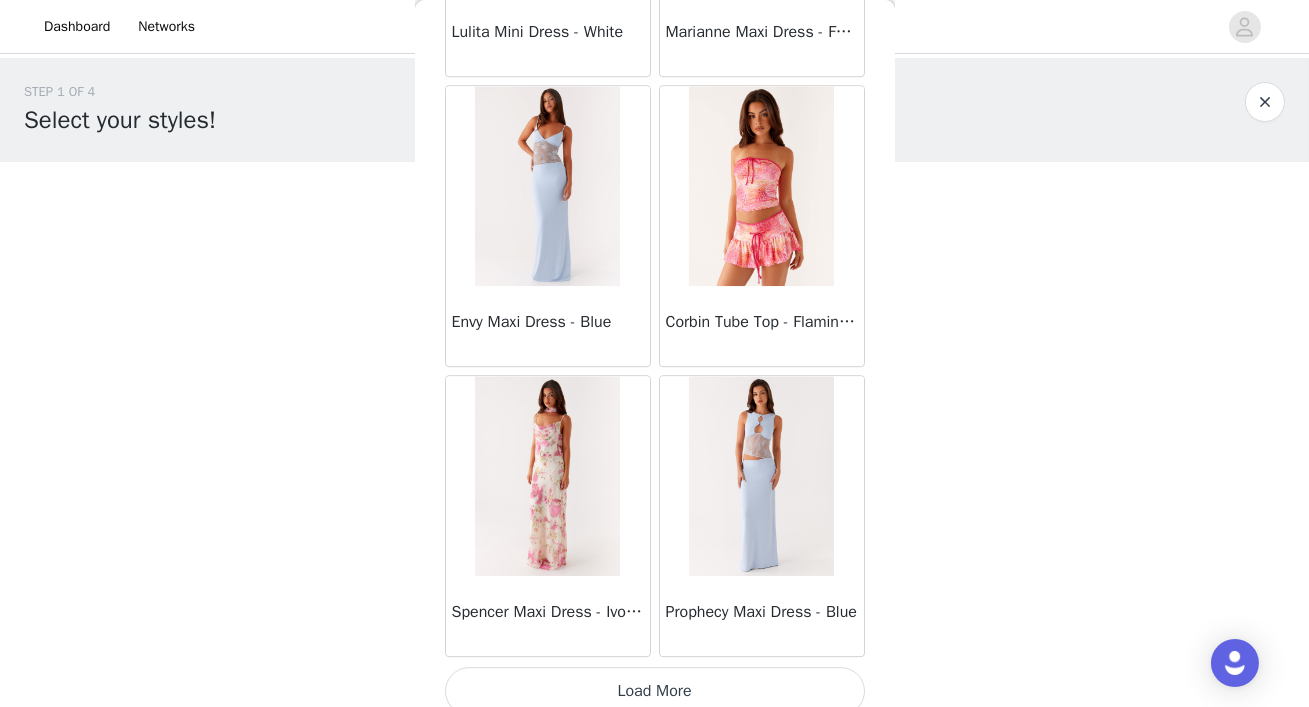 click on "Load More" at bounding box center [655, 691] 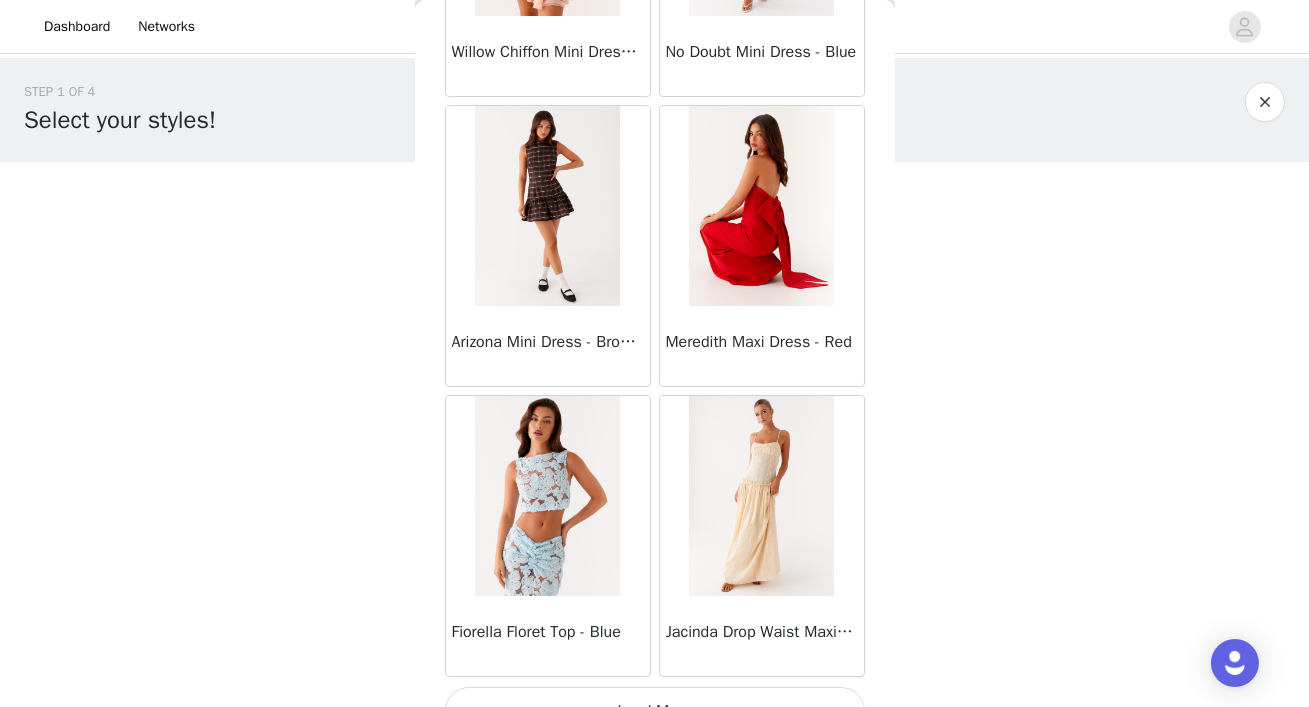 scroll, scrollTop: 28434, scrollLeft: 0, axis: vertical 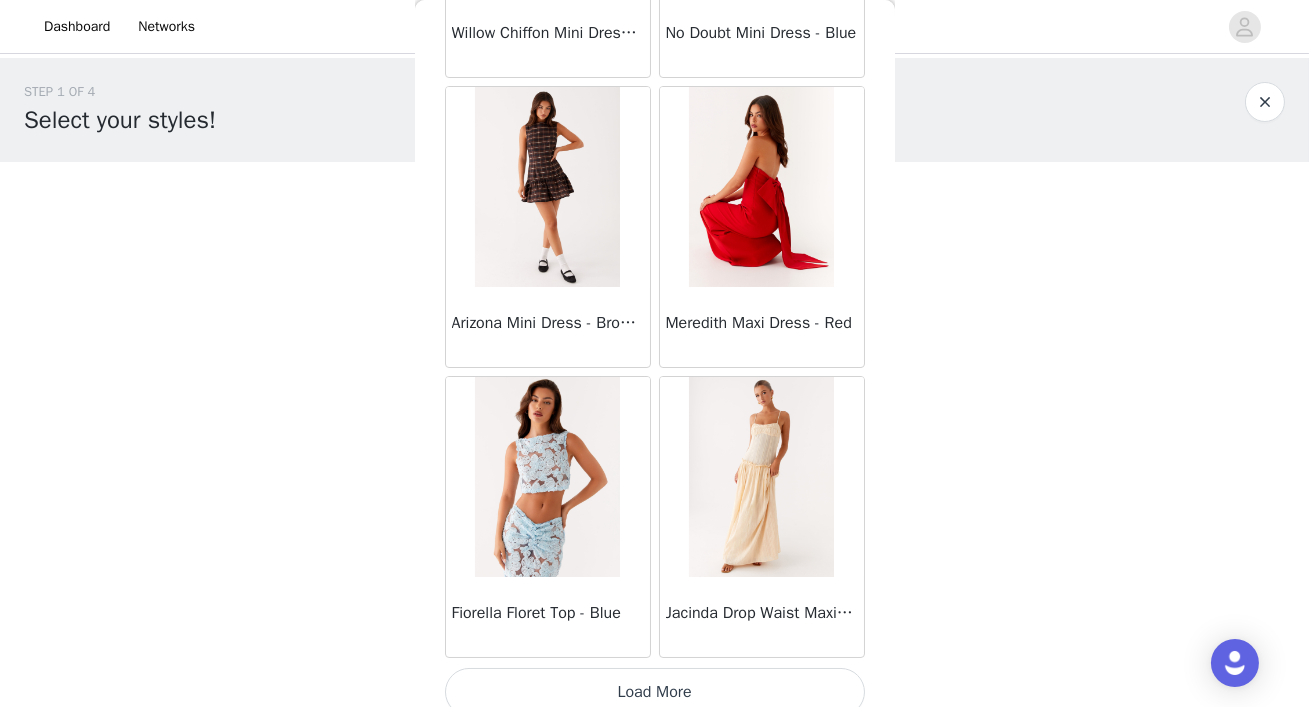 click on "Load More" at bounding box center (655, 692) 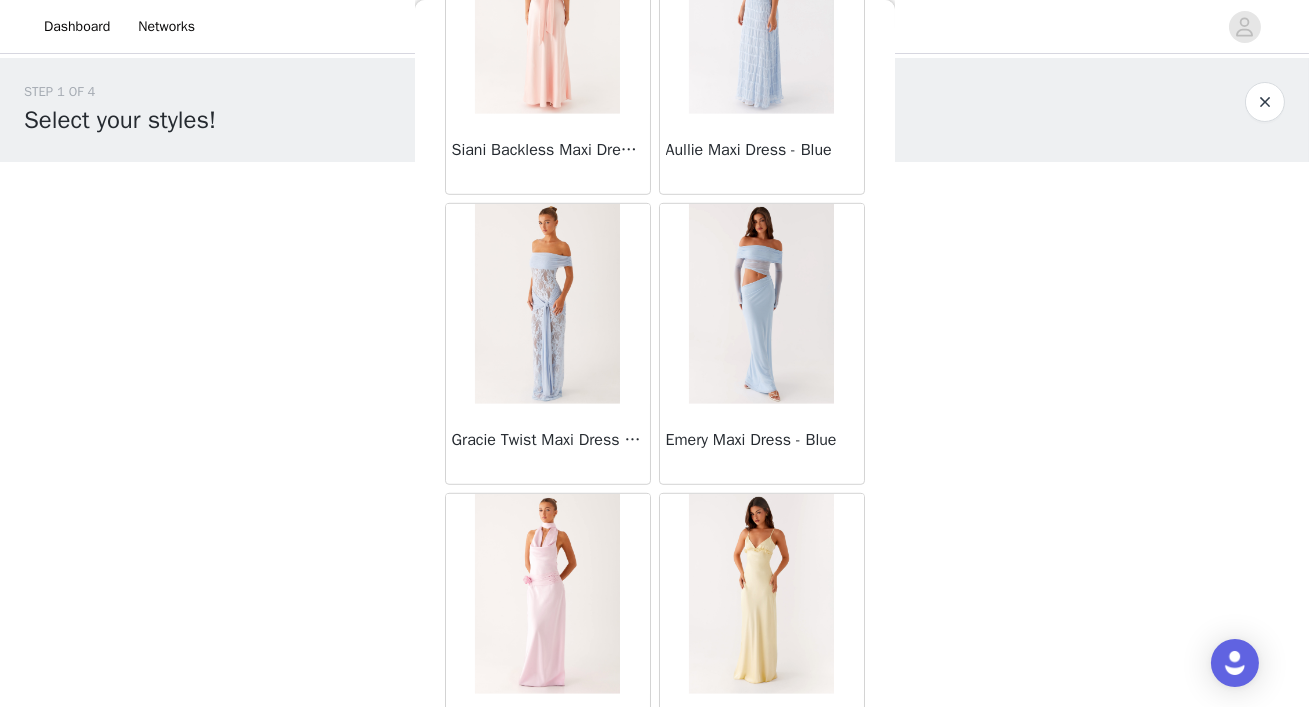 scroll, scrollTop: 31332, scrollLeft: 0, axis: vertical 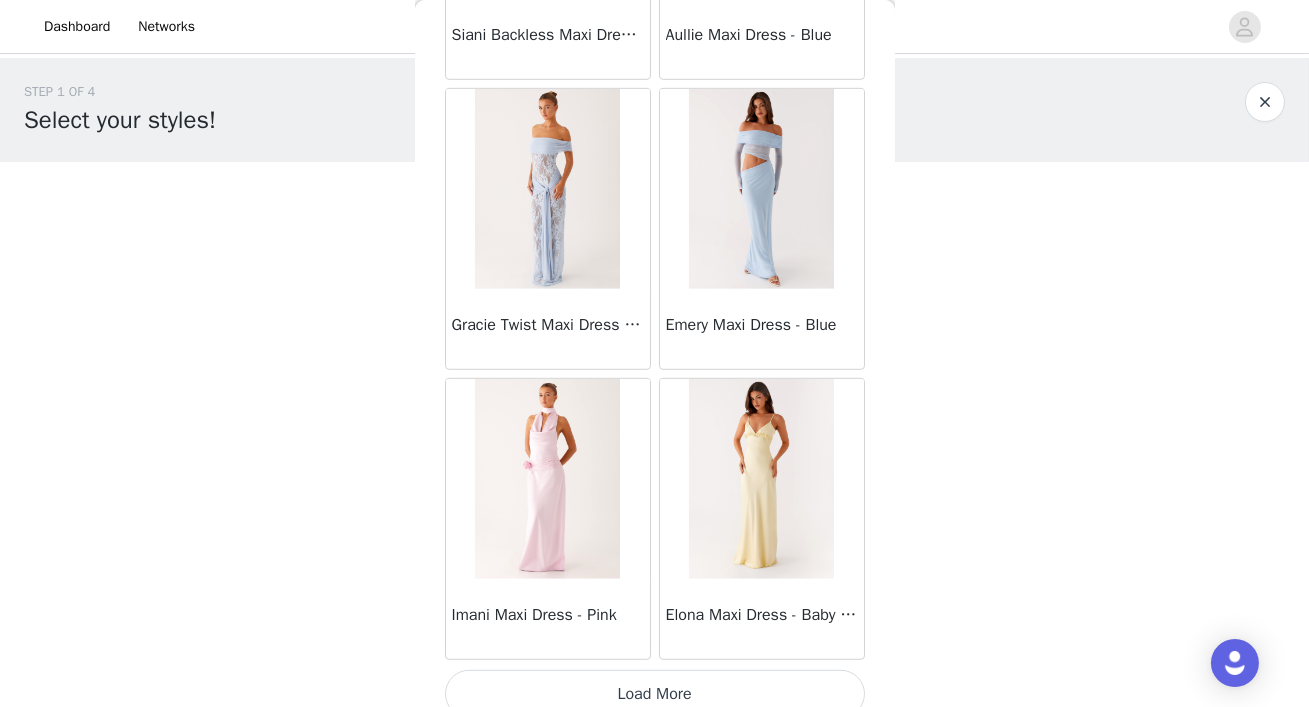click on "Load More" at bounding box center [655, 694] 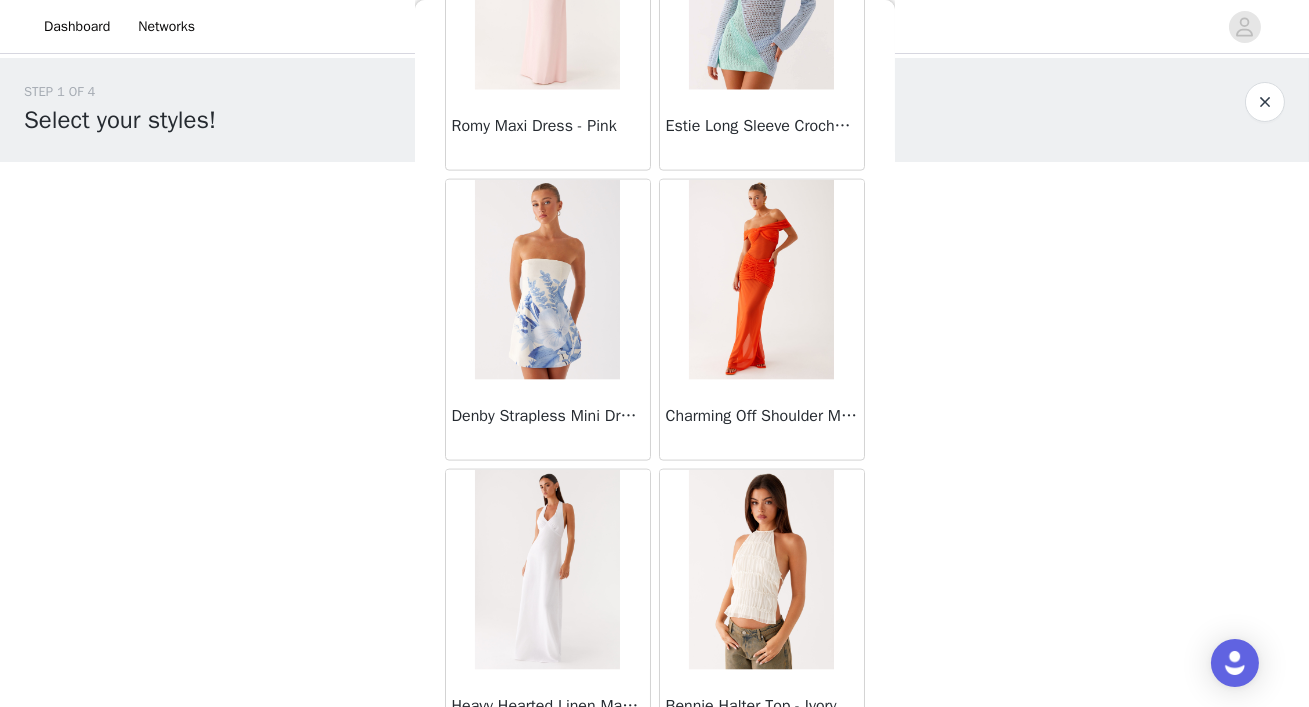 scroll, scrollTop: 34230, scrollLeft: 0, axis: vertical 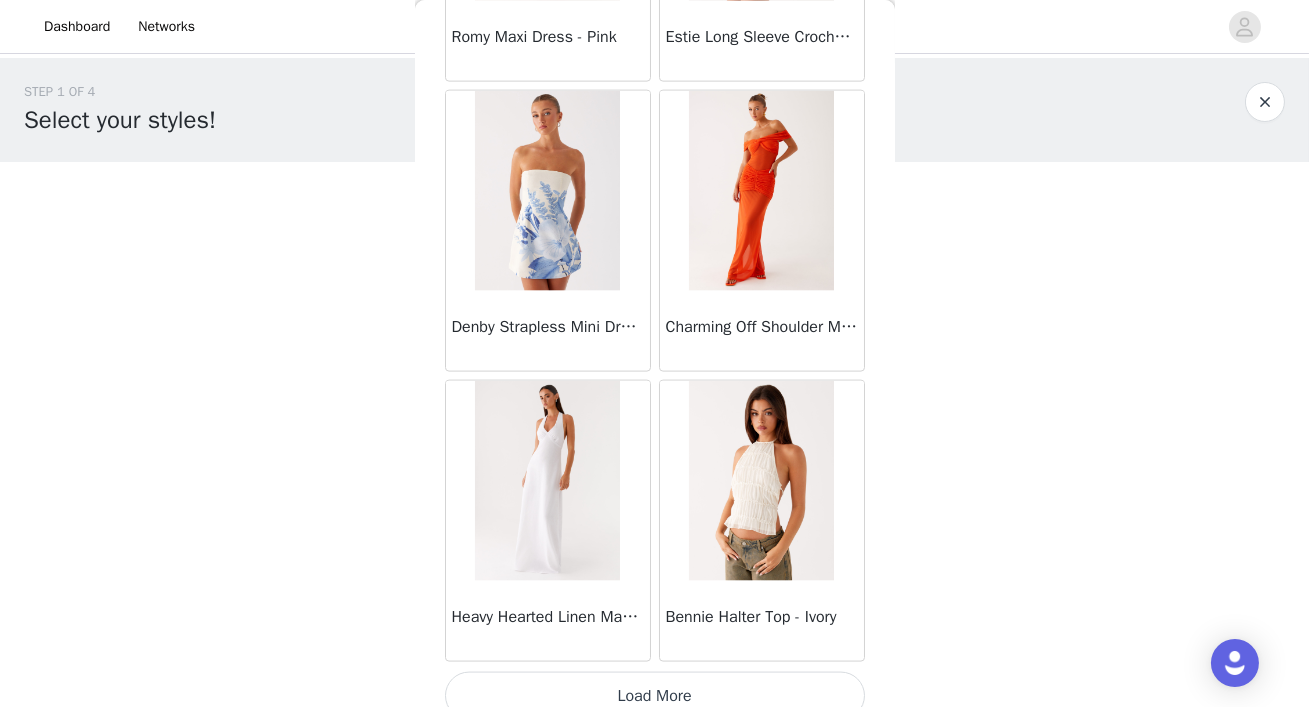 click on "Load More" at bounding box center [655, 696] 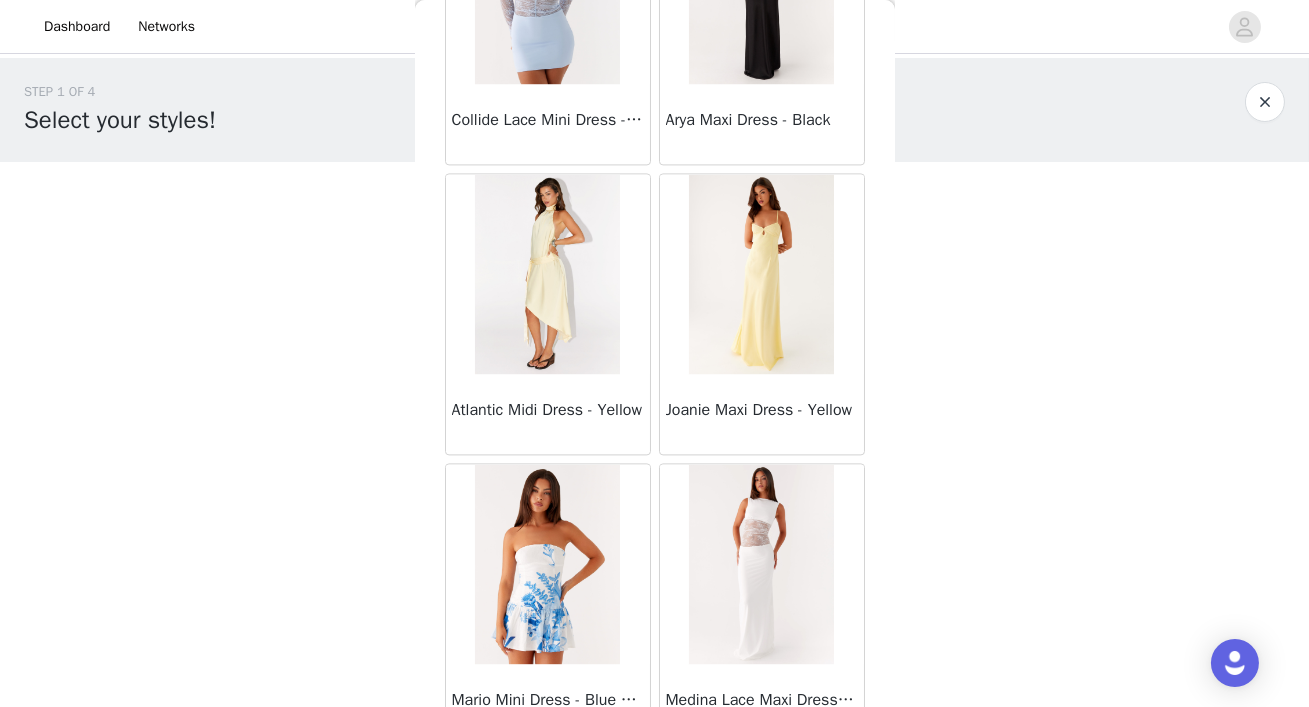 scroll, scrollTop: 37128, scrollLeft: 0, axis: vertical 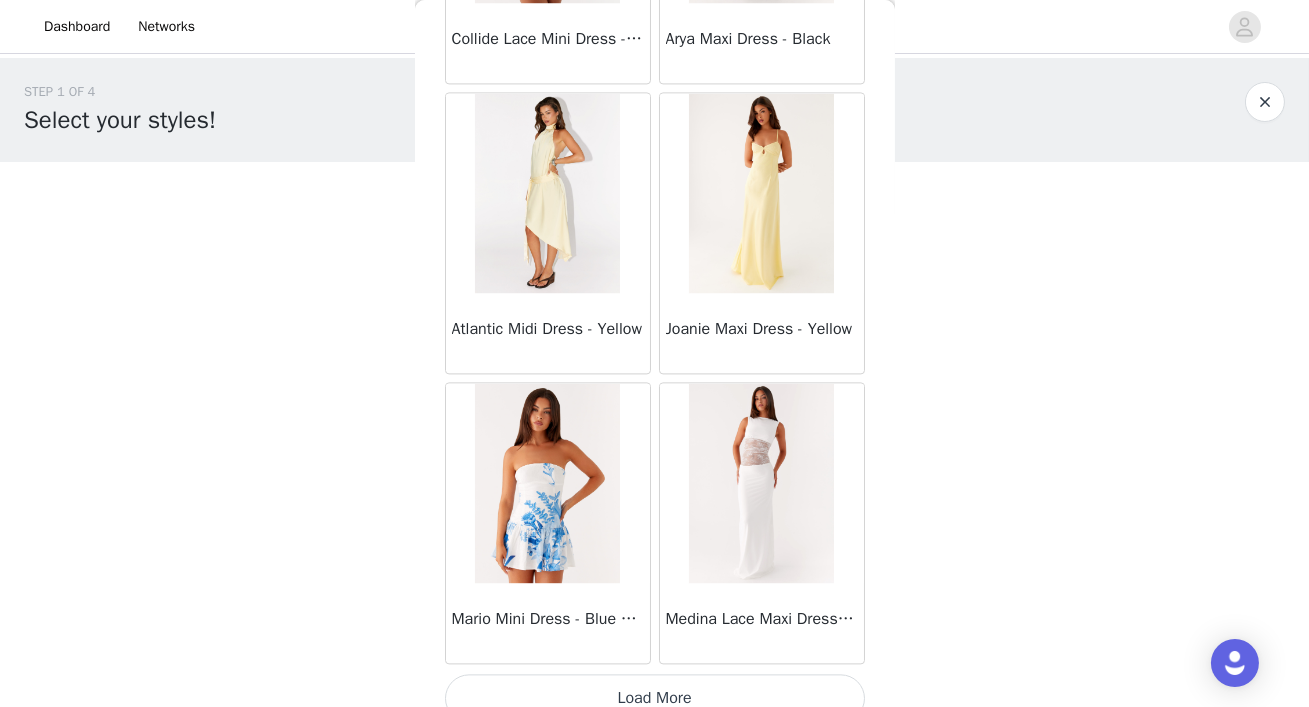 click on "Load More" at bounding box center [655, 698] 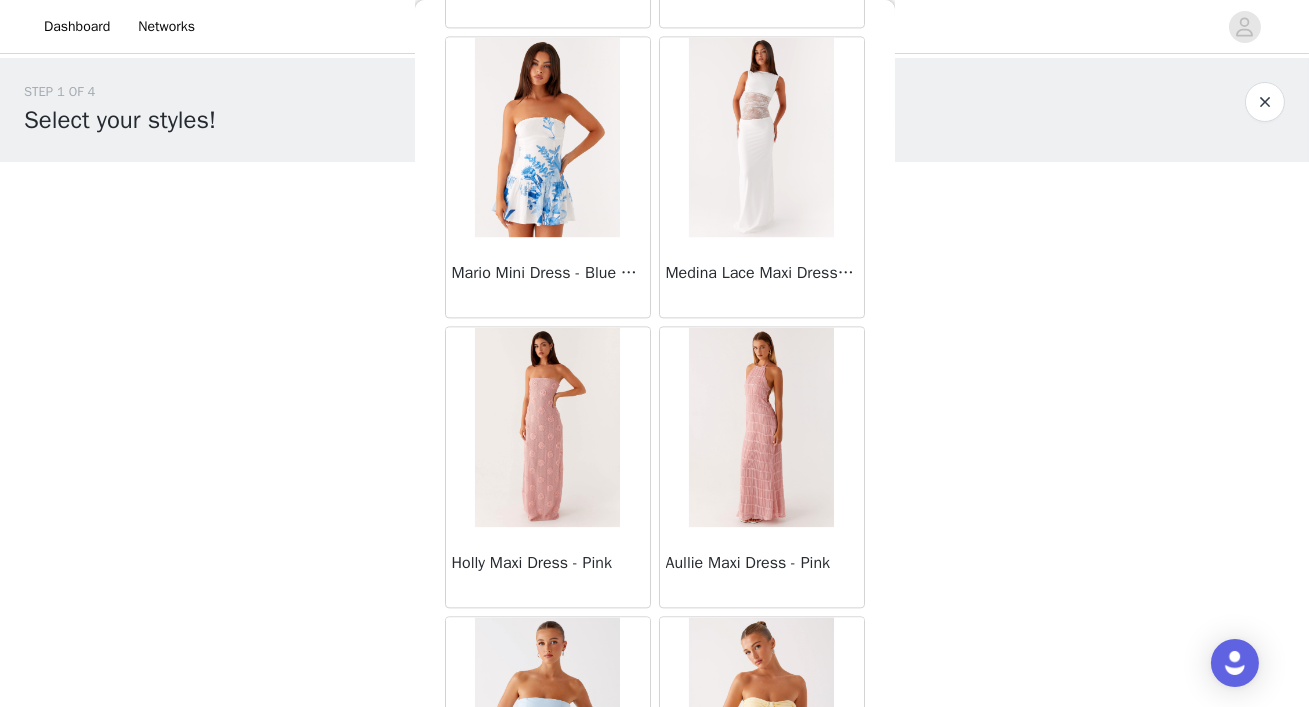 scroll, scrollTop: 37477, scrollLeft: 0, axis: vertical 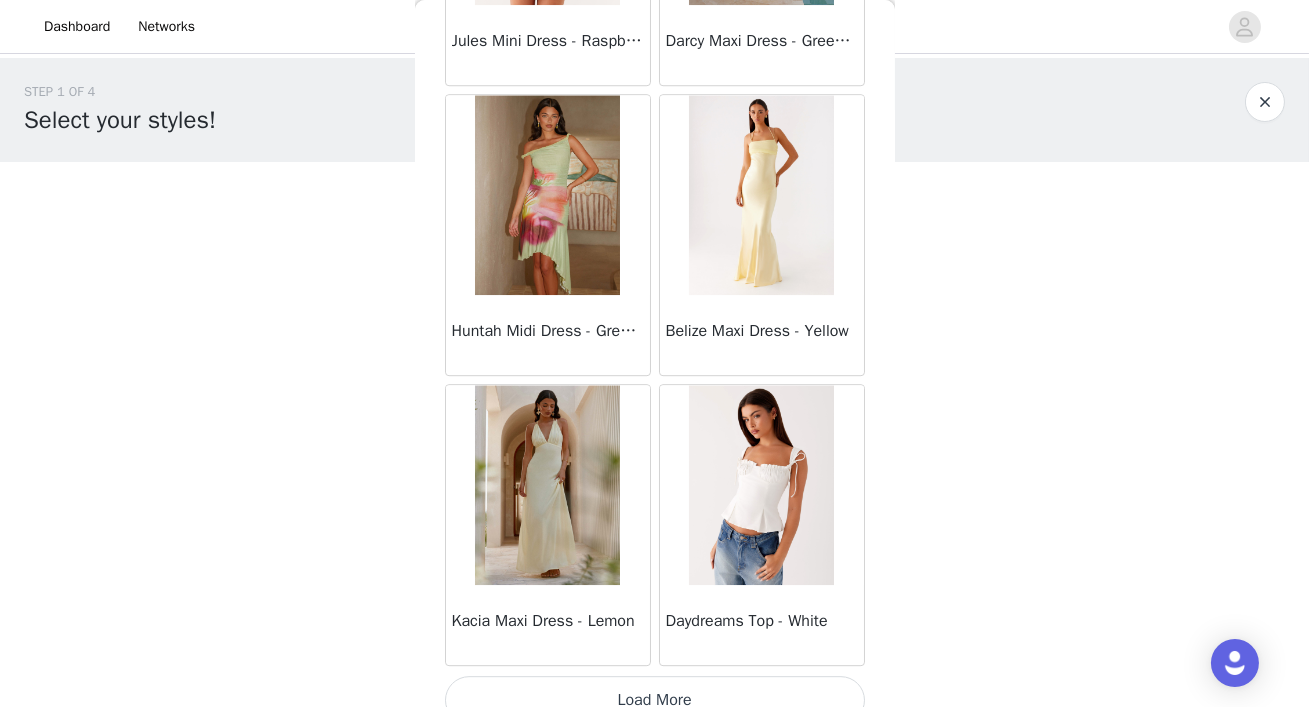 click on "Load More" at bounding box center (655, 700) 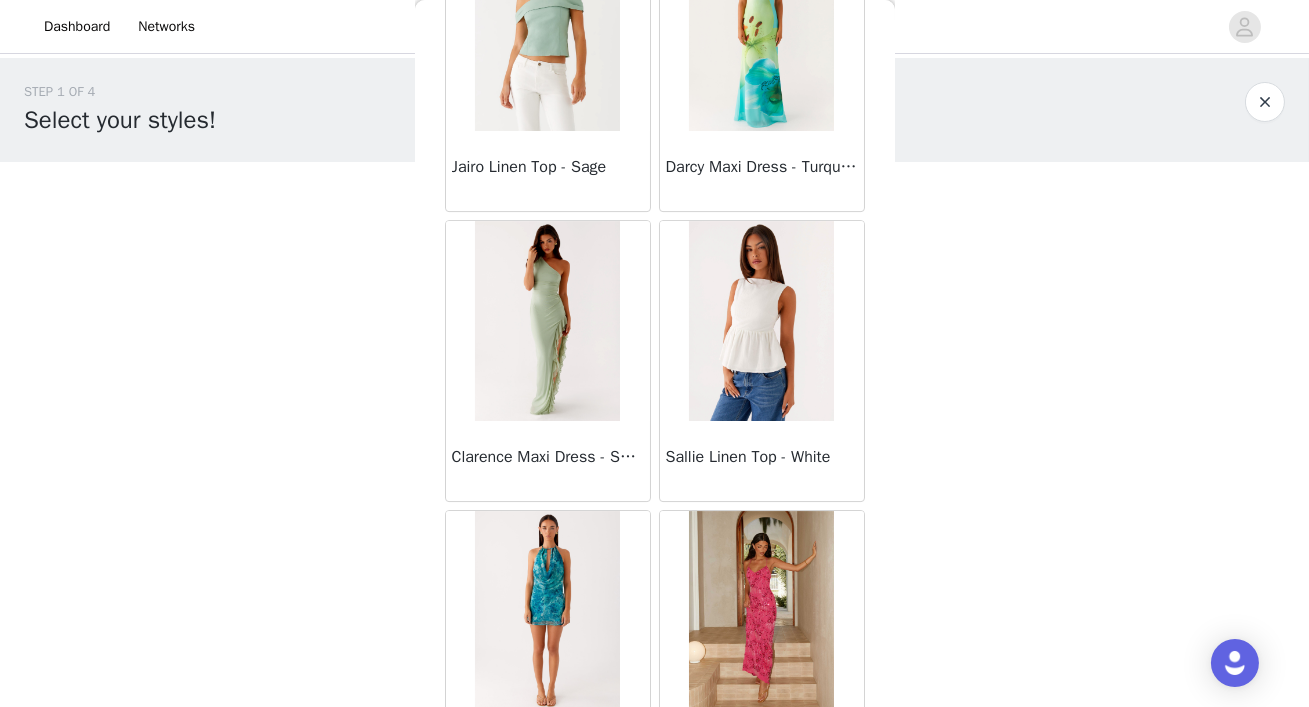 scroll, scrollTop: 41654, scrollLeft: 0, axis: vertical 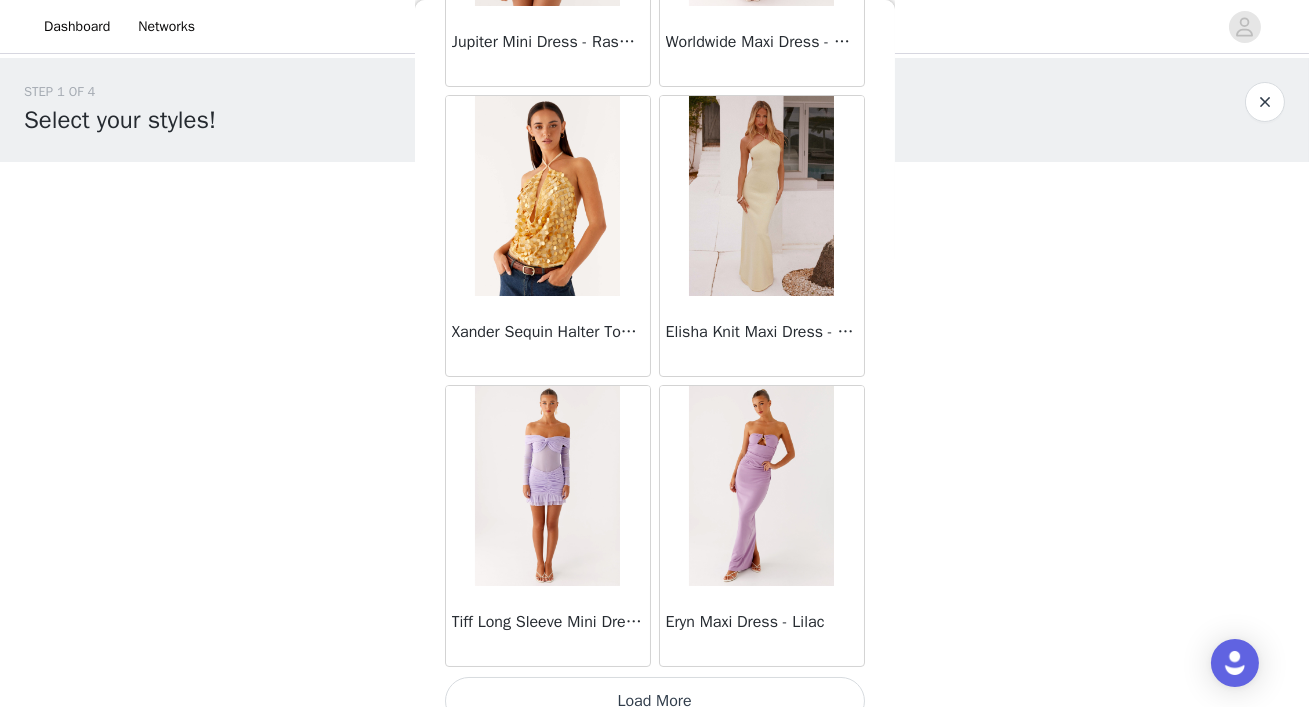 click on "Load More" at bounding box center (655, 701) 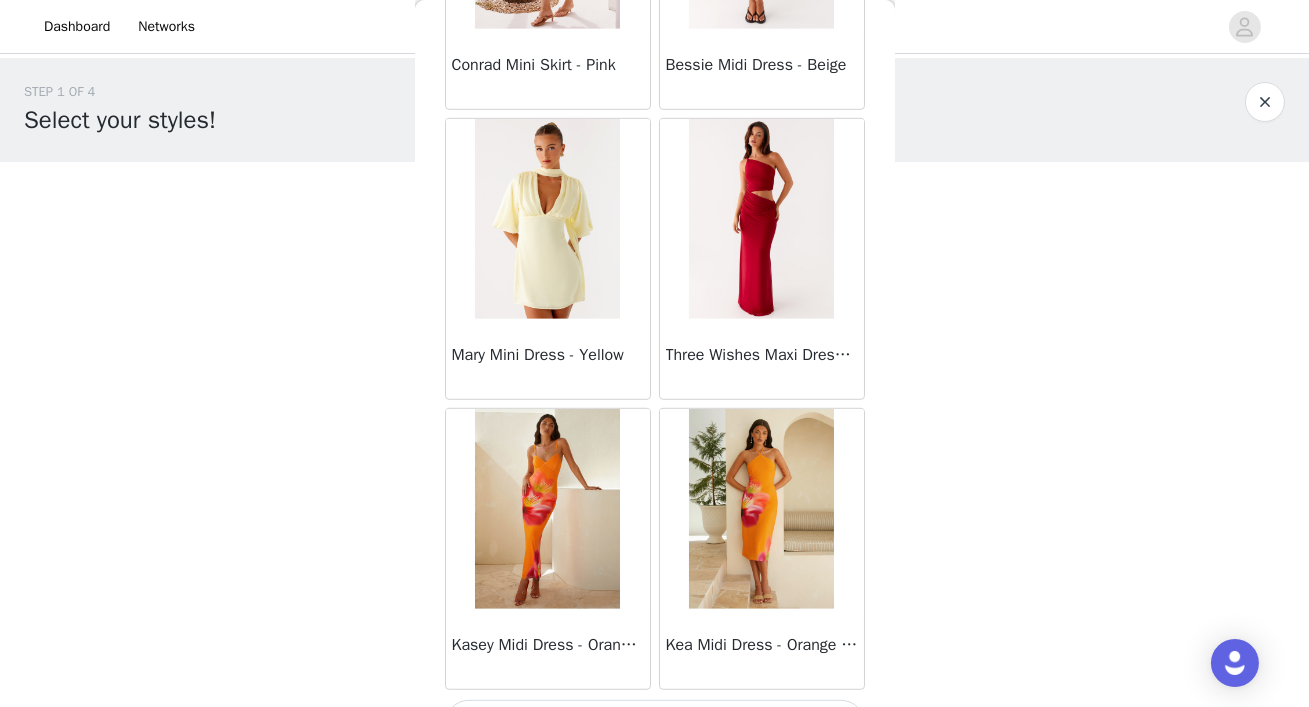 scroll, scrollTop: 45823, scrollLeft: 0, axis: vertical 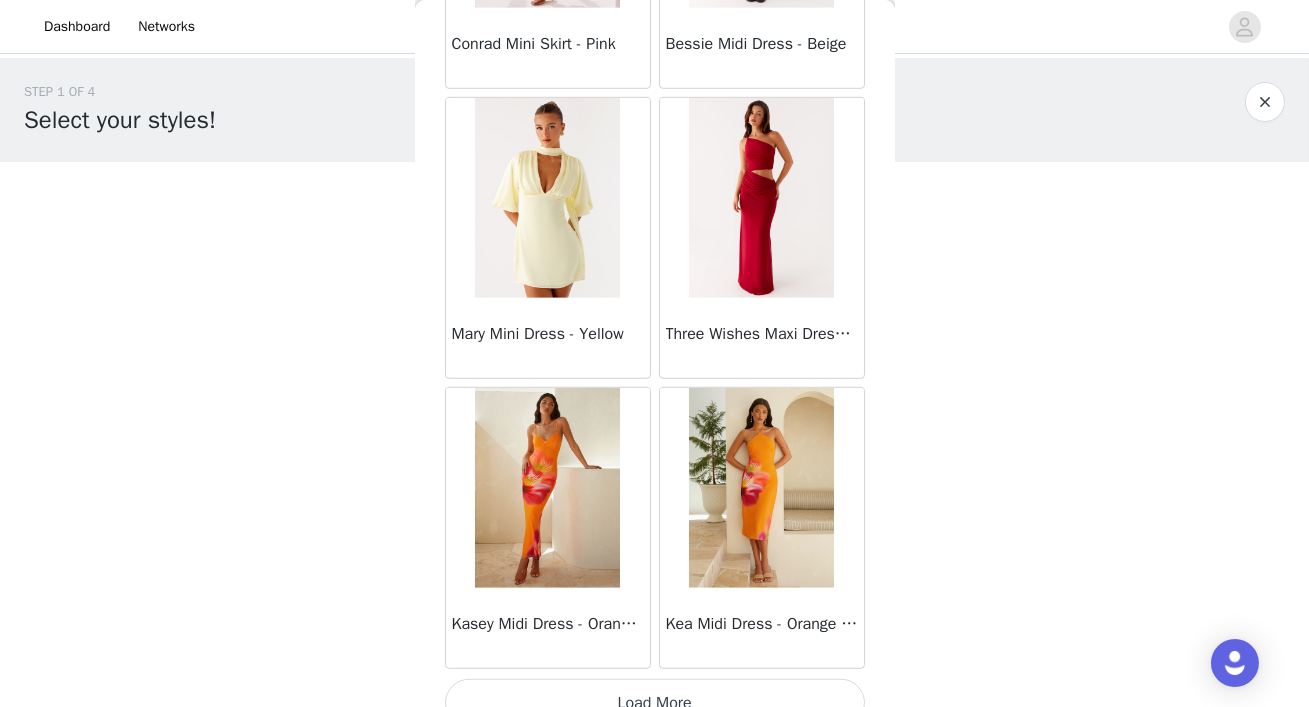 click on "Load More" at bounding box center (655, 703) 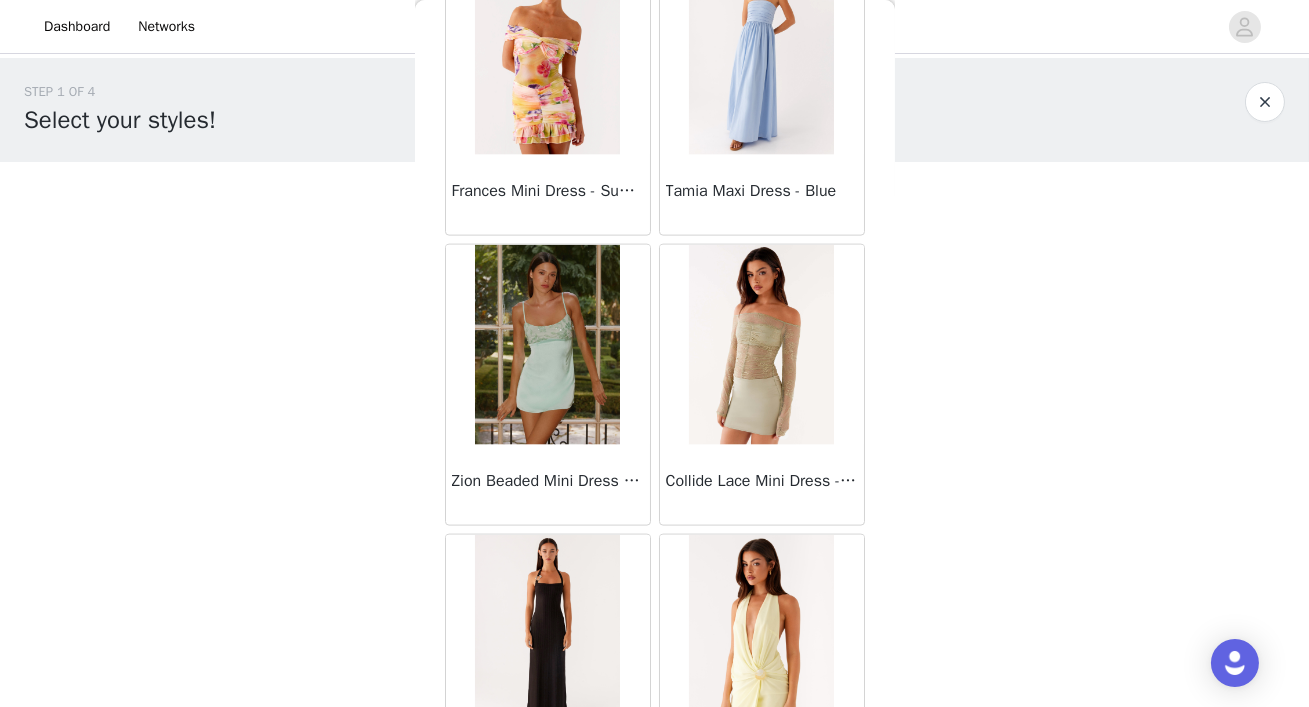 scroll, scrollTop: 48721, scrollLeft: 0, axis: vertical 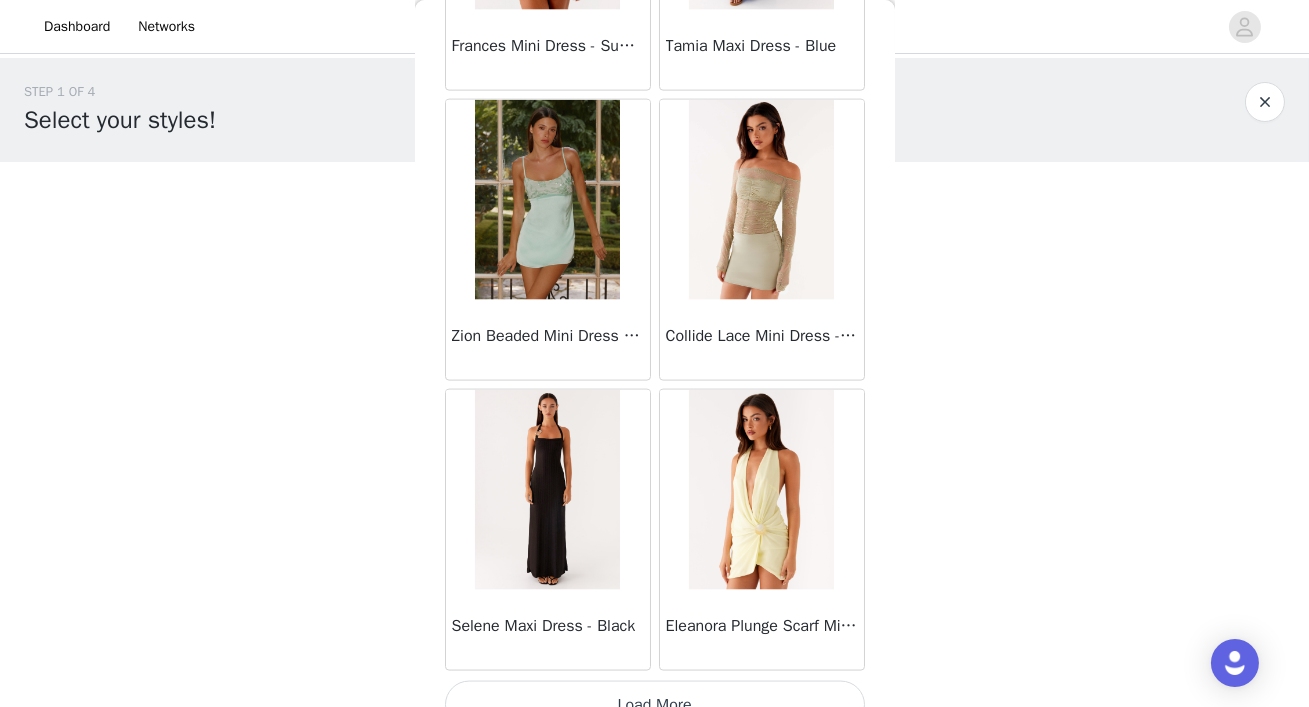 click on "Load More" at bounding box center (655, 705) 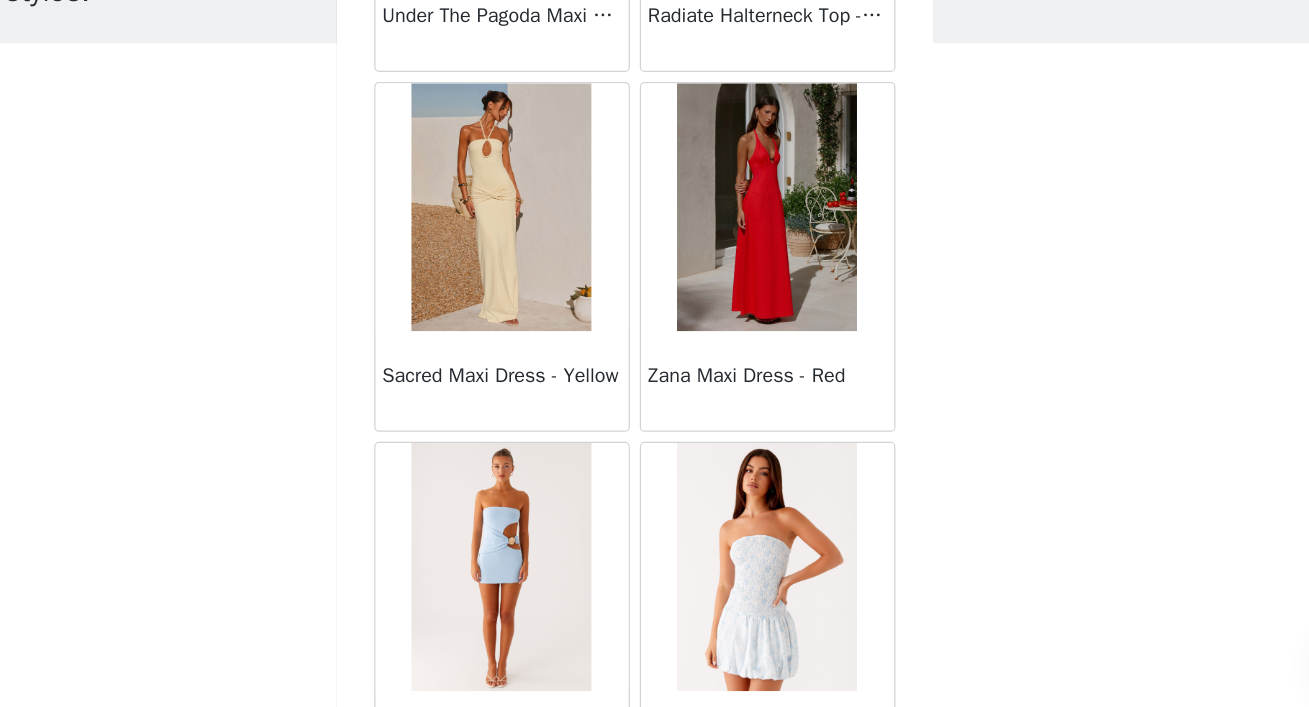 scroll, scrollTop: 51619, scrollLeft: 0, axis: vertical 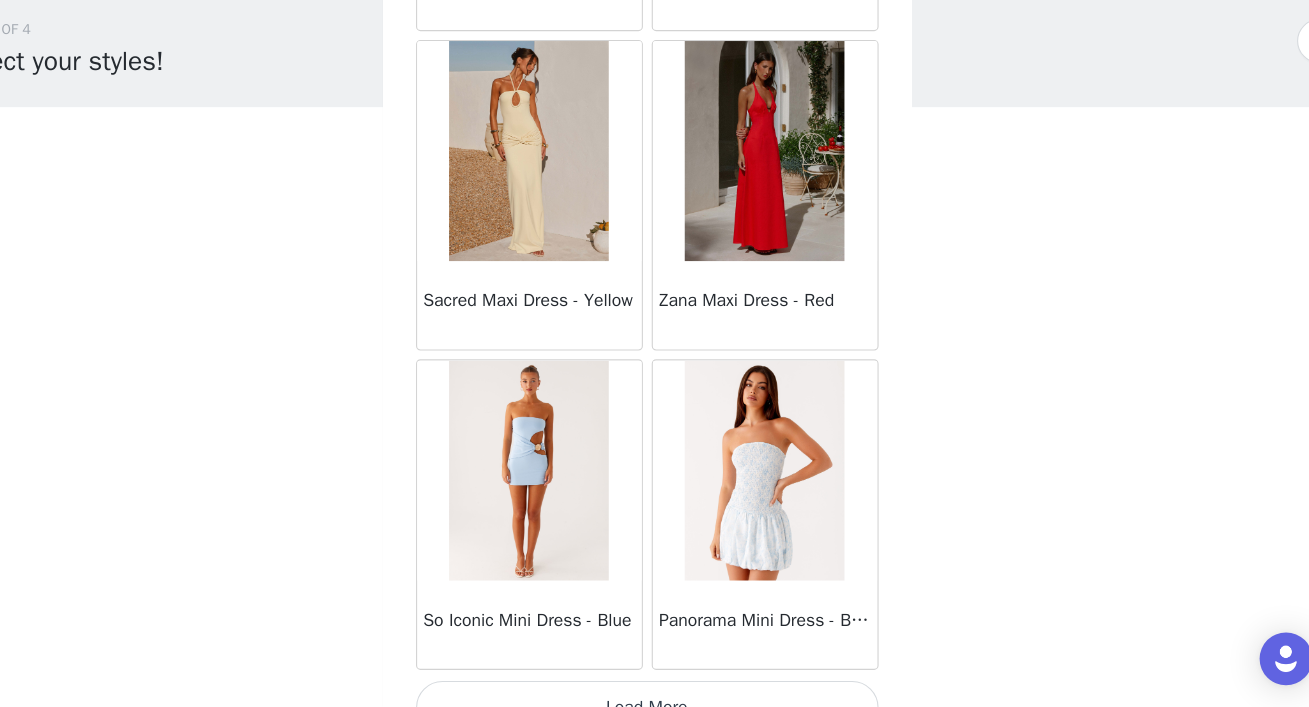 click on "Load More" at bounding box center [655, 707] 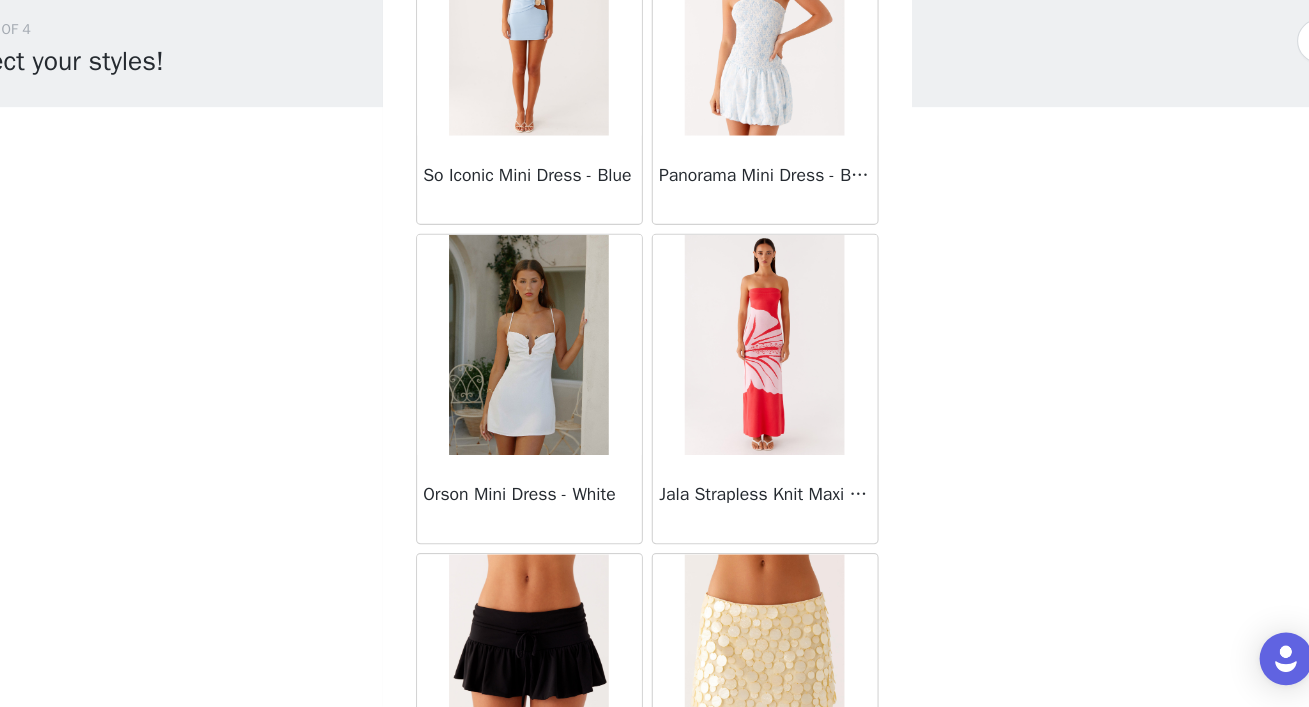 scroll, scrollTop: 52025, scrollLeft: 0, axis: vertical 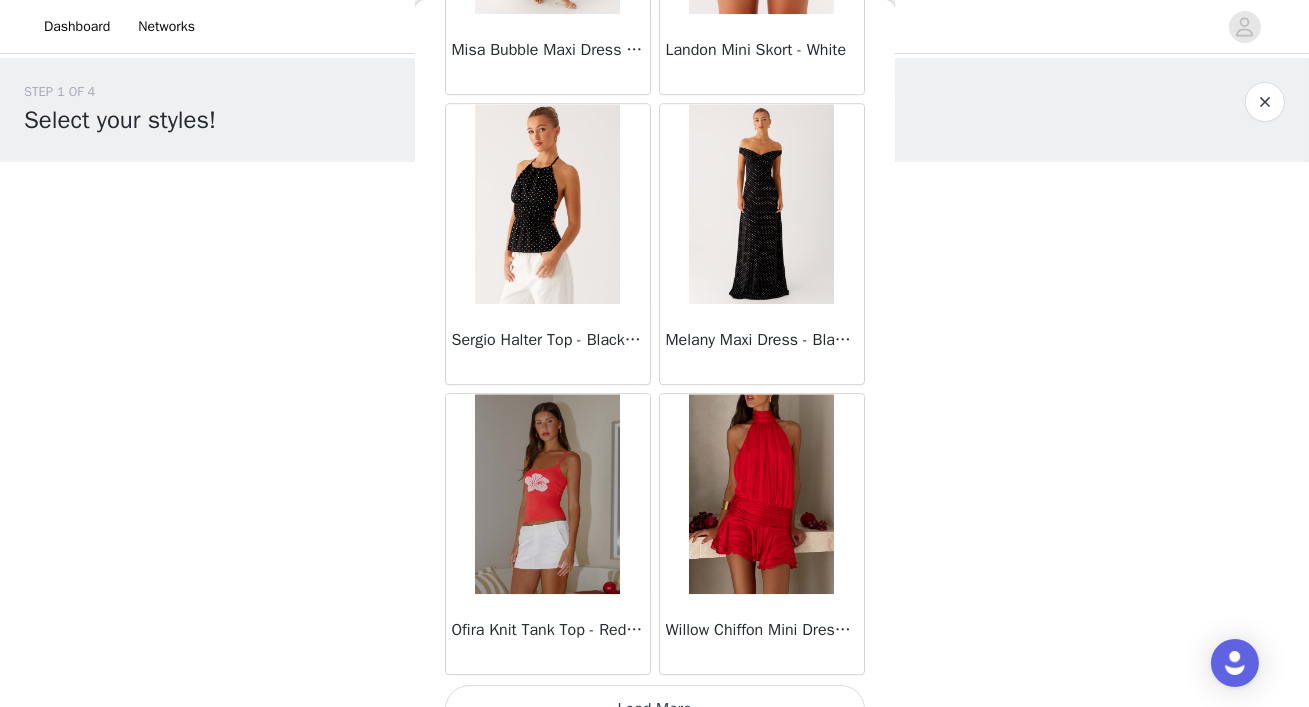 click on "Load More" at bounding box center (655, 709) 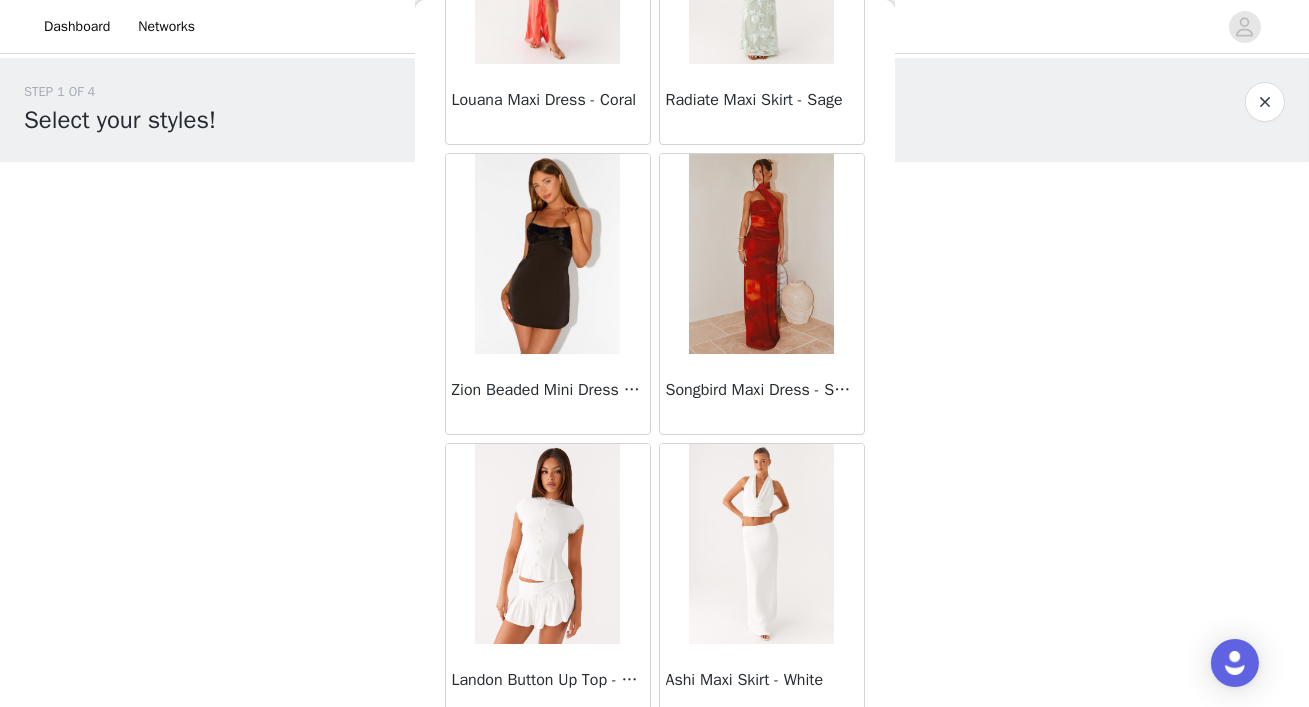 scroll, scrollTop: 57415, scrollLeft: 0, axis: vertical 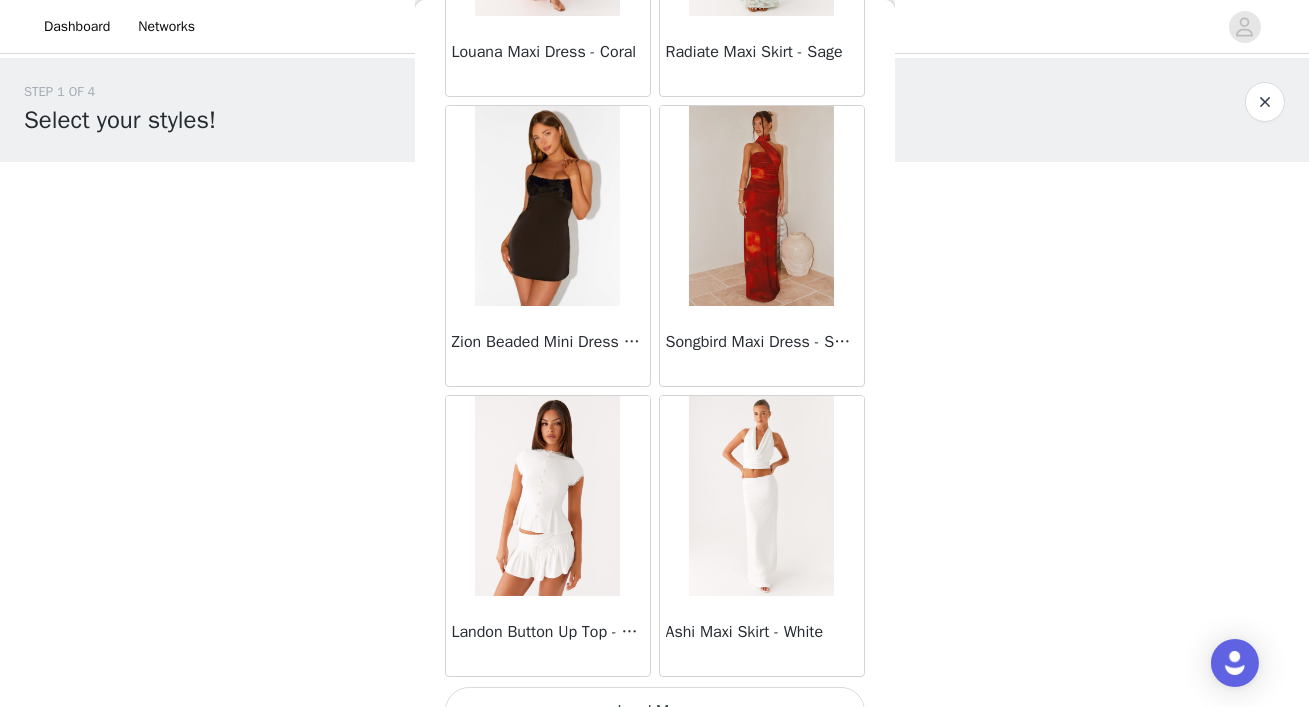 click on "Load More" at bounding box center (655, 711) 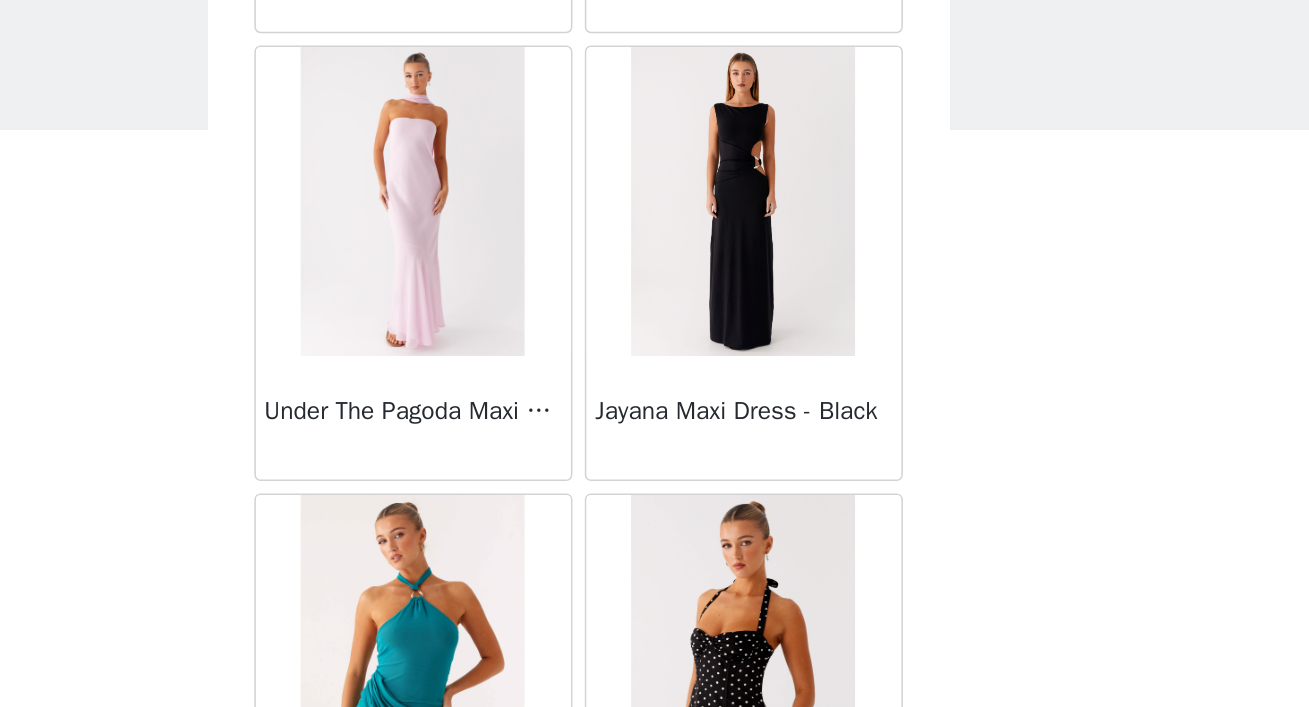 scroll, scrollTop: 60314, scrollLeft: 0, axis: vertical 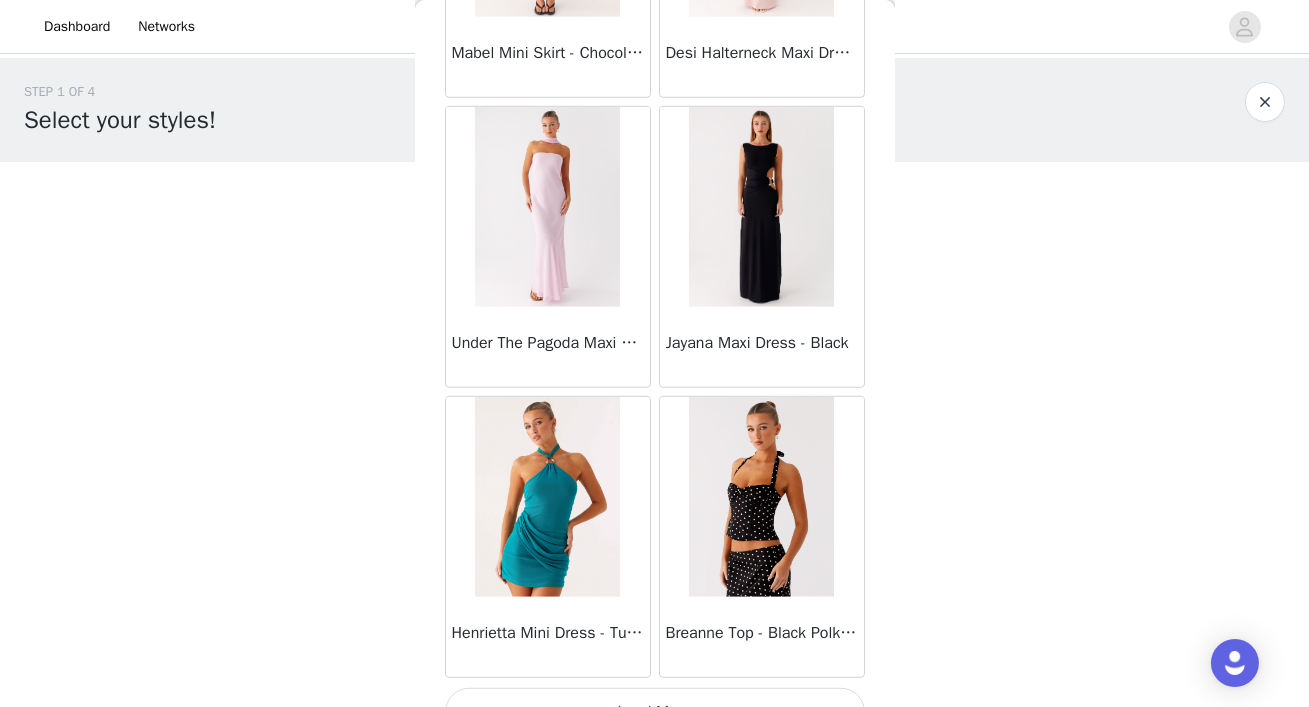 click on "Load More" at bounding box center (655, 712) 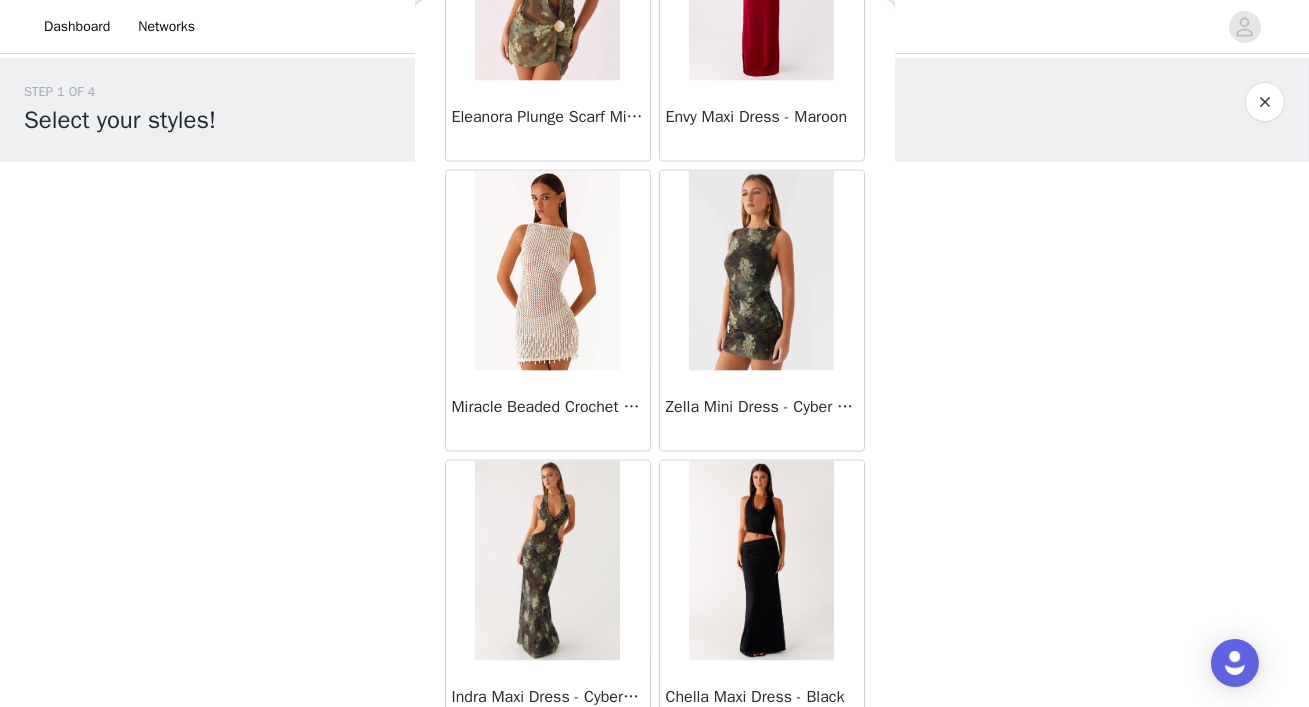 scroll, scrollTop: 63212, scrollLeft: 0, axis: vertical 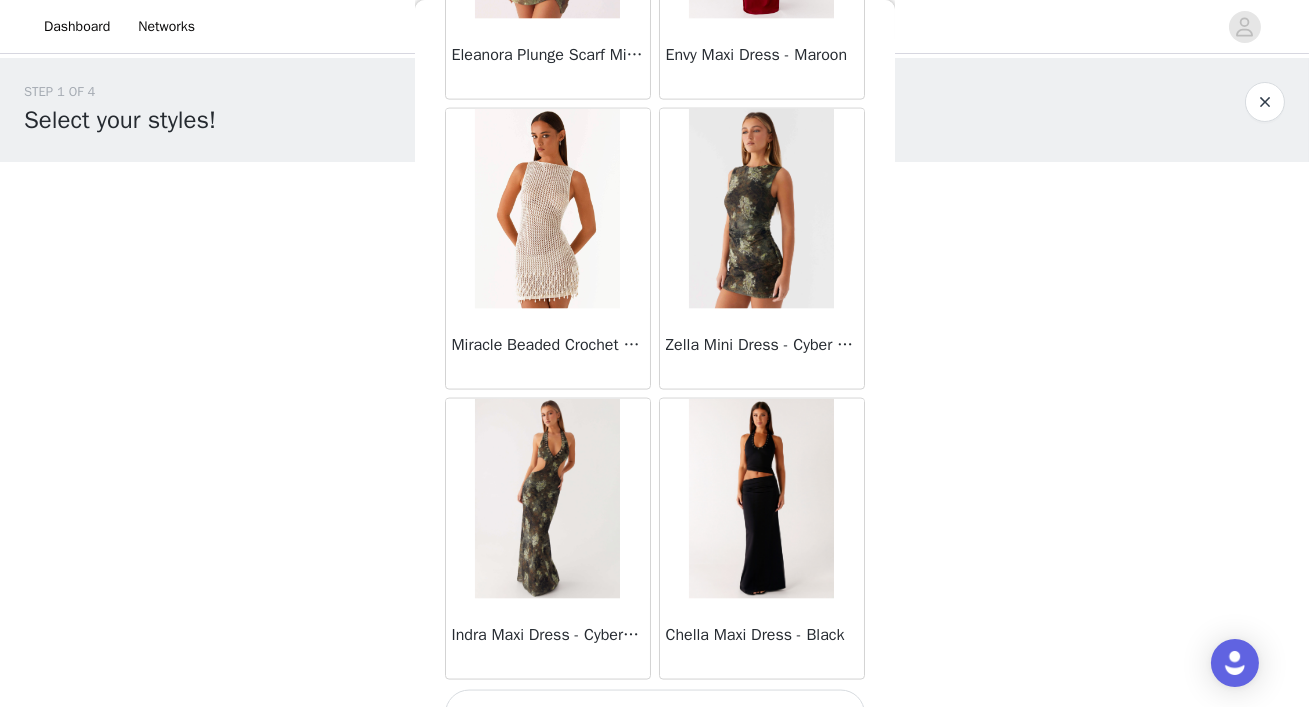 click on "Load More" at bounding box center [655, 714] 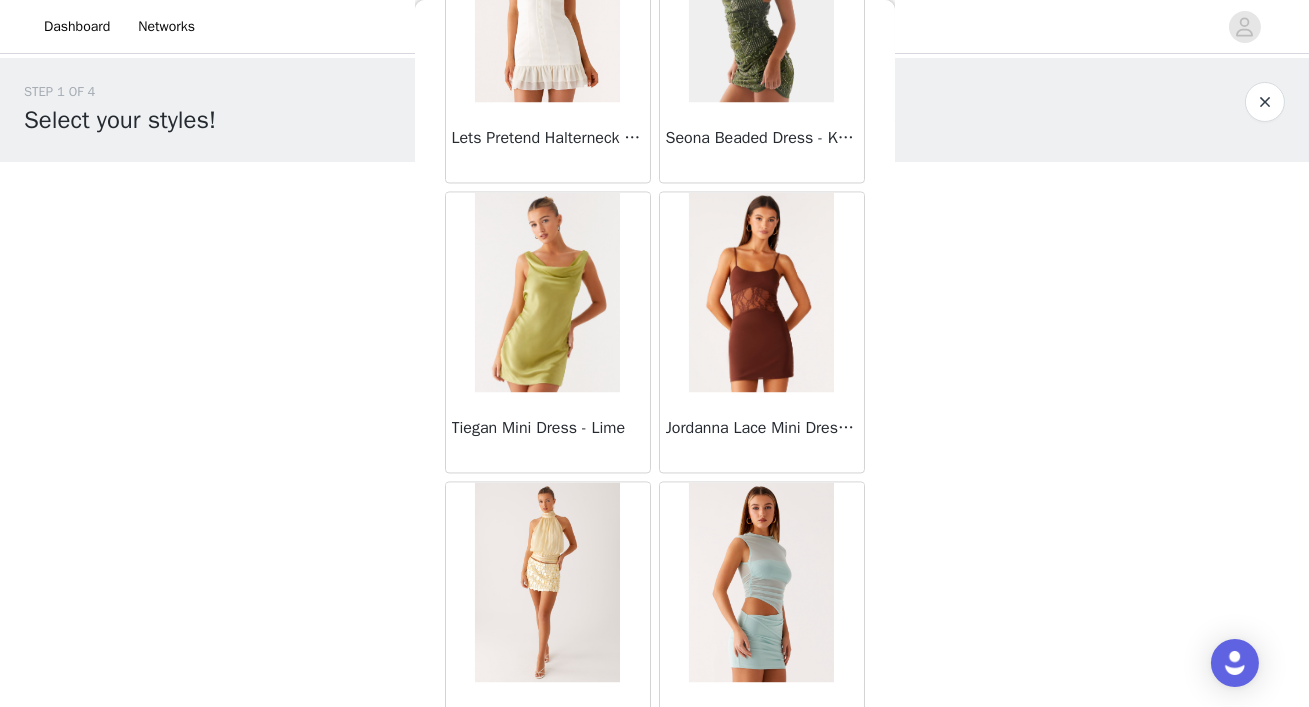 scroll, scrollTop: 65171, scrollLeft: 0, axis: vertical 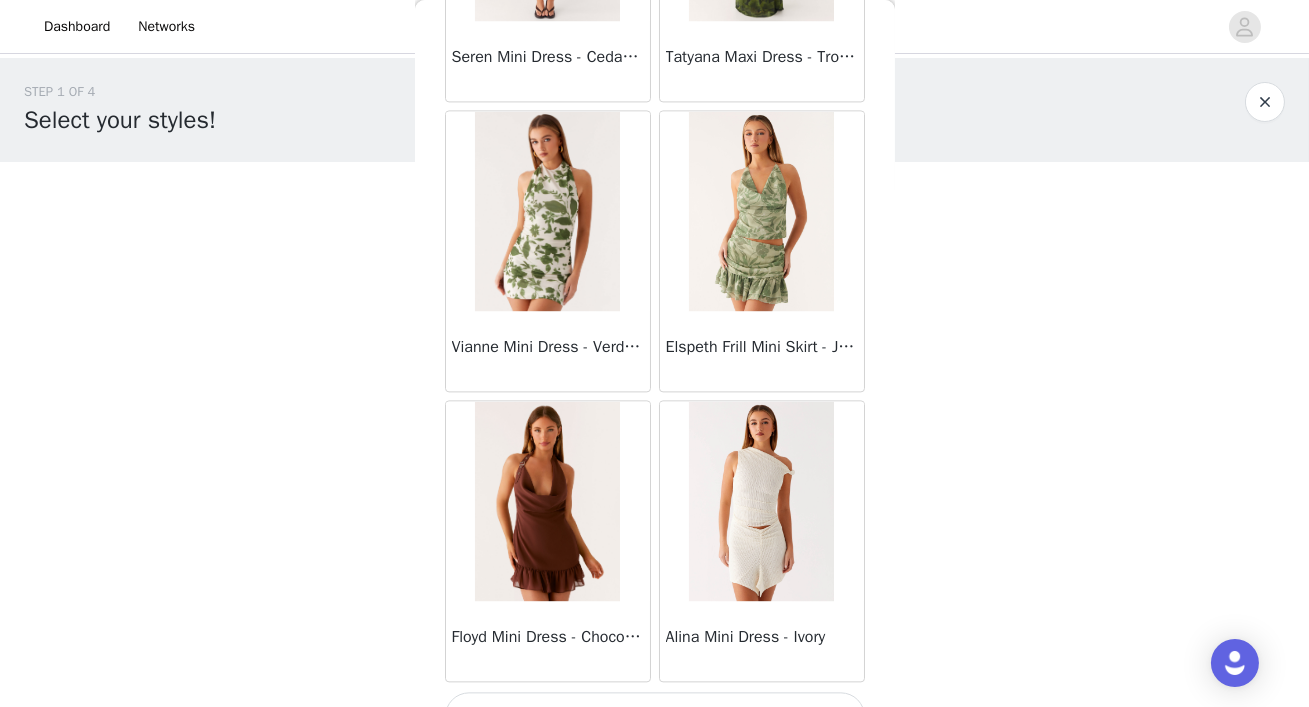 click on "Load More" at bounding box center (655, 716) 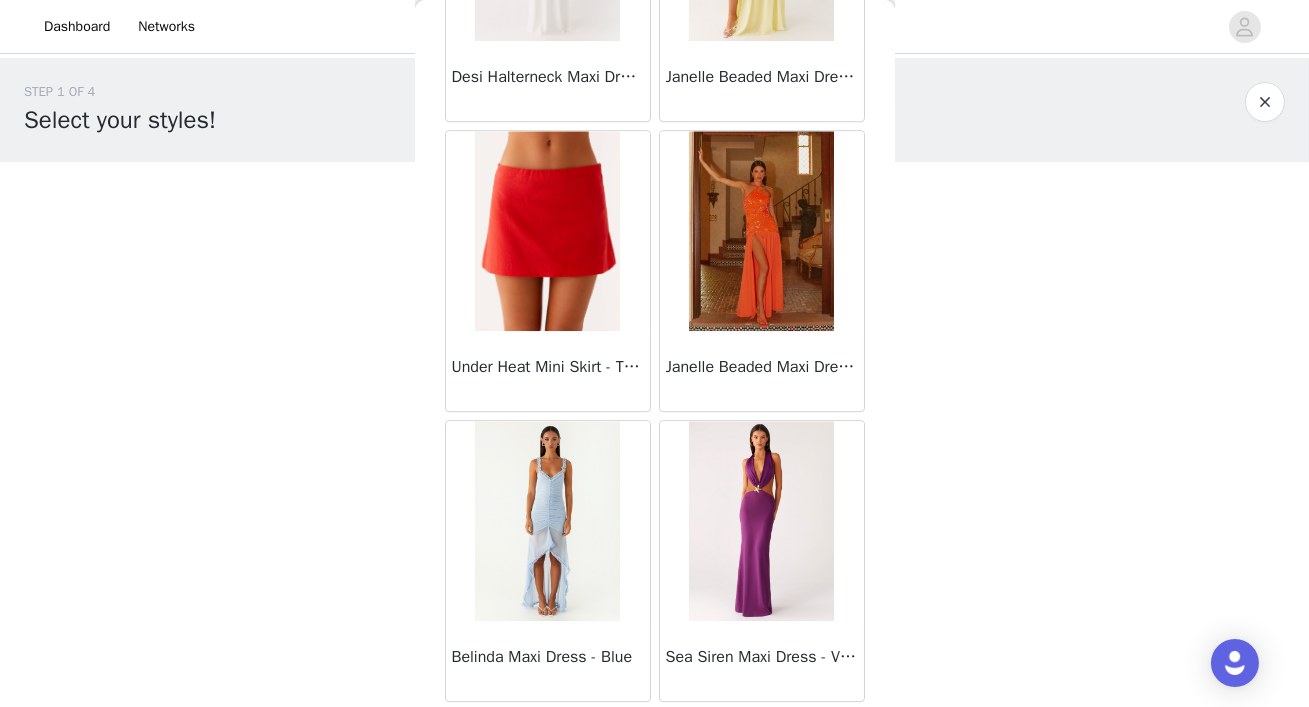 scroll, scrollTop: 69008, scrollLeft: 0, axis: vertical 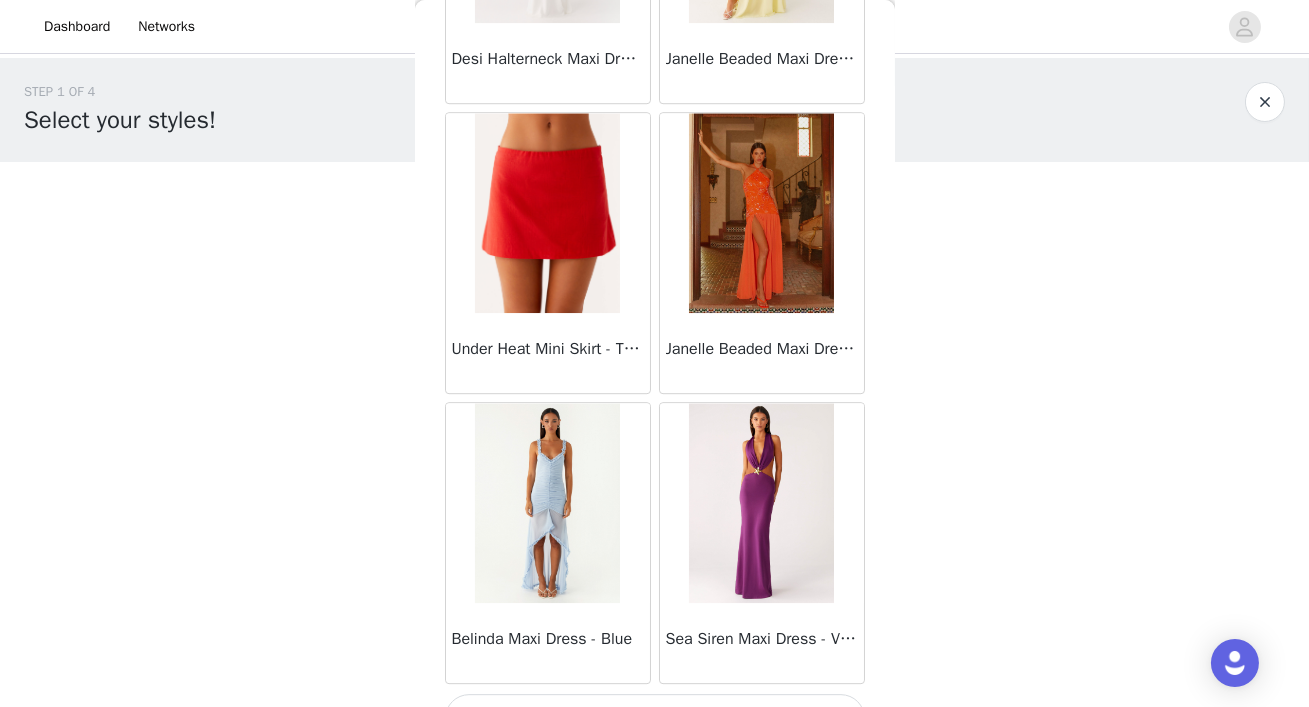 click on "Load More" at bounding box center [655, 718] 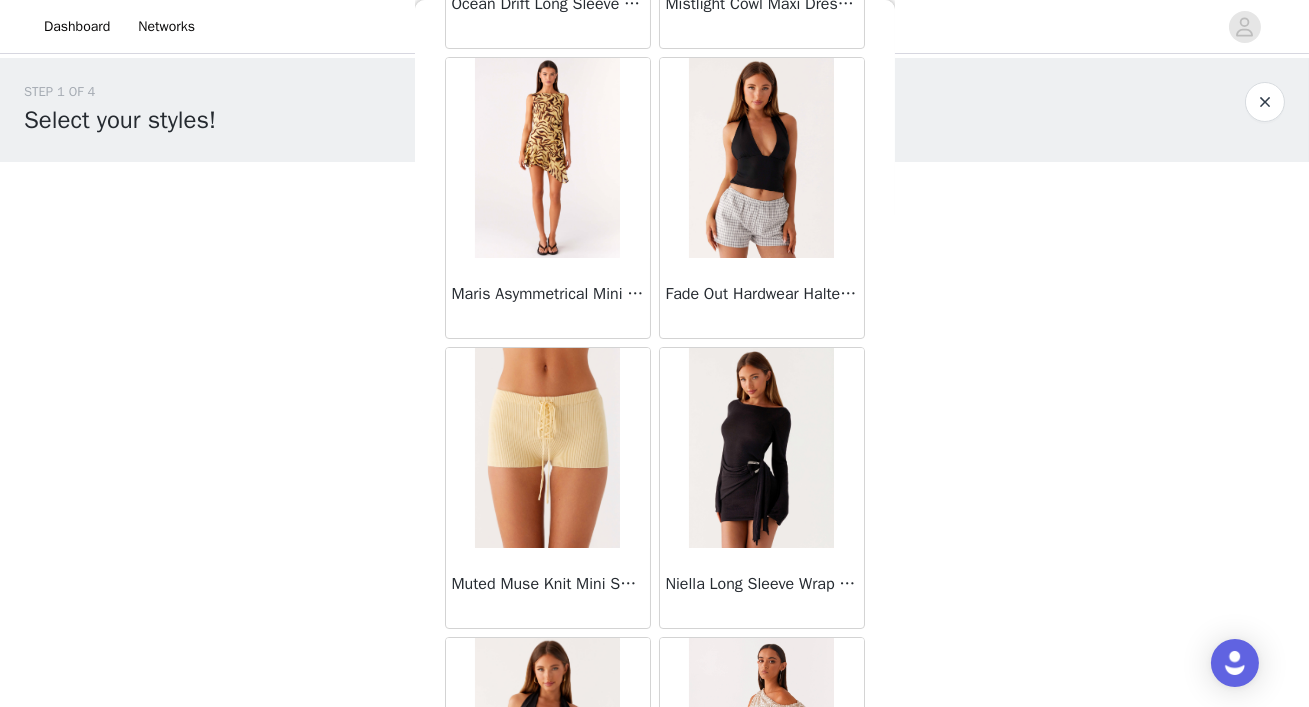 scroll, scrollTop: 71704, scrollLeft: 0, axis: vertical 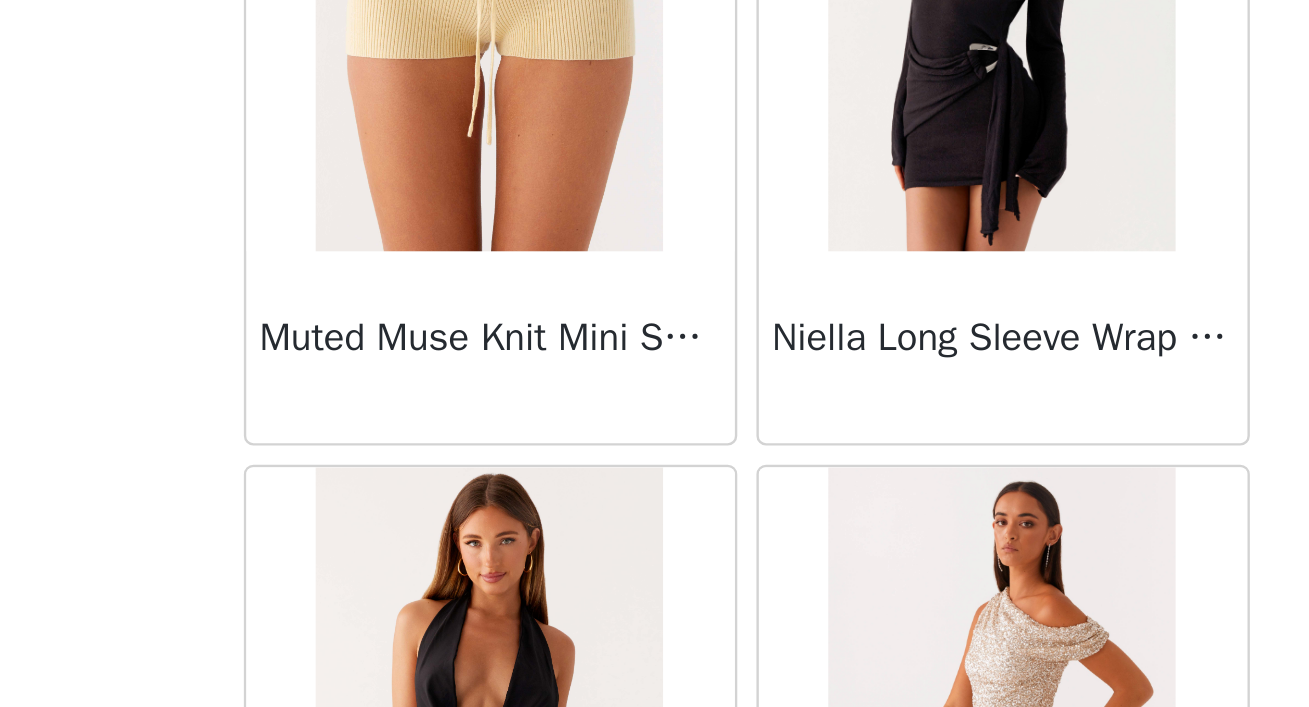 click at bounding box center (761, 707) 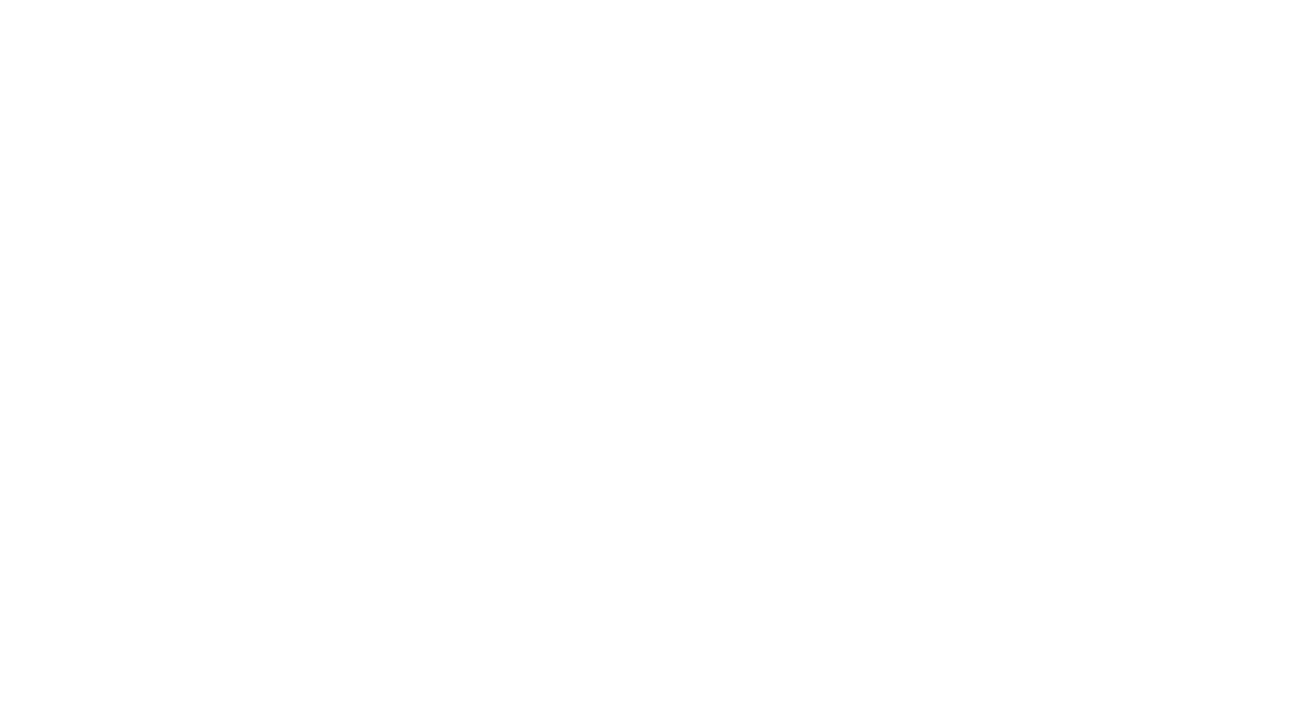 scroll, scrollTop: 0, scrollLeft: 0, axis: both 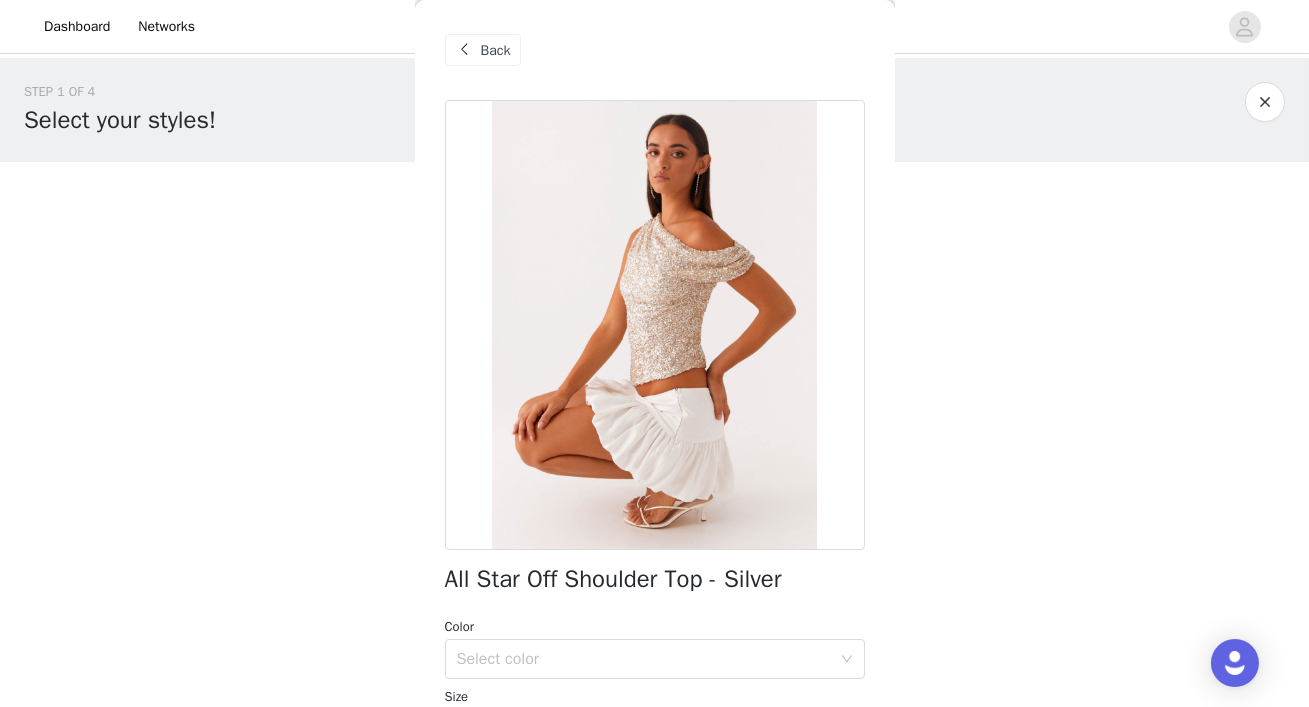 click on "Back" at bounding box center (496, 50) 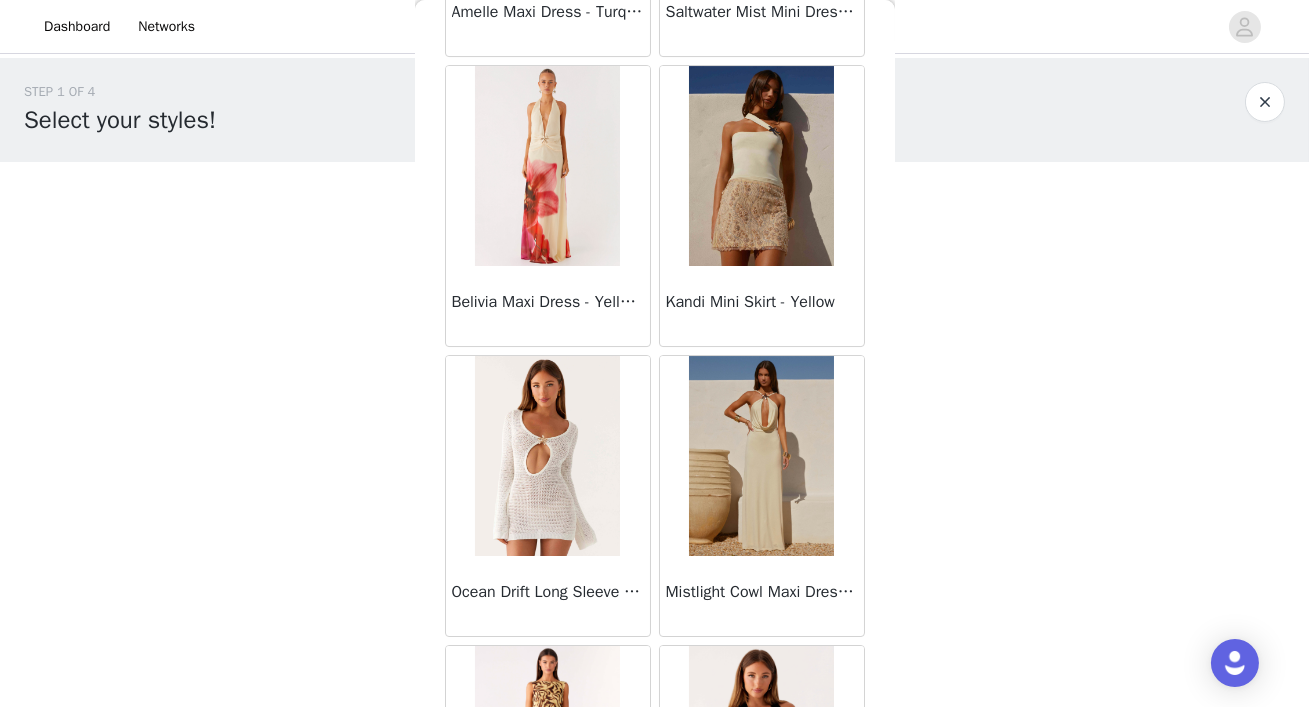 scroll, scrollTop: 71906, scrollLeft: 0, axis: vertical 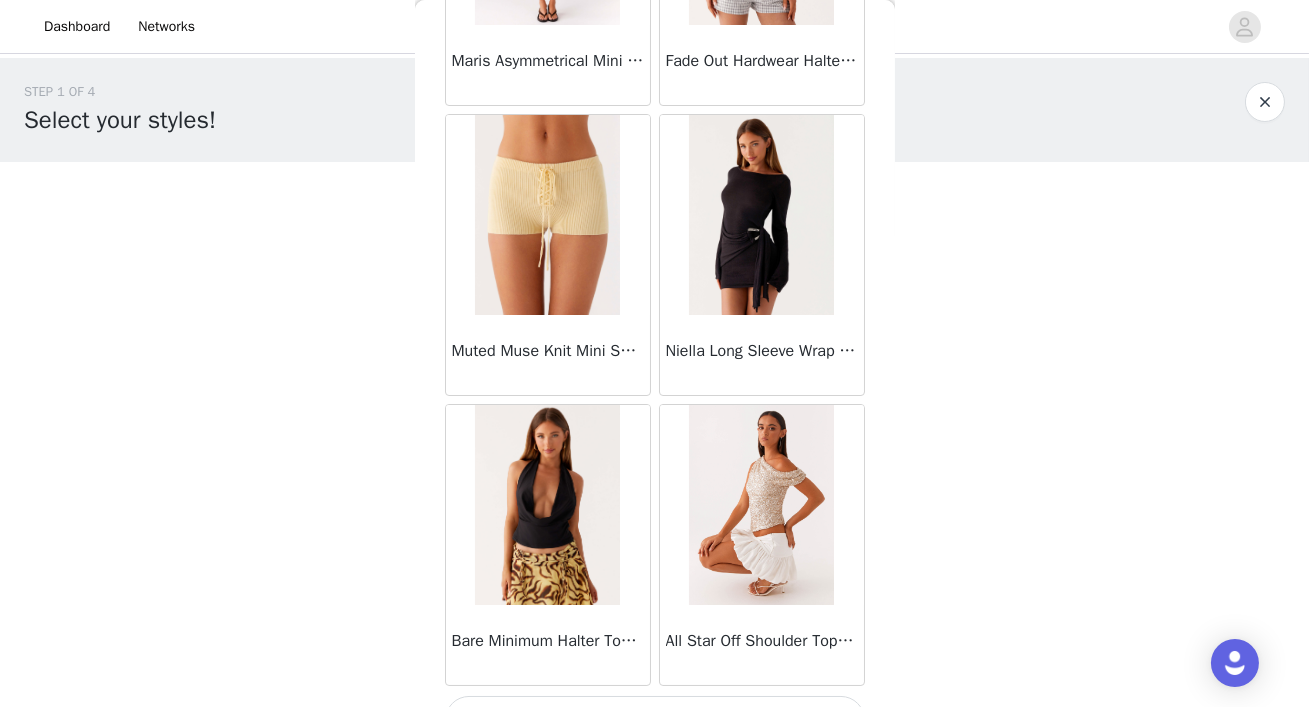 click on "Load More" at bounding box center [655, 720] 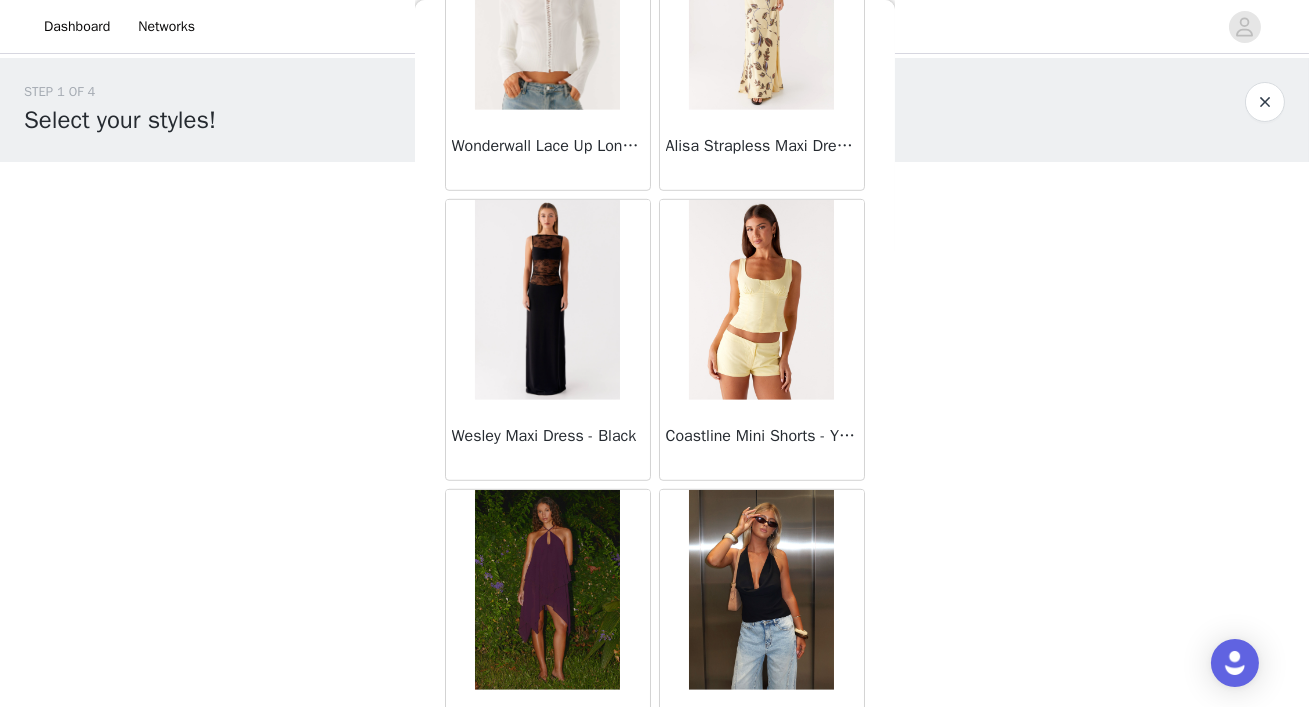 scroll, scrollTop: 74432, scrollLeft: 0, axis: vertical 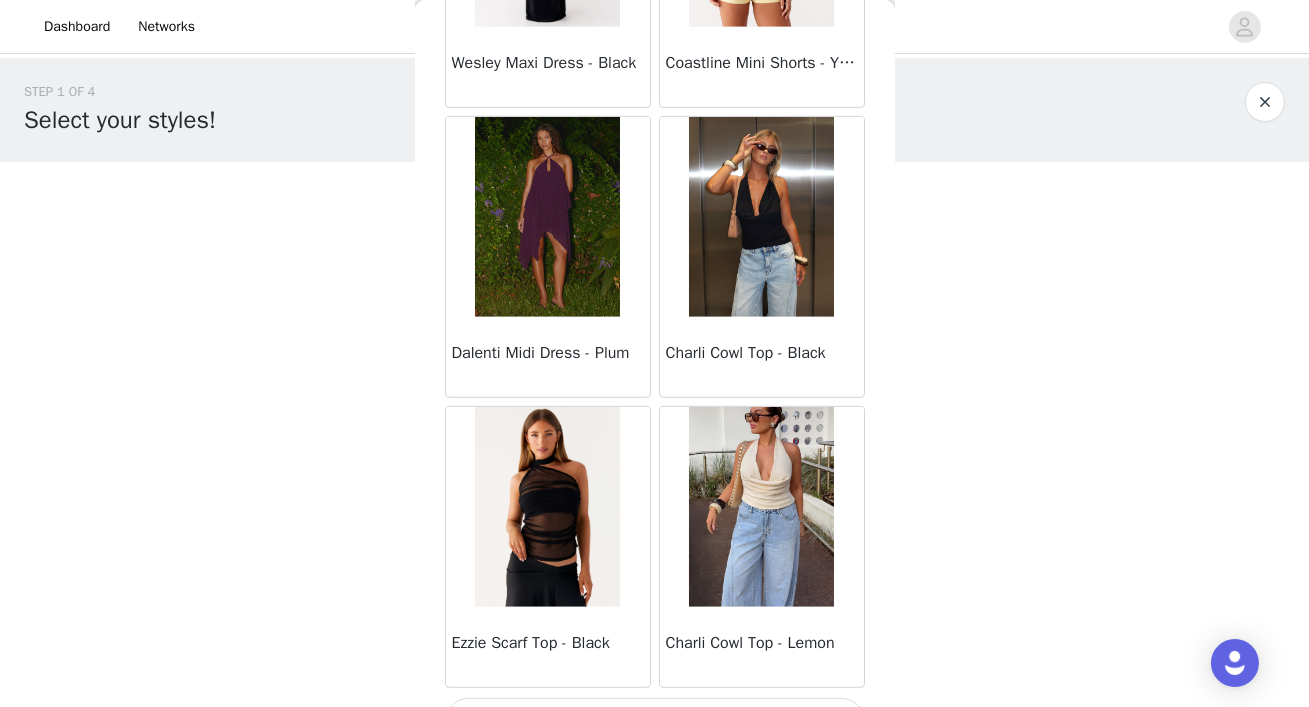 click on "Load More" at bounding box center (655, 722) 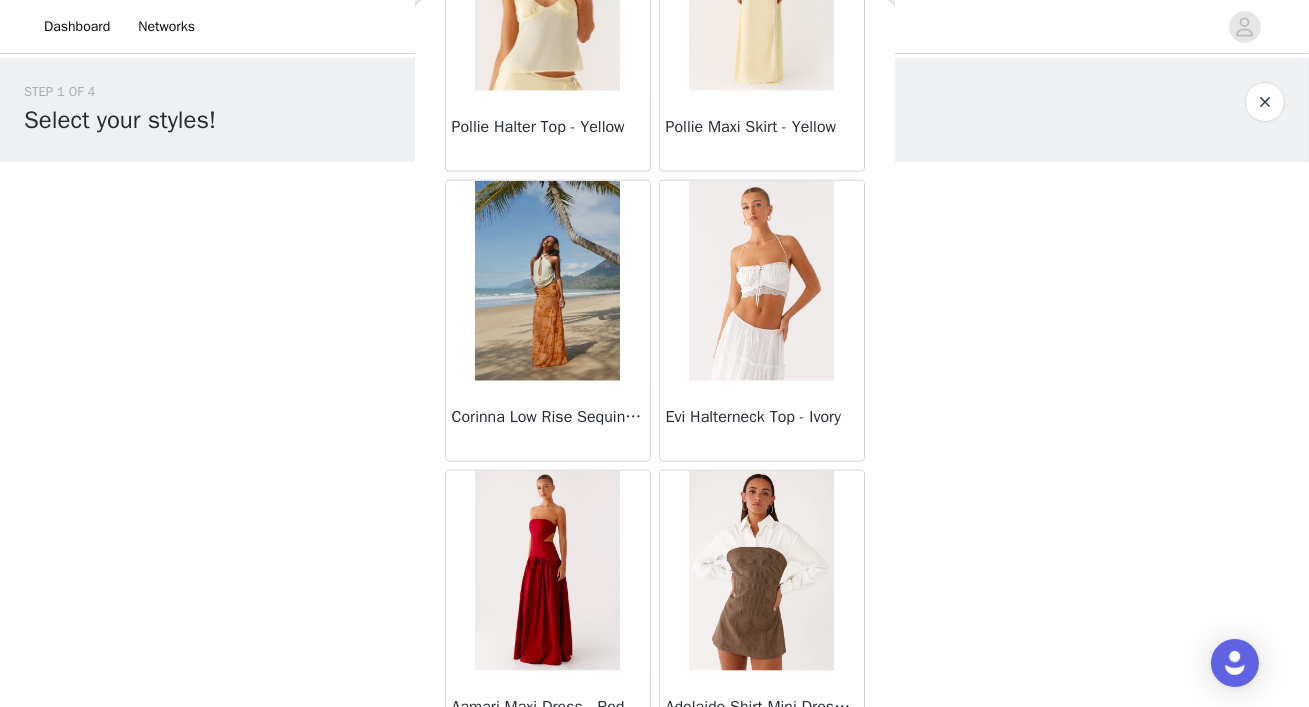 scroll, scrollTop: 77069, scrollLeft: 0, axis: vertical 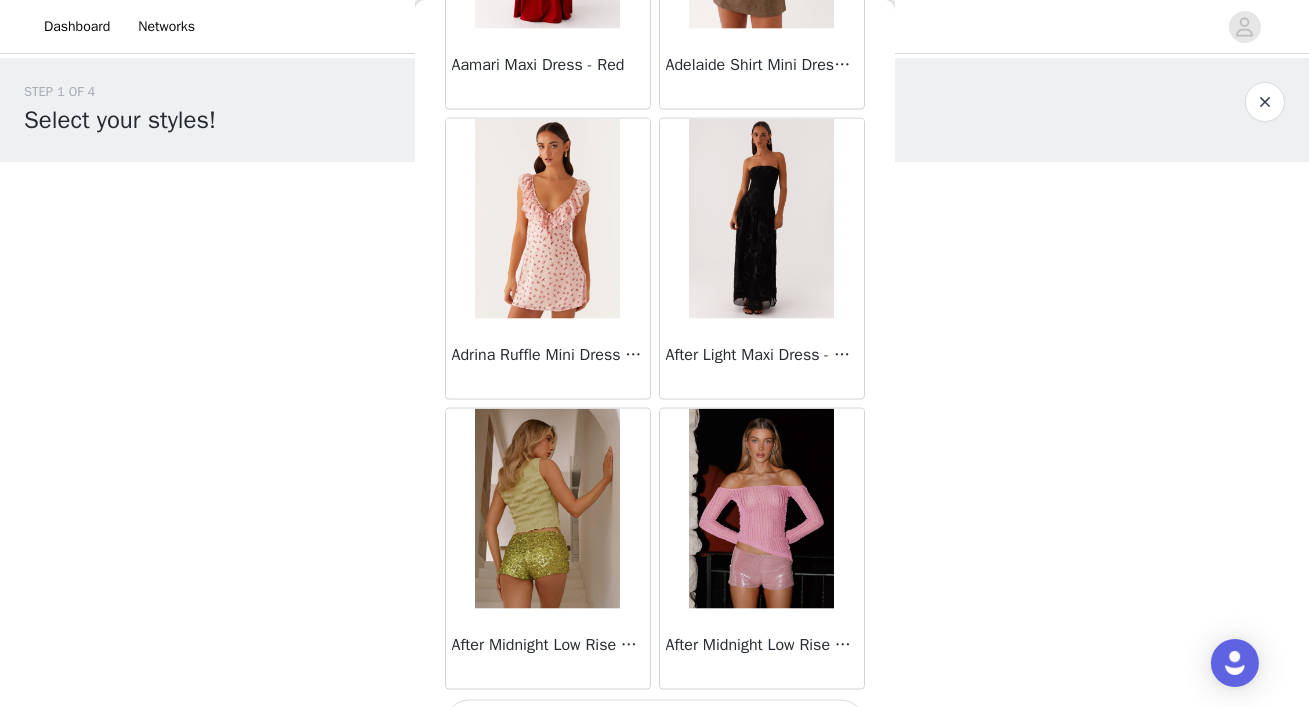 click on "Load More" at bounding box center [655, 724] 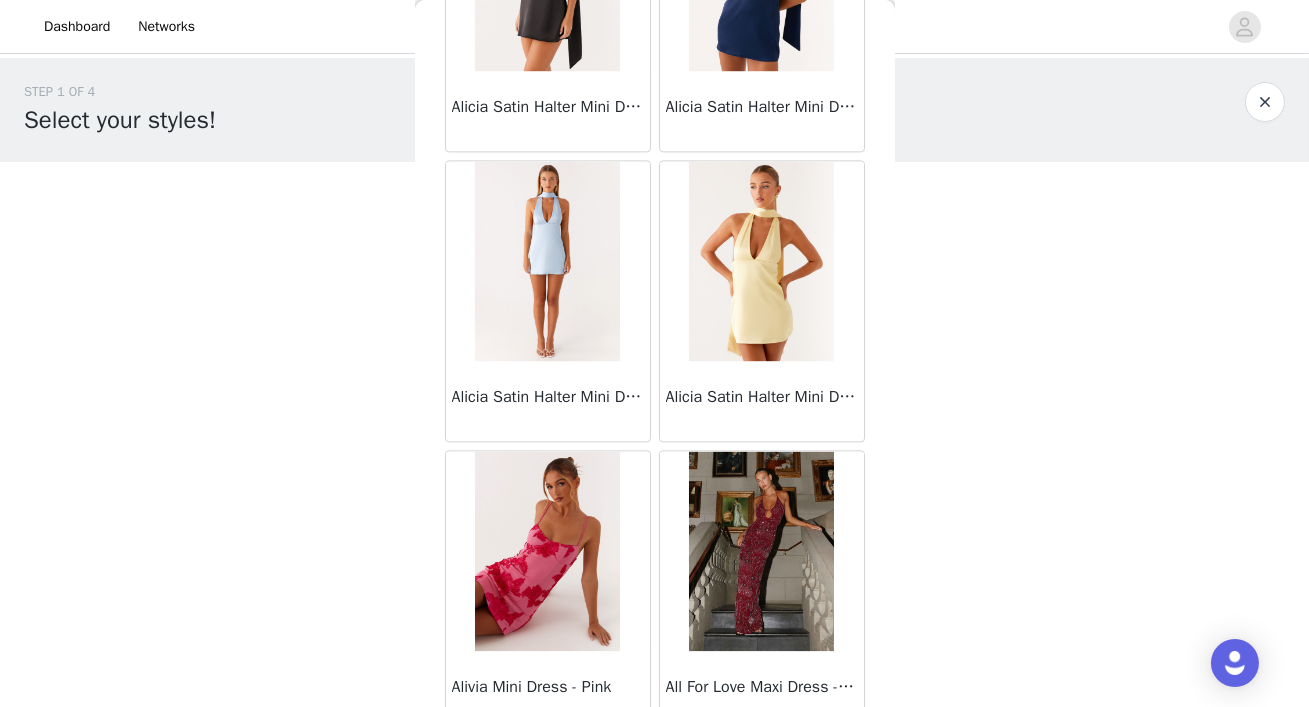 scroll, scrollTop: 80600, scrollLeft: 0, axis: vertical 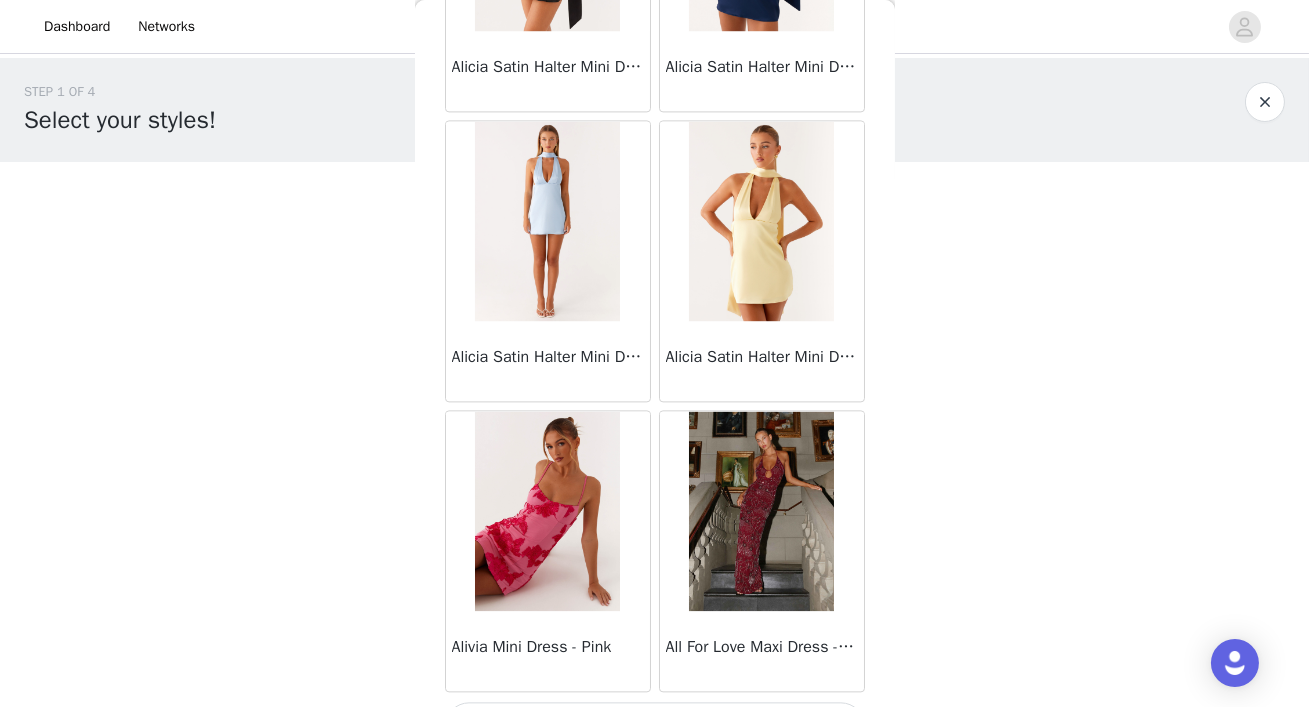 click on "Load More" at bounding box center [655, 726] 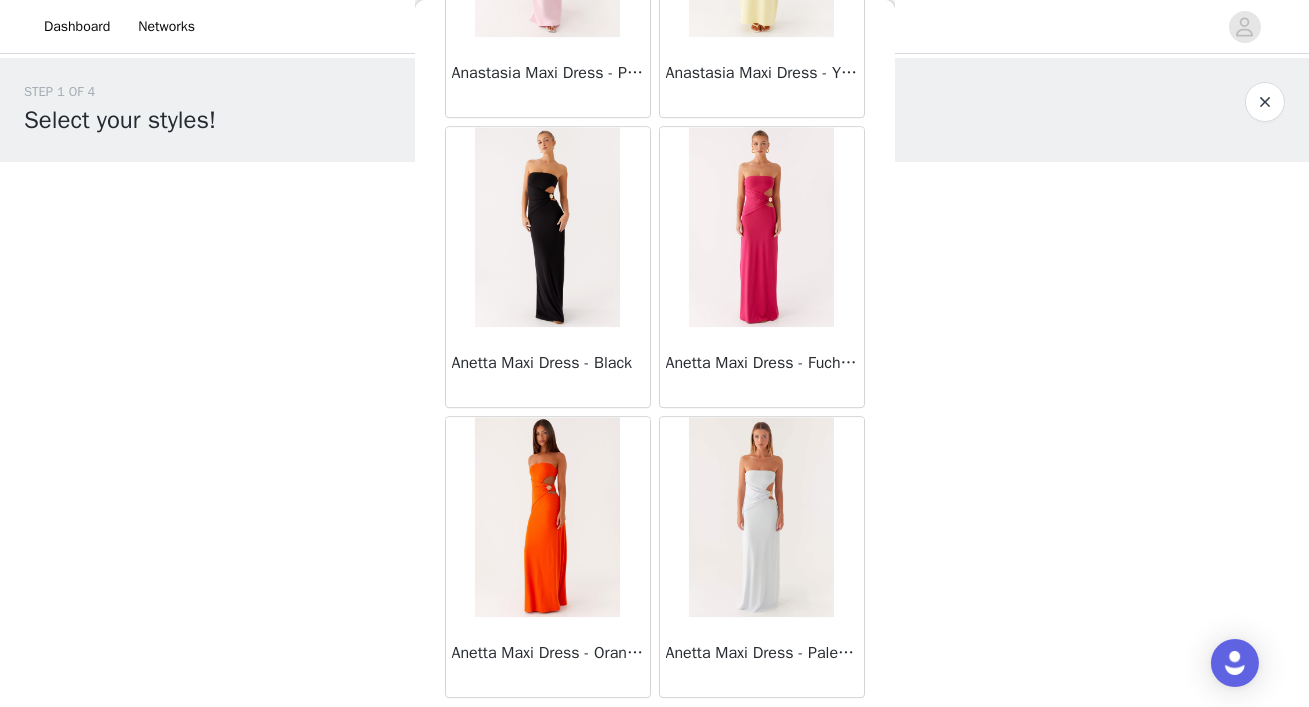 scroll, scrollTop: 83499, scrollLeft: 0, axis: vertical 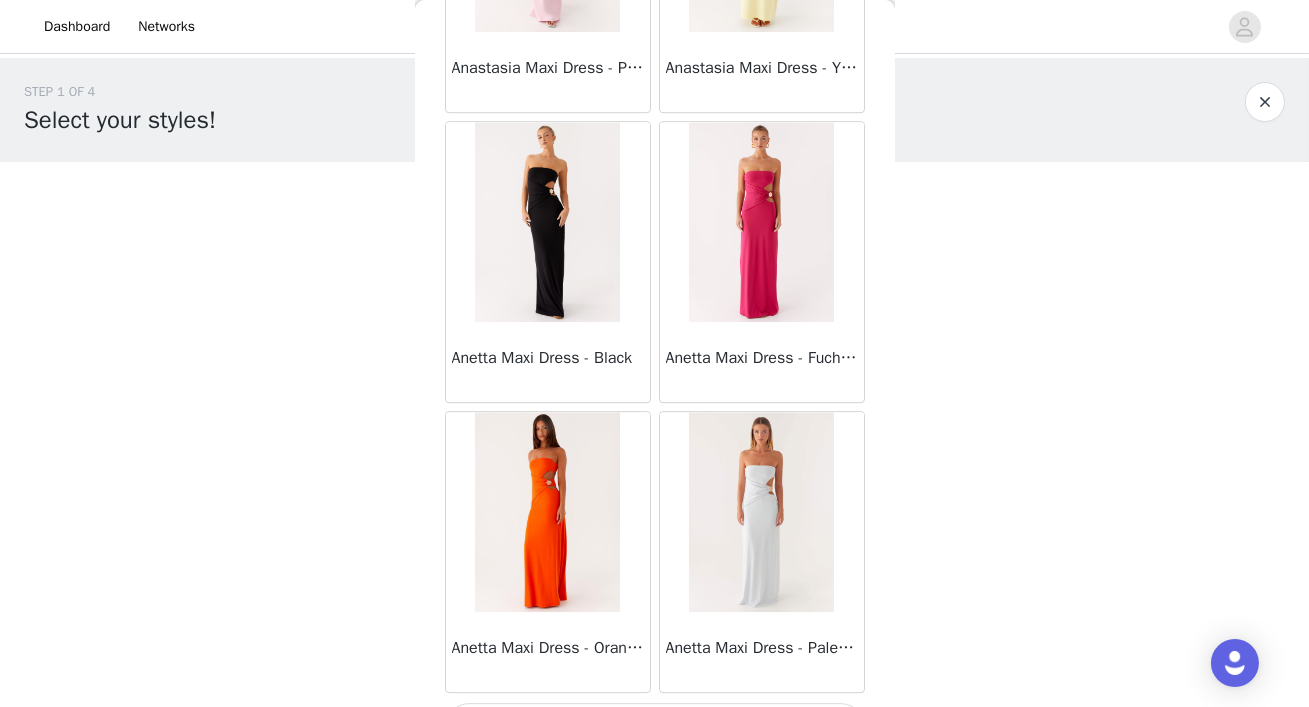 click on "Load More" at bounding box center (655, 727) 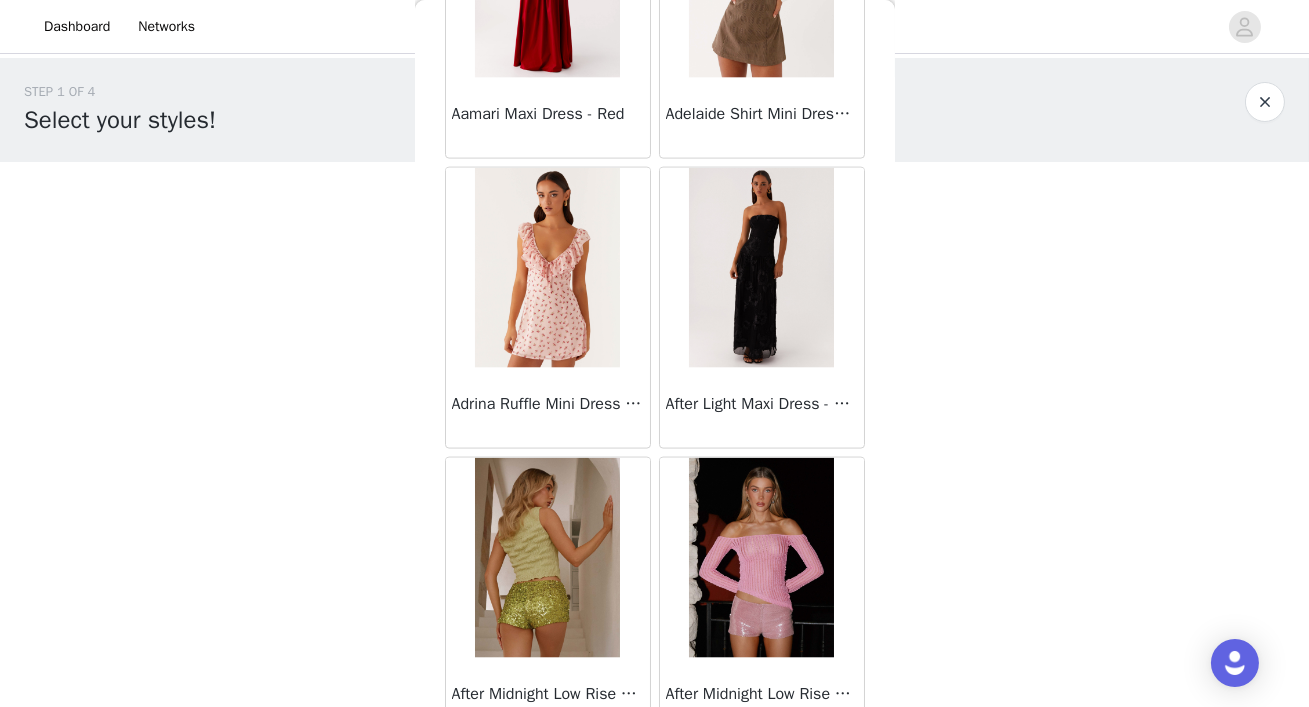 scroll, scrollTop: 78233, scrollLeft: 0, axis: vertical 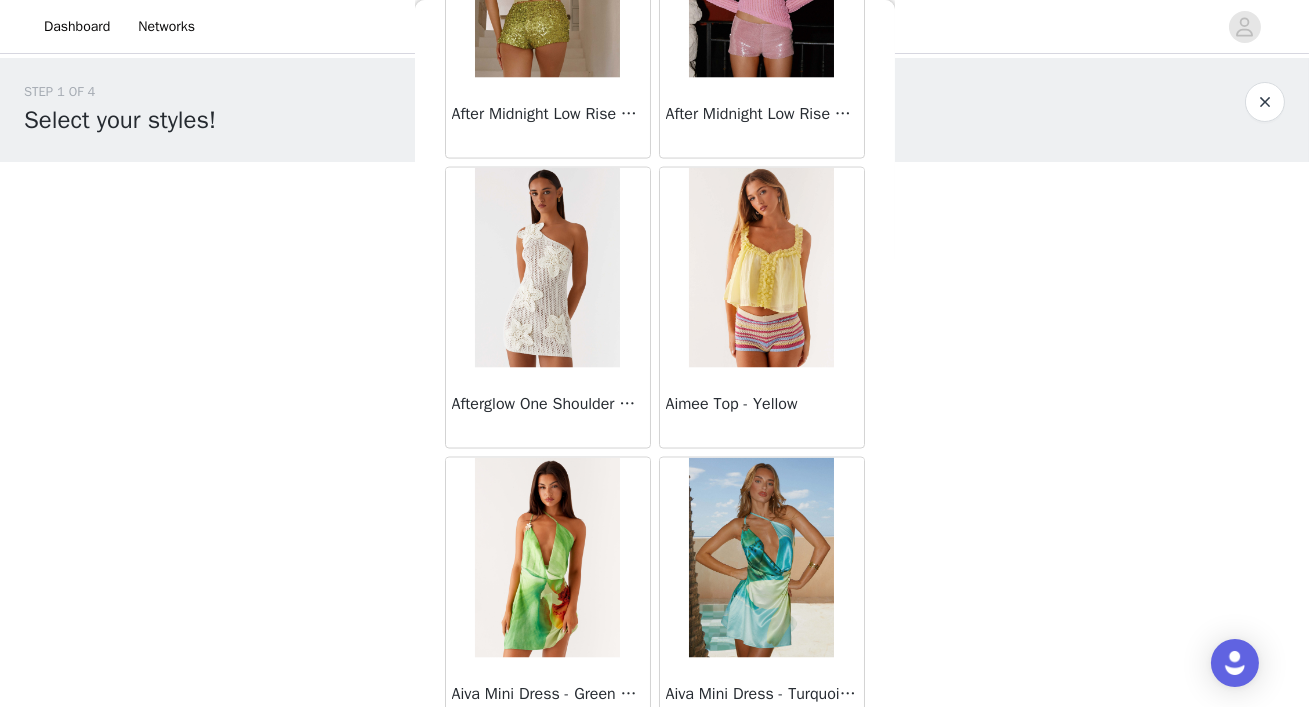 click at bounding box center (547, 268) 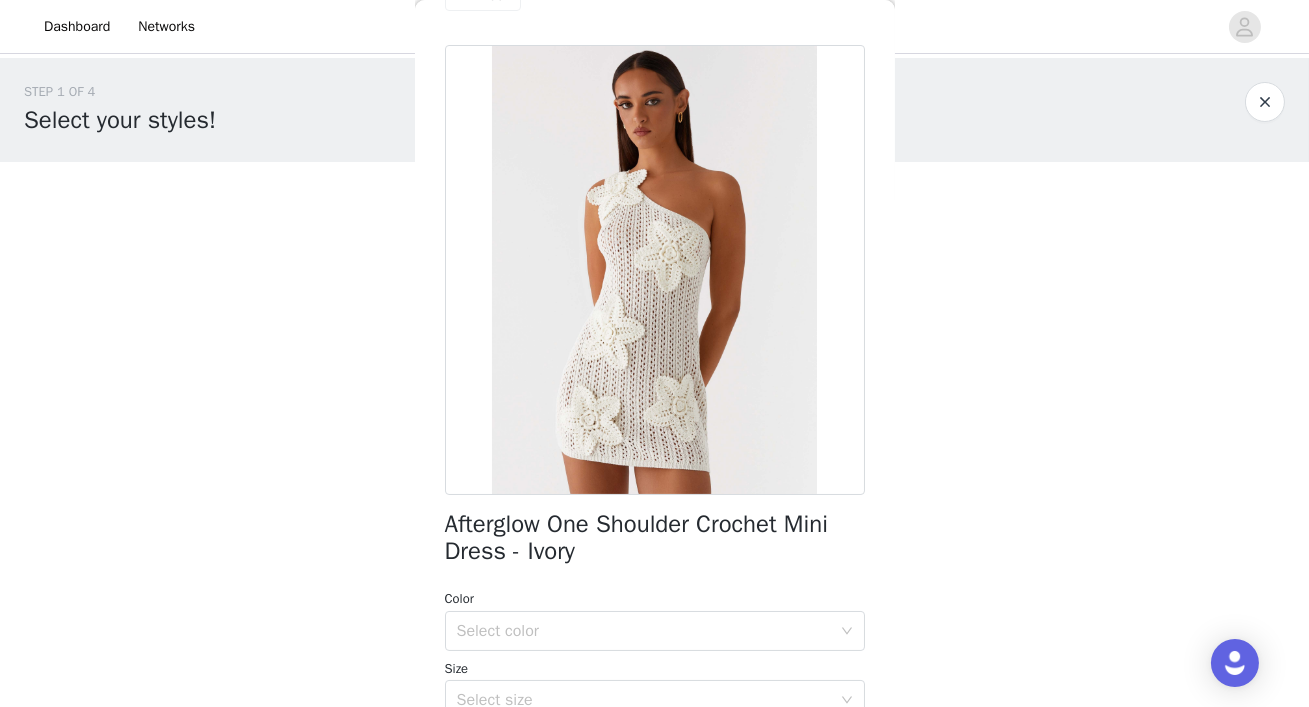 scroll, scrollTop: 307, scrollLeft: 0, axis: vertical 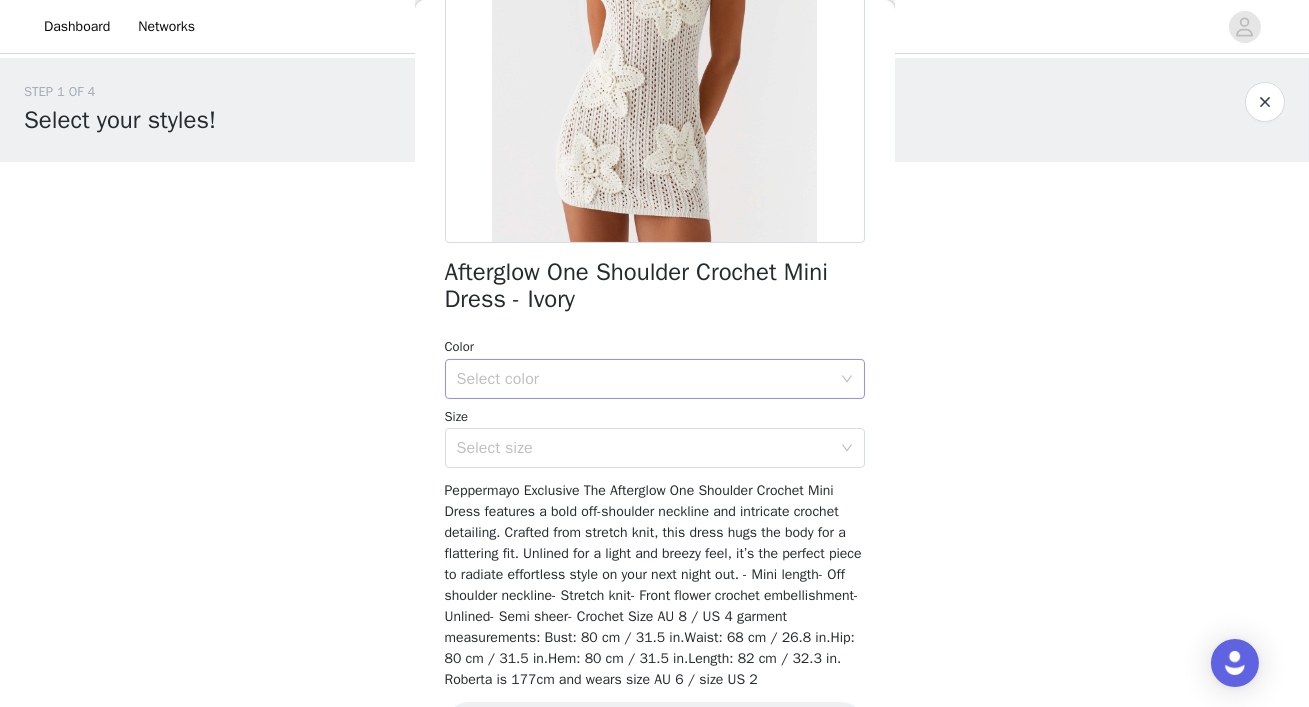 click on "Select color" at bounding box center [644, 379] 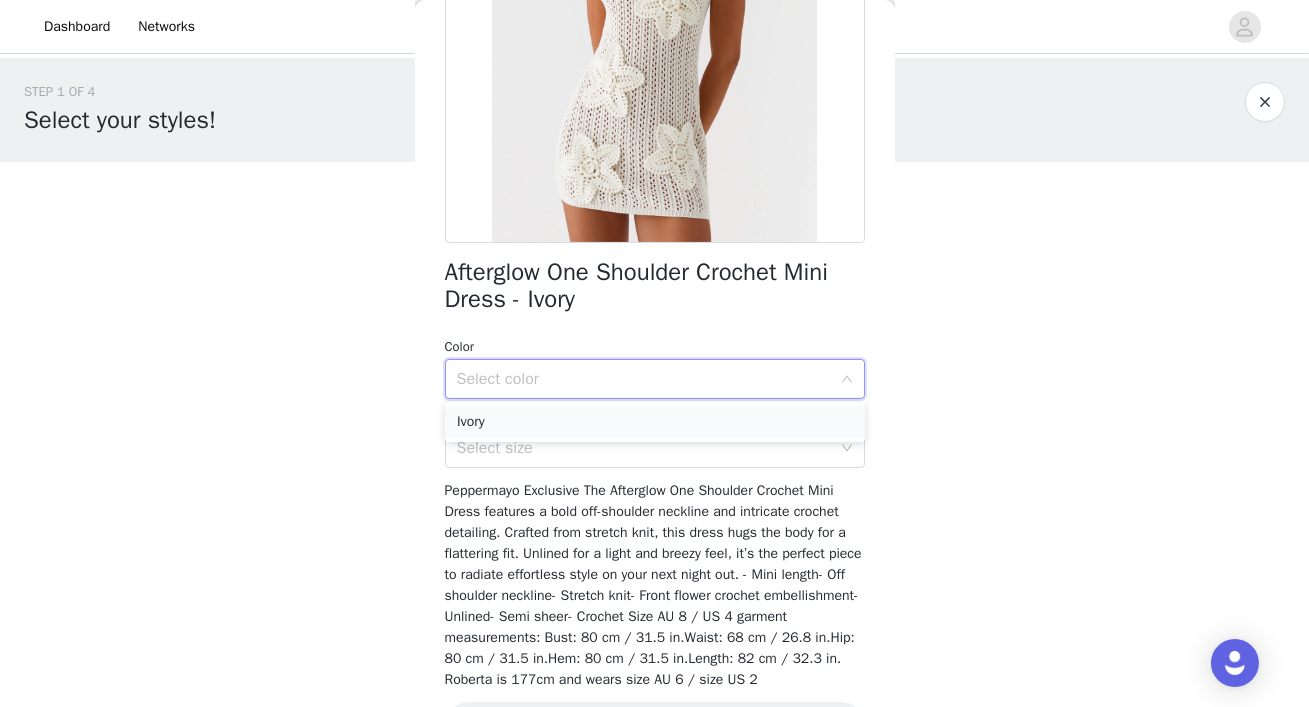 click on "Ivory" at bounding box center [655, 422] 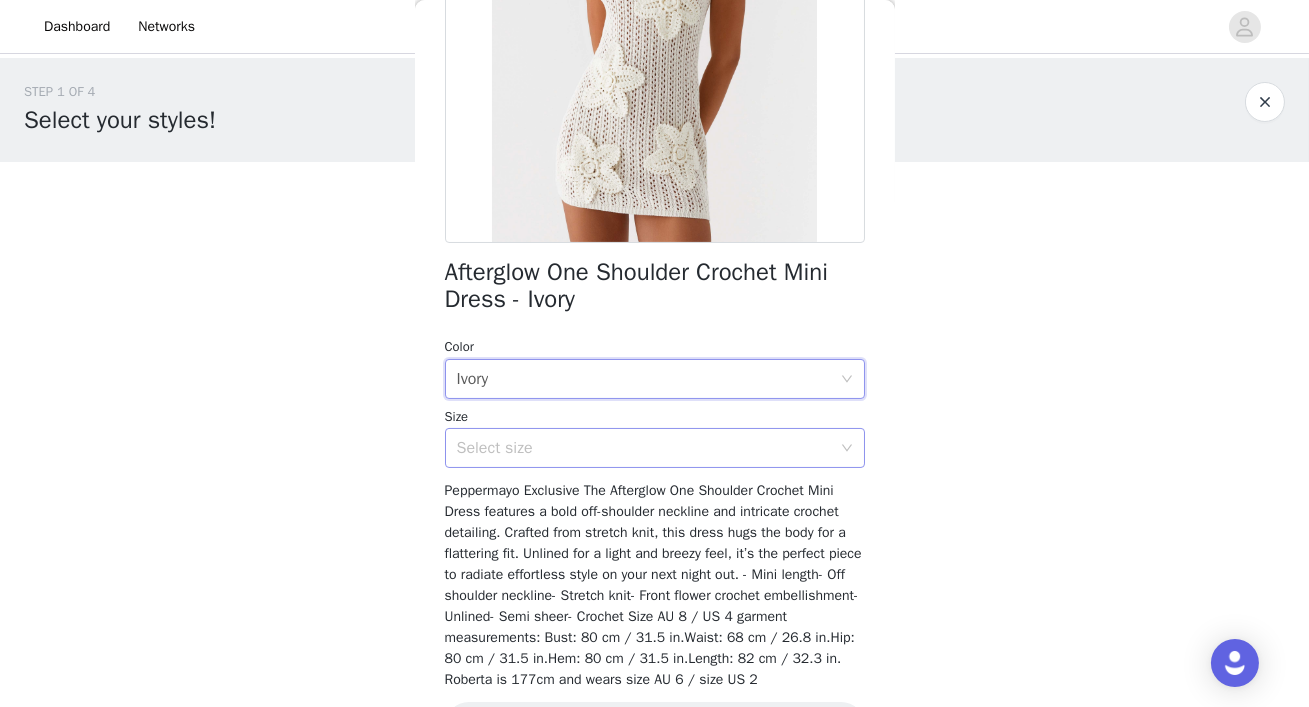 click on "Select size" at bounding box center [644, 448] 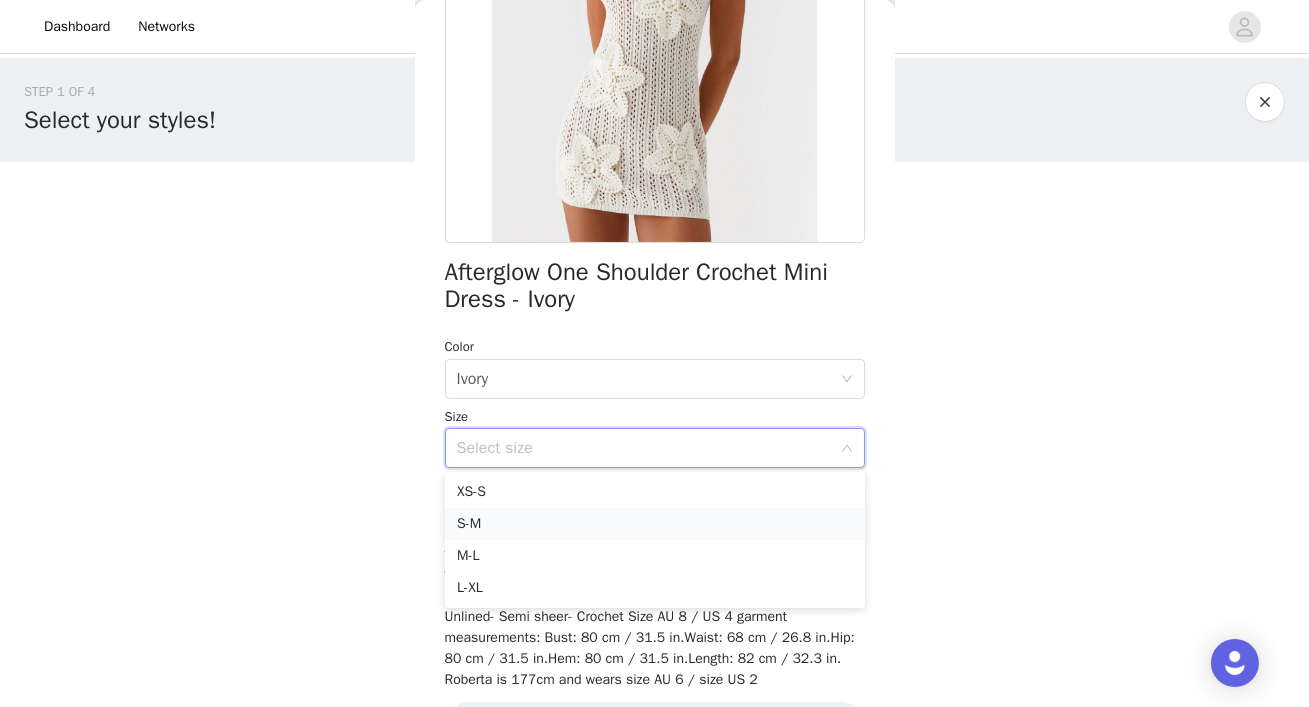 click on "S-M" at bounding box center (655, 524) 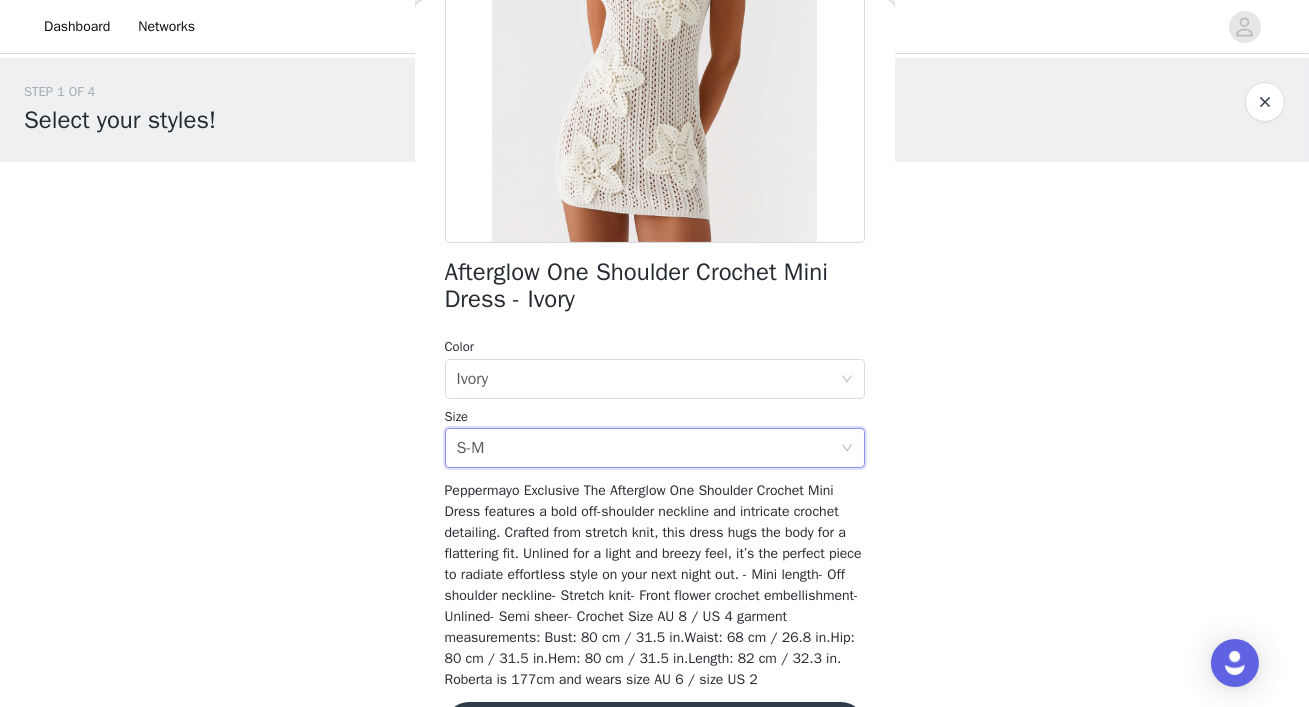 scroll, scrollTop: 373, scrollLeft: 0, axis: vertical 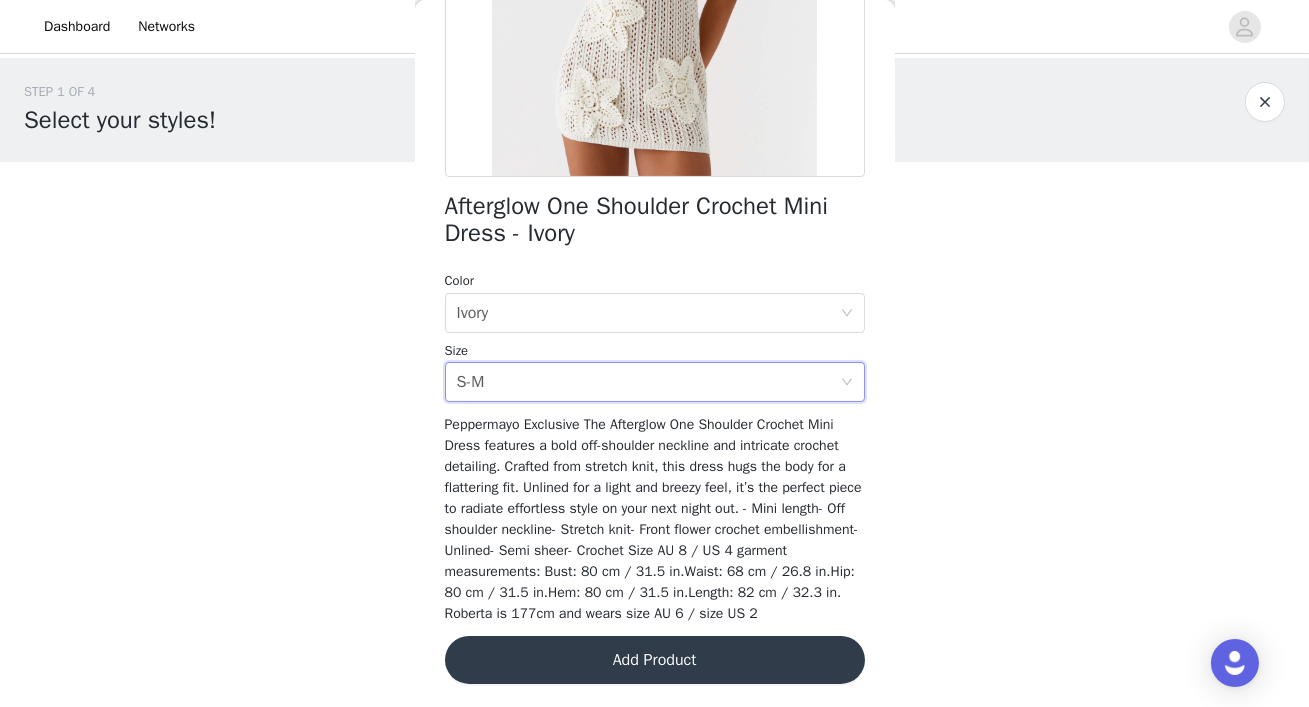 click on "Add Product" at bounding box center (655, 660) 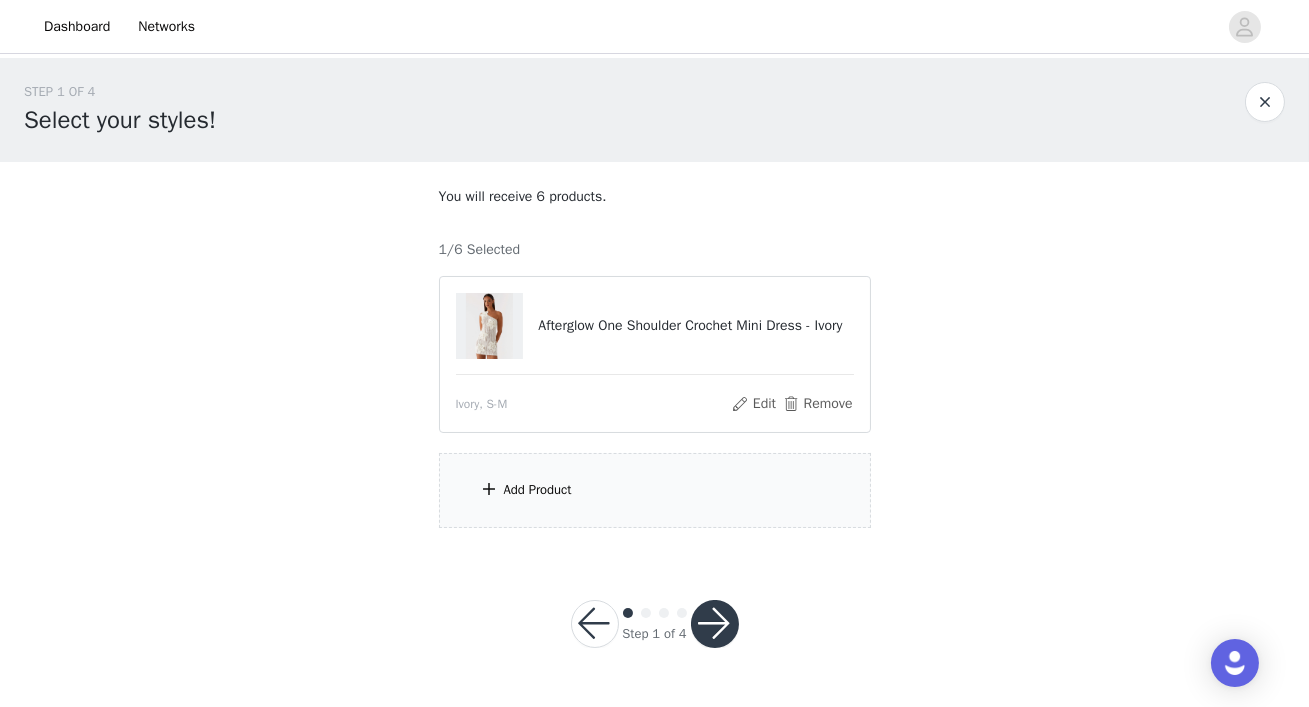 click on "Add Product" at bounding box center (655, 490) 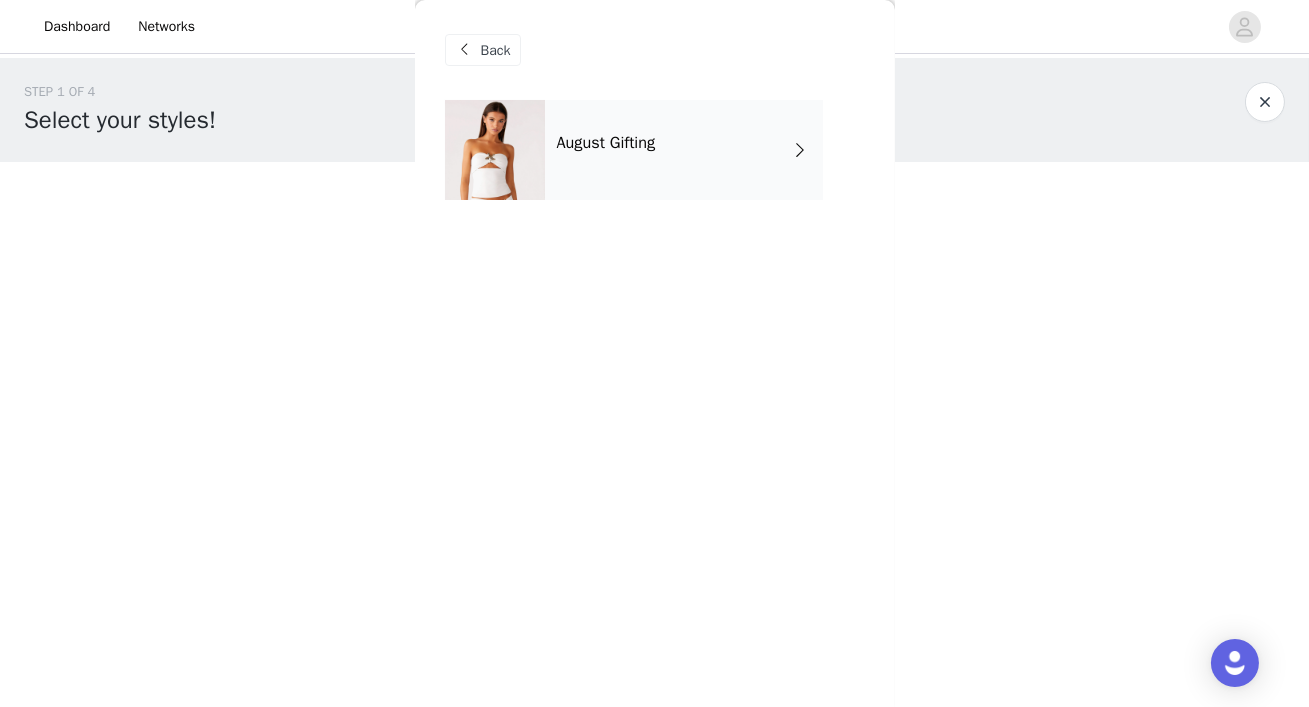 click on "August Gifting" at bounding box center [684, 150] 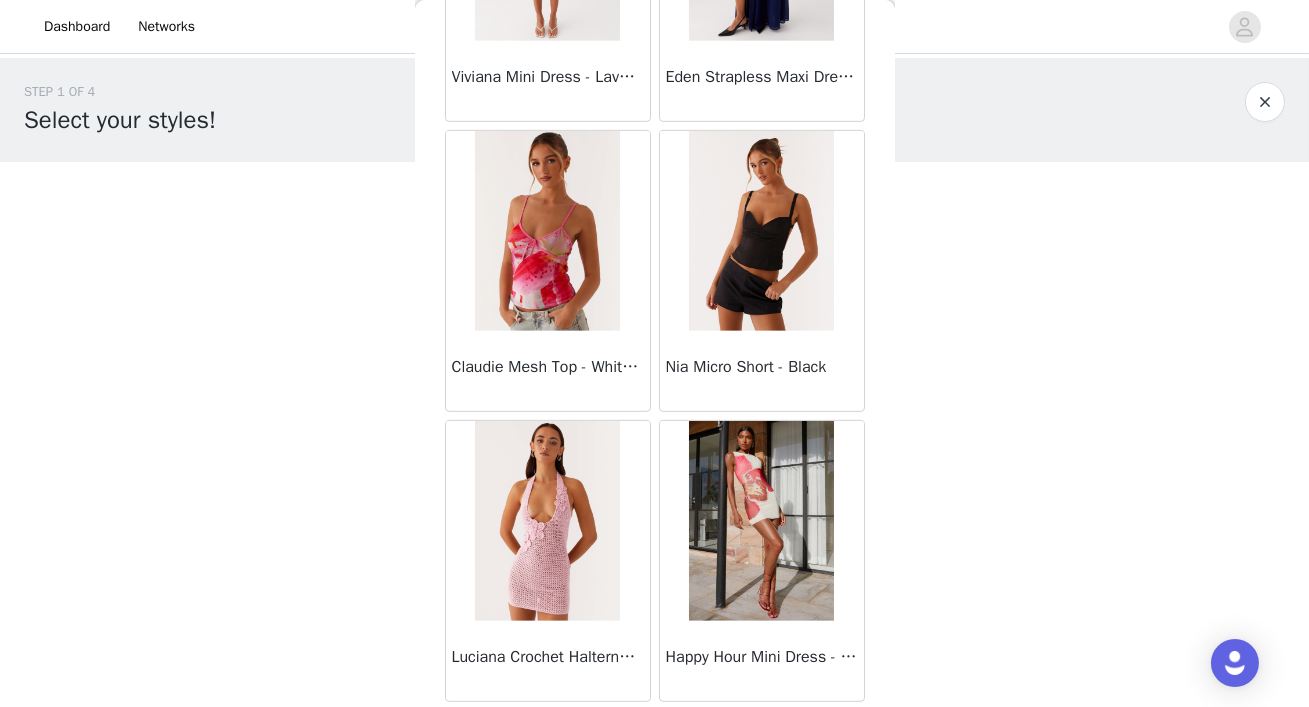 scroll, scrollTop: 2350, scrollLeft: 0, axis: vertical 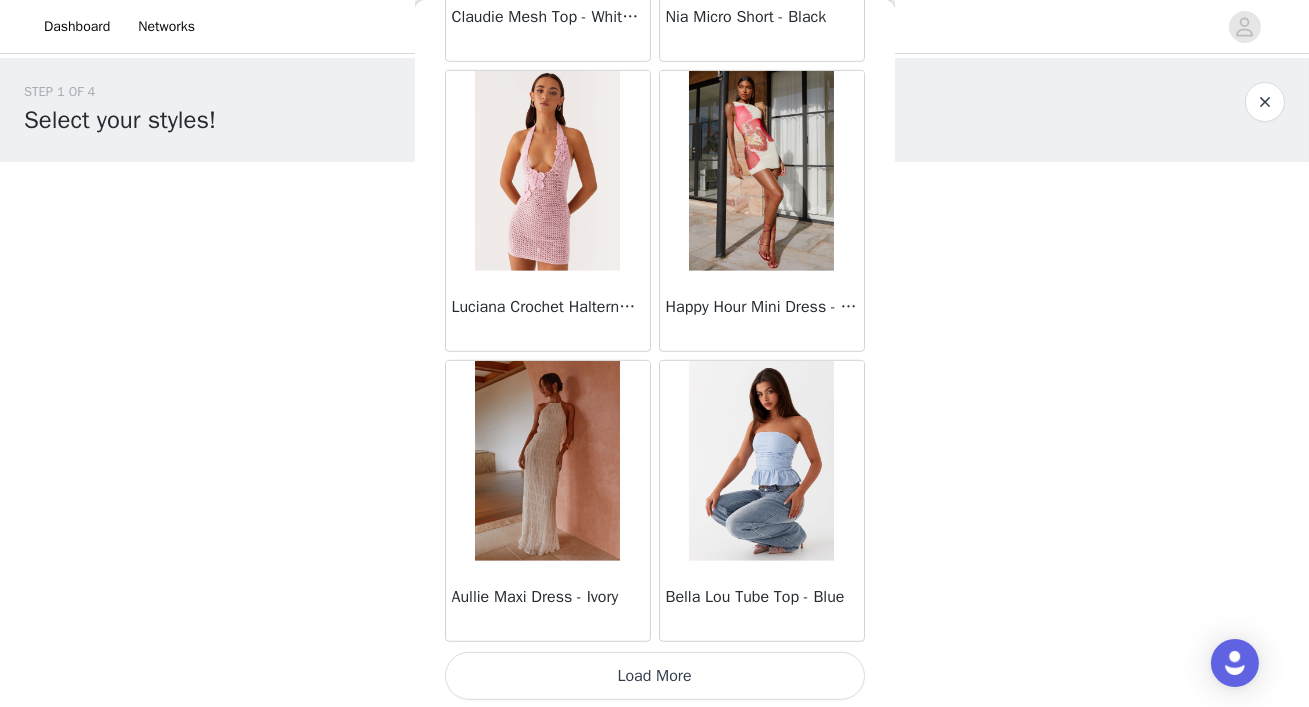 click on "Load More" at bounding box center [655, 676] 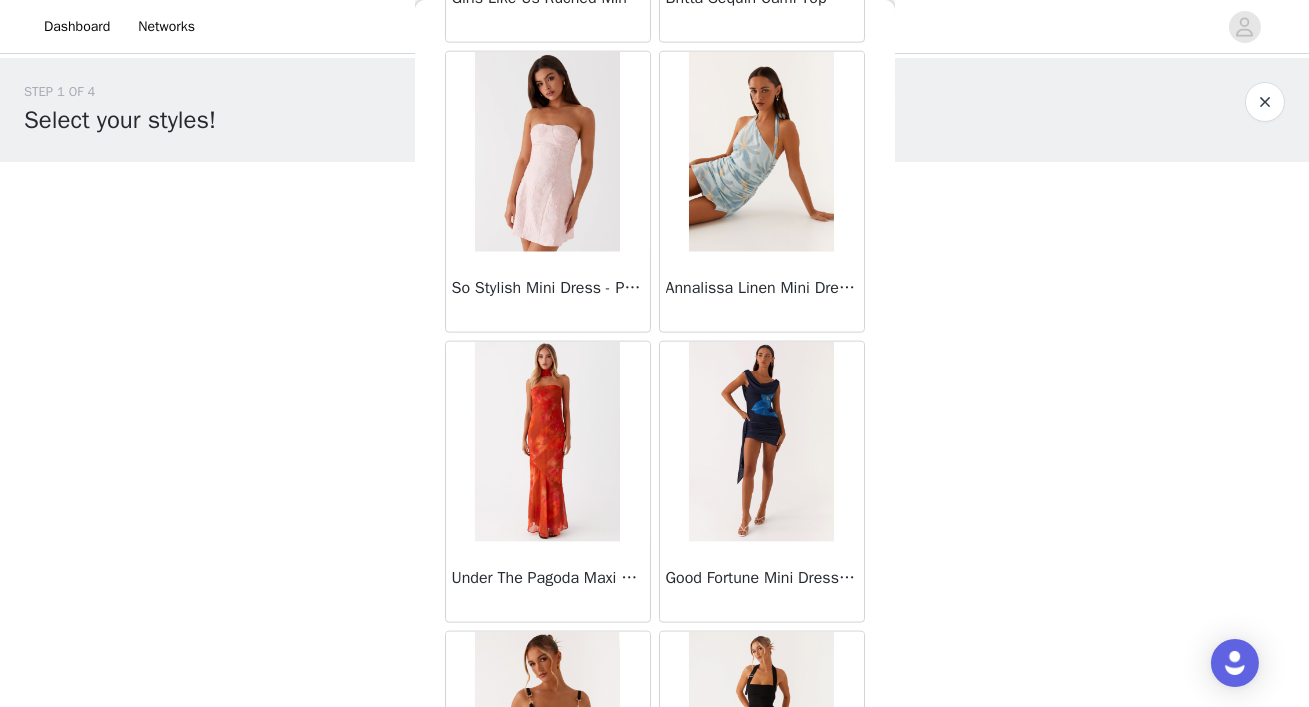 scroll, scrollTop: 5249, scrollLeft: 0, axis: vertical 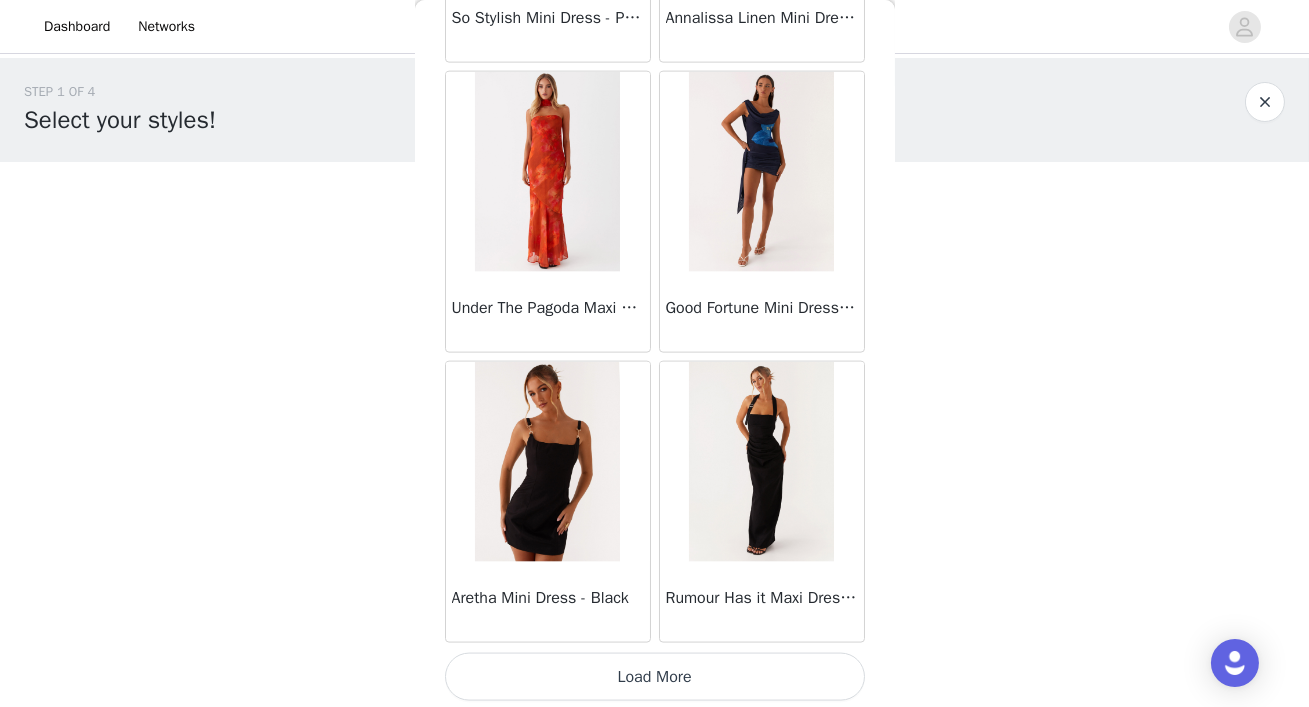 click on "Load More" at bounding box center (655, 677) 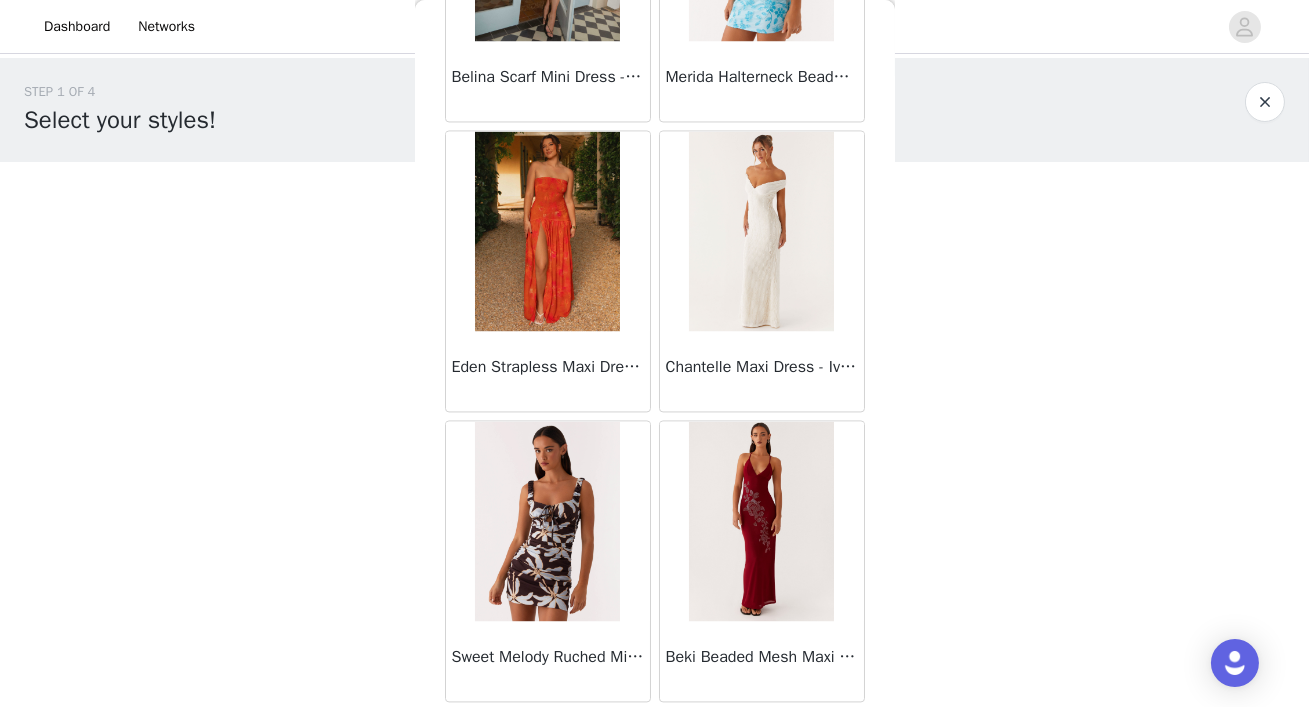 scroll, scrollTop: 8147, scrollLeft: 0, axis: vertical 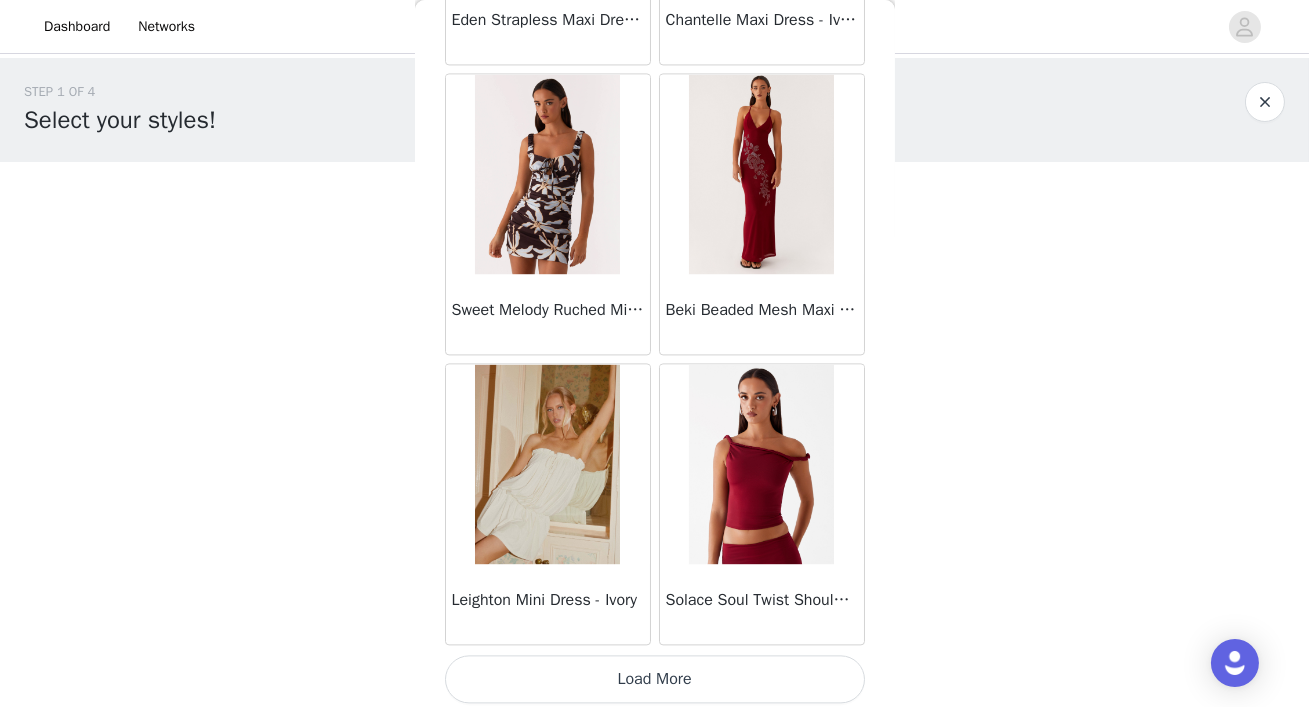 click on "Load More" at bounding box center [655, 679] 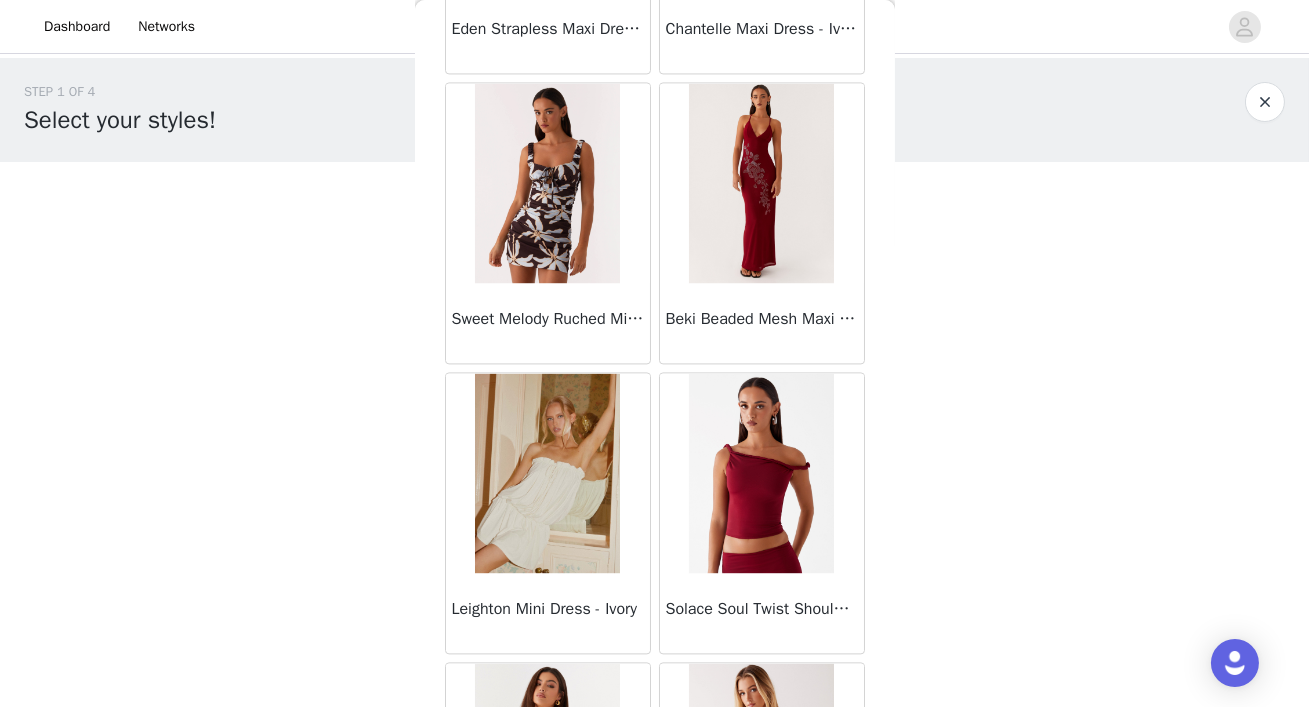 scroll, scrollTop: 8147, scrollLeft: 0, axis: vertical 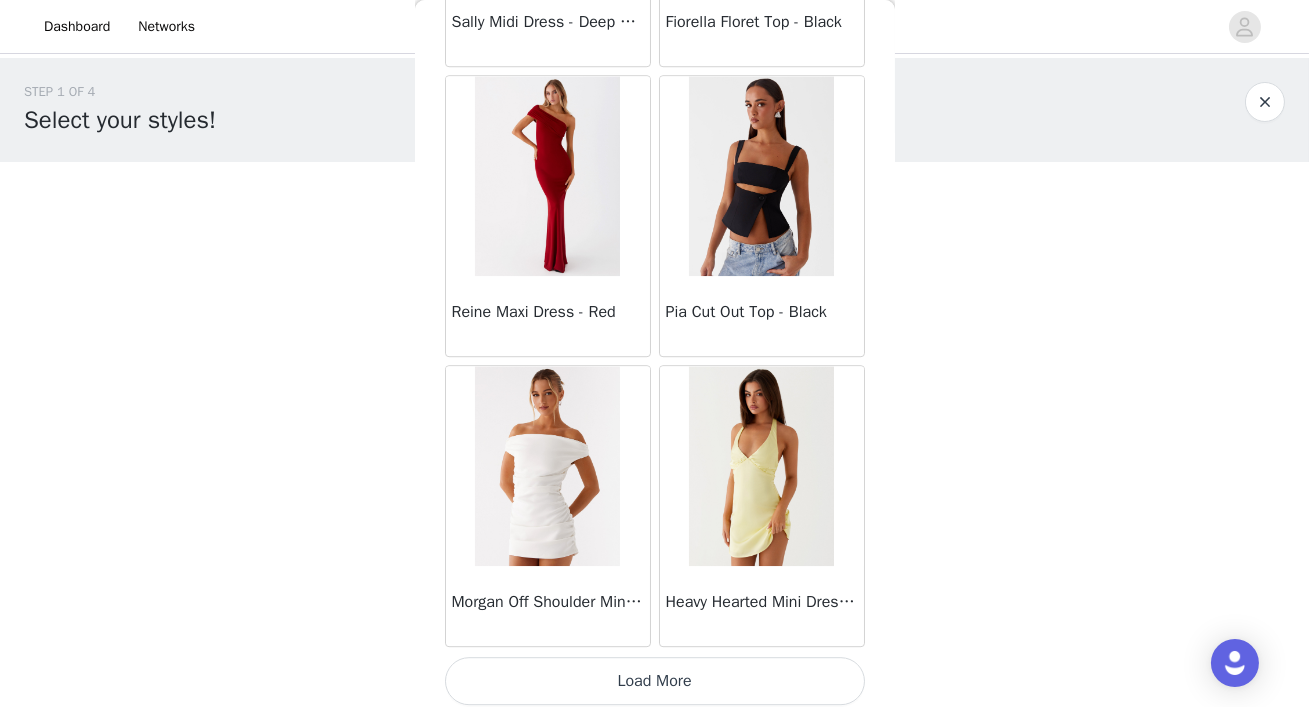 click on "Load More" at bounding box center [655, 681] 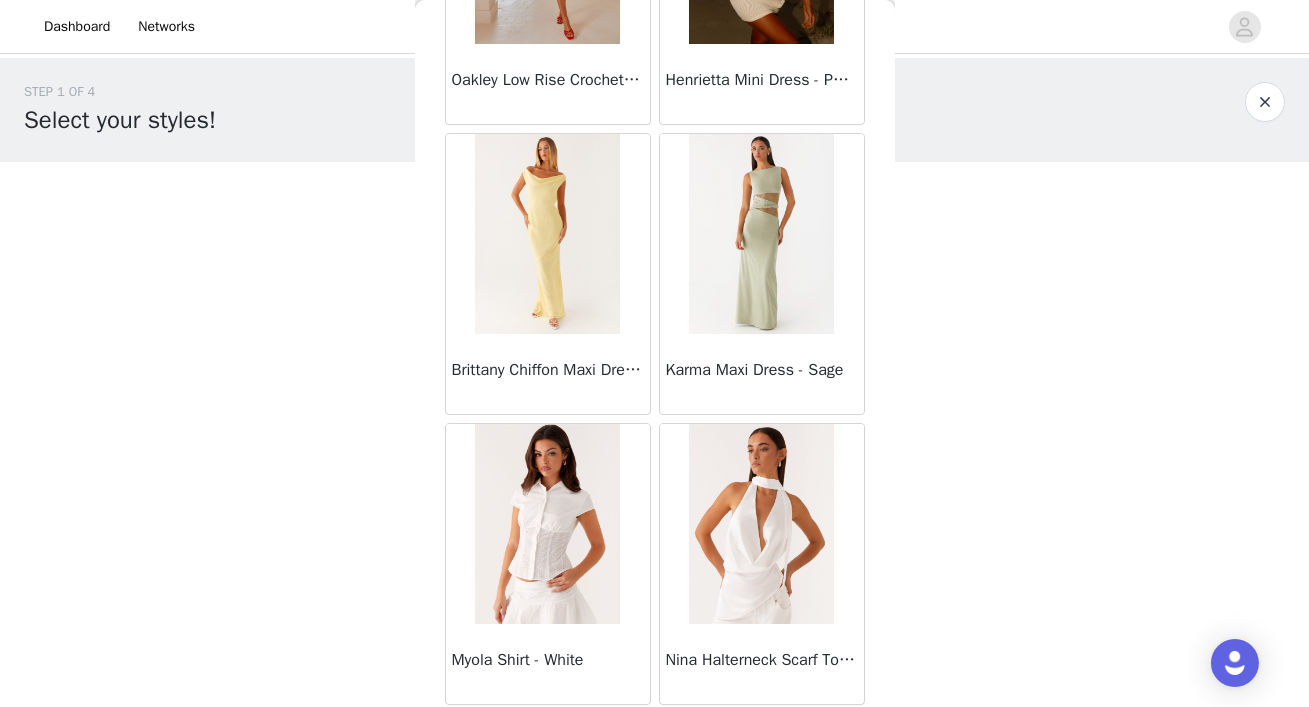 scroll, scrollTop: 13943, scrollLeft: 0, axis: vertical 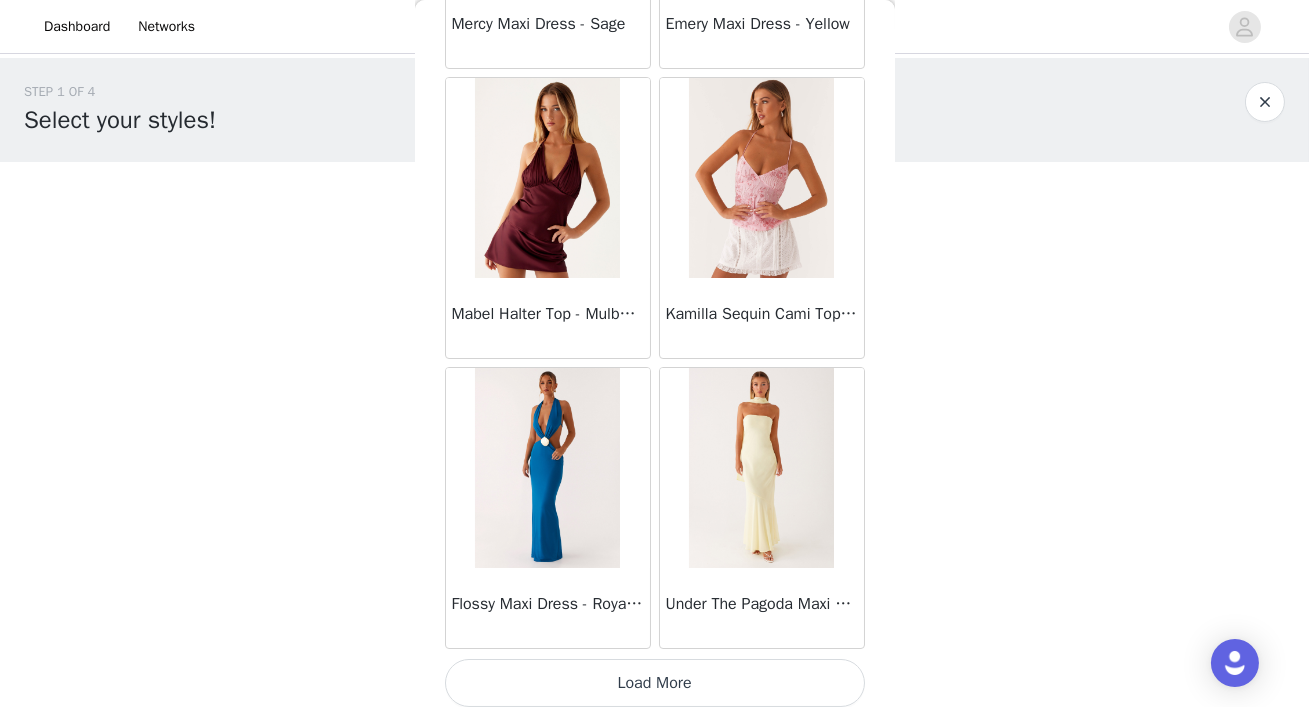 click on "Load More" at bounding box center (655, 683) 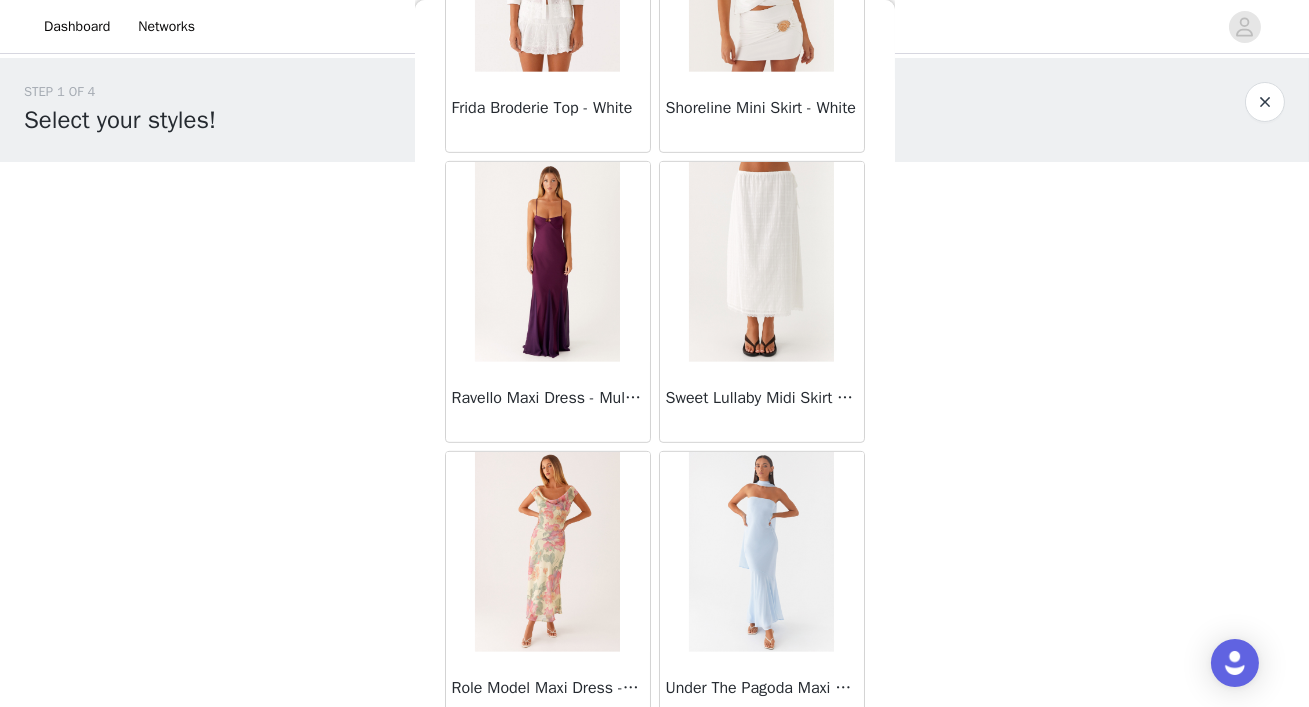 scroll, scrollTop: 16841, scrollLeft: 0, axis: vertical 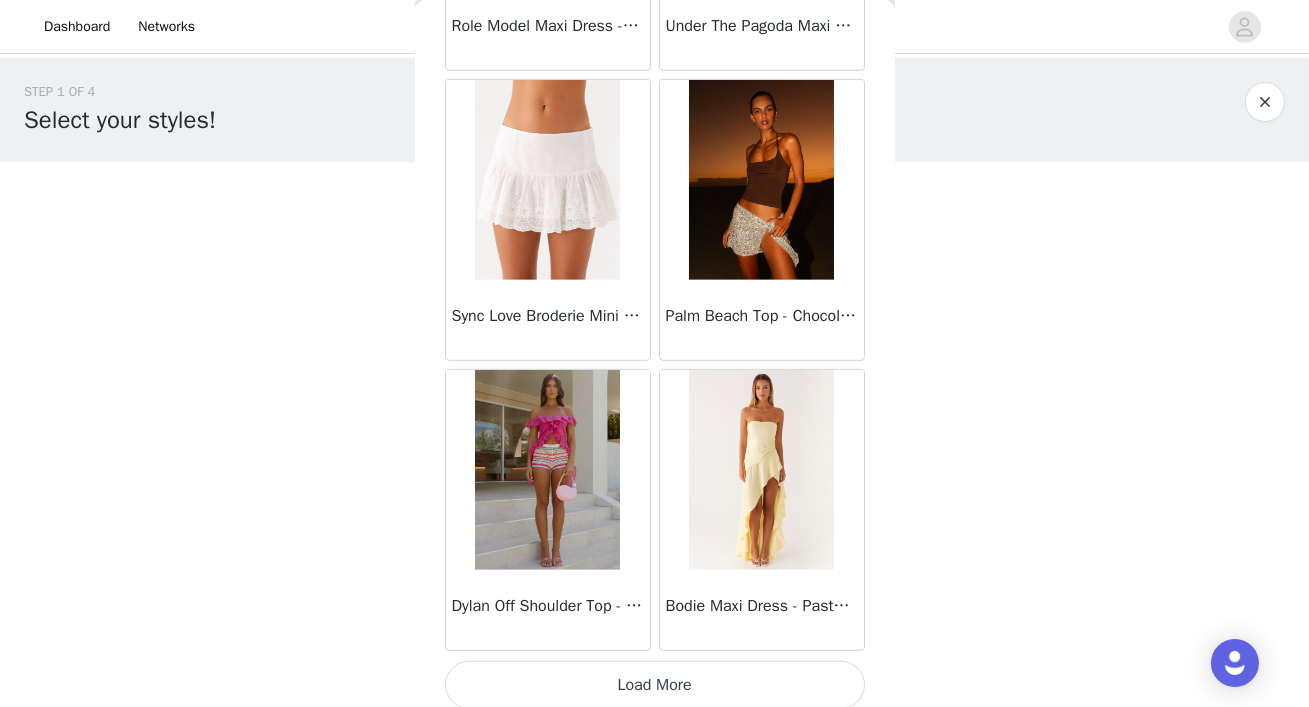 click on "Load More" at bounding box center [655, 685] 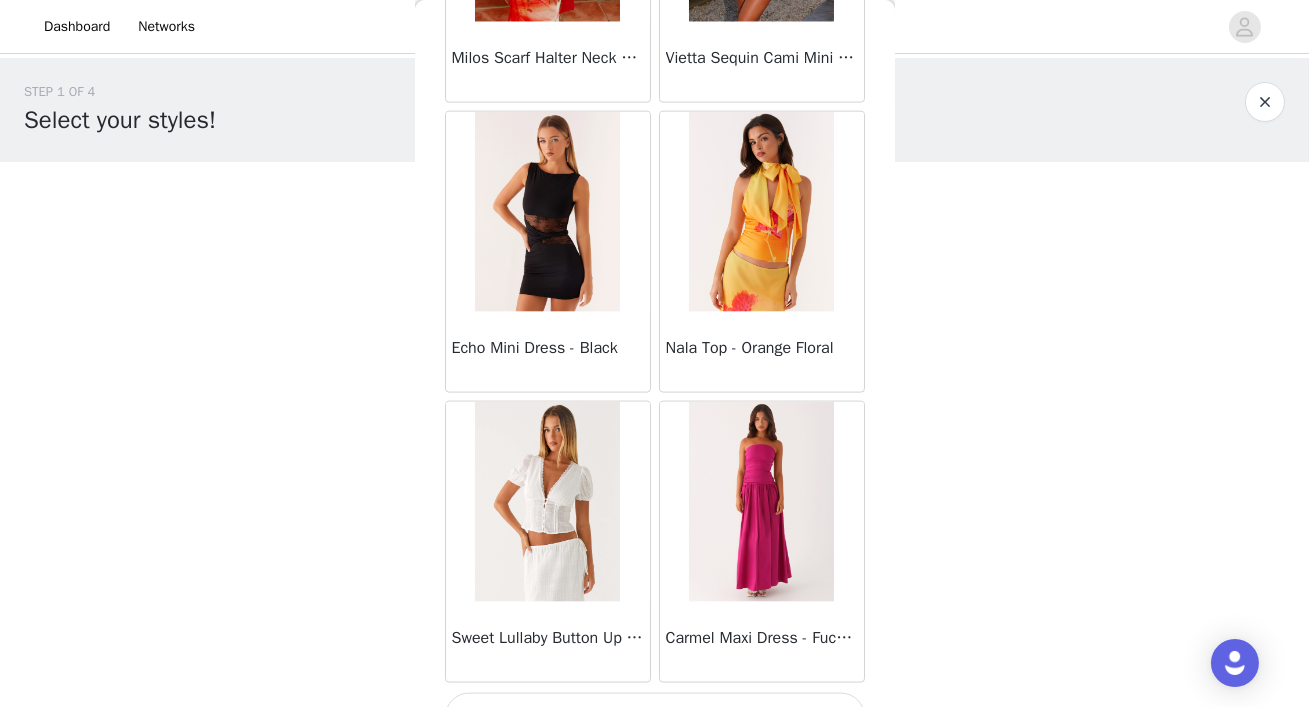 scroll, scrollTop: 19740, scrollLeft: 0, axis: vertical 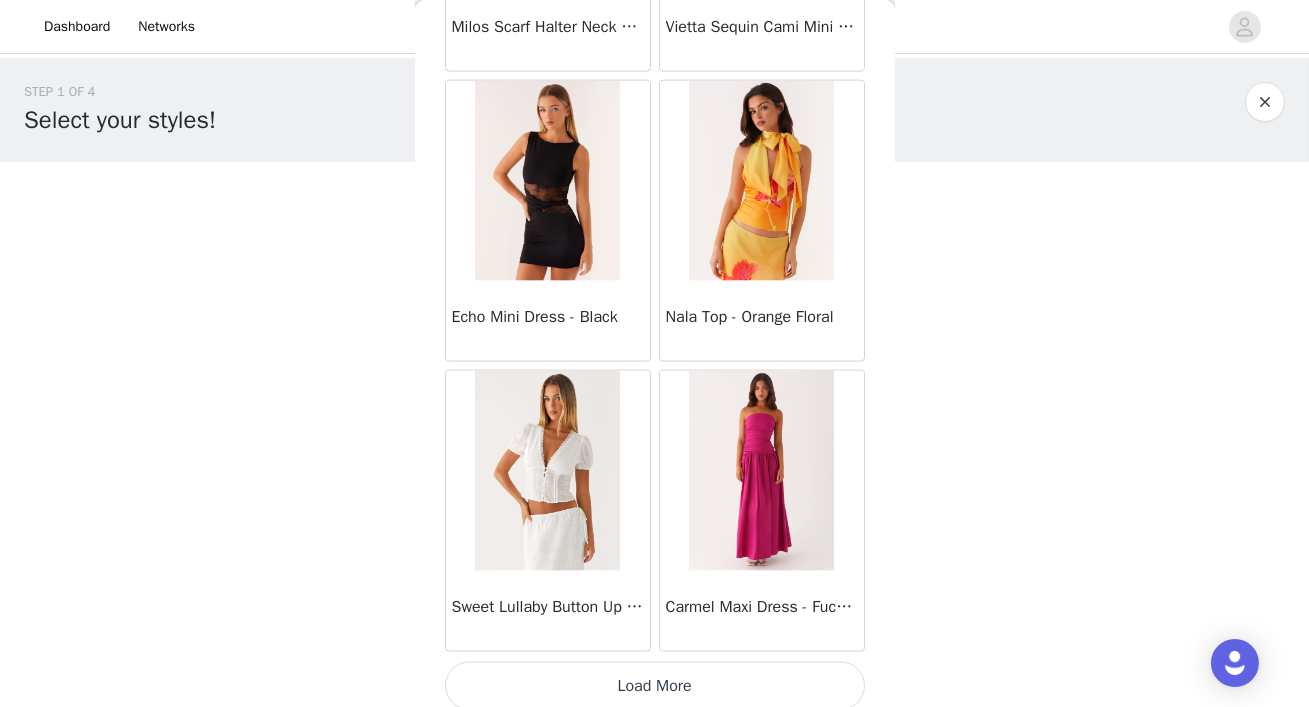 click on "Load More" at bounding box center [655, 686] 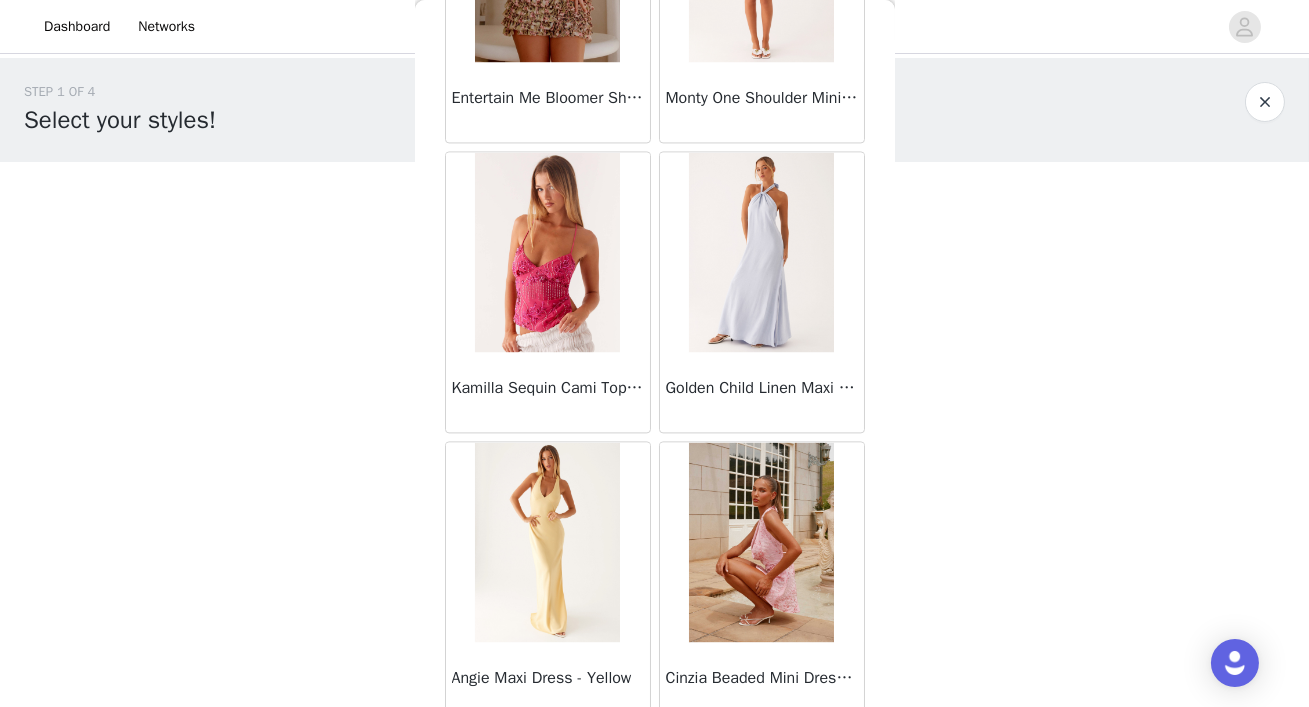 scroll, scrollTop: 22638, scrollLeft: 0, axis: vertical 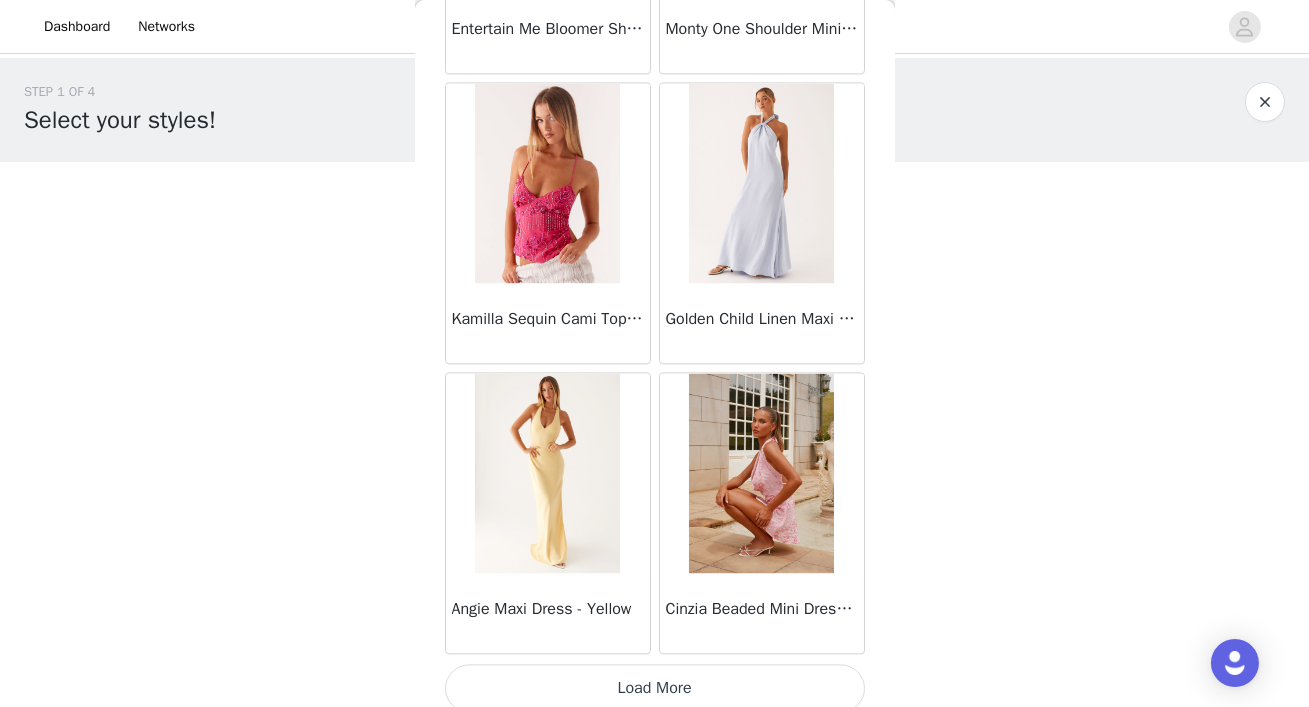 click on "Angie Maxi Dress - Yellow" at bounding box center (548, 613) 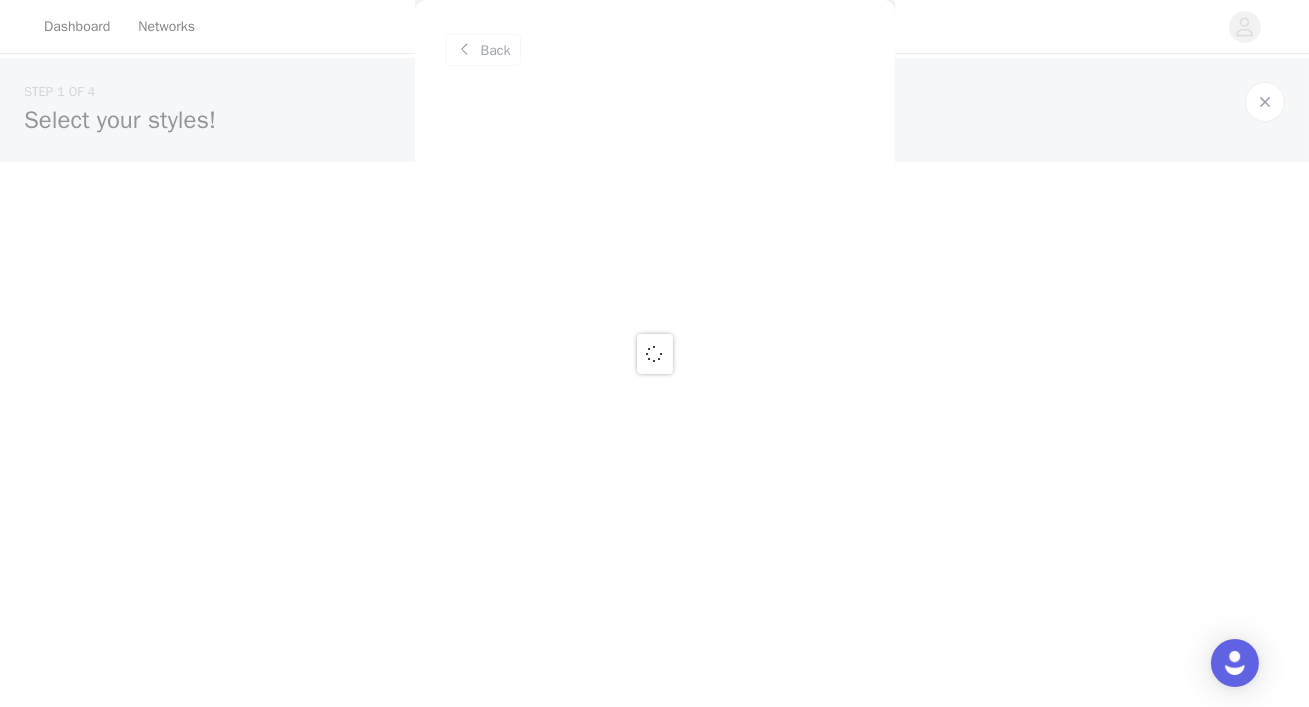 scroll, scrollTop: 0, scrollLeft: 0, axis: both 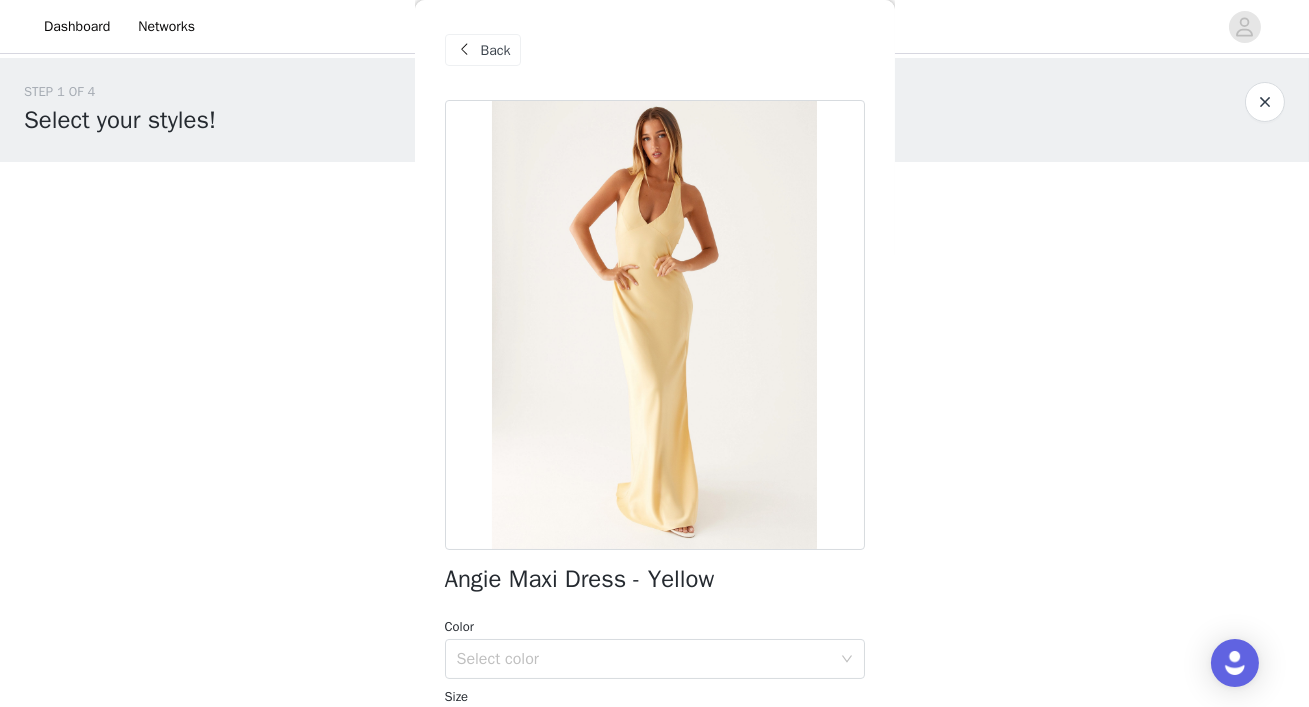click on "Back" at bounding box center [496, 50] 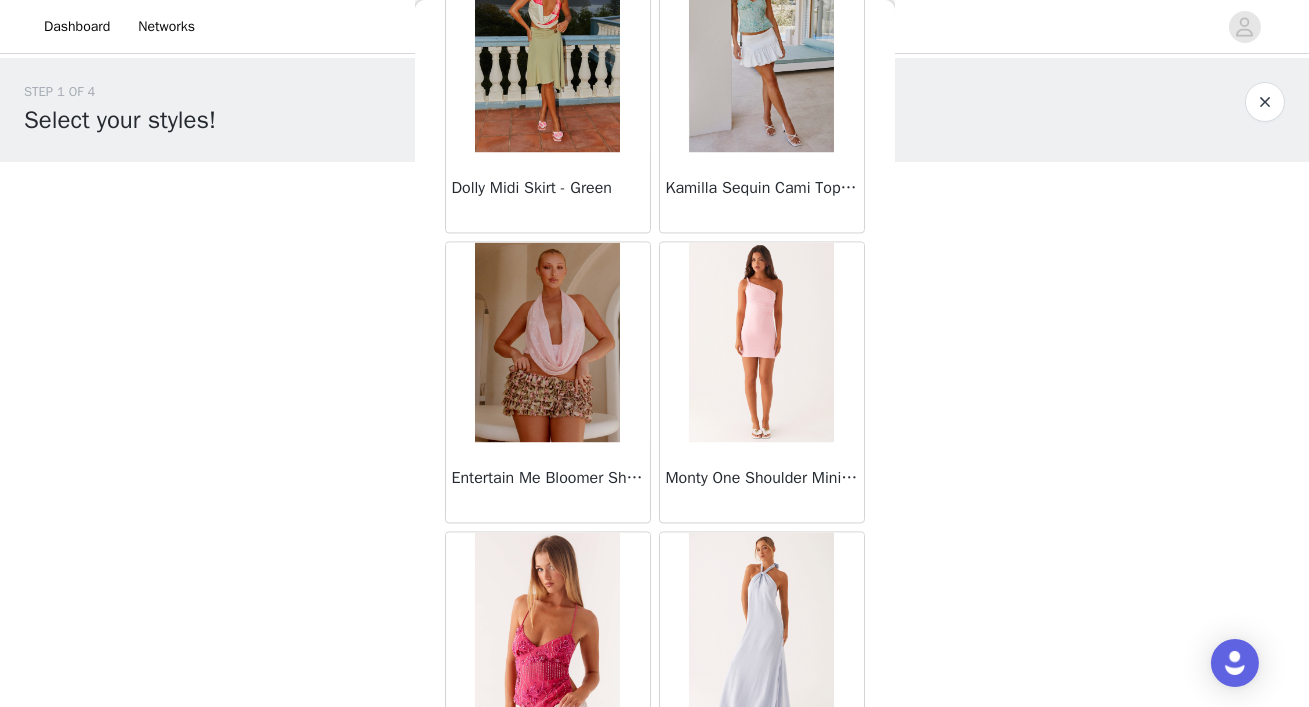 scroll, scrollTop: 22638, scrollLeft: 0, axis: vertical 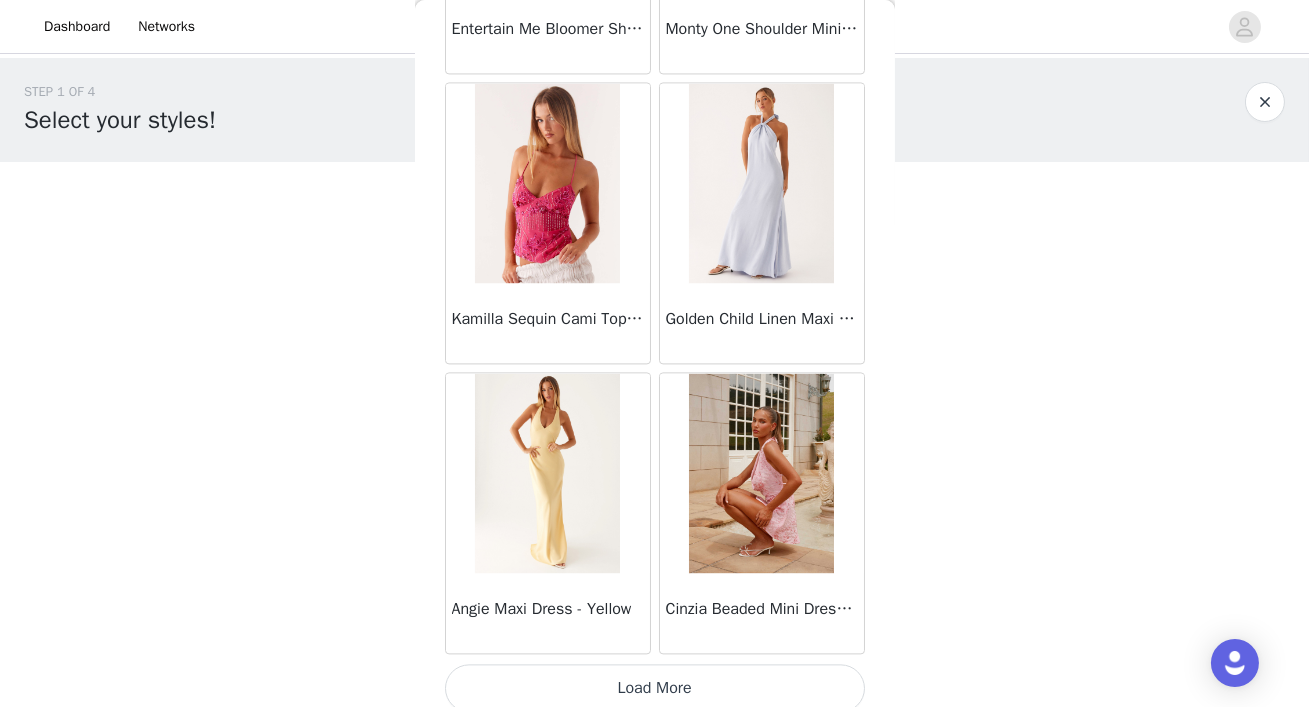 click on "Load More" at bounding box center [655, 688] 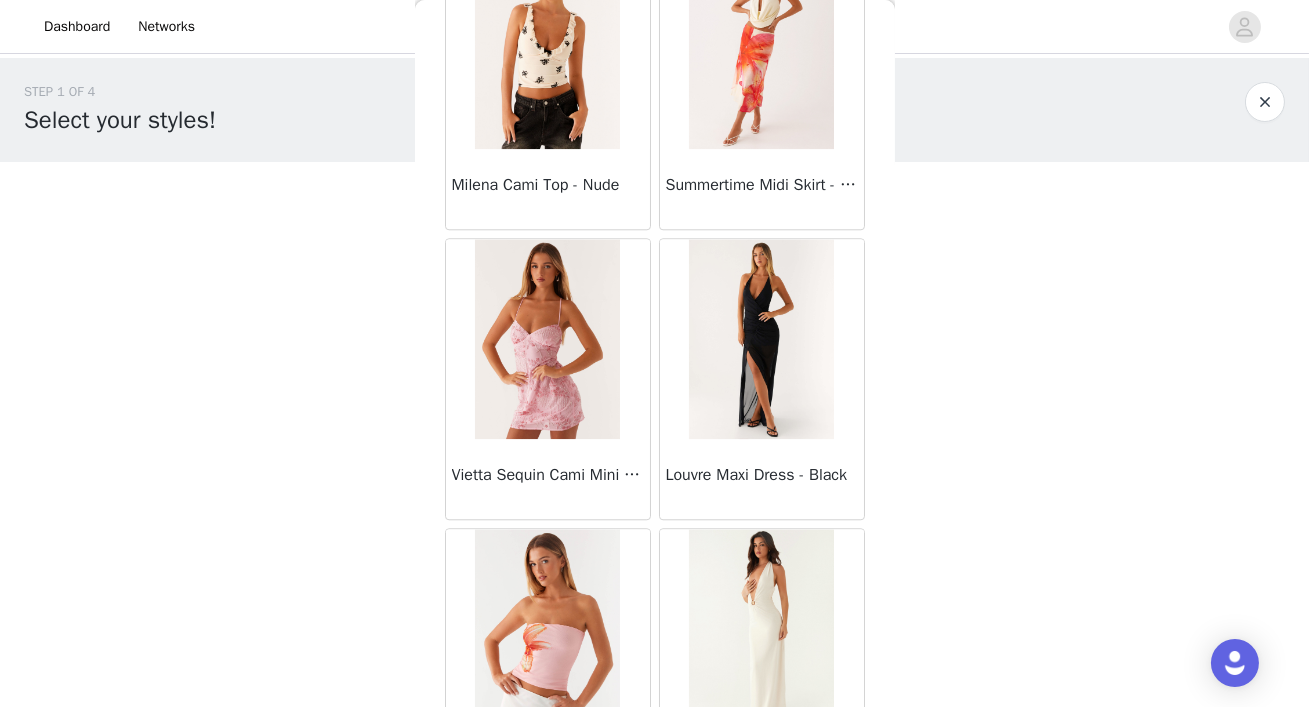 scroll, scrollTop: 25535, scrollLeft: 0, axis: vertical 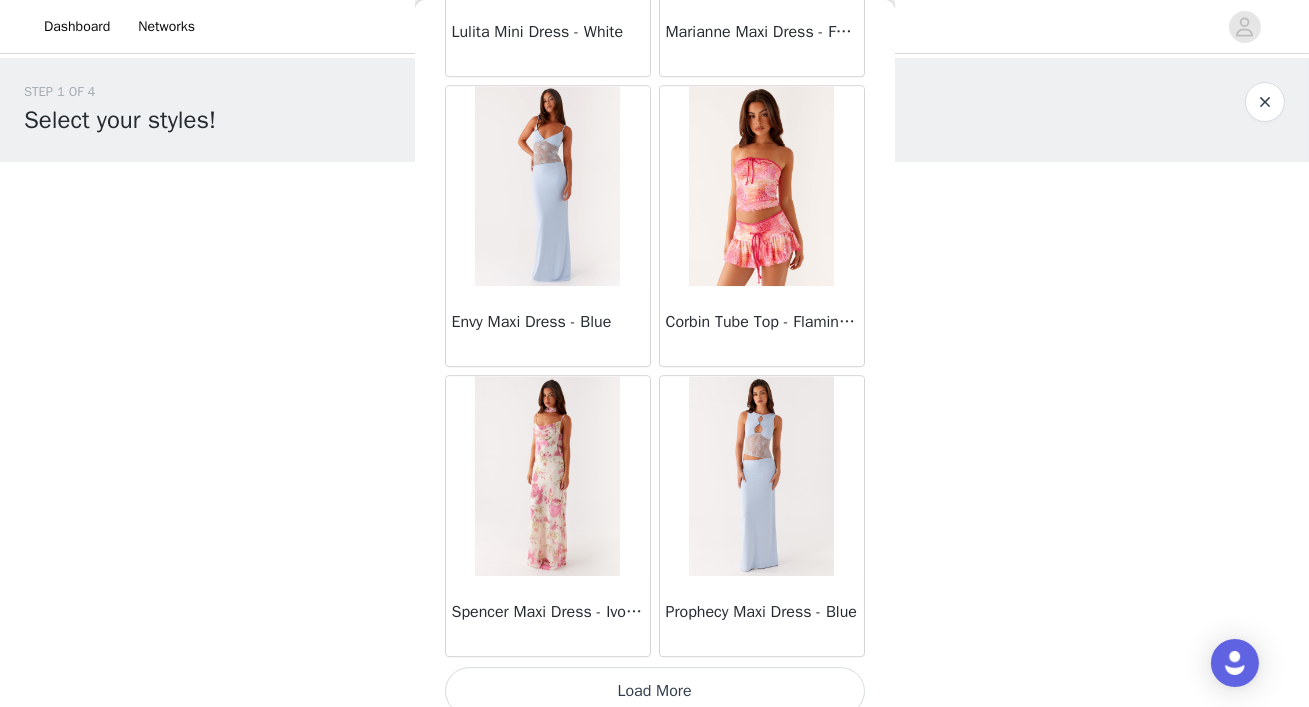 click on "Load More" at bounding box center [655, 691] 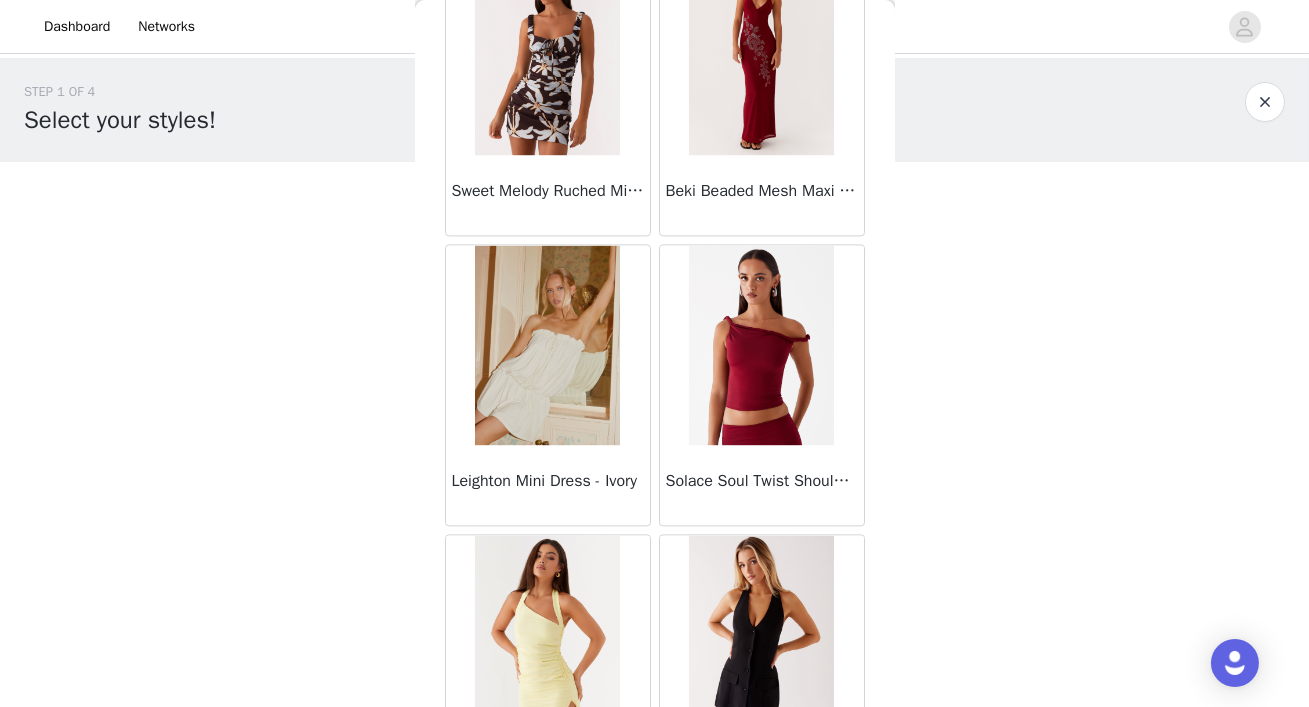 scroll, scrollTop: 8274, scrollLeft: 0, axis: vertical 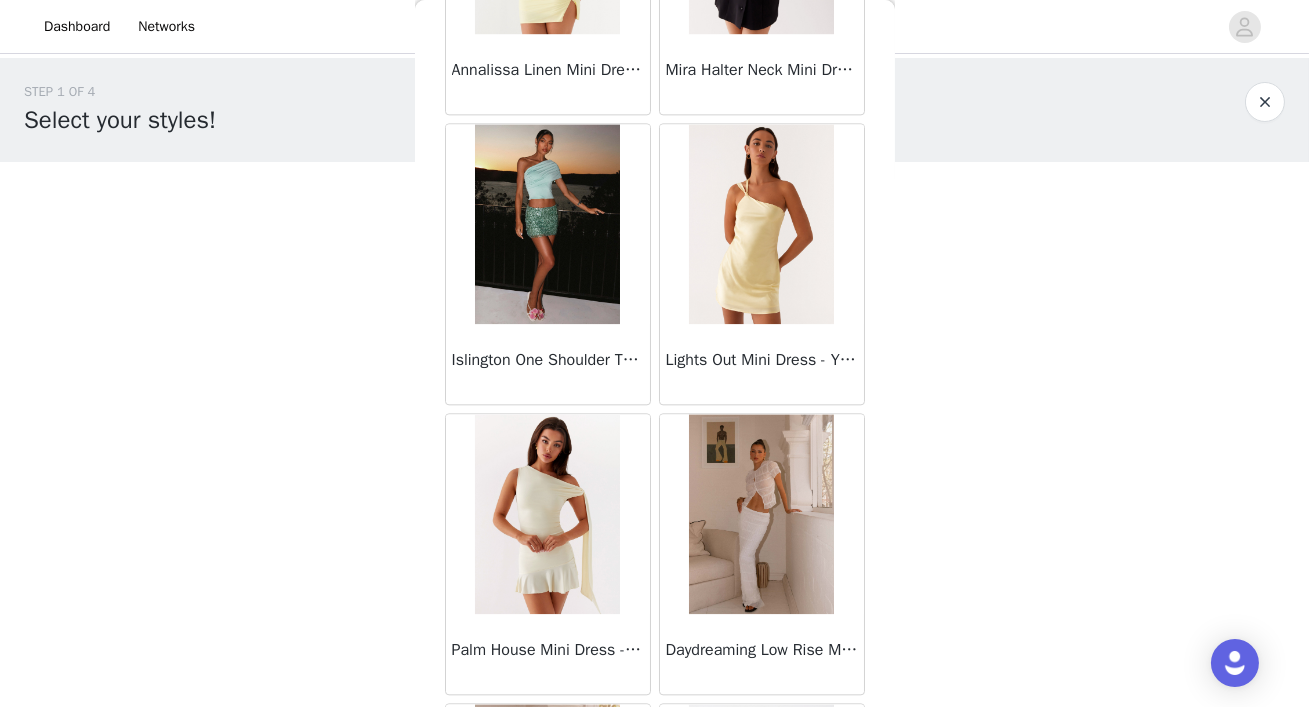 click on "Lights Out Mini Dress - Yellow" at bounding box center [762, 364] 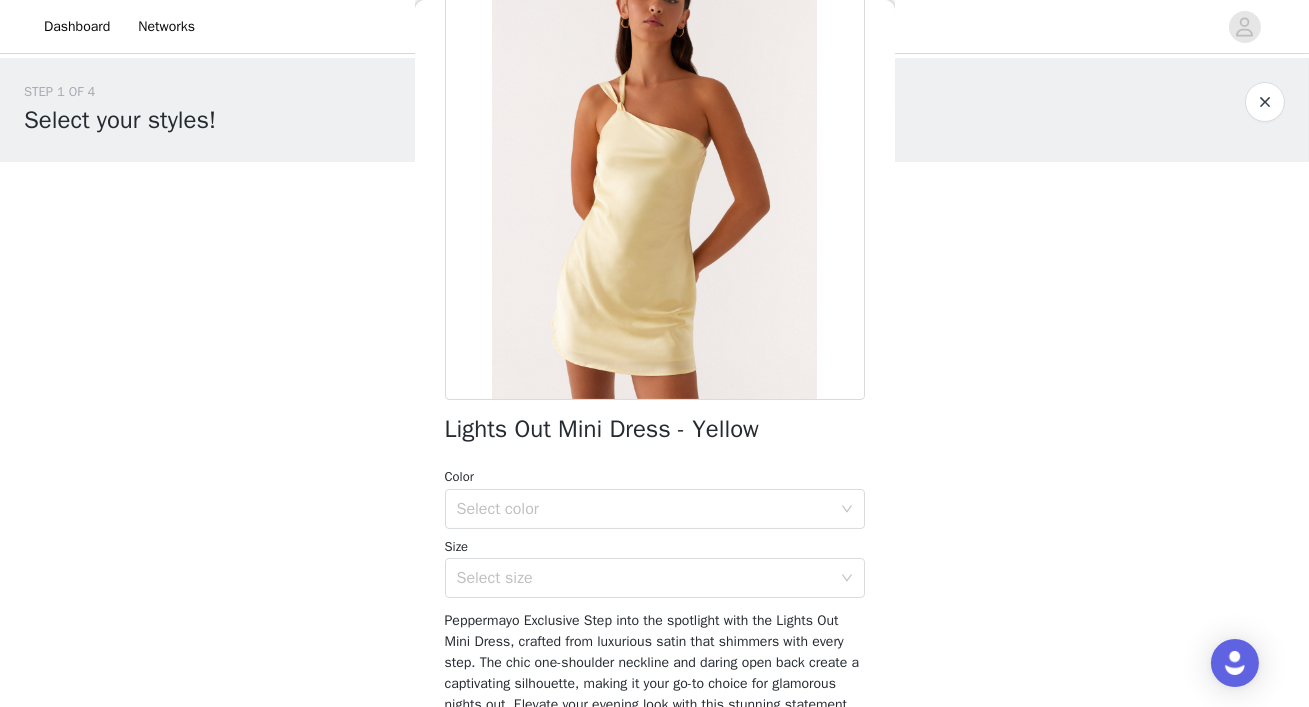 scroll, scrollTop: 330, scrollLeft: 0, axis: vertical 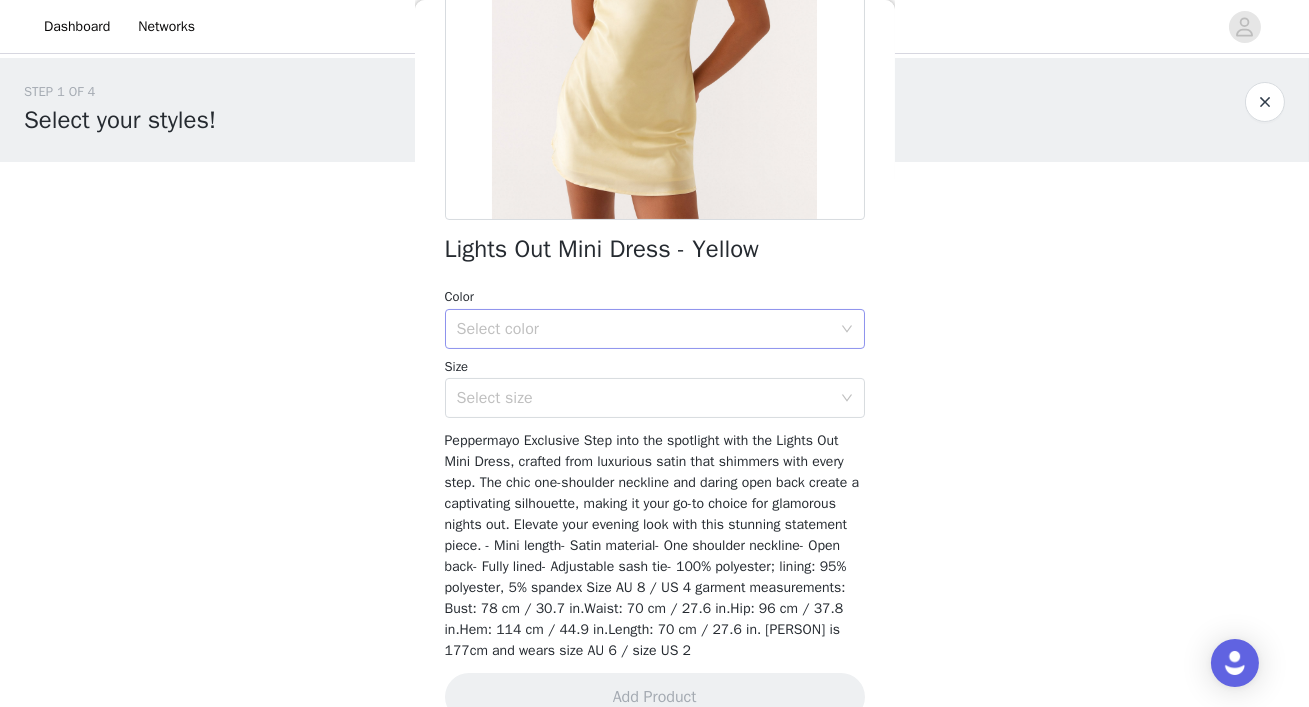 click on "Select color" at bounding box center [644, 329] 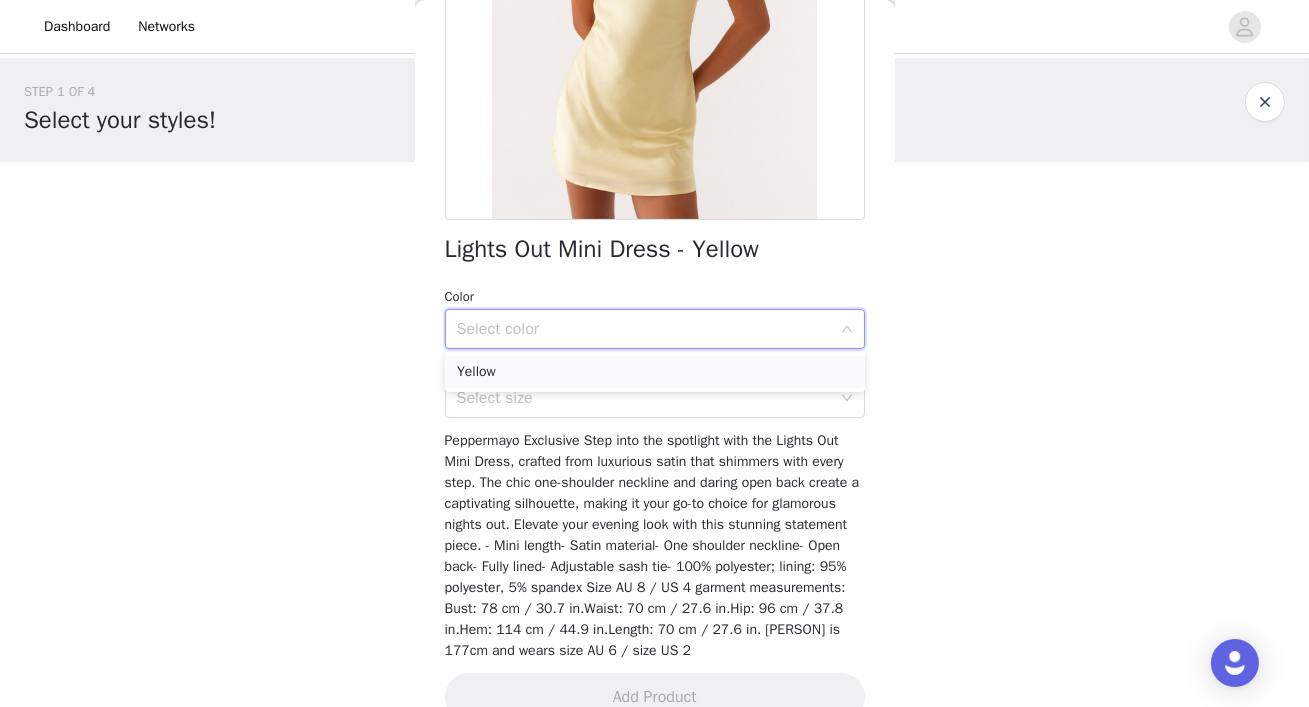 click on "Yellow" at bounding box center [655, 372] 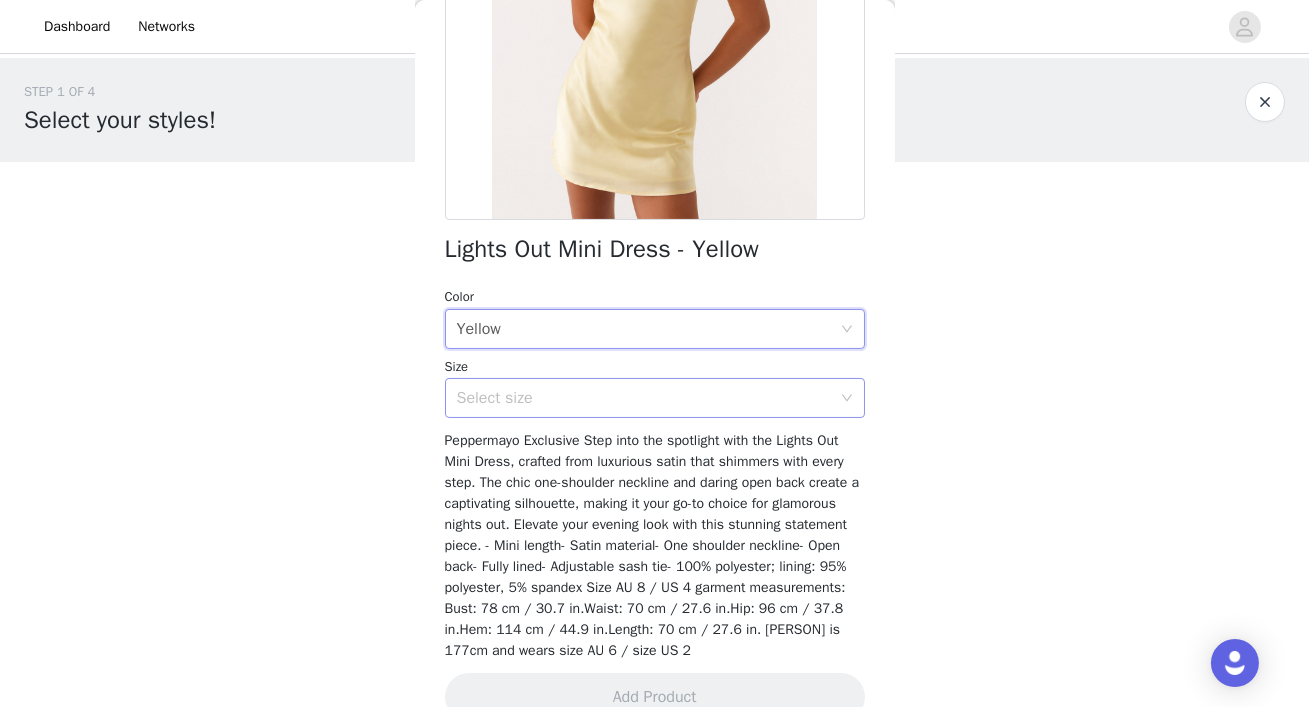 click on "Select size" at bounding box center (644, 398) 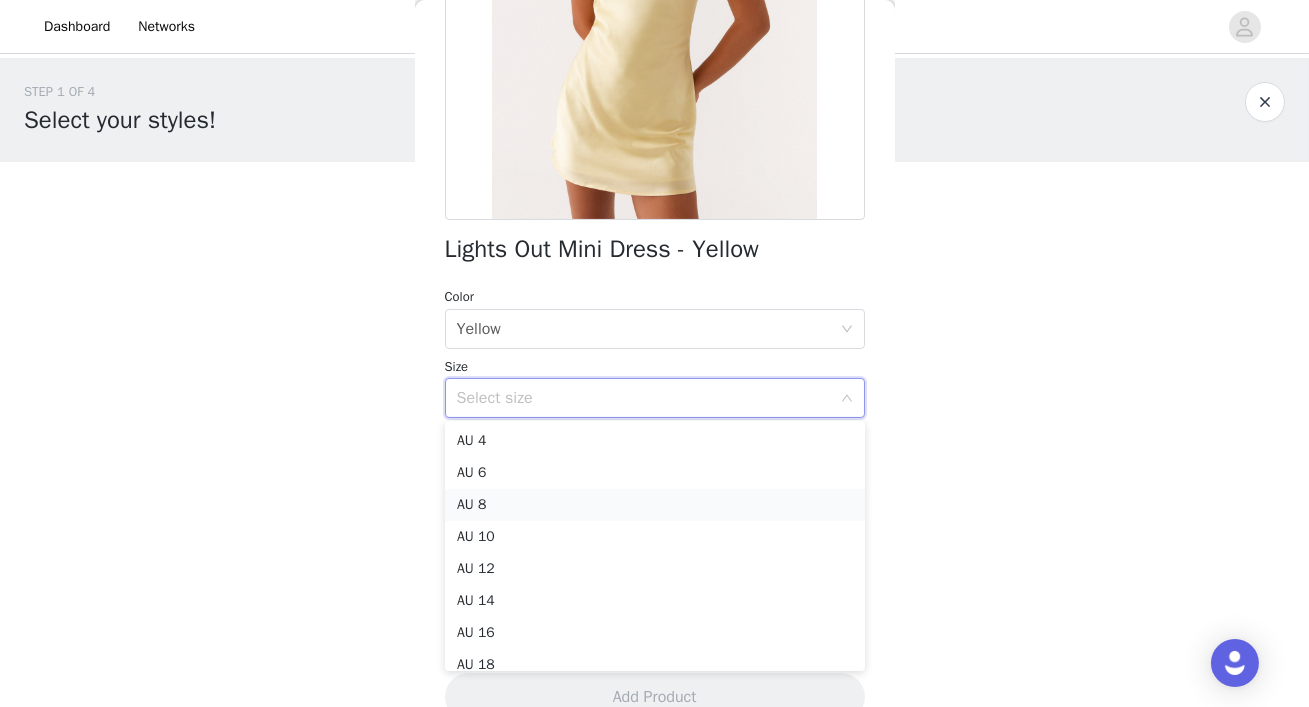 click on "AU 8" at bounding box center (655, 505) 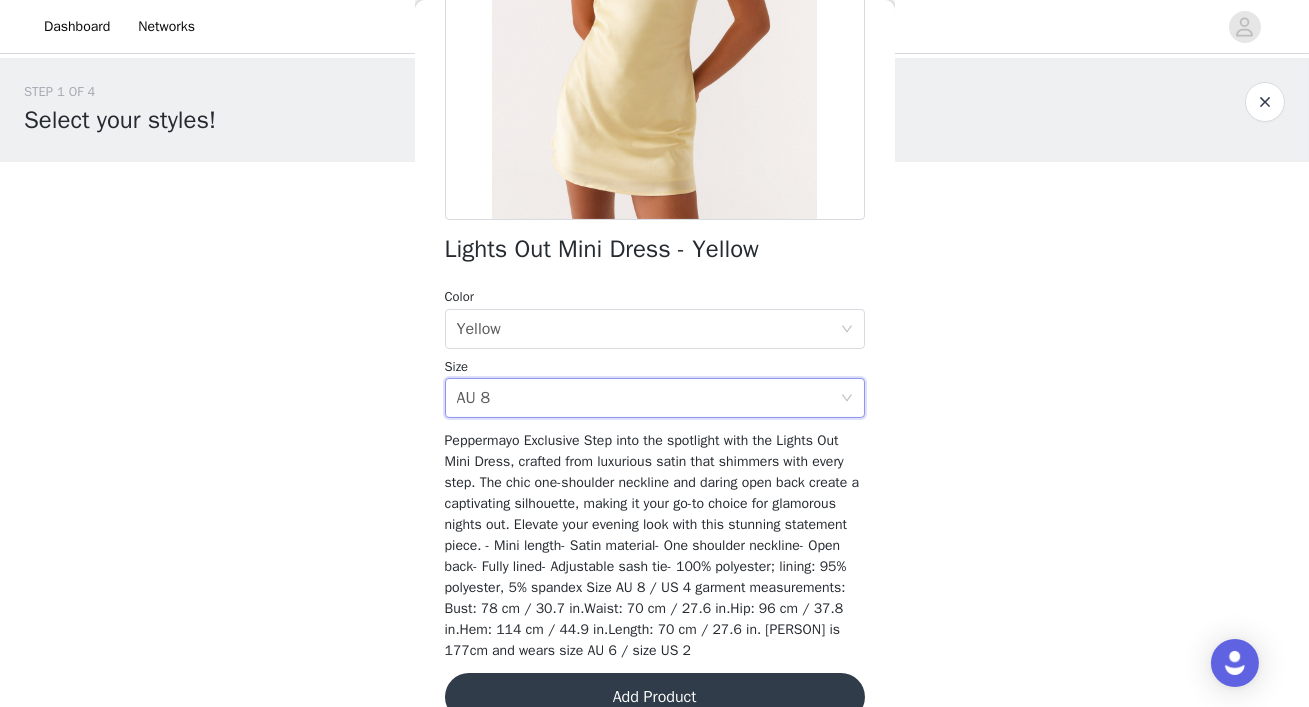click on "Add Product" at bounding box center [655, 697] 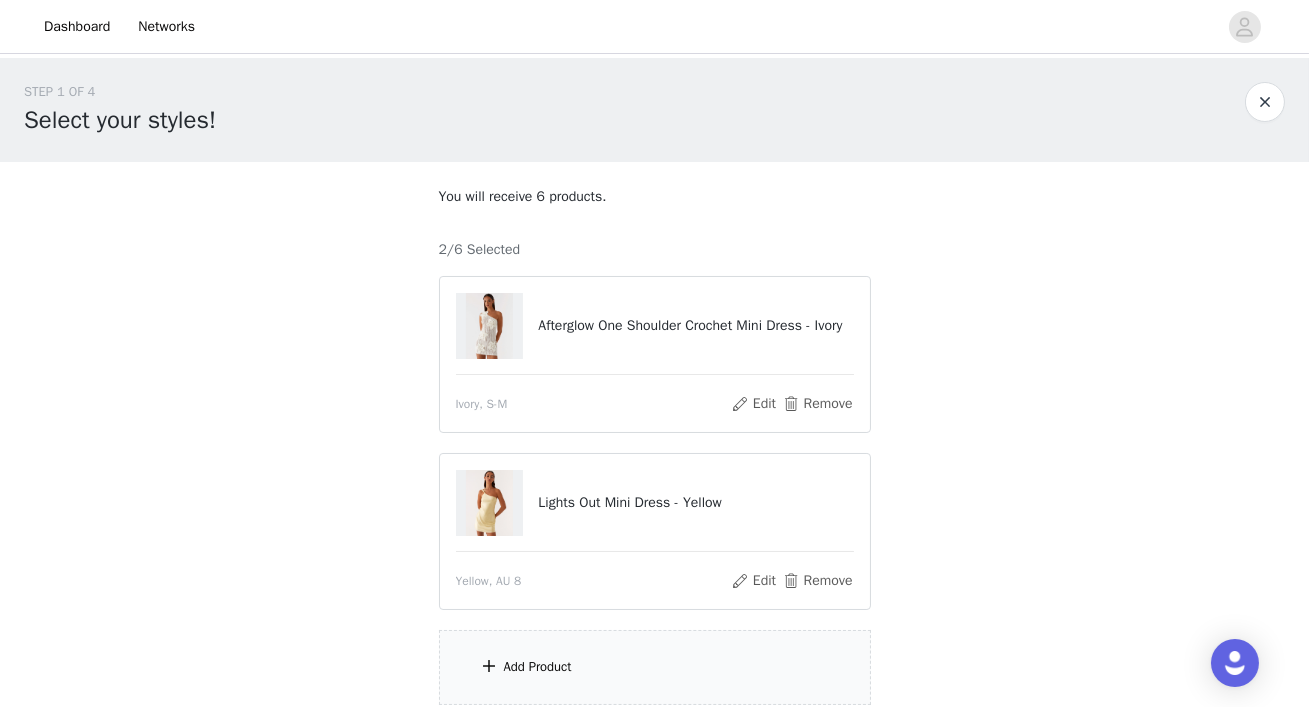 click on "Add Product" at bounding box center [655, 667] 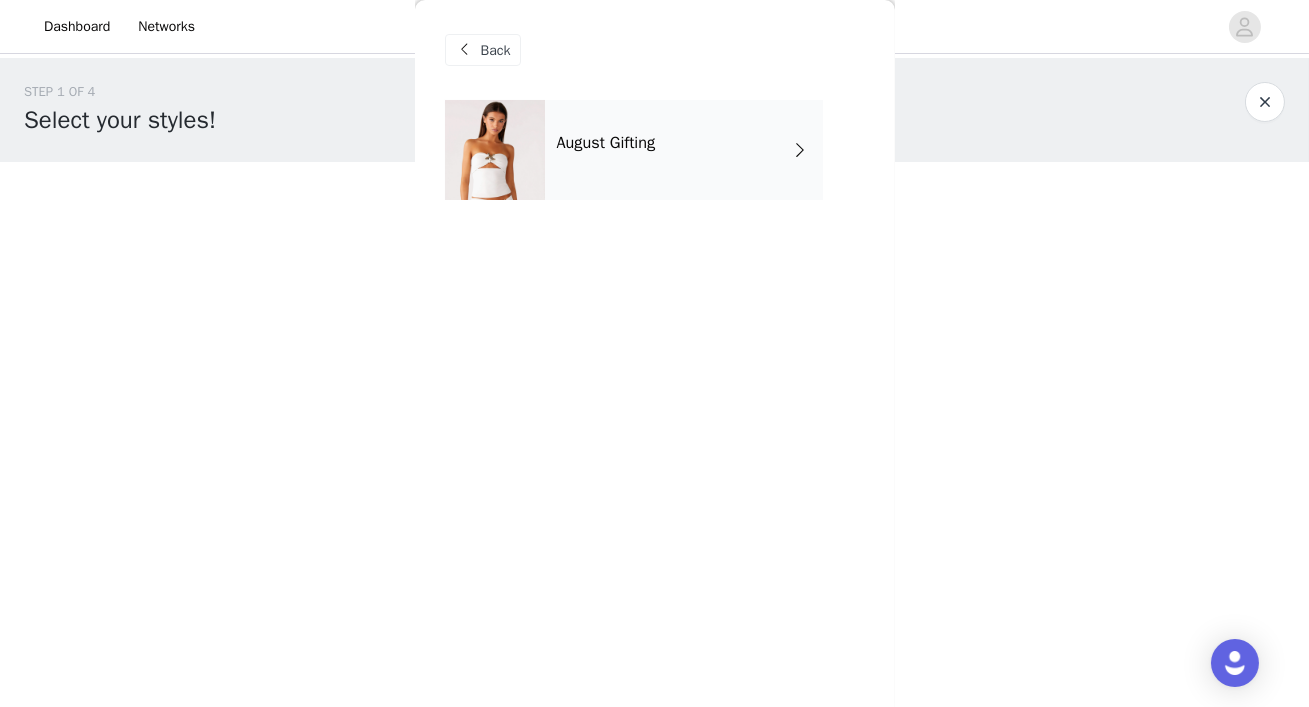 click on "August Gifting" at bounding box center (684, 150) 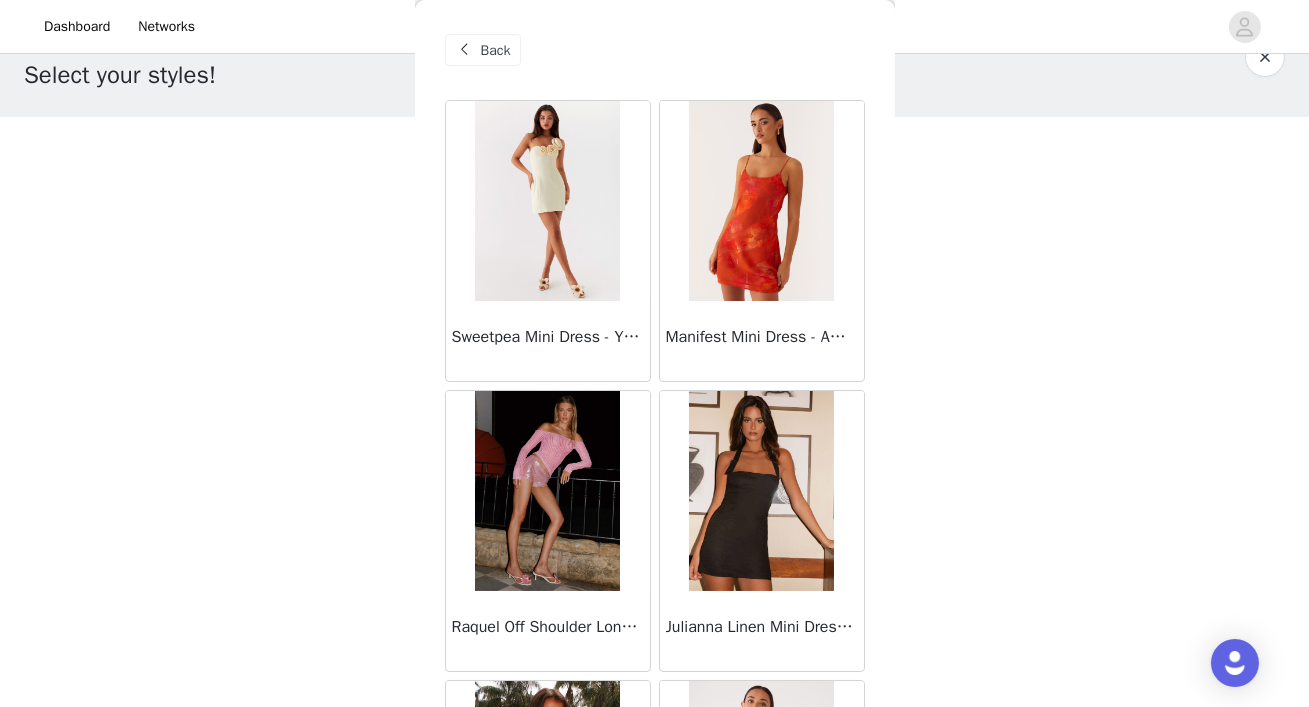 scroll, scrollTop: 116, scrollLeft: 0, axis: vertical 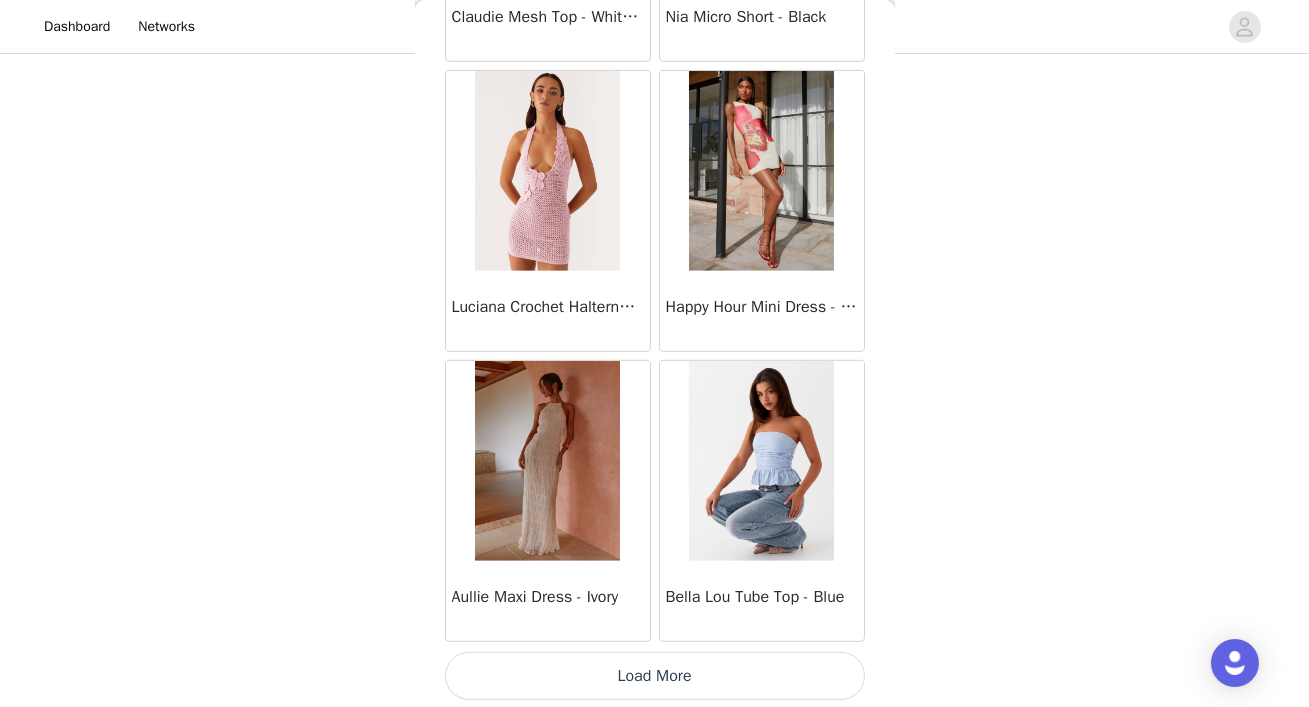 click on "Load More" at bounding box center [655, 676] 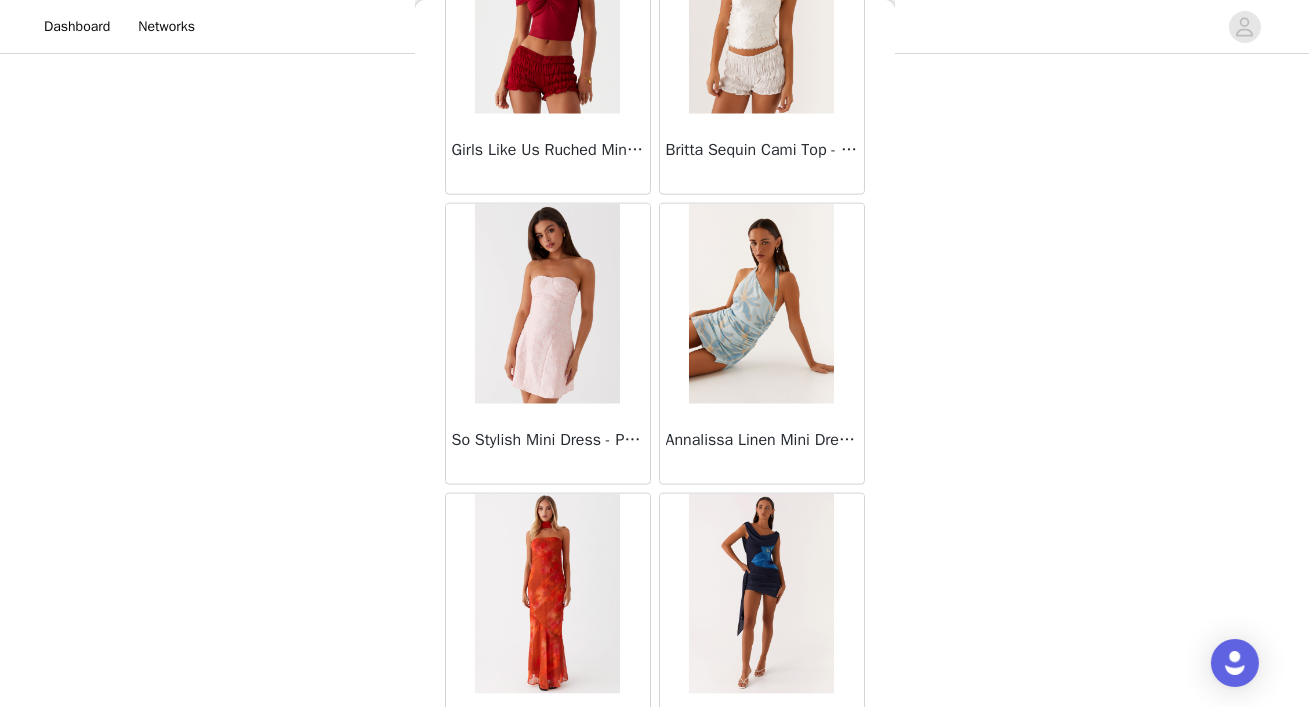 scroll, scrollTop: 5249, scrollLeft: 0, axis: vertical 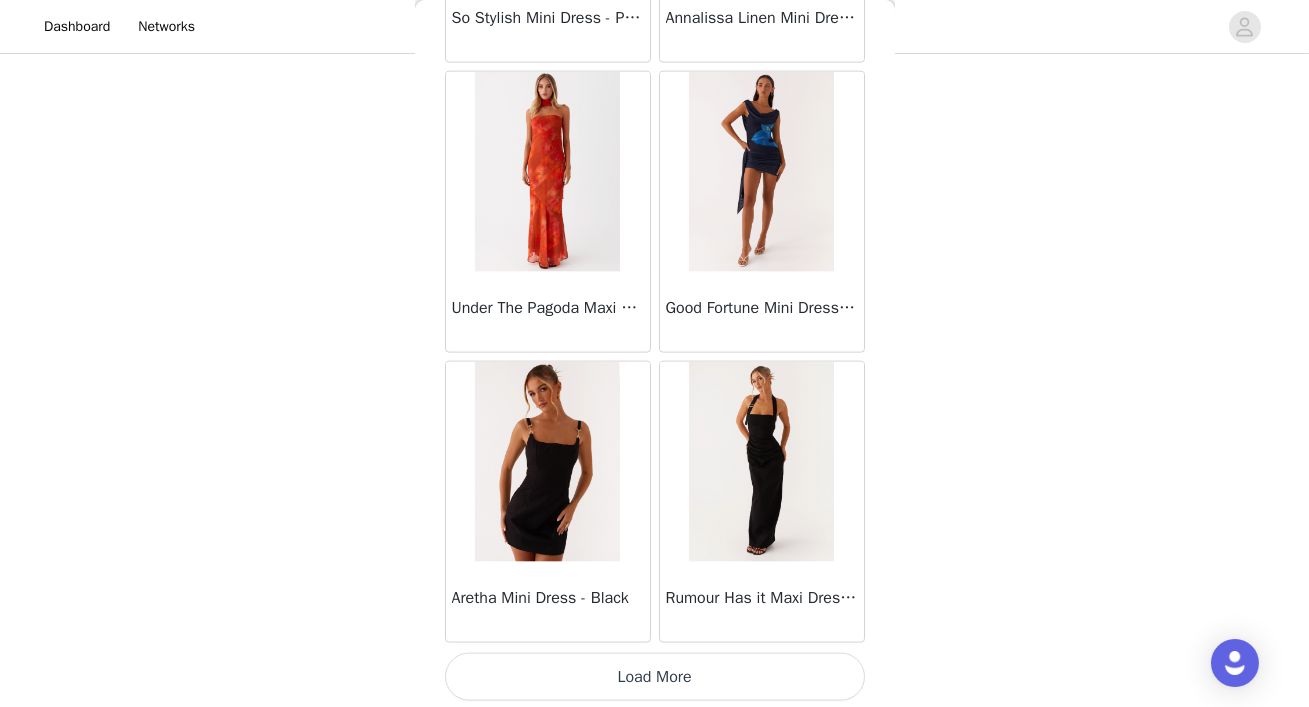 click on "Load More" at bounding box center (655, 677) 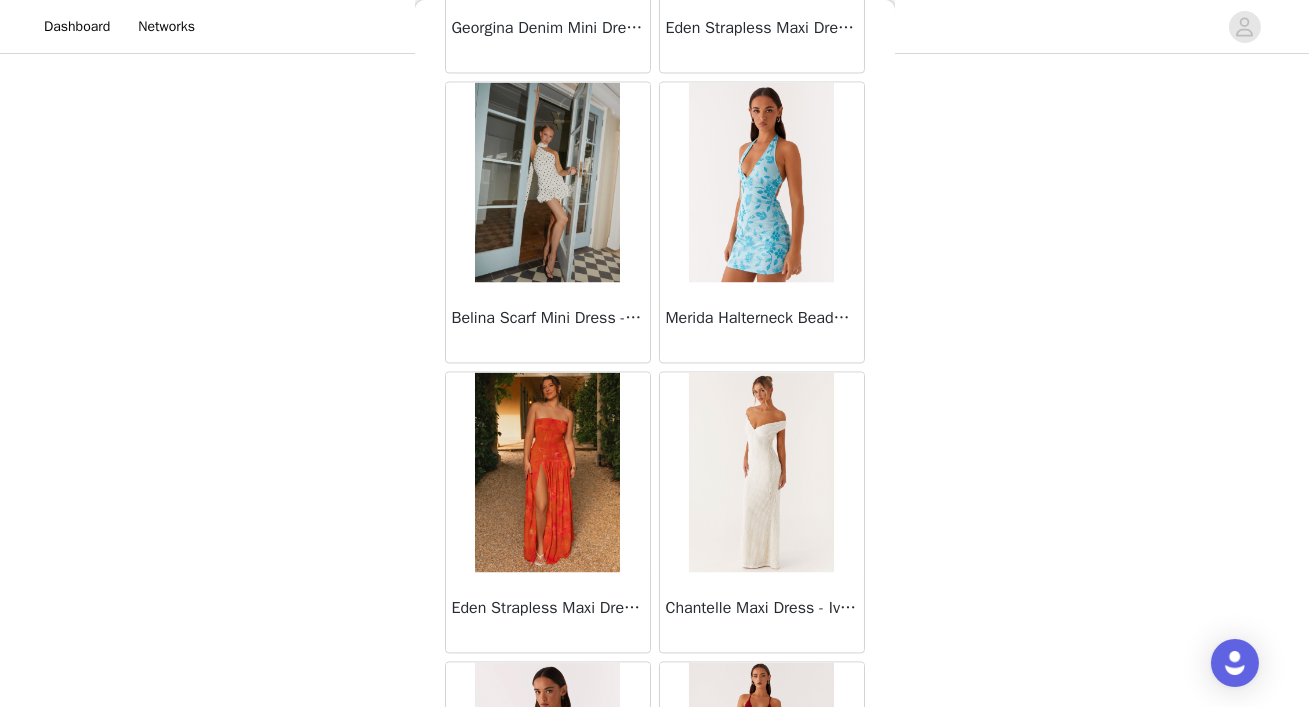 scroll, scrollTop: 8147, scrollLeft: 0, axis: vertical 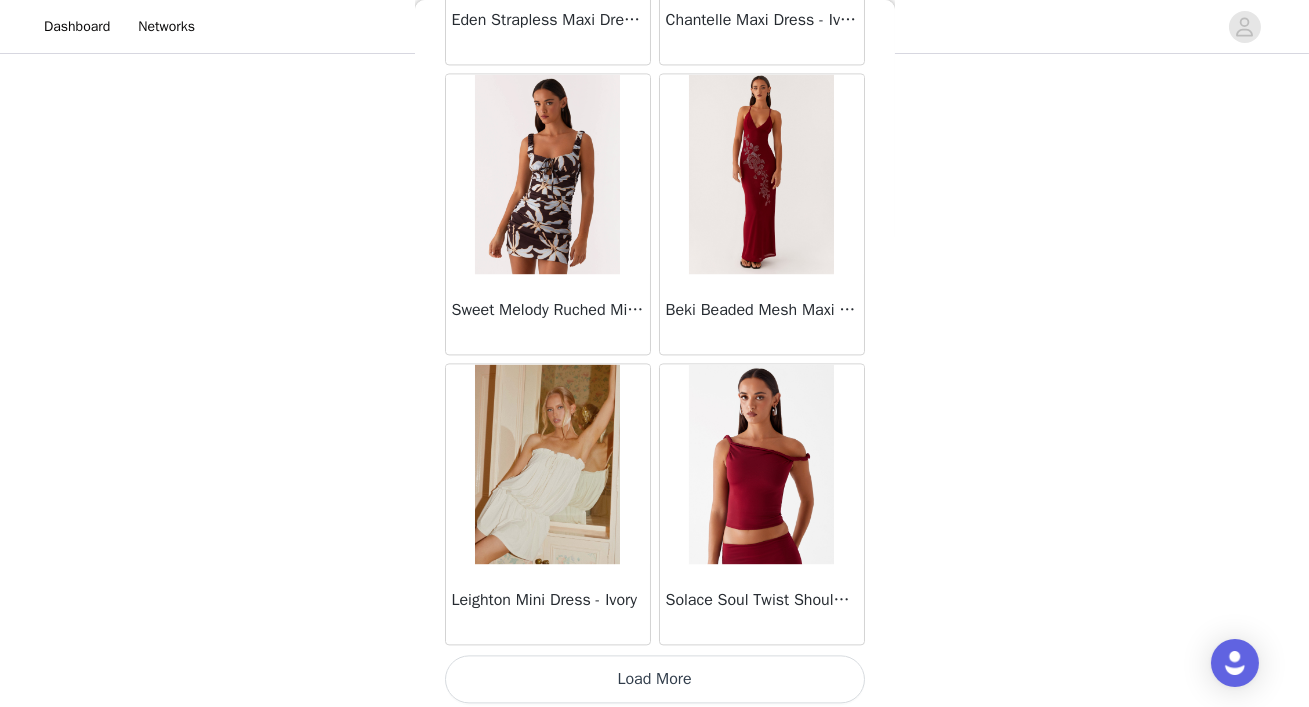 click on "Sweetpea Mini Dress - Yellow       Manifest Mini Dress - Amber       Raquel Off Shoulder Long Sleeve Top - Pink       Julianna Linen Mini Dress - Black       Radiate Halterneck Top - Pink       Arden Mesh Mini Dress - White       Cheryl Bustier Halter Top - Cherry Red       Under The Pagoda Maxi Dress - Deep Red Floral       Sweetest Pie T-Shirt - Black Gingham       That Girl Maxi Dress - Pink       Peppermayo Exclusive Heavy Hearted Mini - Black       Songbird Maxi Dress - Blue Black Floral       Viviana Mini Dress - Lavender       Eden Strapless Maxi Dress - Navy       Claudie Mesh Top - White Pink Lilly       Nia Micro Short - Black       Luciana Crochet Halterneck Mini Dress - Pink       Happy Hour Mini Dress - Yellow       Aullie Maxi Dress - Ivory       Bella Lou Tube Top - Blue       Odette Satin Mini Dress - Blue       Talk About Us Maxi Dress - Blue       Odette Satin Mini Dress - Lilac       Bellamy Top - Red Gingham       Field Of Dreams Maxi Dress - Blue Black Floral" at bounding box center (655, -3669) 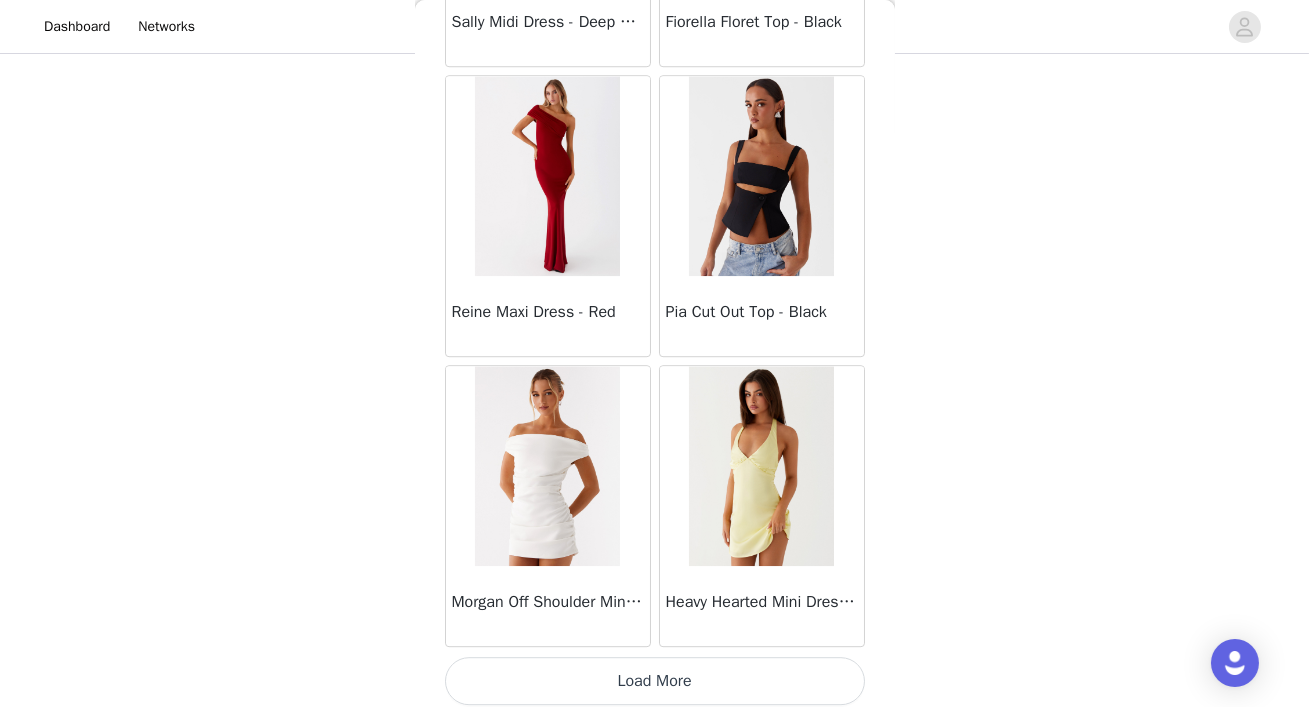 click on "Load More" at bounding box center (655, 681) 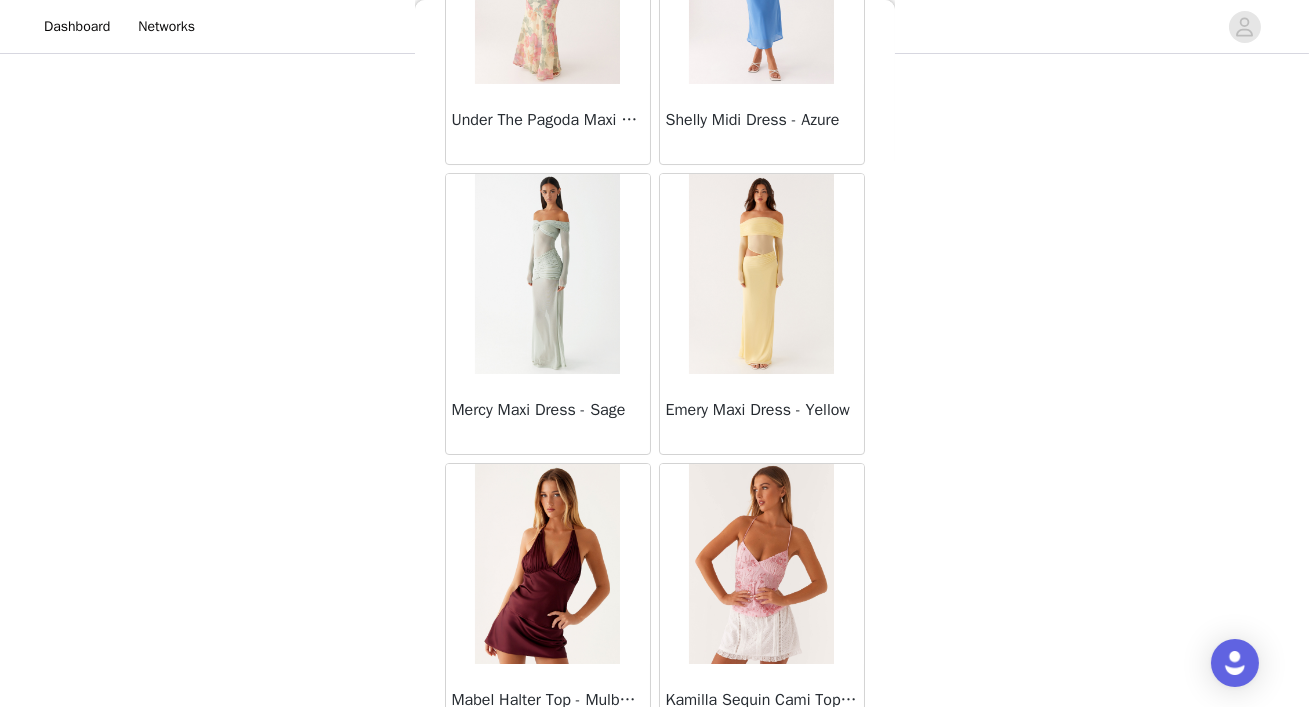 scroll, scrollTop: 13943, scrollLeft: 0, axis: vertical 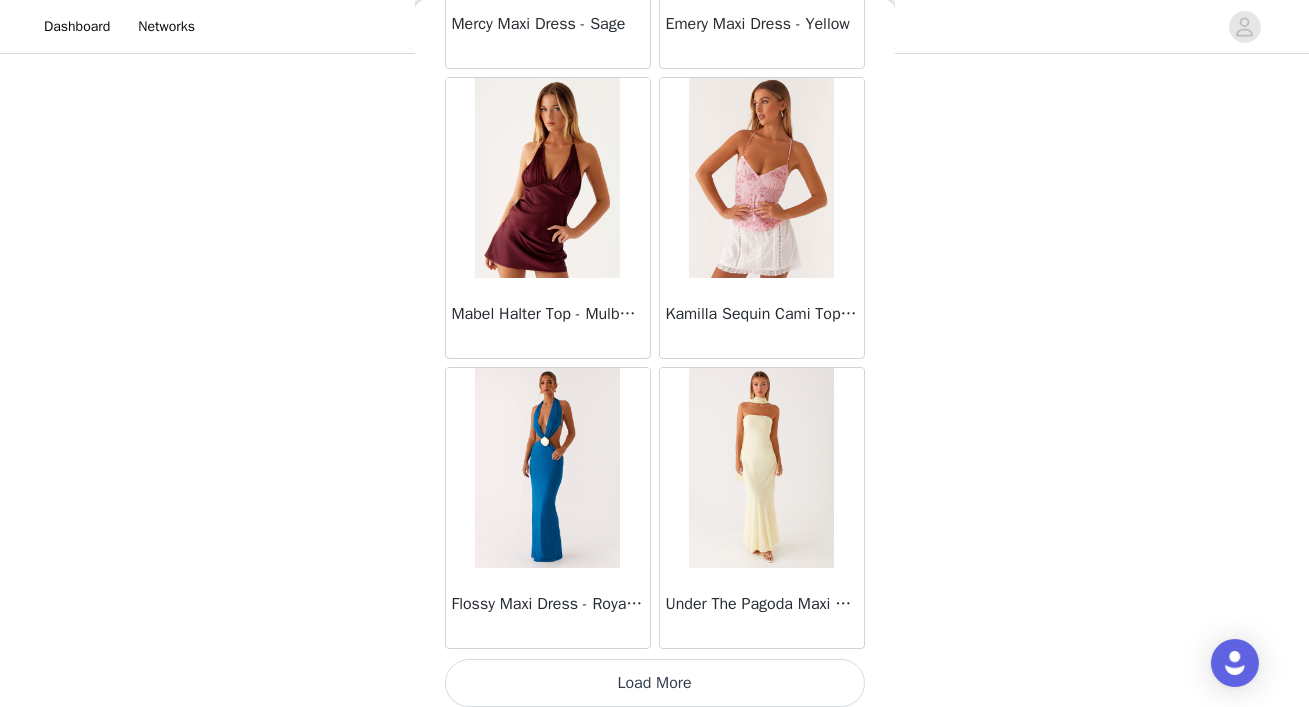 click on "Sweetpea Mini Dress - Yellow       Manifest Mini Dress - Amber       Raquel Off Shoulder Long Sleeve Top - Pink       Julianna Linen Mini Dress - Black       Radiate Halterneck Top - Pink       Arden Mesh Mini Dress - White       Cheryl Bustier Halter Top - Cherry Red       Under The Pagoda Maxi Dress - Deep Red Floral       Sweetest Pie T-Shirt - Black Gingham       That Girl Maxi Dress - Pink       Peppermayo Exclusive Heavy Hearted Mini - Black       Songbird Maxi Dress - Blue Black Floral       Viviana Mini Dress - Lavender       Eden Strapless Maxi Dress - Navy       Claudie Mesh Top - White Pink Lilly       Nia Micro Short - Black       Luciana Crochet Halterneck Mini Dress - Pink       Happy Hour Mini Dress - Yellow       Aullie Maxi Dress - Ivory       Bella Lou Tube Top - Blue       Odette Satin Mini Dress - Blue       Talk About Us Maxi Dress - Blue       Odette Satin Mini Dress - Lilac       Bellamy Top - Red Gingham       Field Of Dreams Maxi Dress - Blue Black Floral" at bounding box center [655, -6565] 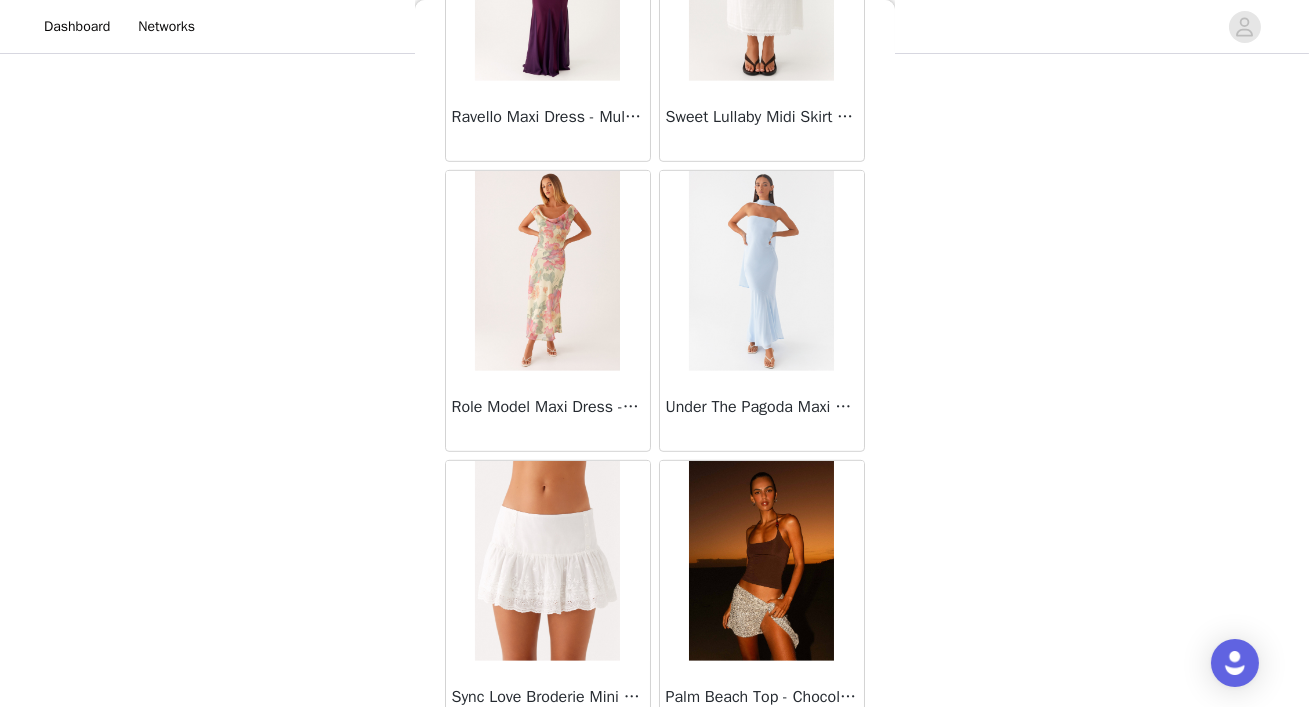 scroll, scrollTop: 16841, scrollLeft: 0, axis: vertical 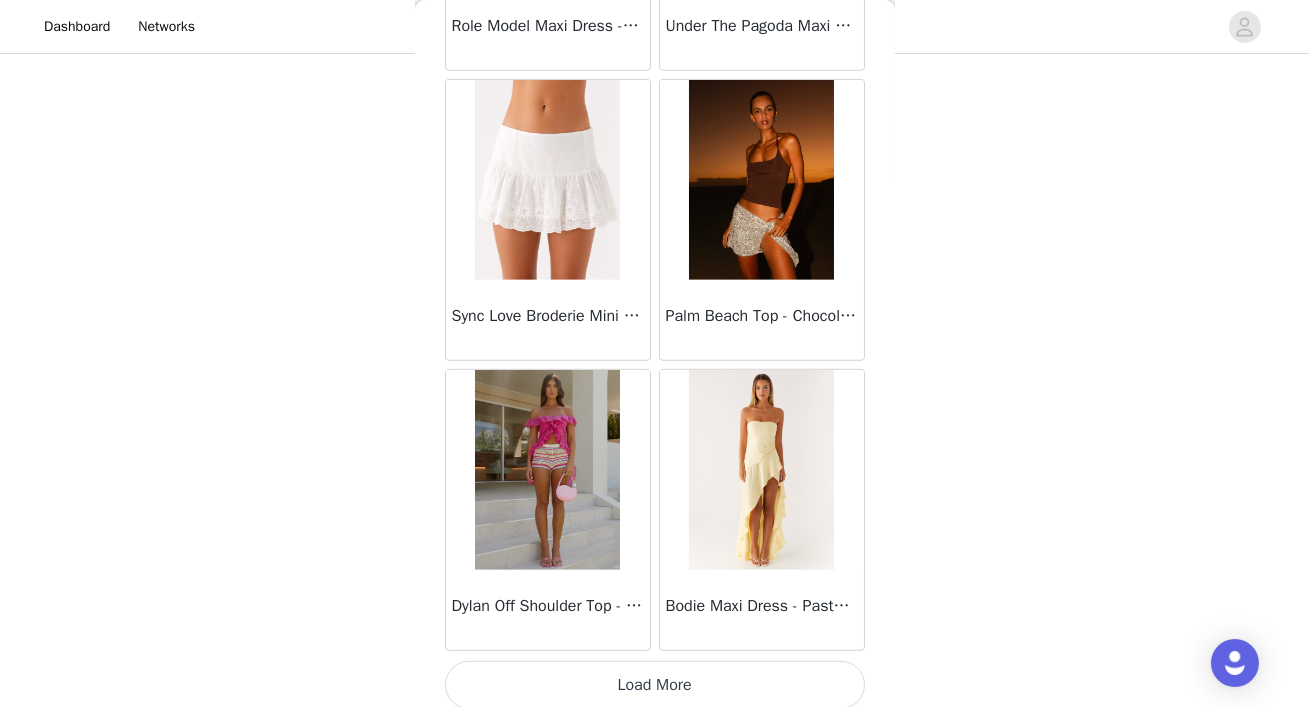 click on "Load More" at bounding box center (655, 685) 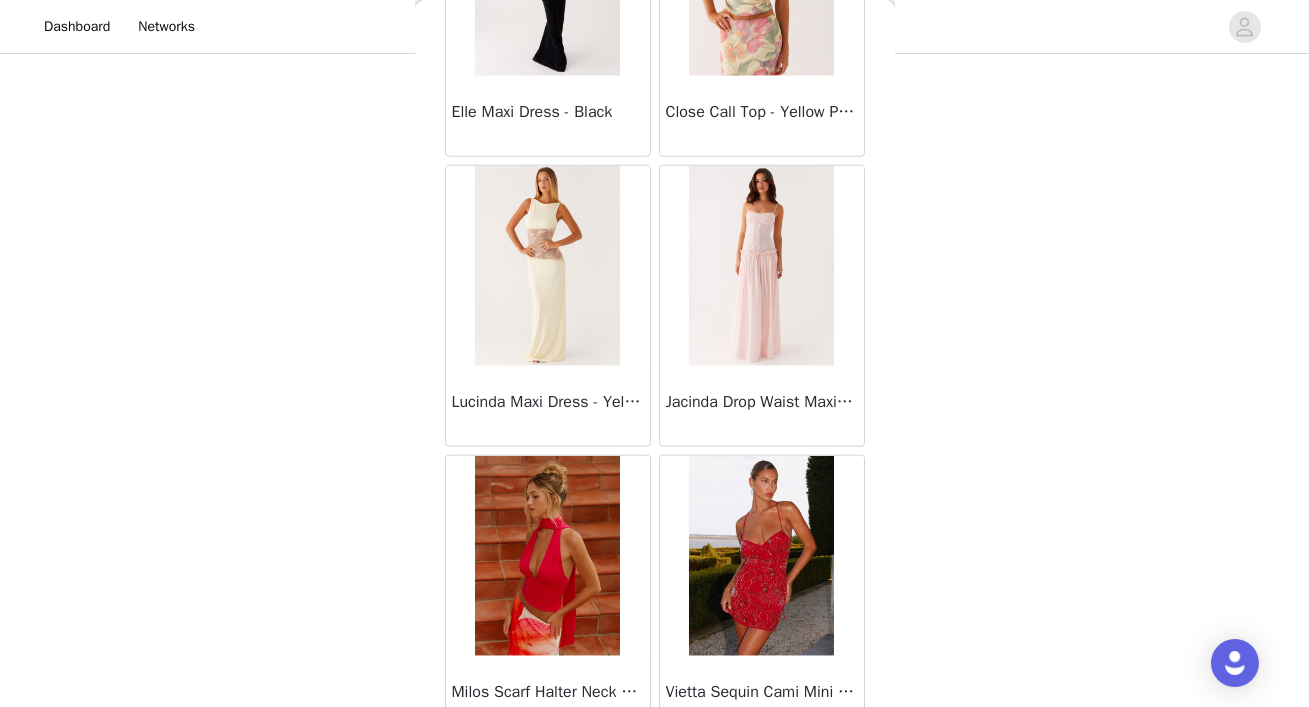 scroll, scrollTop: 19740, scrollLeft: 0, axis: vertical 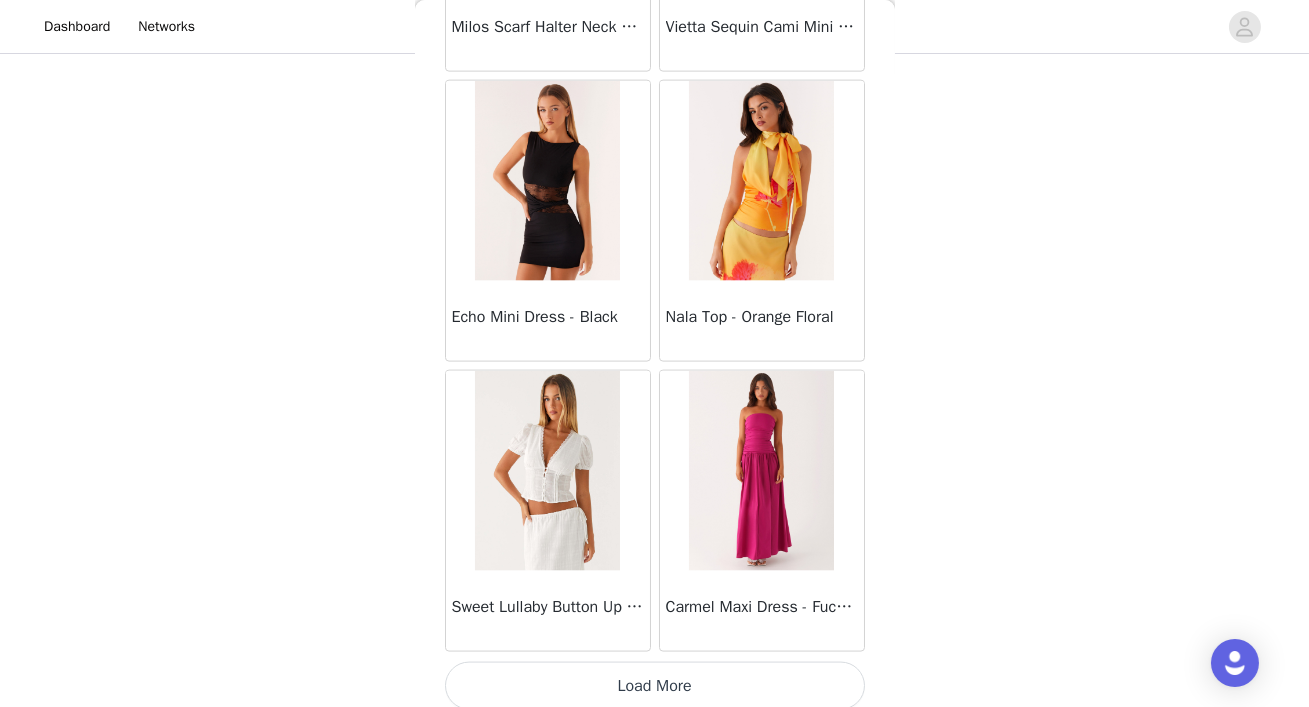 click on "Load More" at bounding box center [655, 686] 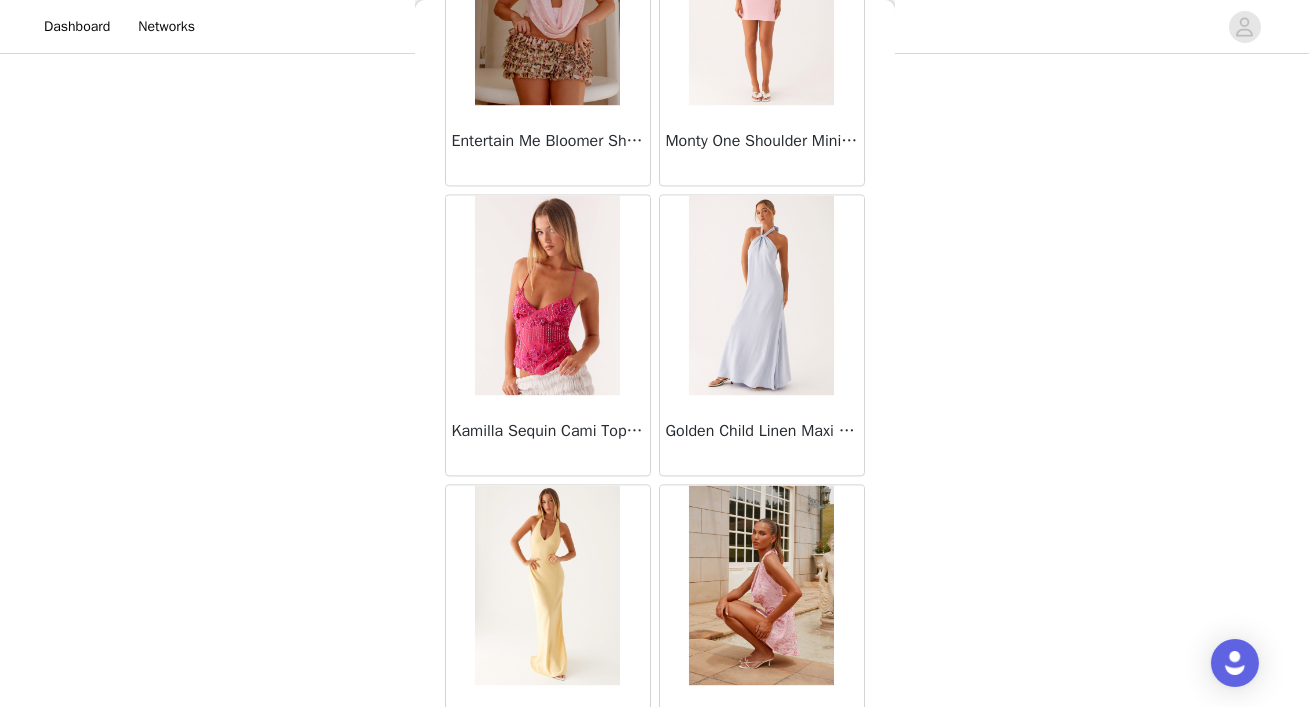 scroll, scrollTop: 22638, scrollLeft: 0, axis: vertical 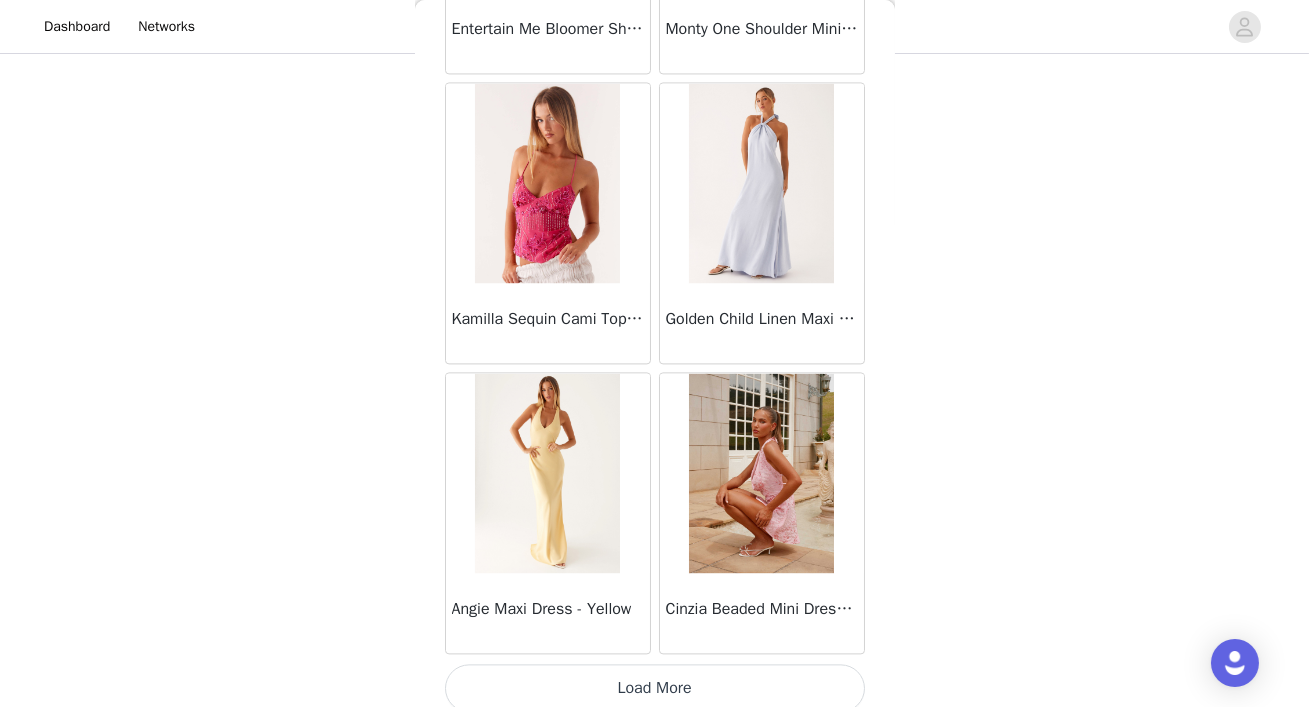 click on "Load More" at bounding box center [655, 688] 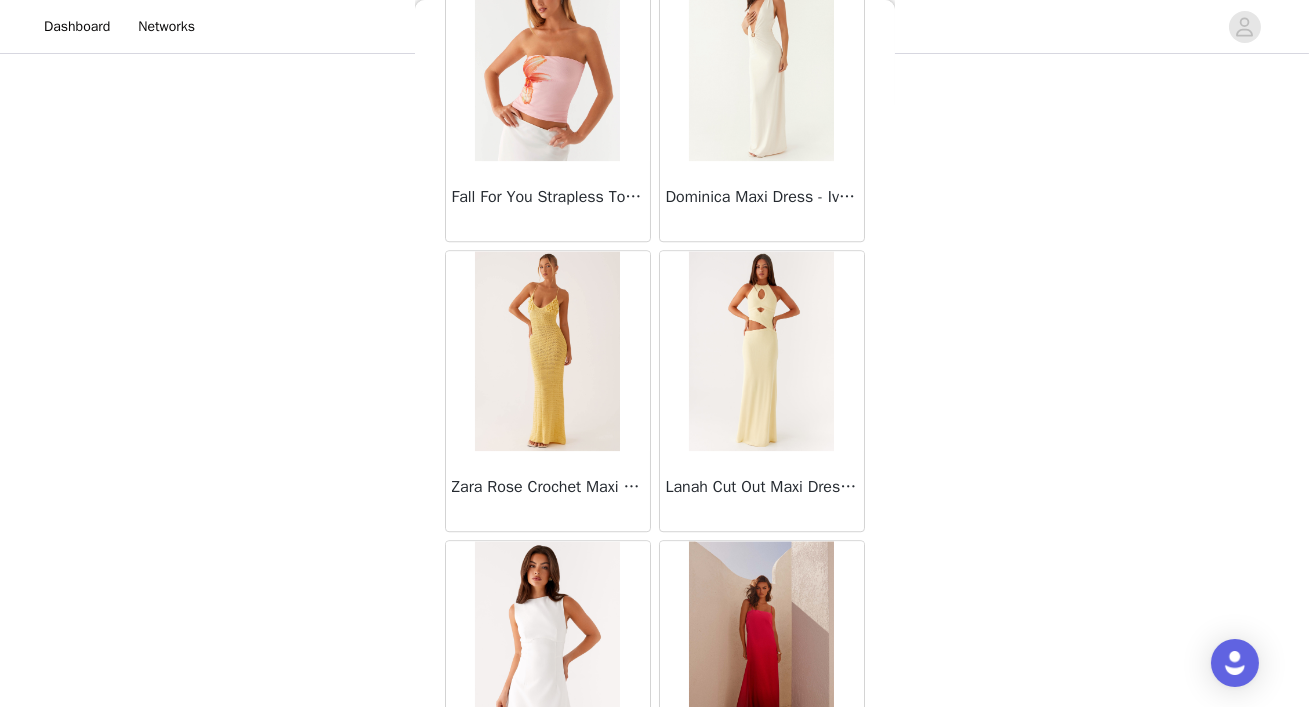 scroll, scrollTop: 25535, scrollLeft: 0, axis: vertical 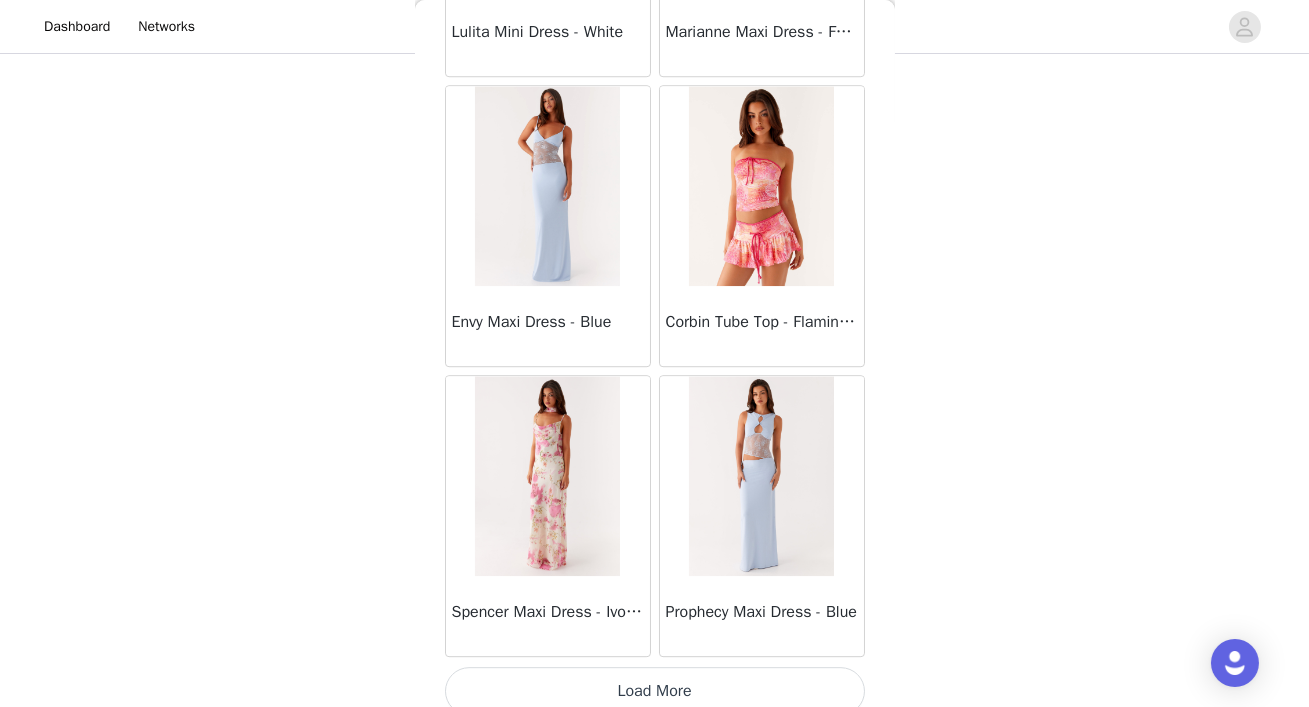 click on "Sweetpea Mini Dress - Yellow       Manifest Mini Dress - Amber       Raquel Off Shoulder Long Sleeve Top - Pink       Julianna Linen Mini Dress - Black       Radiate Halterneck Top - Pink       Arden Mesh Mini Dress - White       Cheryl Bustier Halter Top - Cherry Red       Under The Pagoda Maxi Dress - Deep Red Floral       Sweetest Pie T-Shirt - Black Gingham       That Girl Maxi Dress - Pink       Peppermayo Exclusive Heavy Hearted Mini - Black       Songbird Maxi Dress - Blue Black Floral       Viviana Mini Dress - Lavender       Eden Strapless Maxi Dress - Navy       Claudie Mesh Top - White Pink Lilly       Nia Micro Short - Black       Luciana Crochet Halterneck Mini Dress - Pink       Happy Hour Mini Dress - Yellow       Aullie Maxi Dress - Ivory       Bella Lou Tube Top - Blue       Odette Satin Mini Dress - Blue       Talk About Us Maxi Dress - Blue       Odette Satin Mini Dress - Lilac       Bellamy Top - Red Gingham       Field Of Dreams Maxi Dress - Blue Black Floral" at bounding box center [655, -12357] 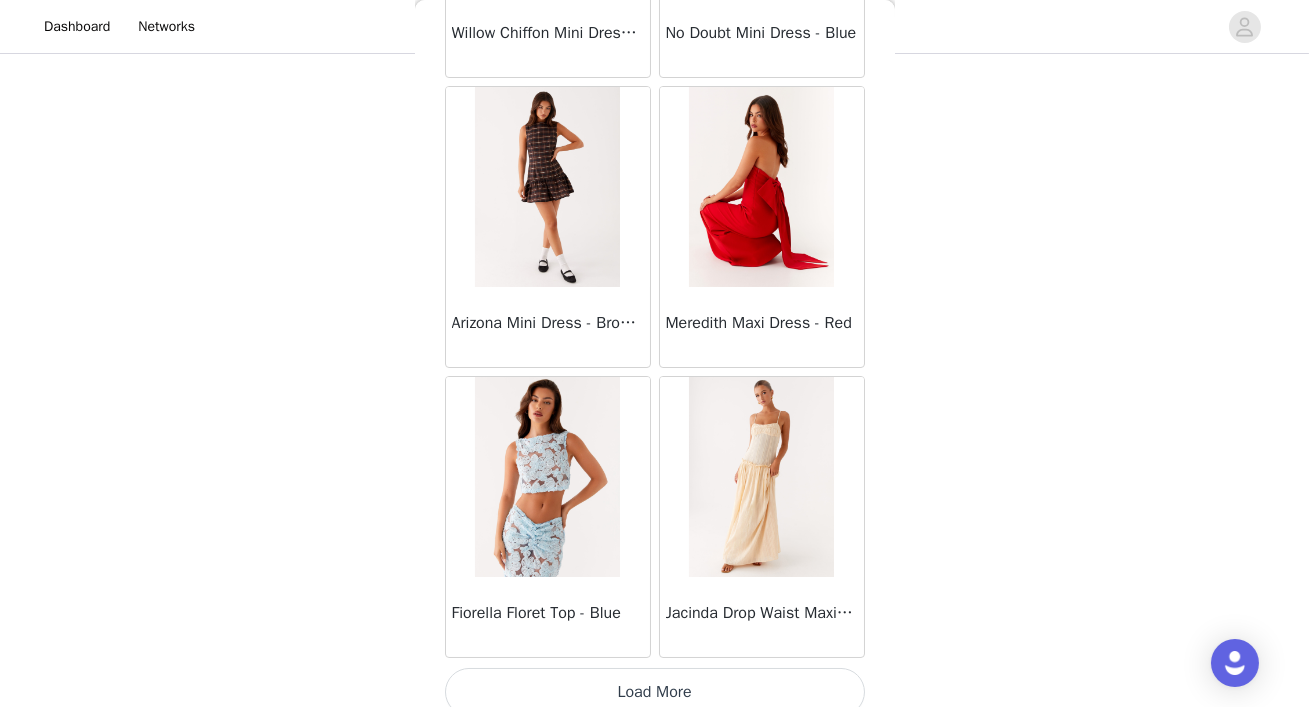 click on "Load More" at bounding box center [655, 692] 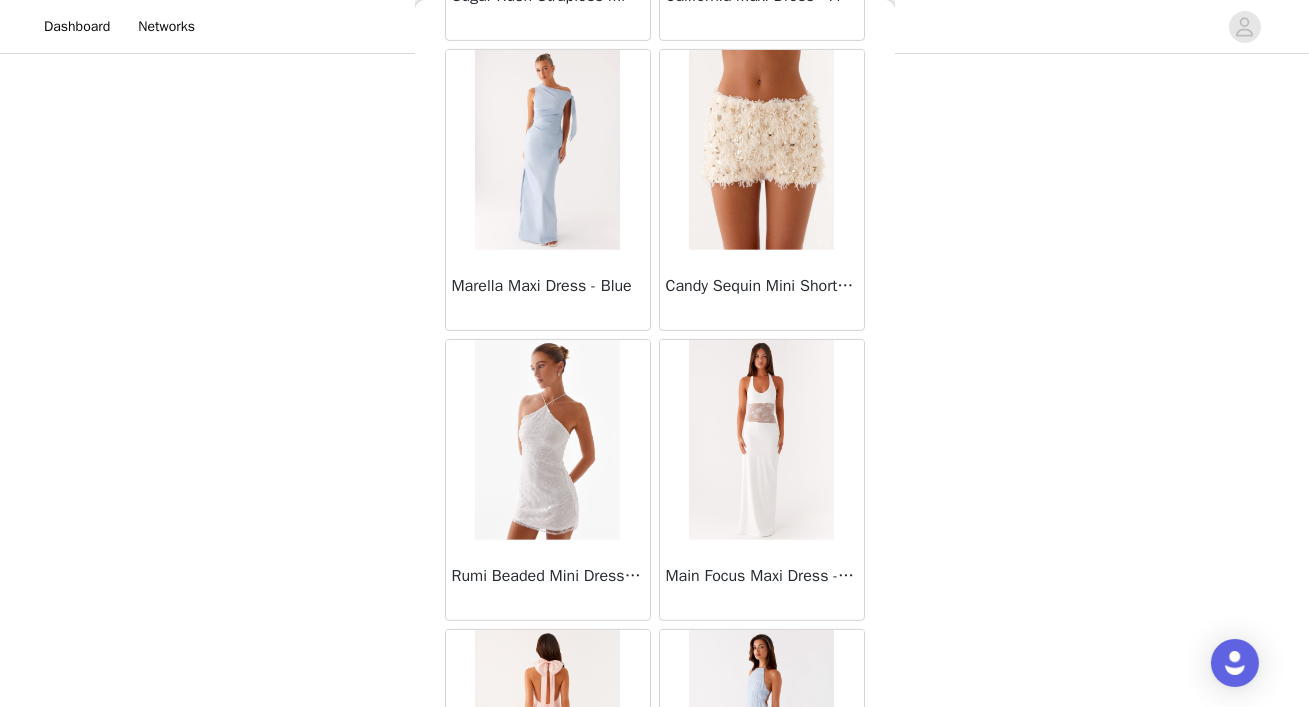 scroll, scrollTop: 31332, scrollLeft: 0, axis: vertical 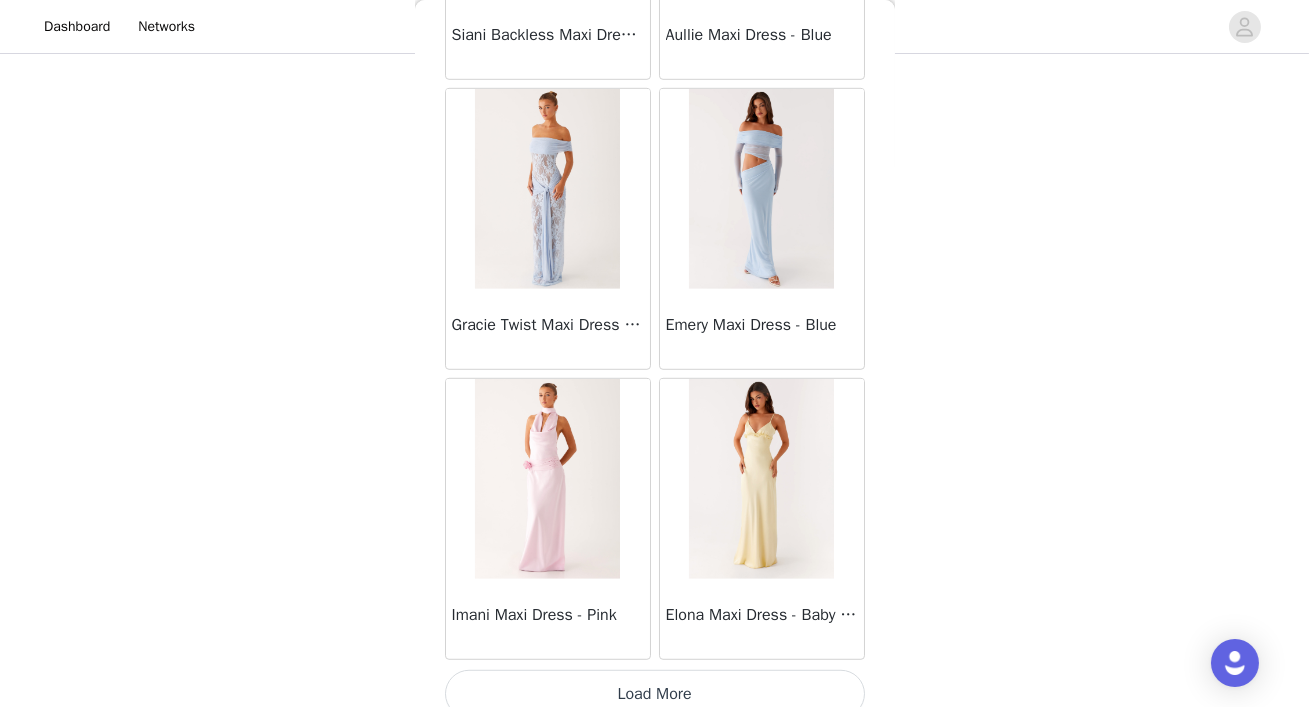 click on "Load More" at bounding box center [655, 694] 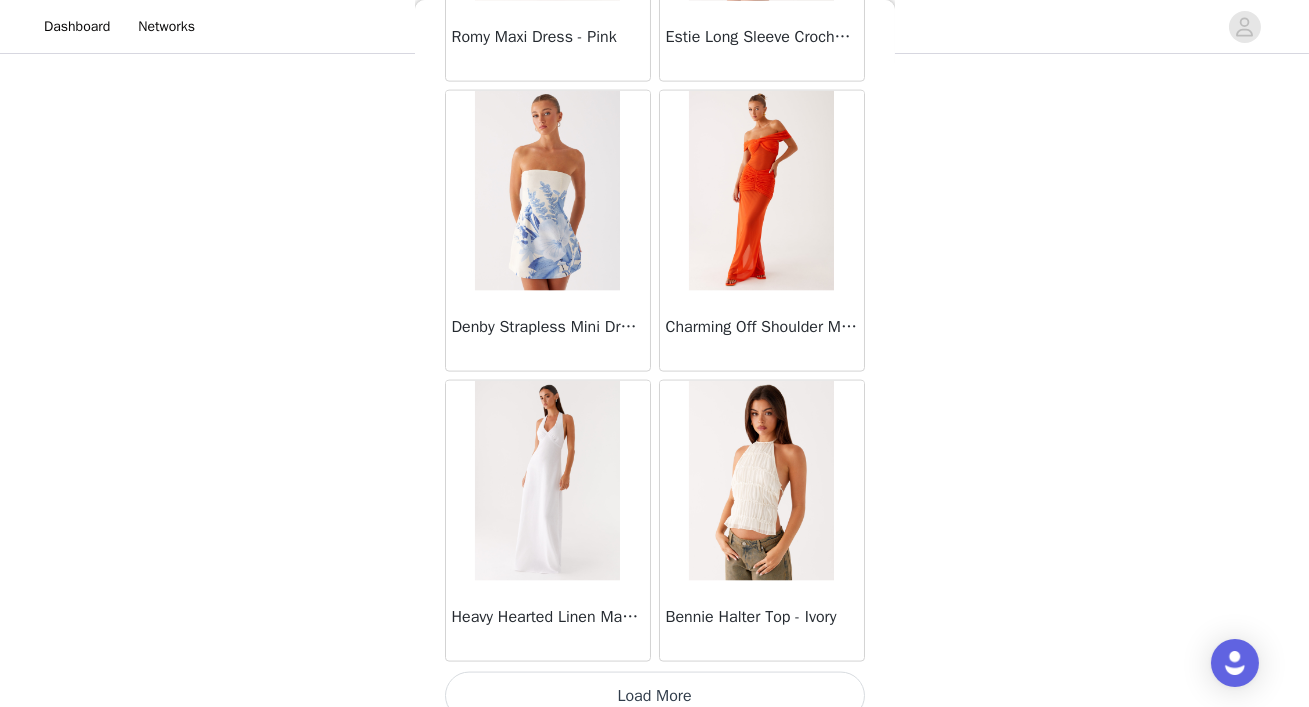 click on "Load More" at bounding box center [655, 696] 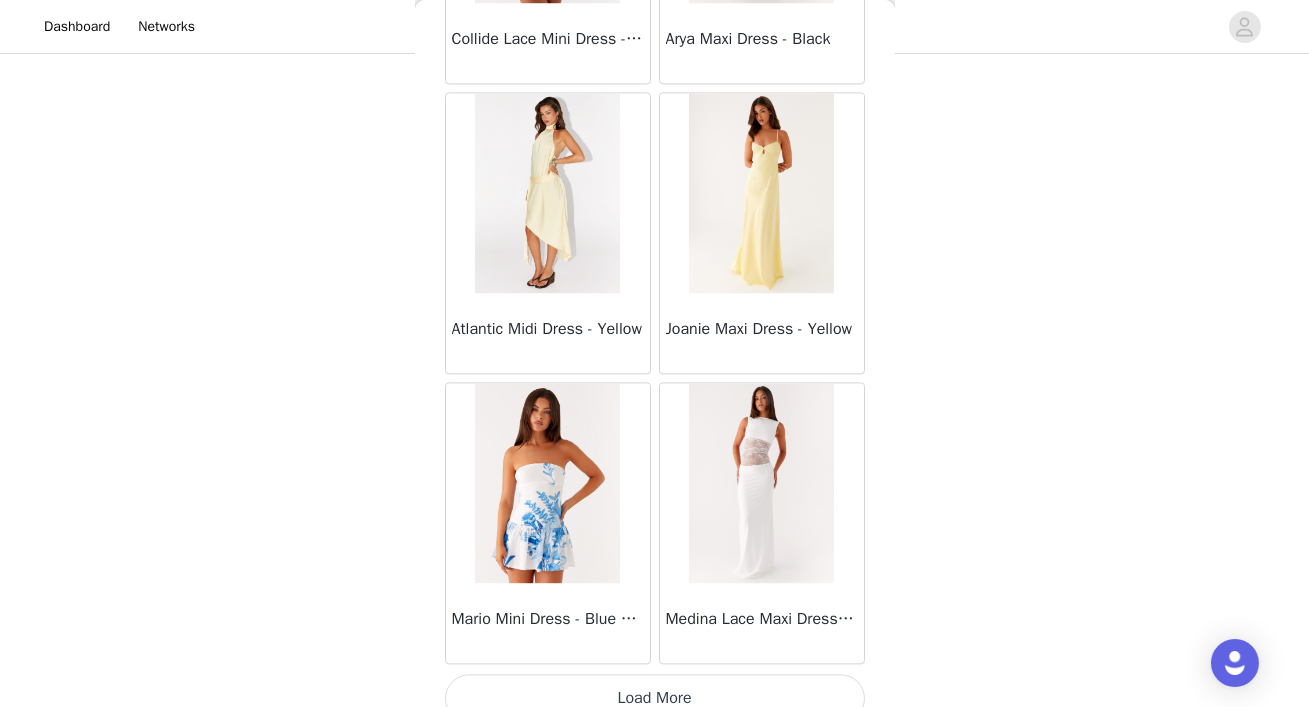 click on "Load More" at bounding box center [655, 698] 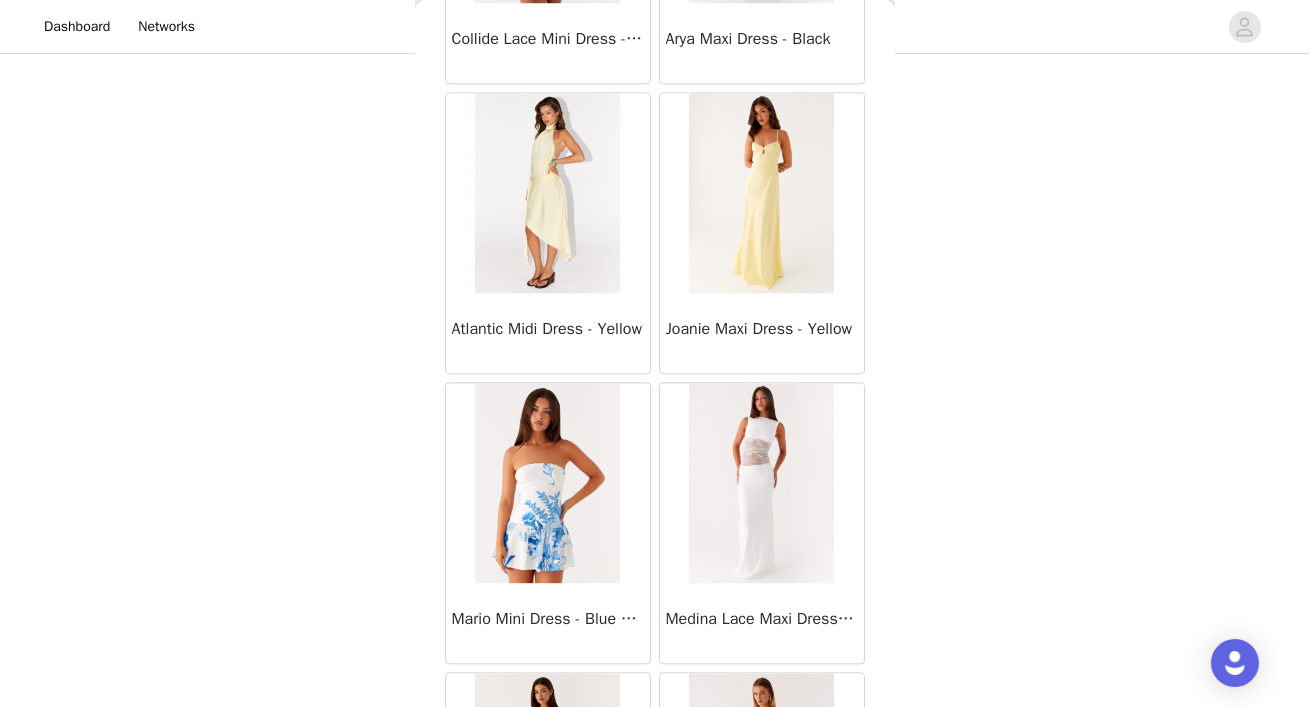 scroll, scrollTop: 30703, scrollLeft: 0, axis: vertical 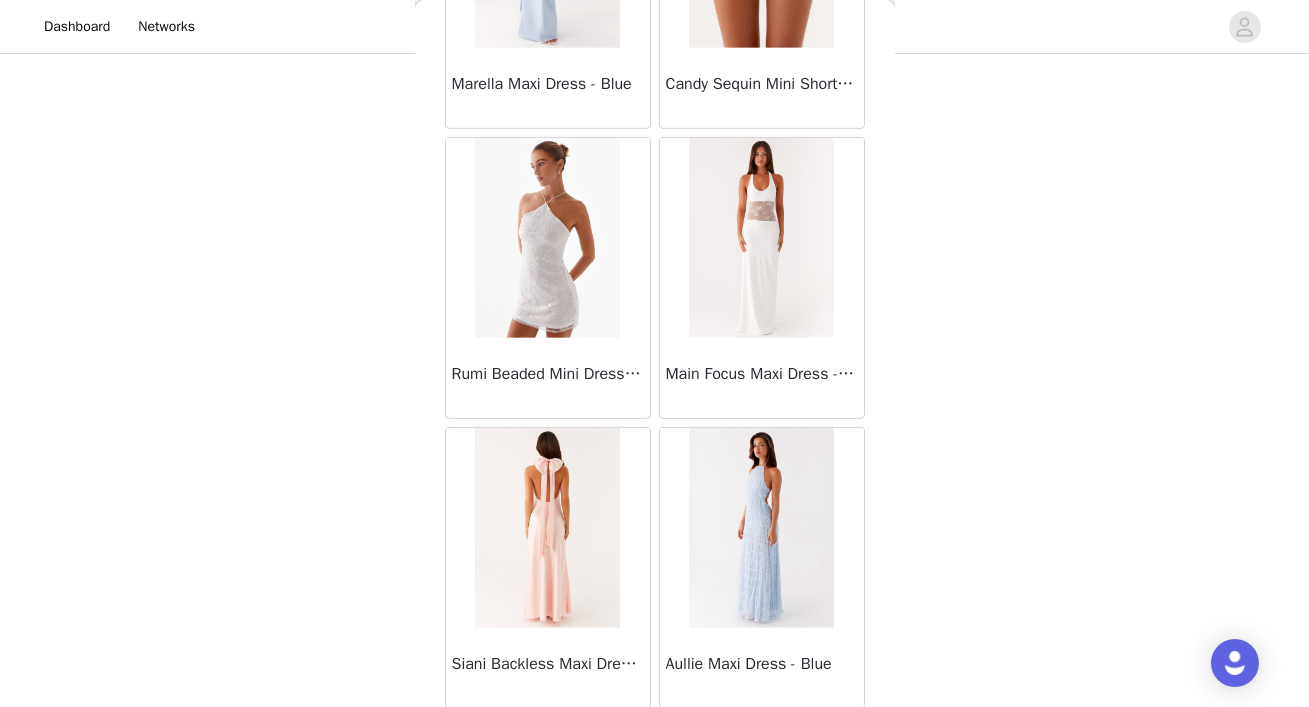 click at bounding box center [547, 238] 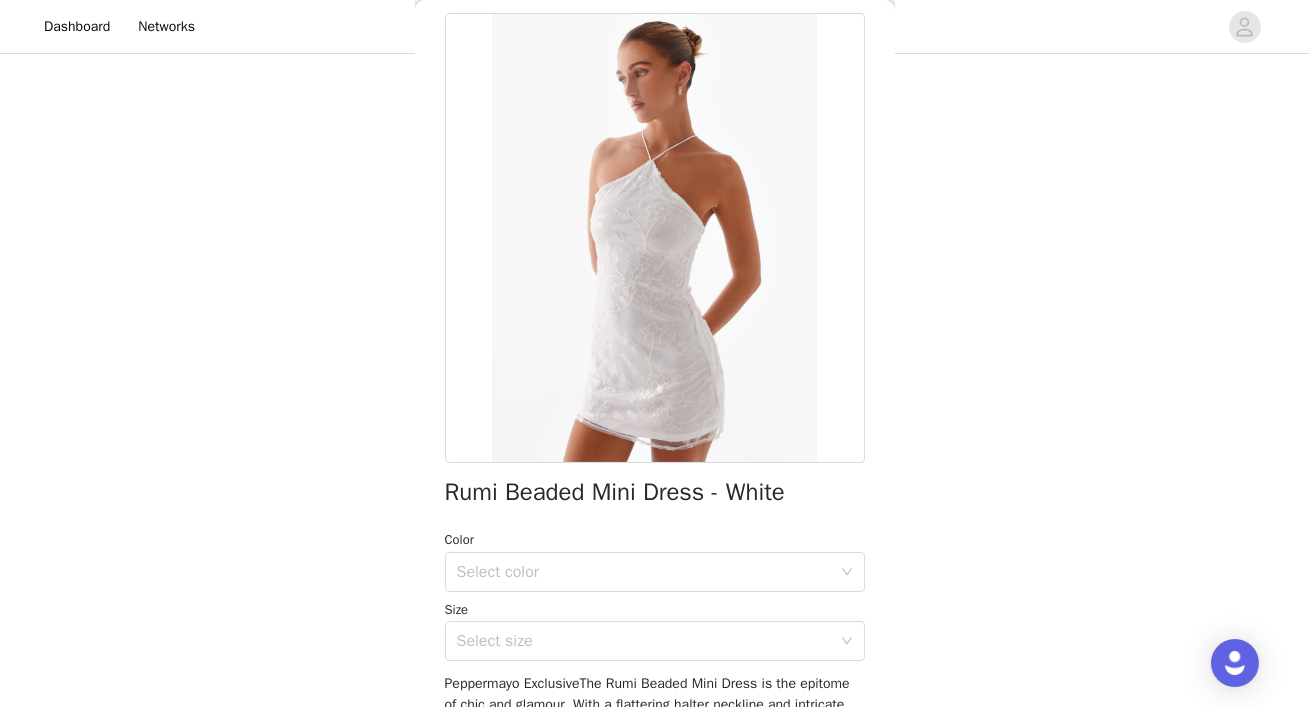 scroll, scrollTop: 141, scrollLeft: 0, axis: vertical 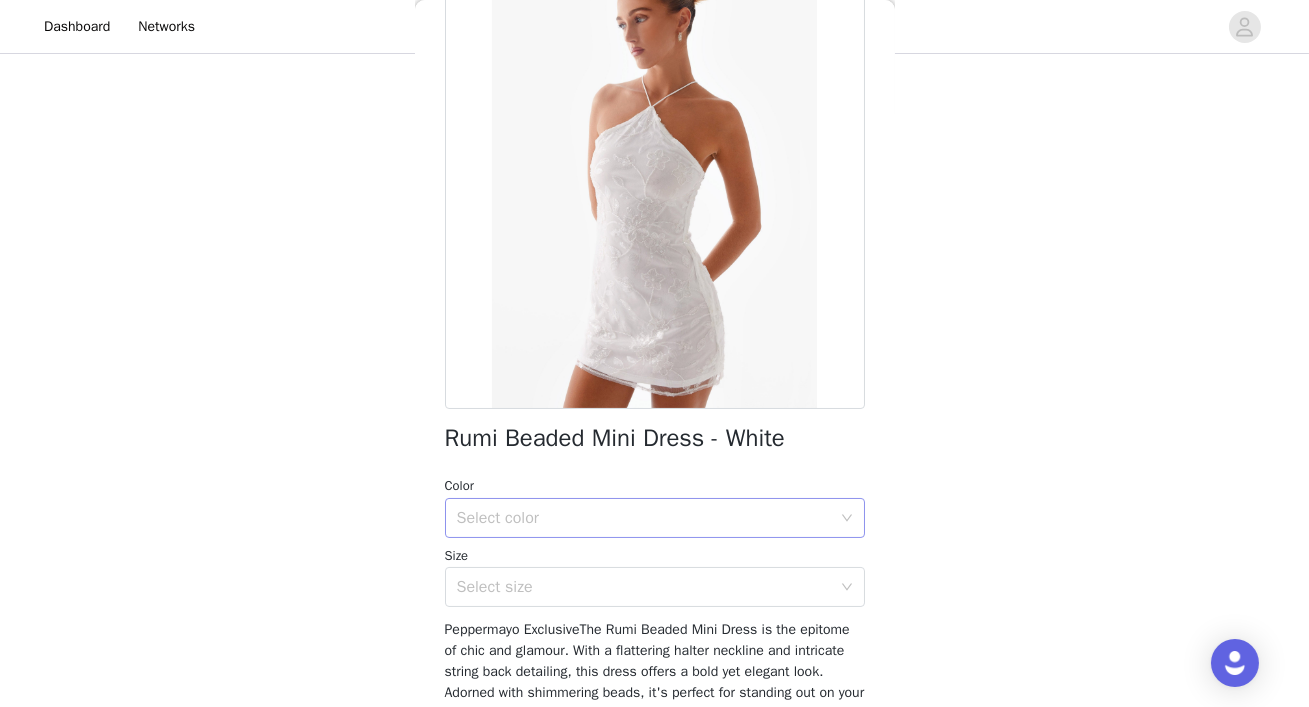 click on "Select color" at bounding box center (644, 518) 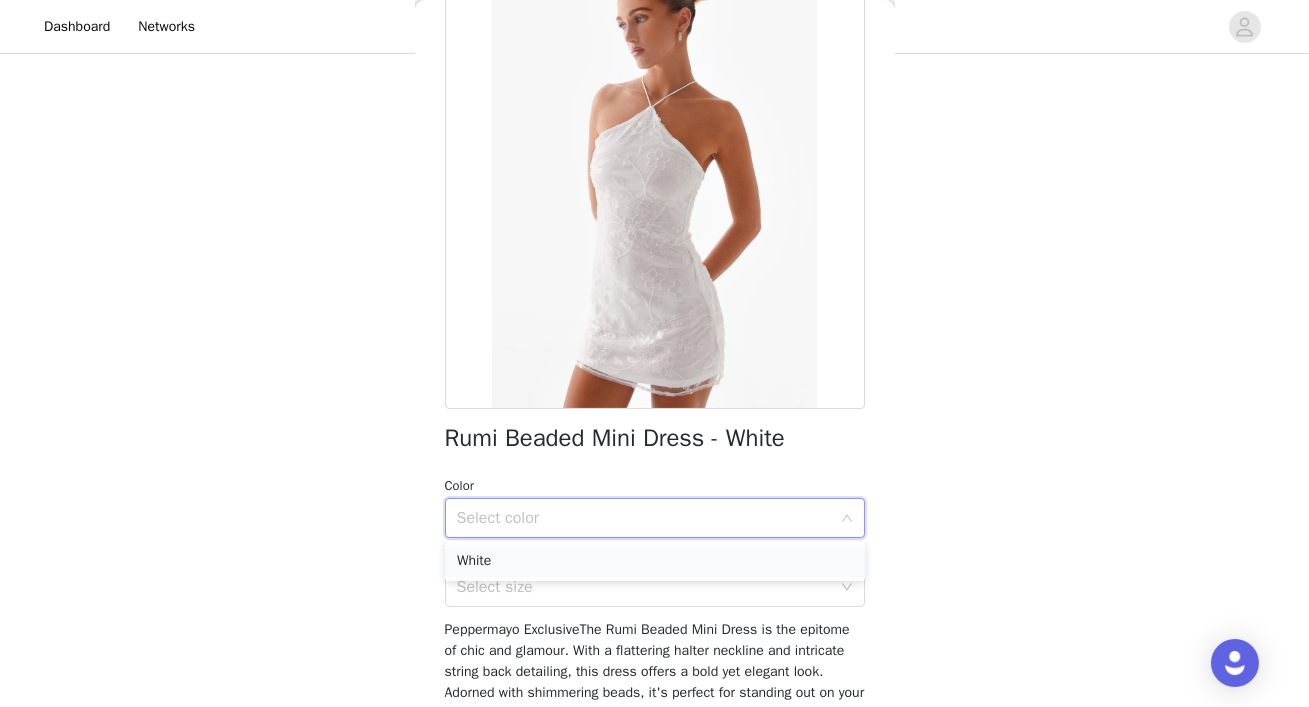 click on "White" at bounding box center (655, 561) 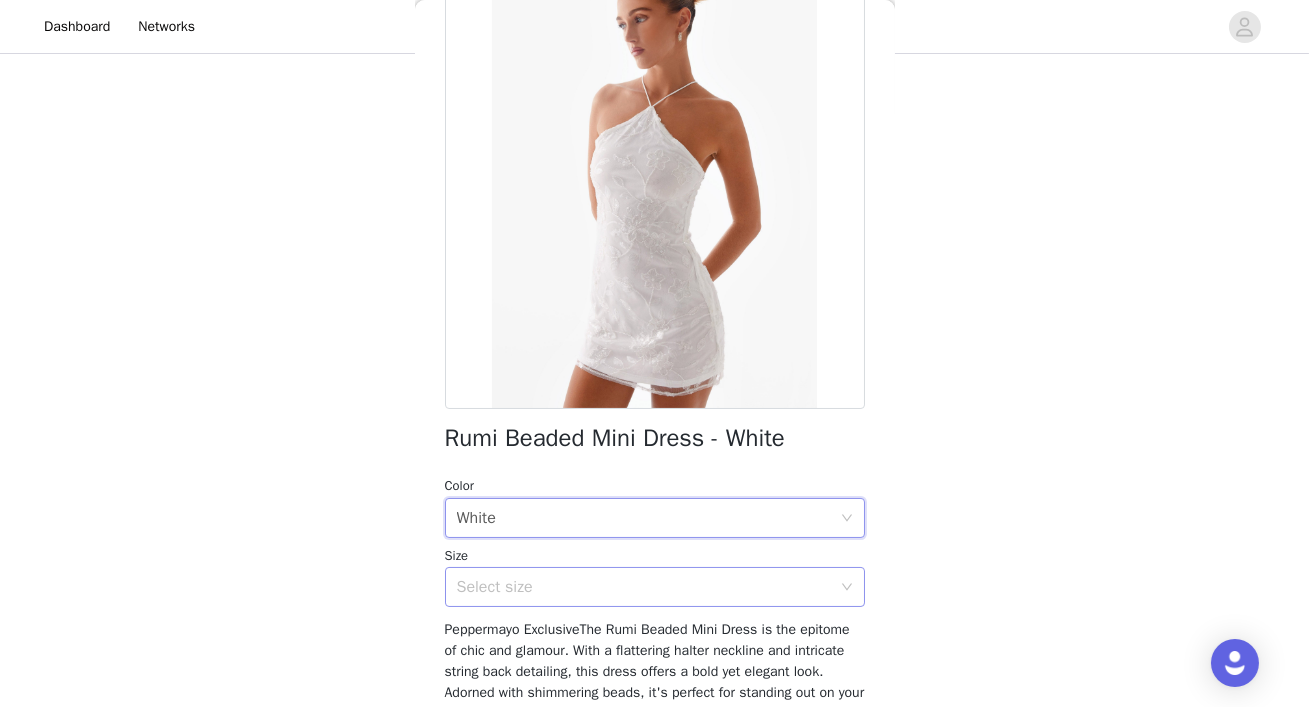 click on "Select size" at bounding box center [644, 587] 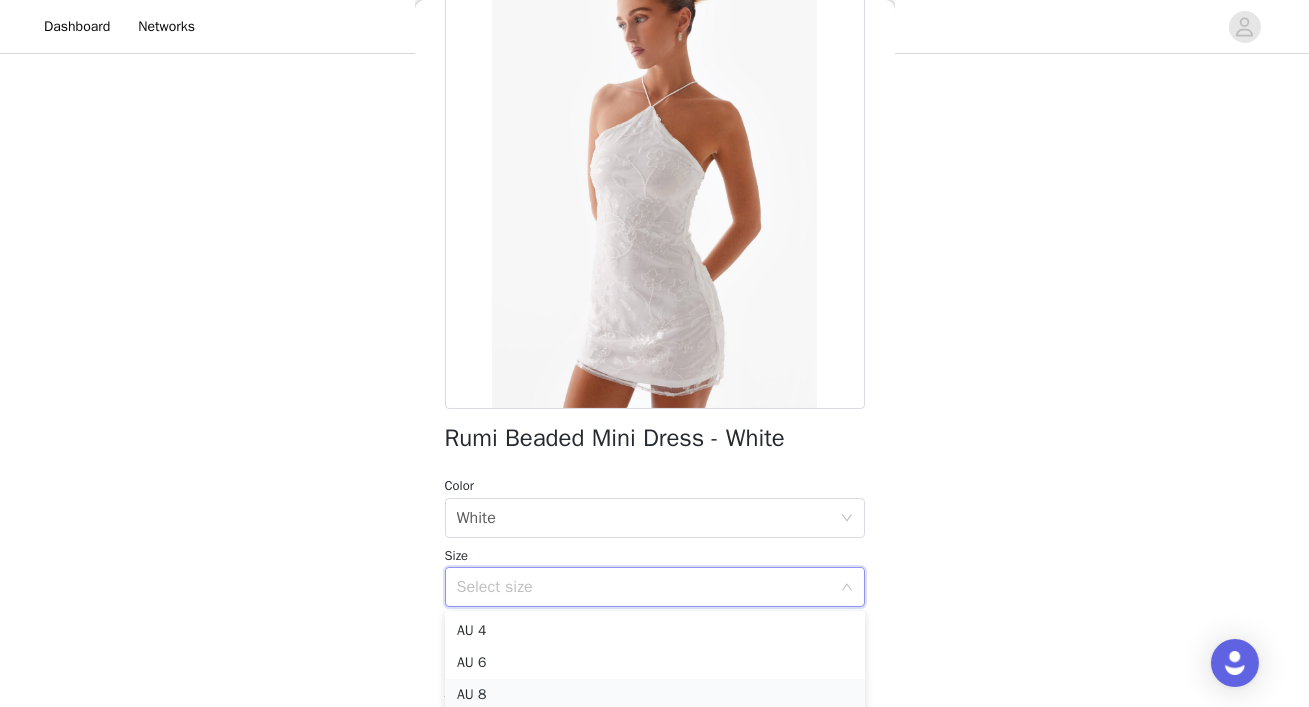 click on "AU 8" at bounding box center (655, 695) 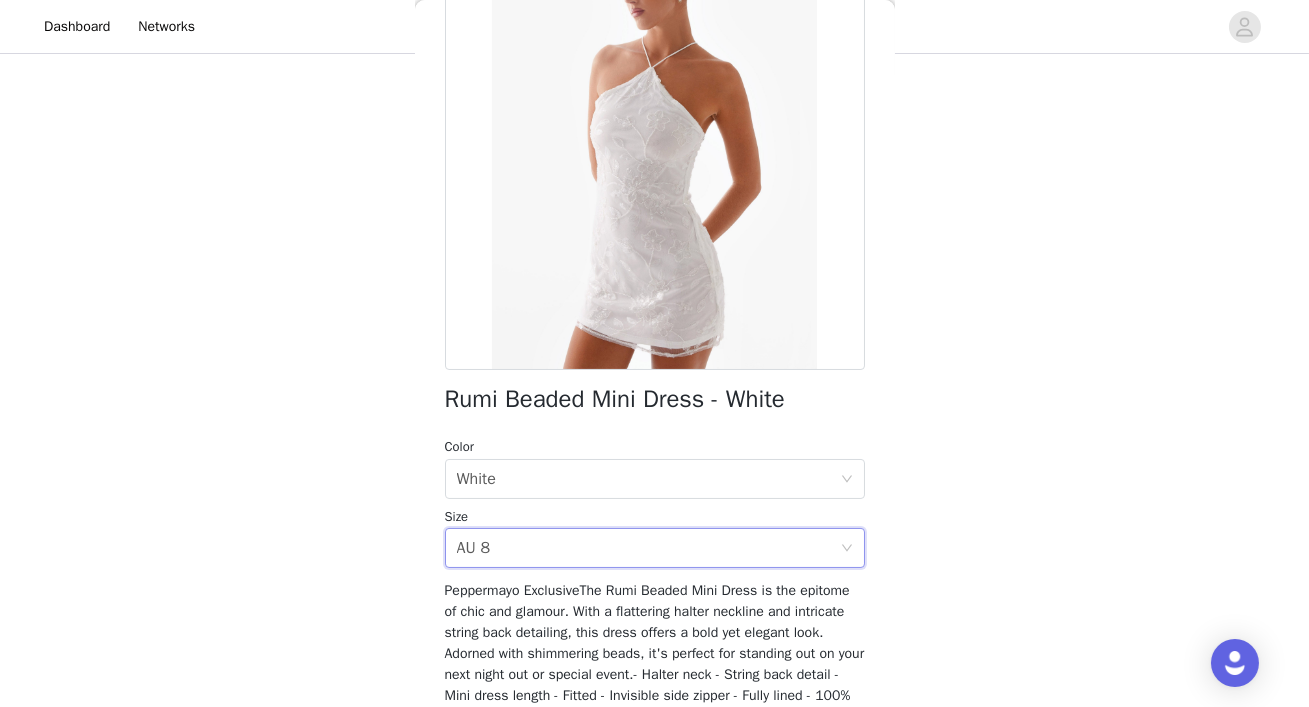 scroll, scrollTop: 367, scrollLeft: 0, axis: vertical 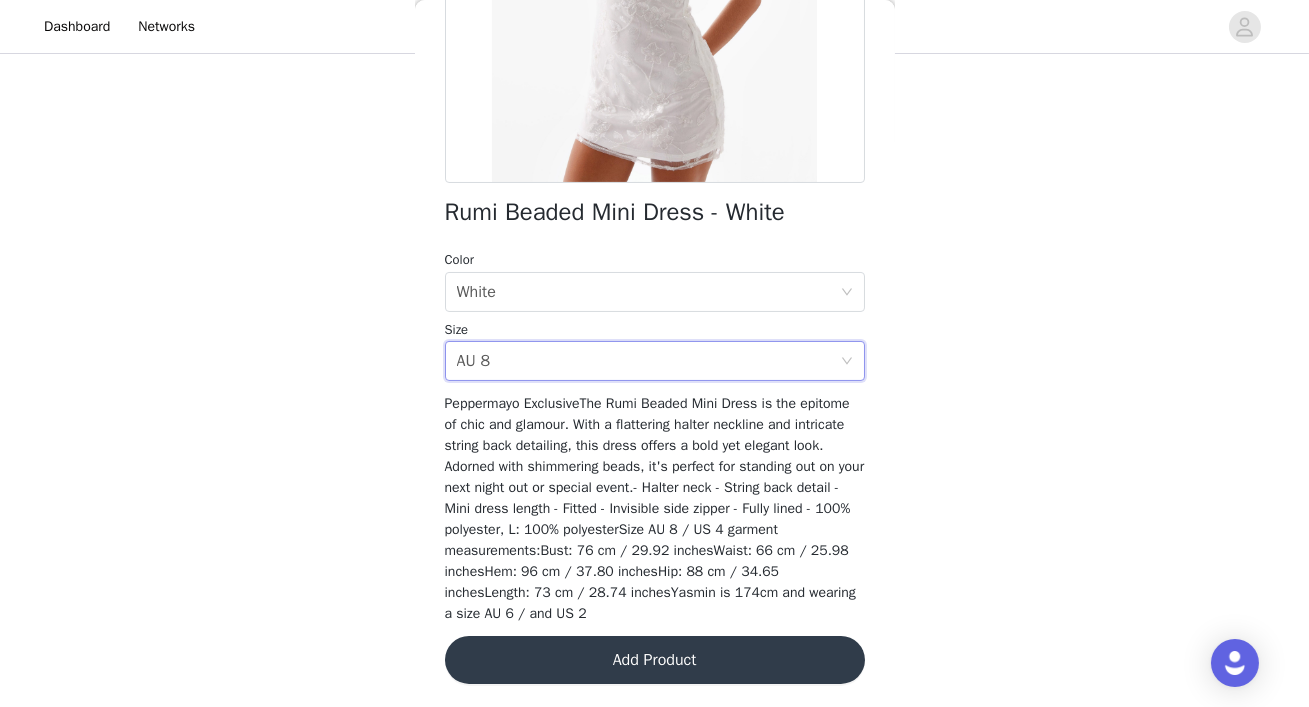 click on "Add Product" at bounding box center (655, 660) 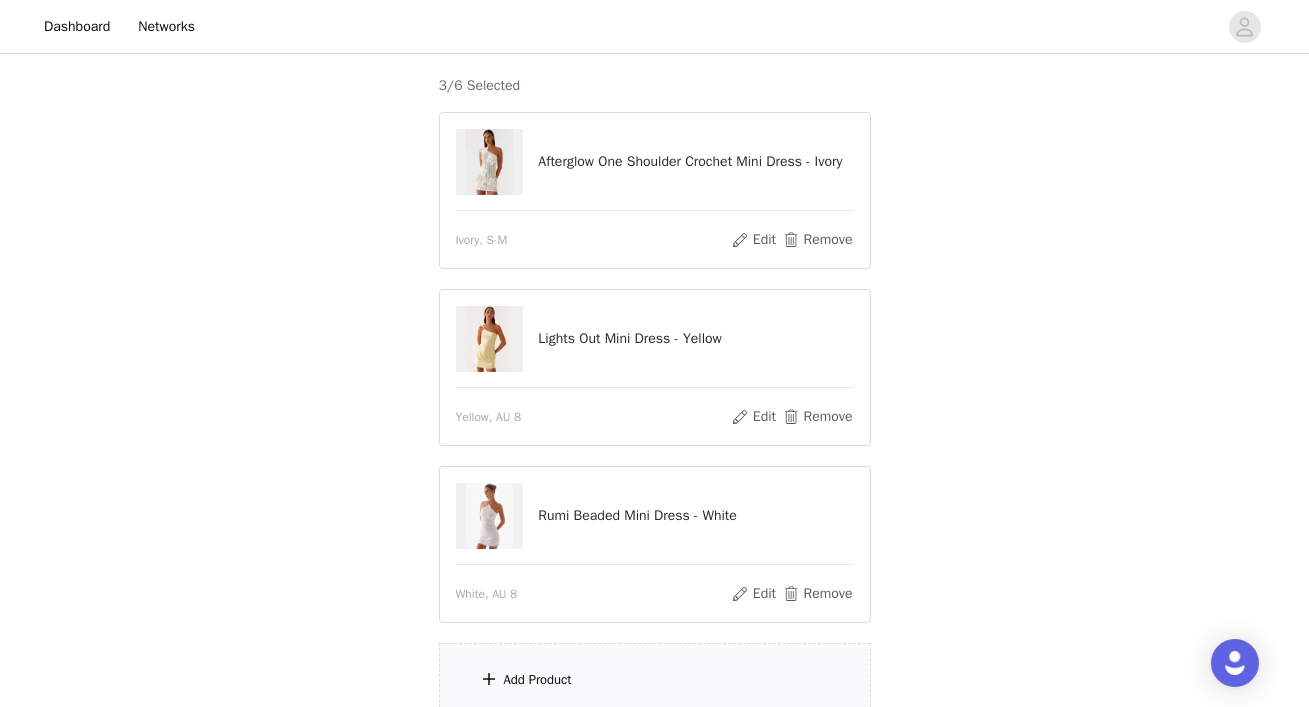click on "Add Product" at bounding box center (538, 680) 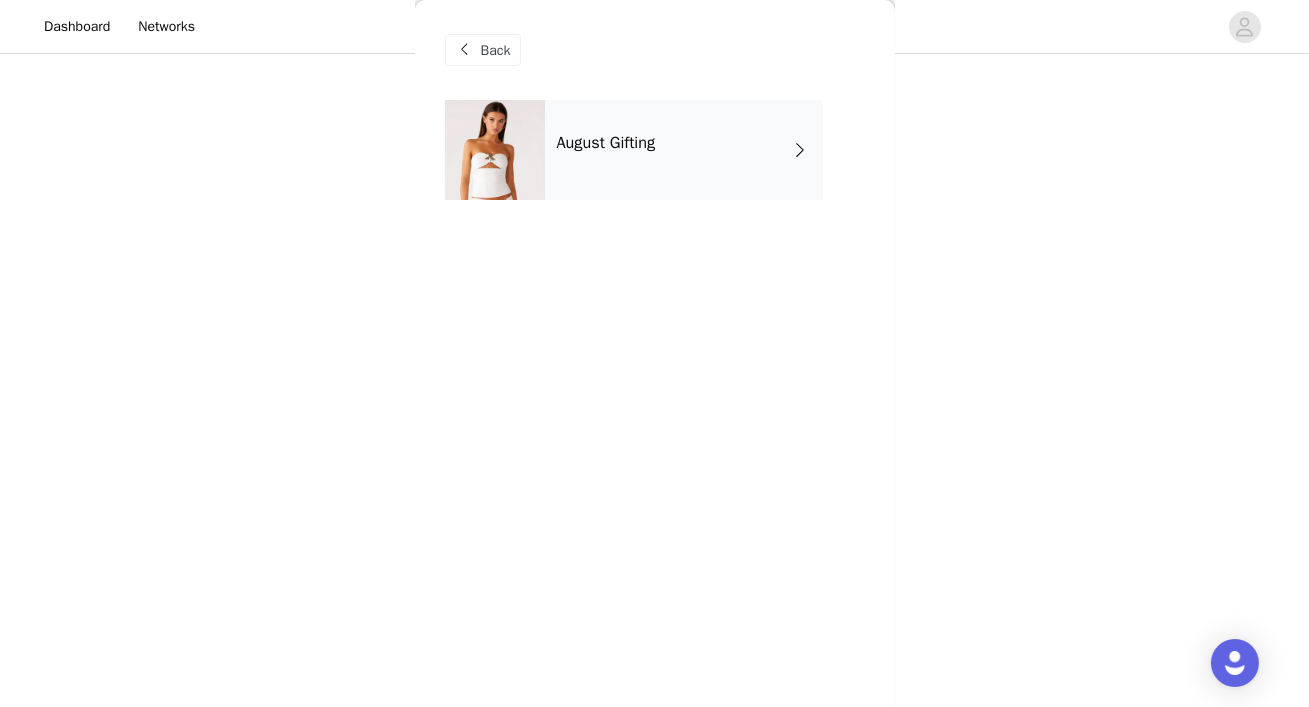 click on "August Gifting" at bounding box center (684, 150) 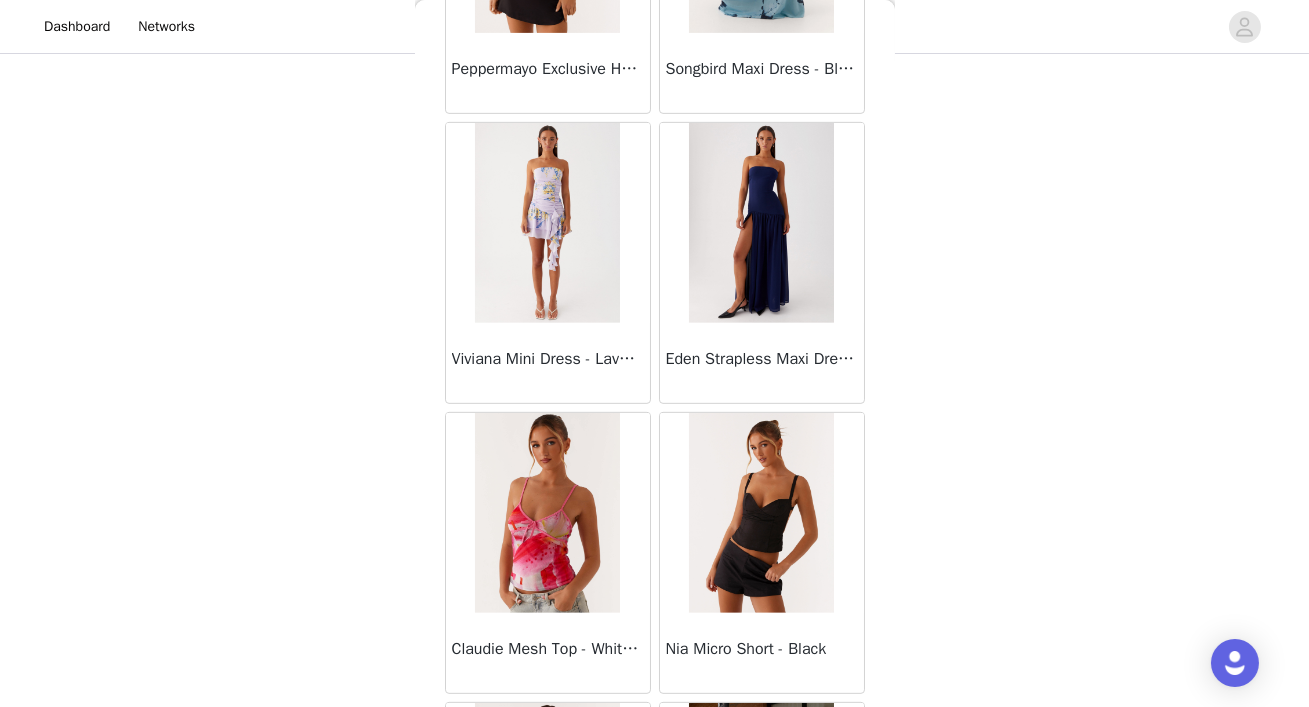 scroll, scrollTop: 2350, scrollLeft: 0, axis: vertical 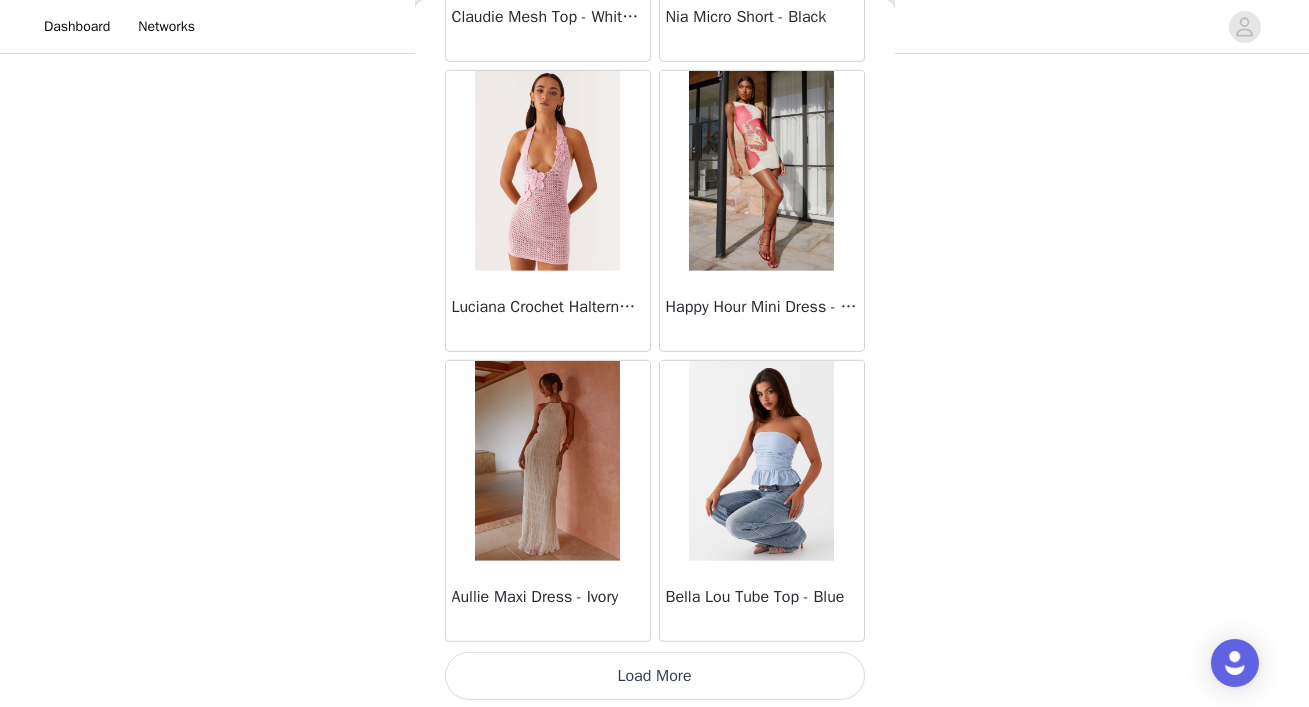 click on "Load More" at bounding box center [655, 676] 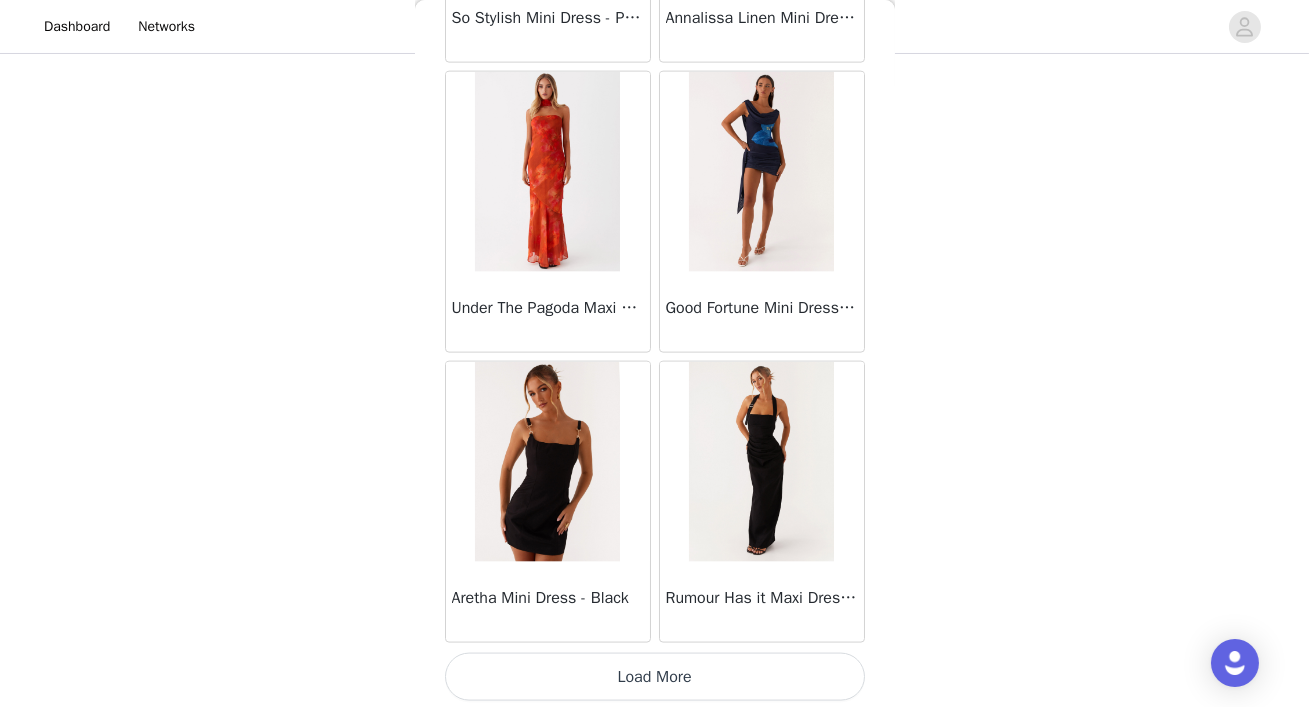 click on "Load More" at bounding box center (655, 677) 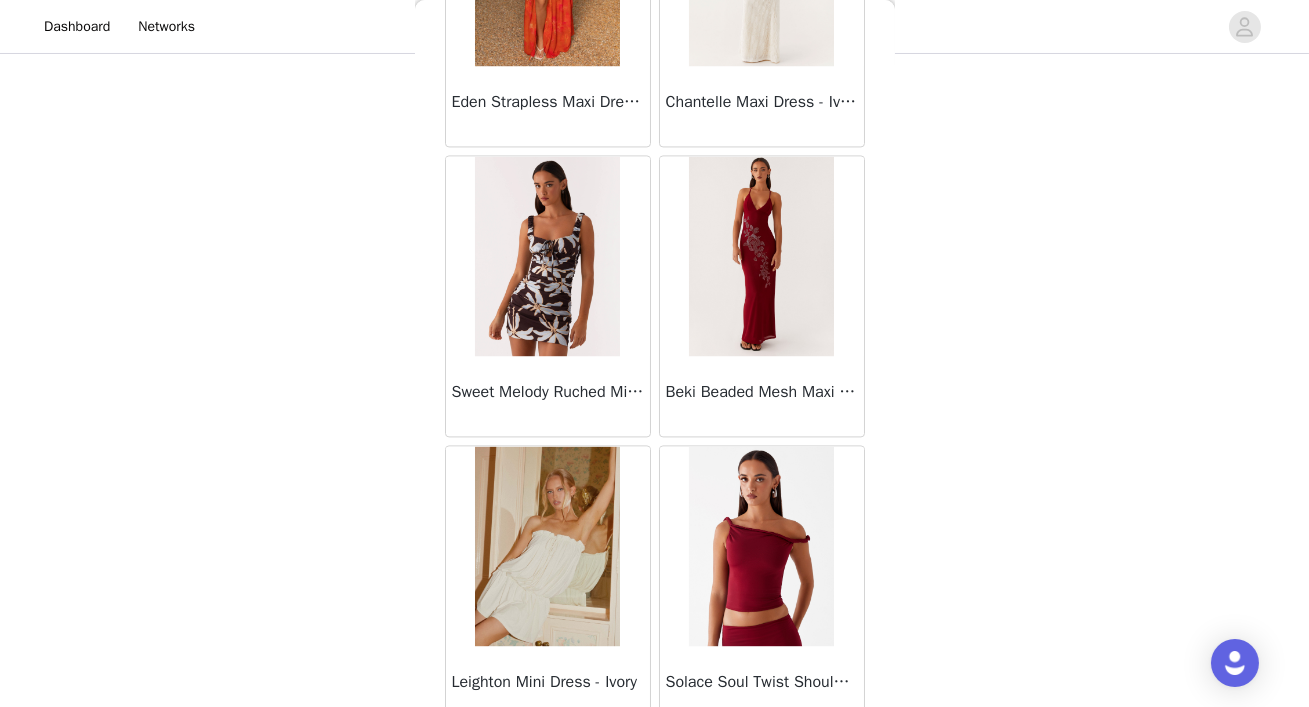 scroll, scrollTop: 8147, scrollLeft: 0, axis: vertical 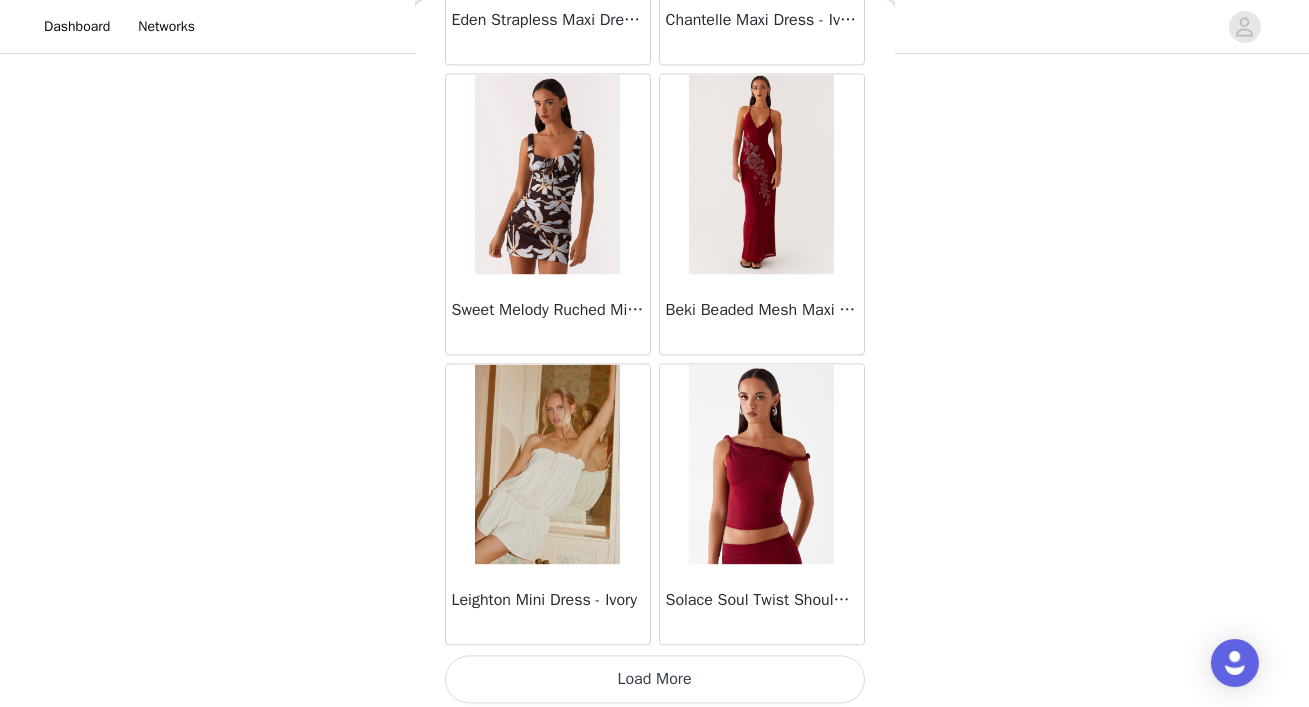 click on "Load More" at bounding box center [655, 679] 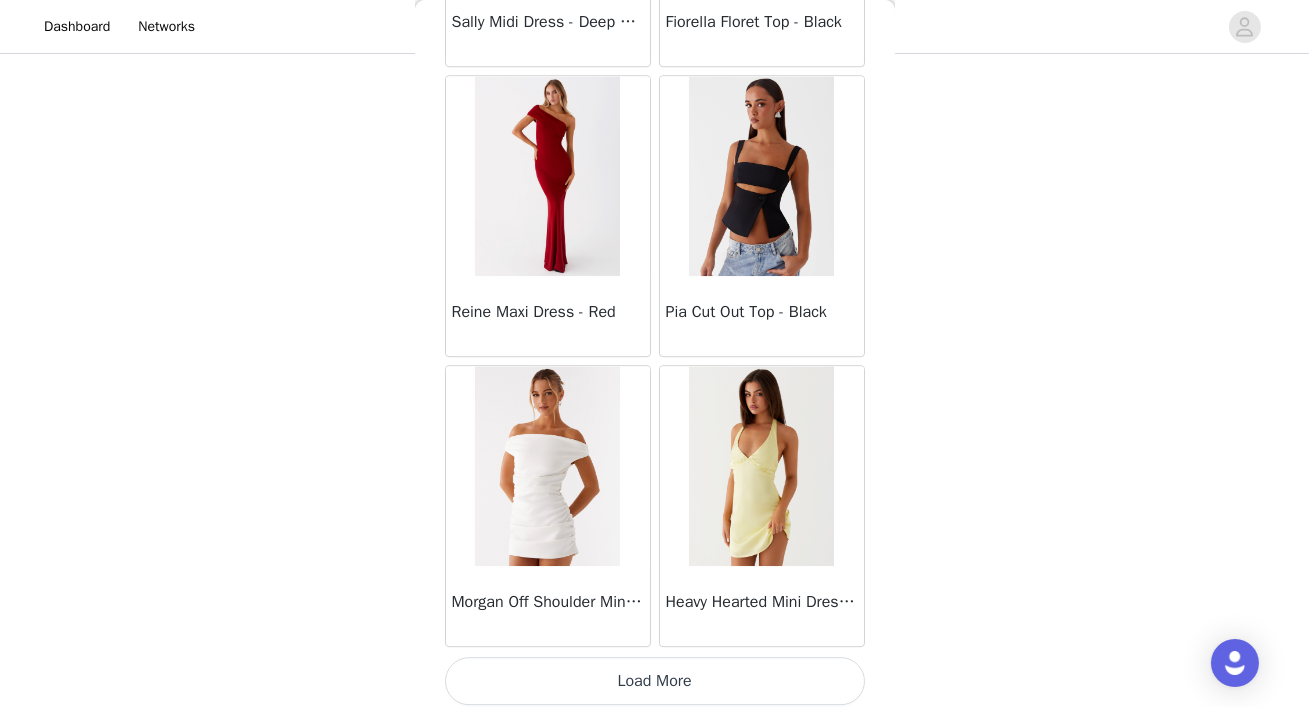 click on "Load More" at bounding box center (655, 681) 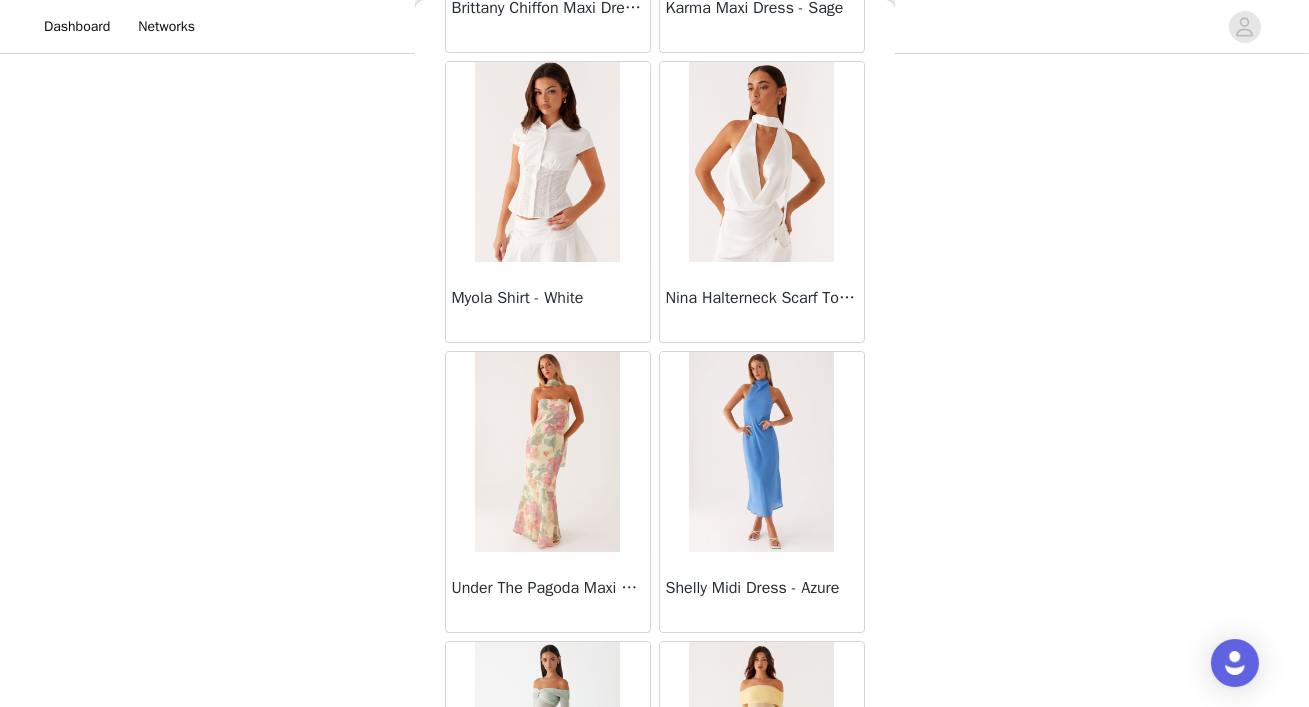 scroll, scrollTop: 13943, scrollLeft: 0, axis: vertical 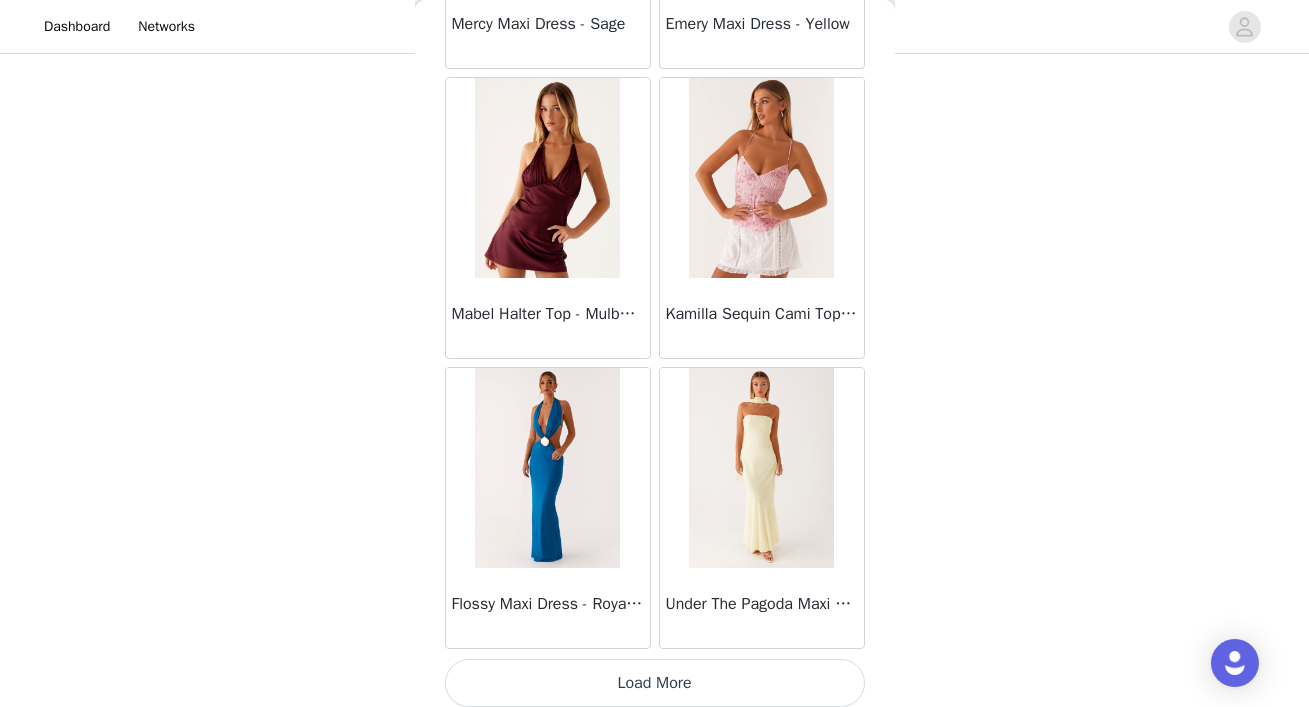 click on "Load More" at bounding box center (655, 683) 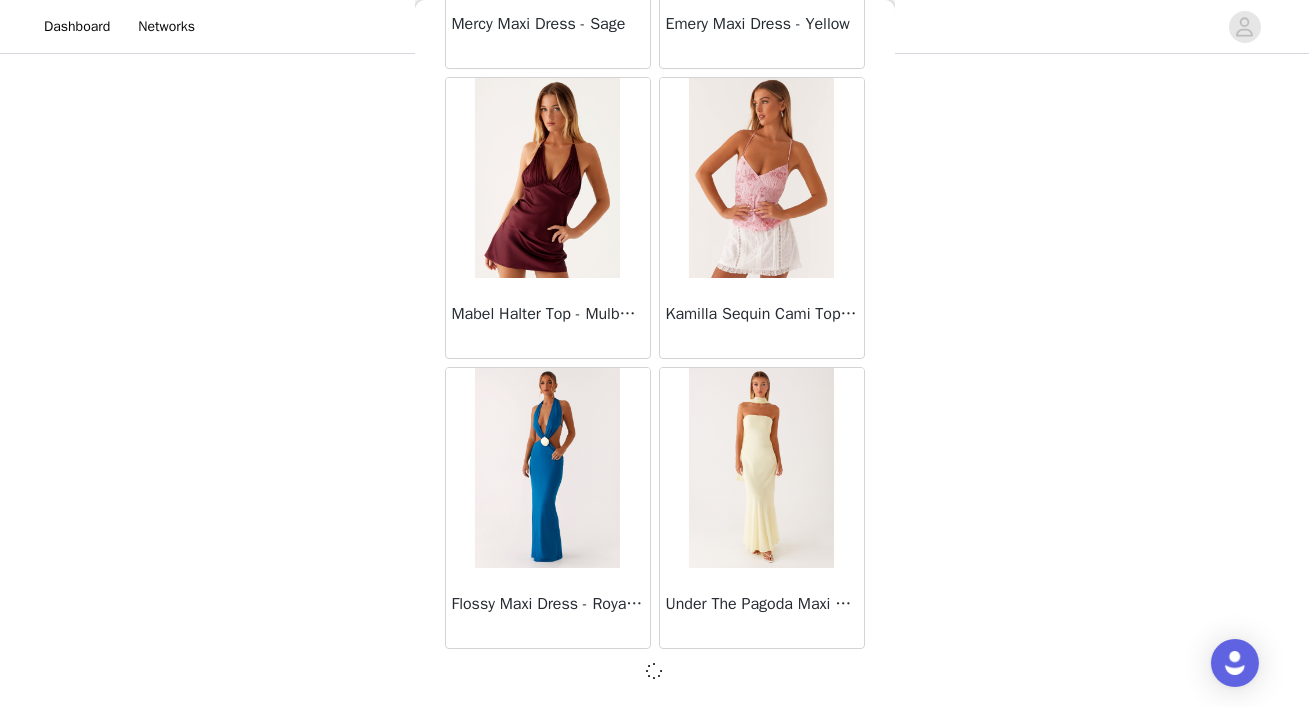scroll, scrollTop: 13934, scrollLeft: 0, axis: vertical 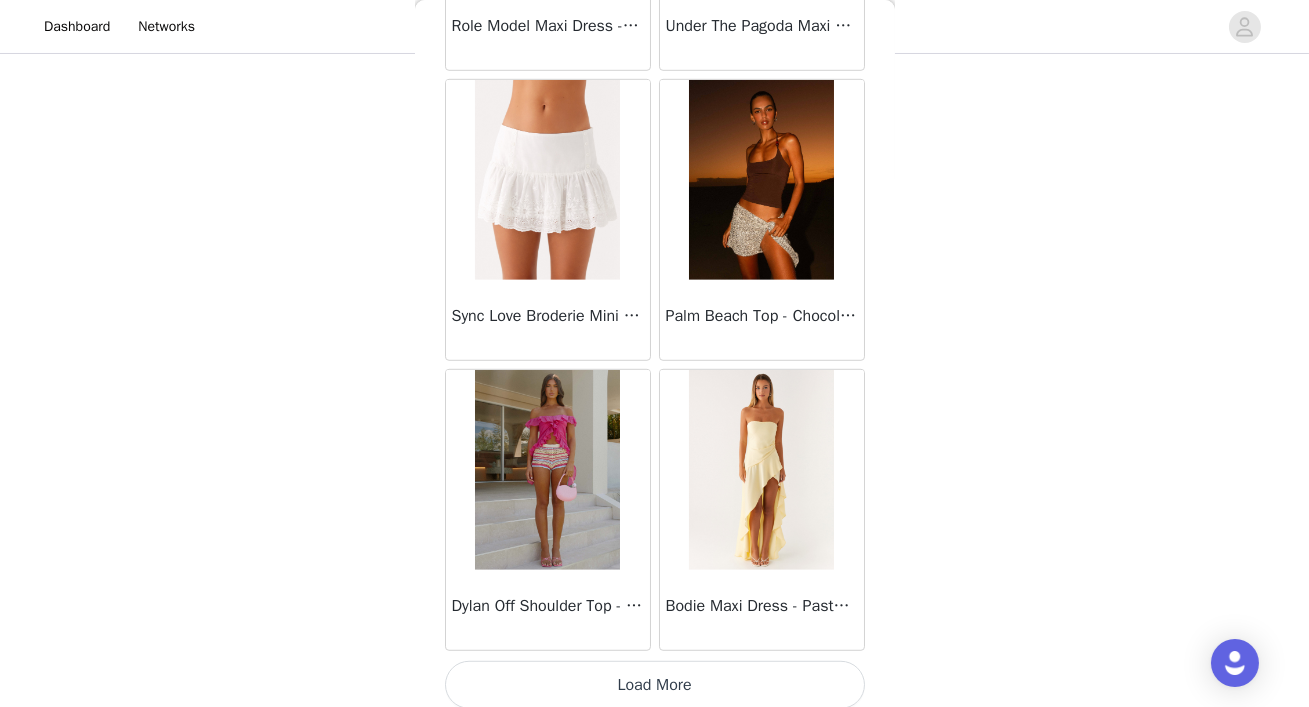 click on "Load More" at bounding box center (655, 685) 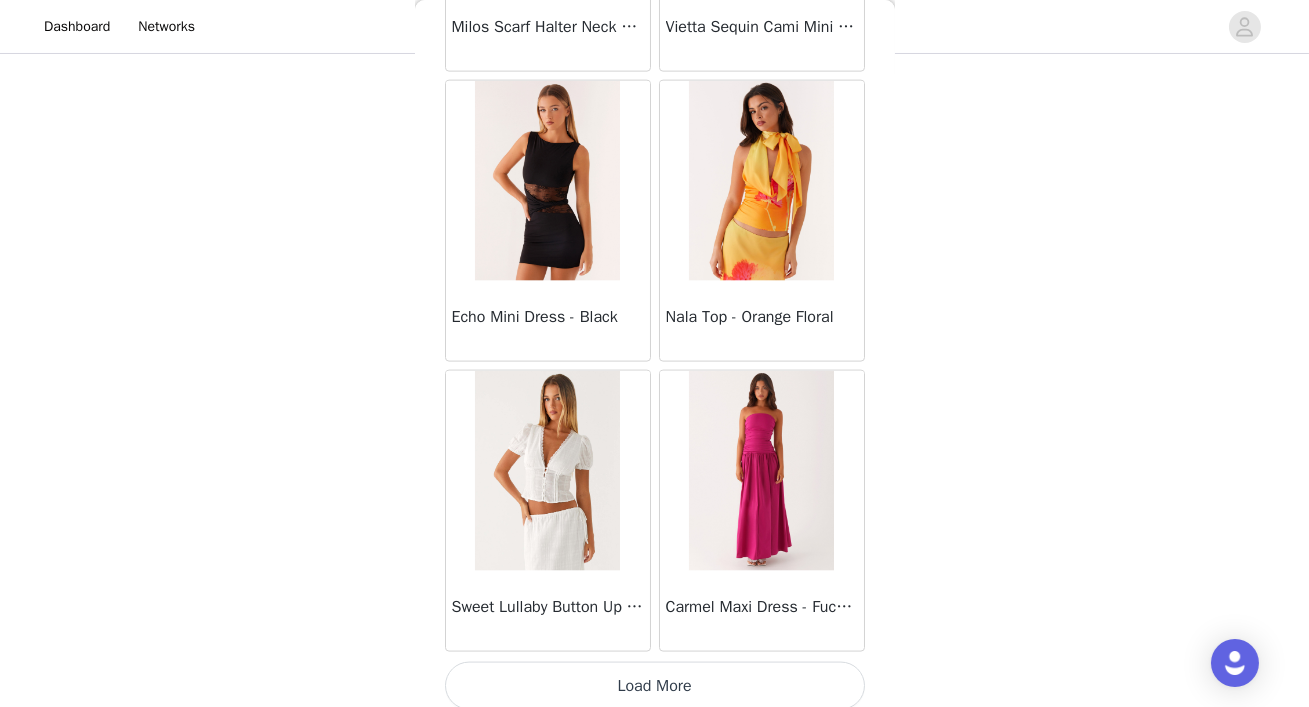 click on "Load More" at bounding box center [655, 686] 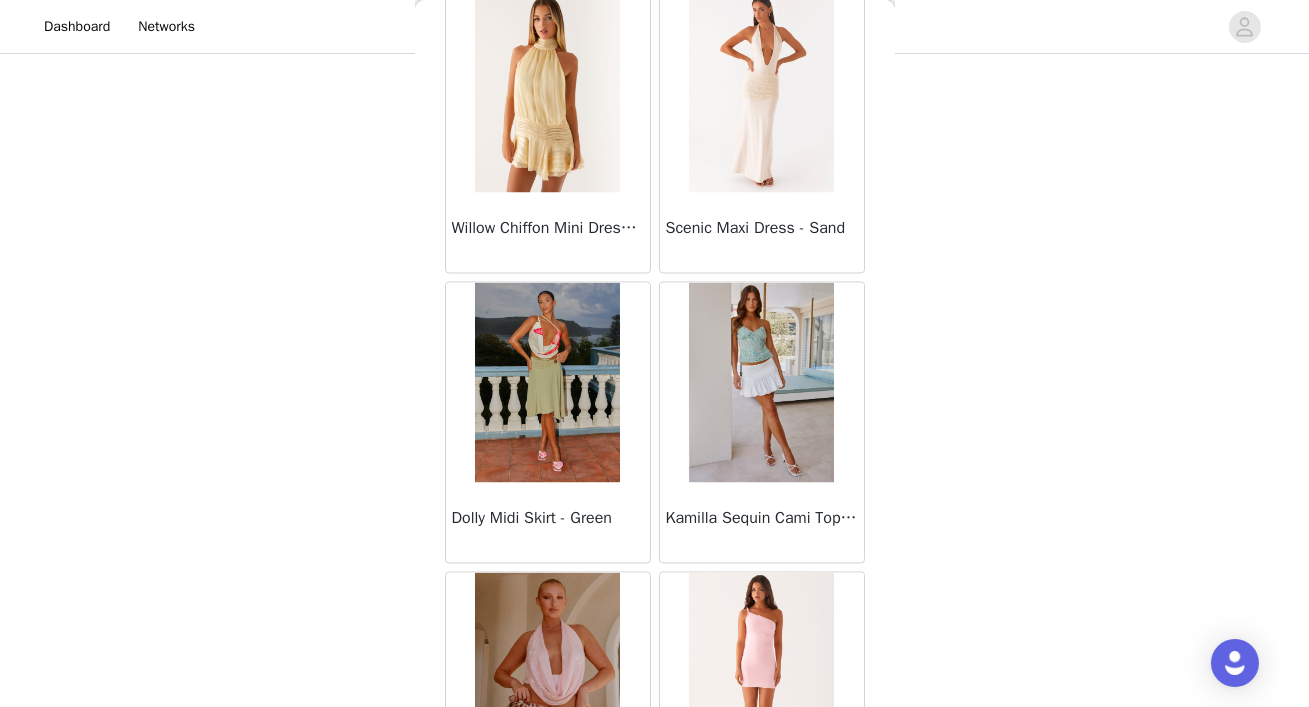 scroll, scrollTop: 22638, scrollLeft: 0, axis: vertical 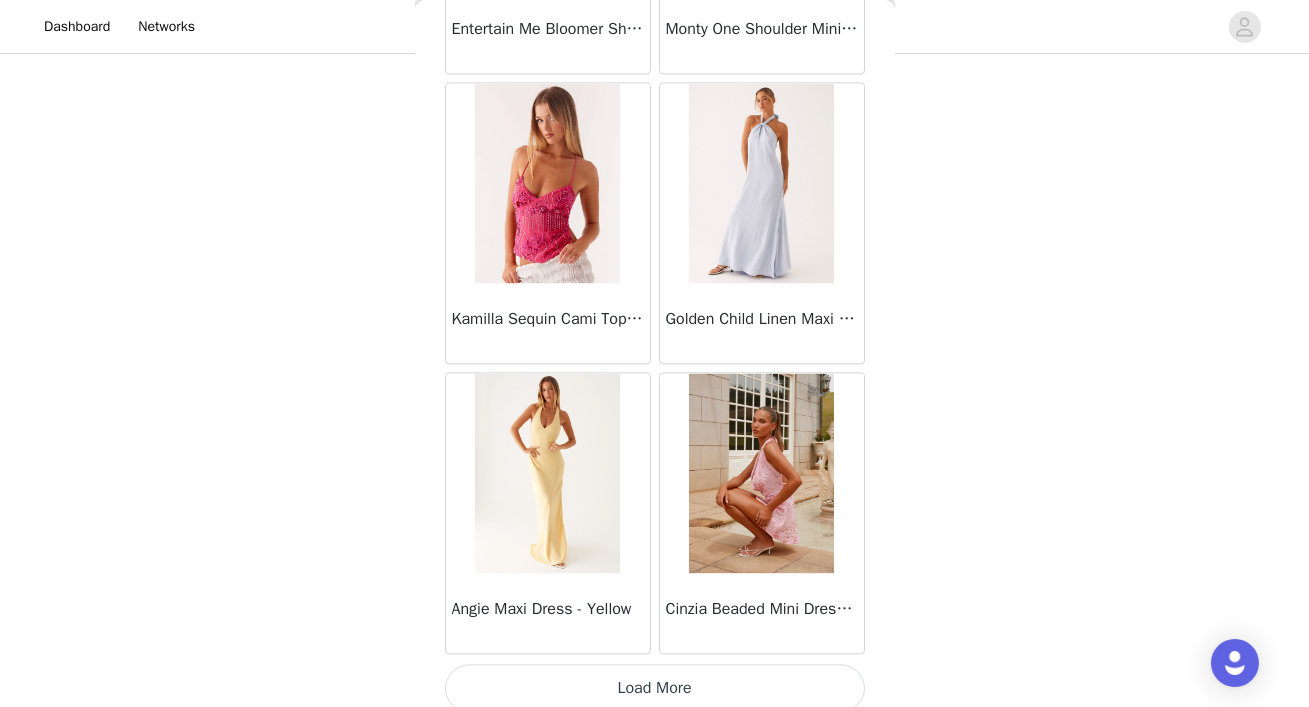click on "Load More" at bounding box center [655, 688] 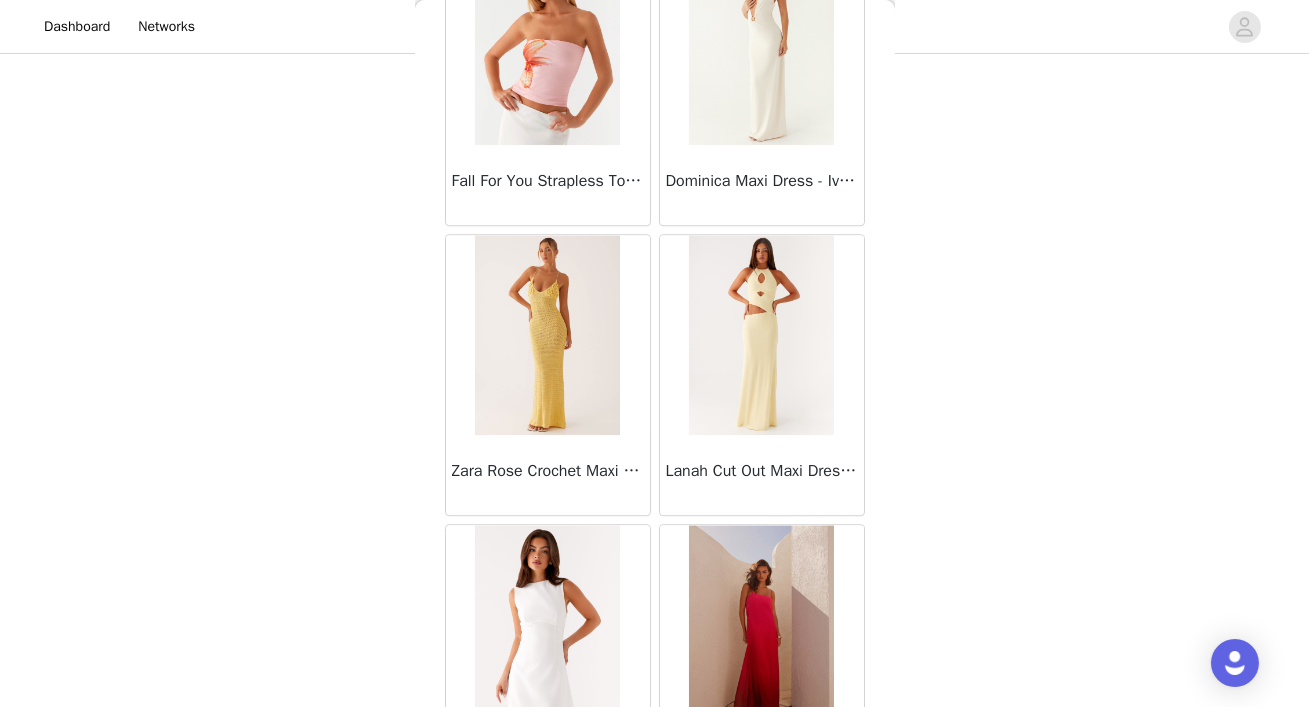 scroll, scrollTop: 25535, scrollLeft: 0, axis: vertical 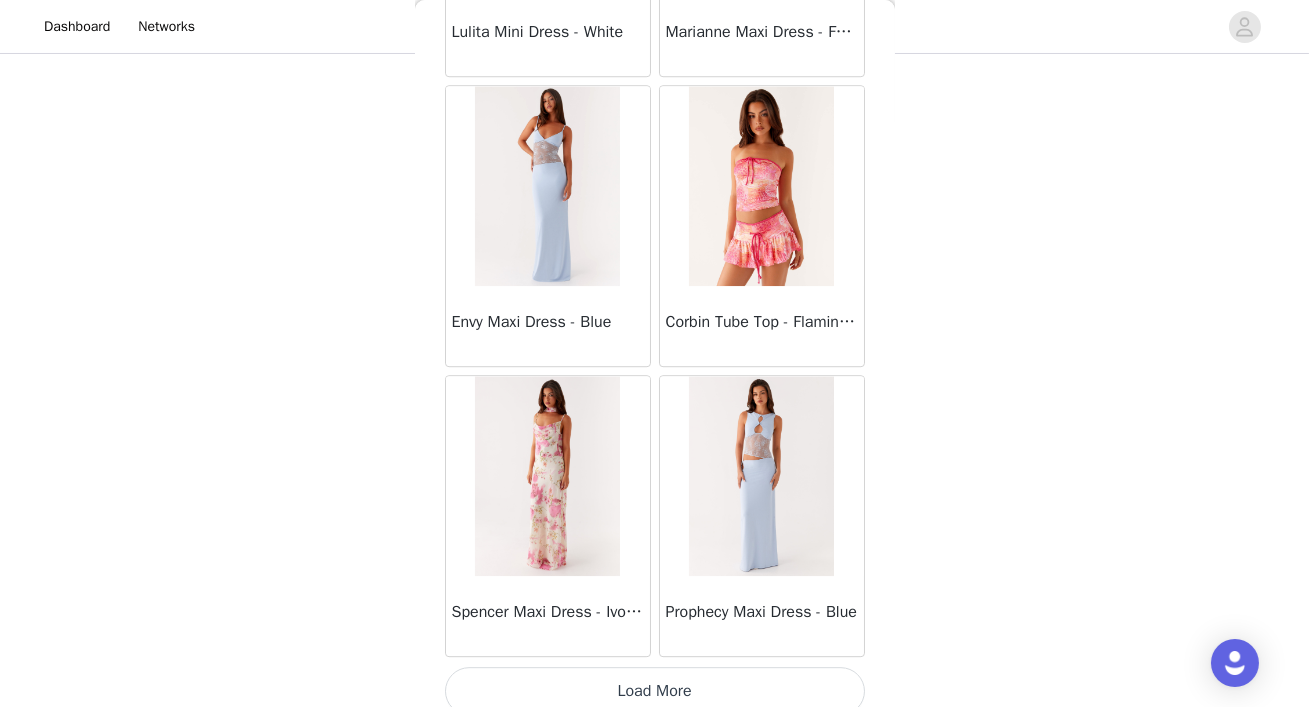 click on "Load More" at bounding box center (655, 691) 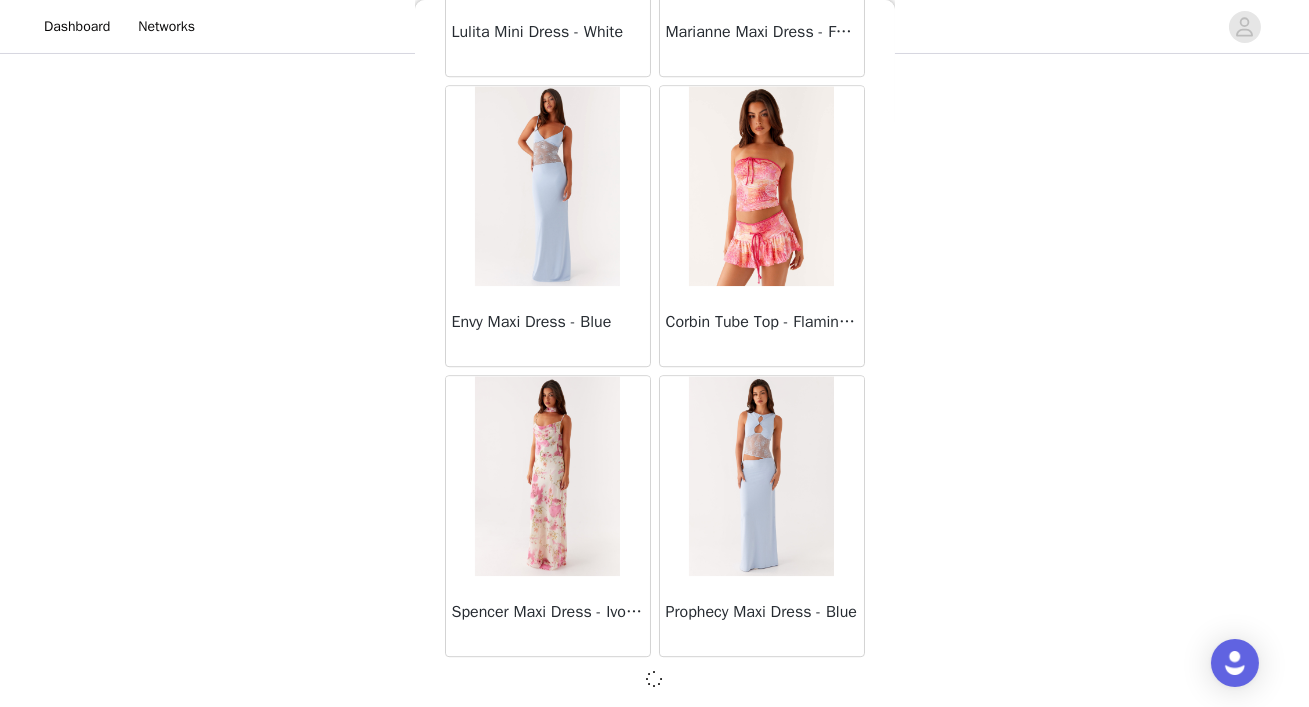scroll, scrollTop: 25527, scrollLeft: 0, axis: vertical 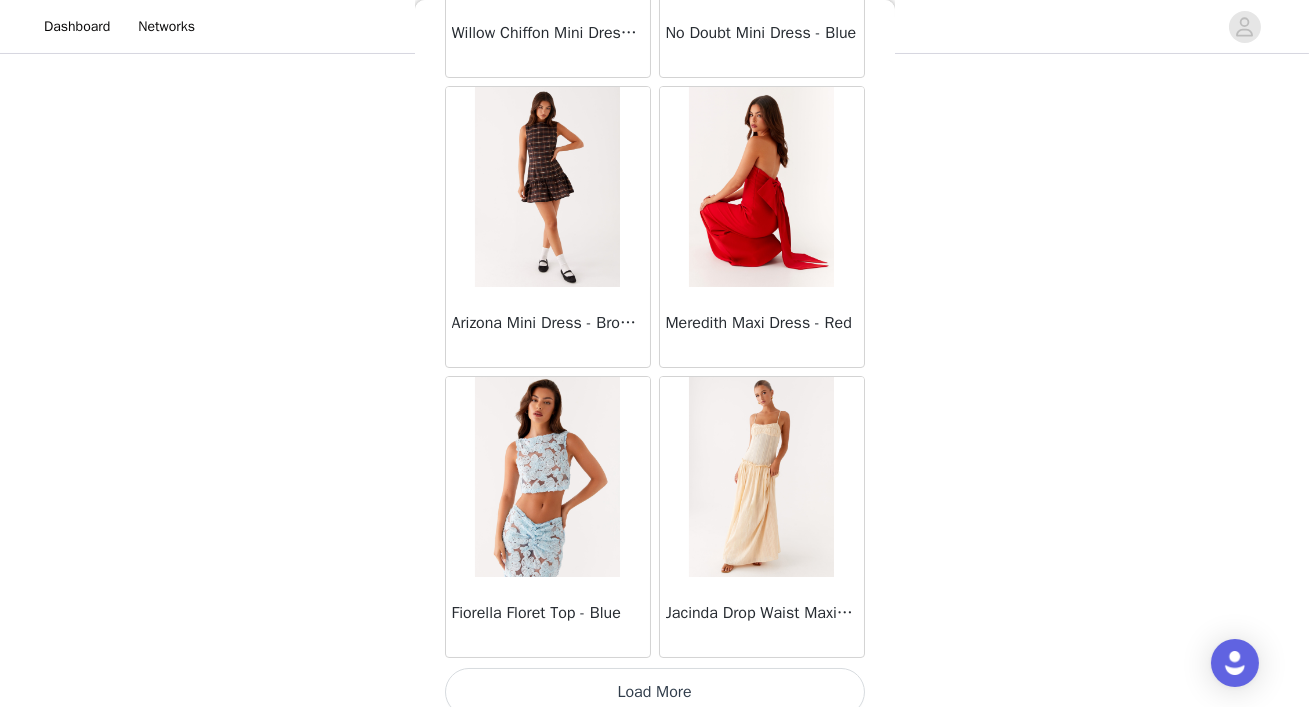 click on "Load More" at bounding box center [655, 692] 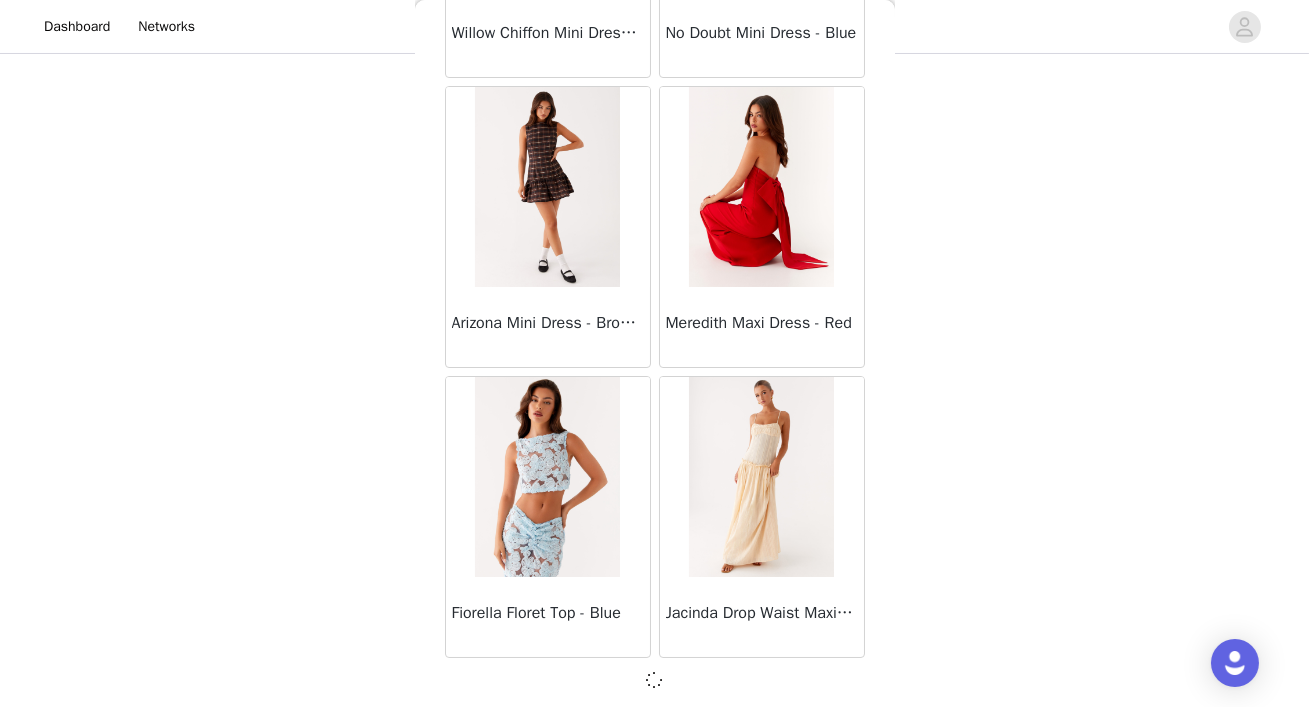 scroll, scrollTop: 28425, scrollLeft: 0, axis: vertical 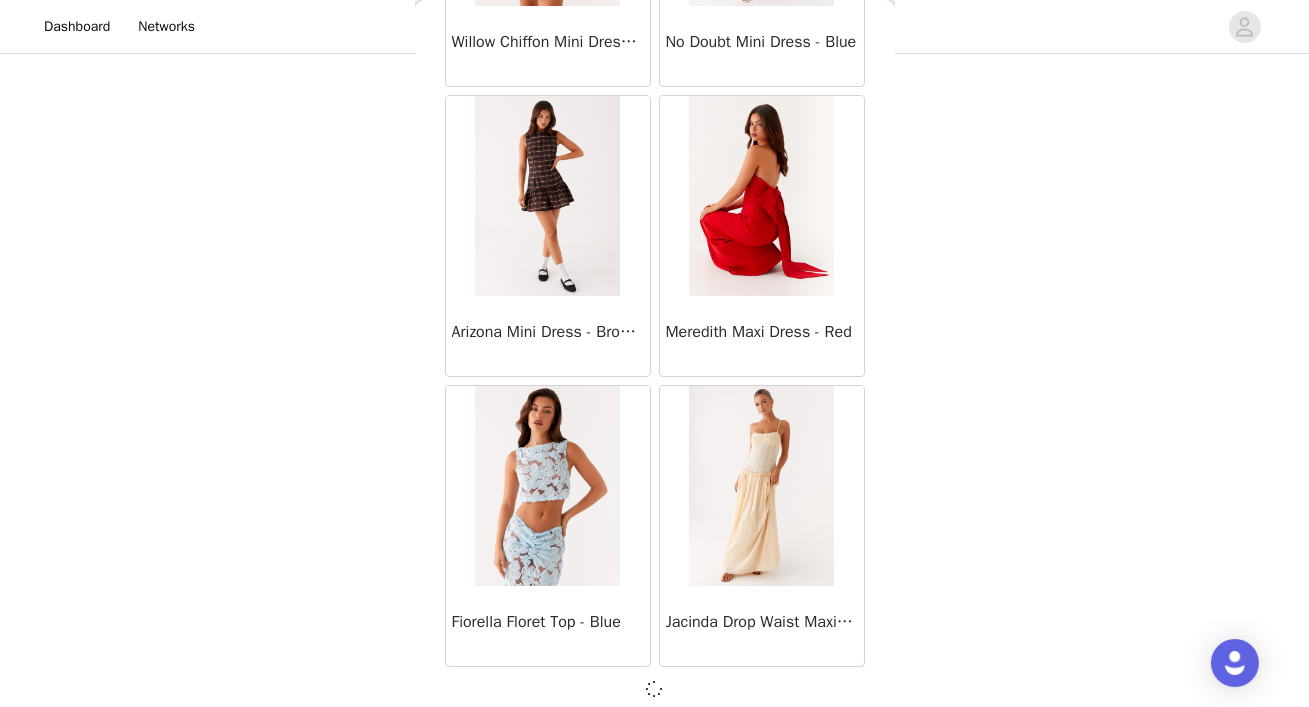 click at bounding box center [655, 689] 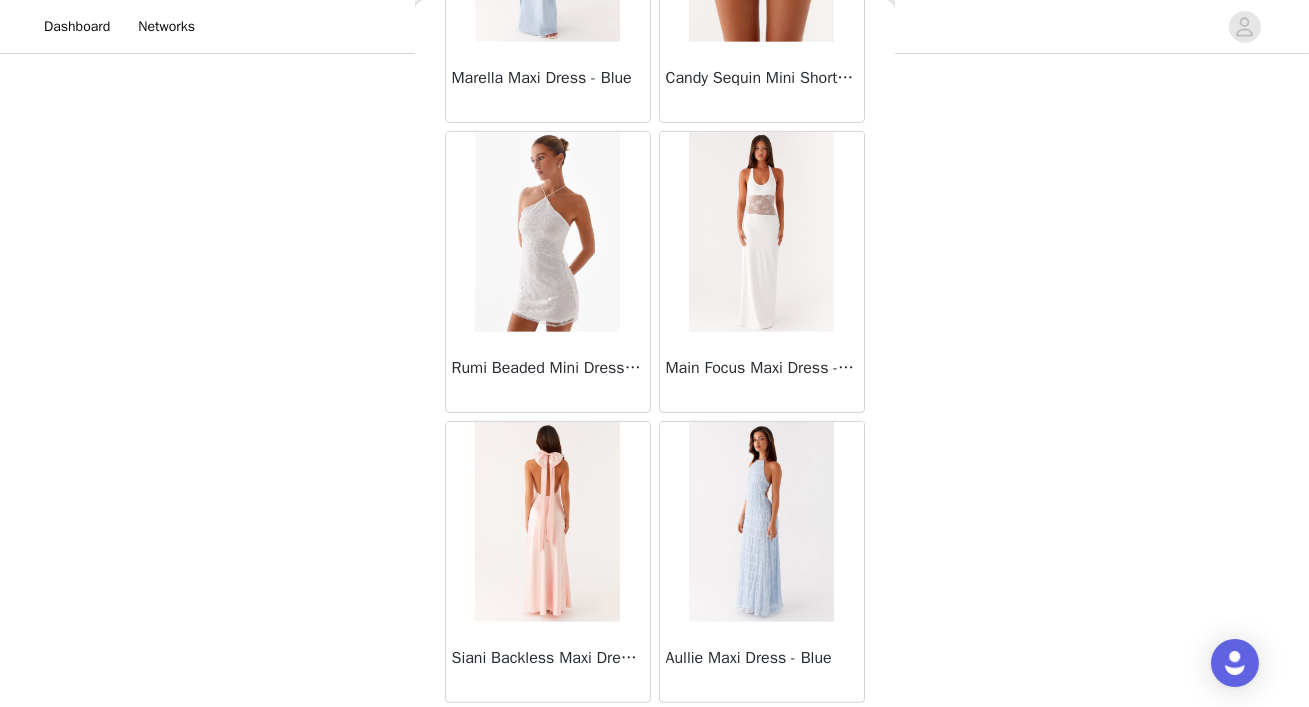 scroll, scrollTop: 31332, scrollLeft: 0, axis: vertical 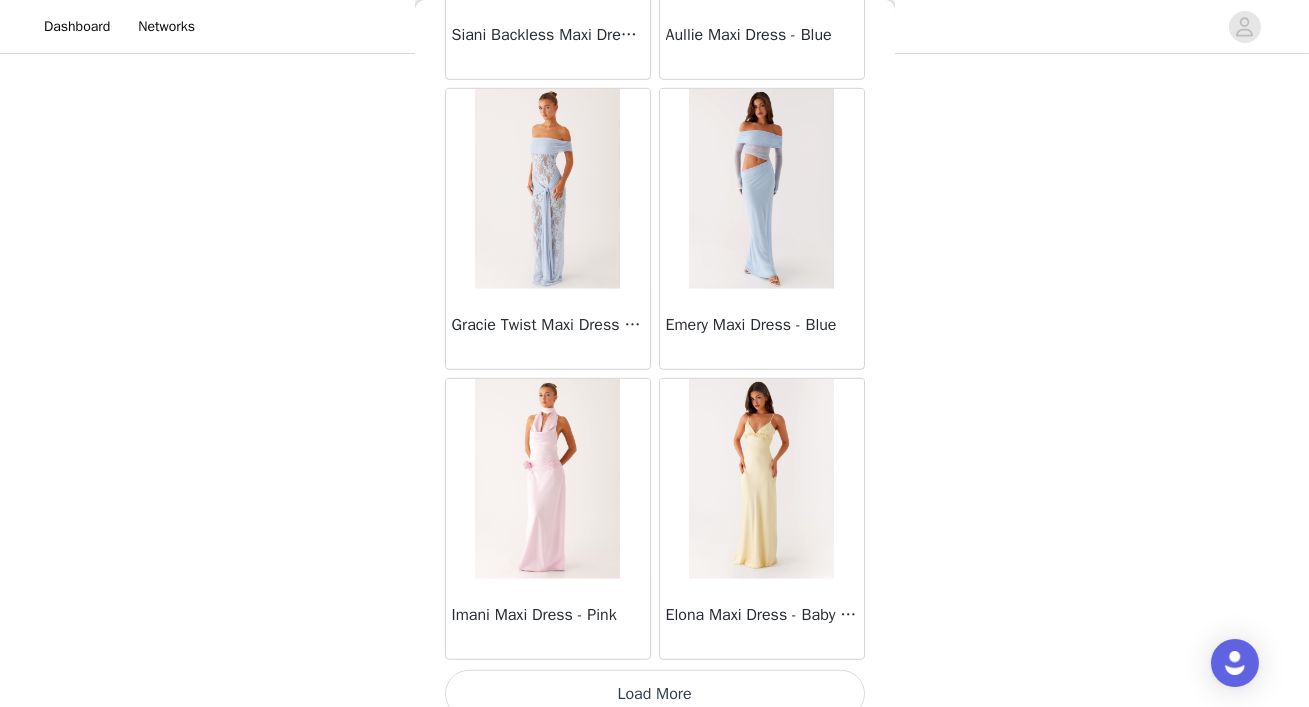 click on "Load More" at bounding box center [655, 694] 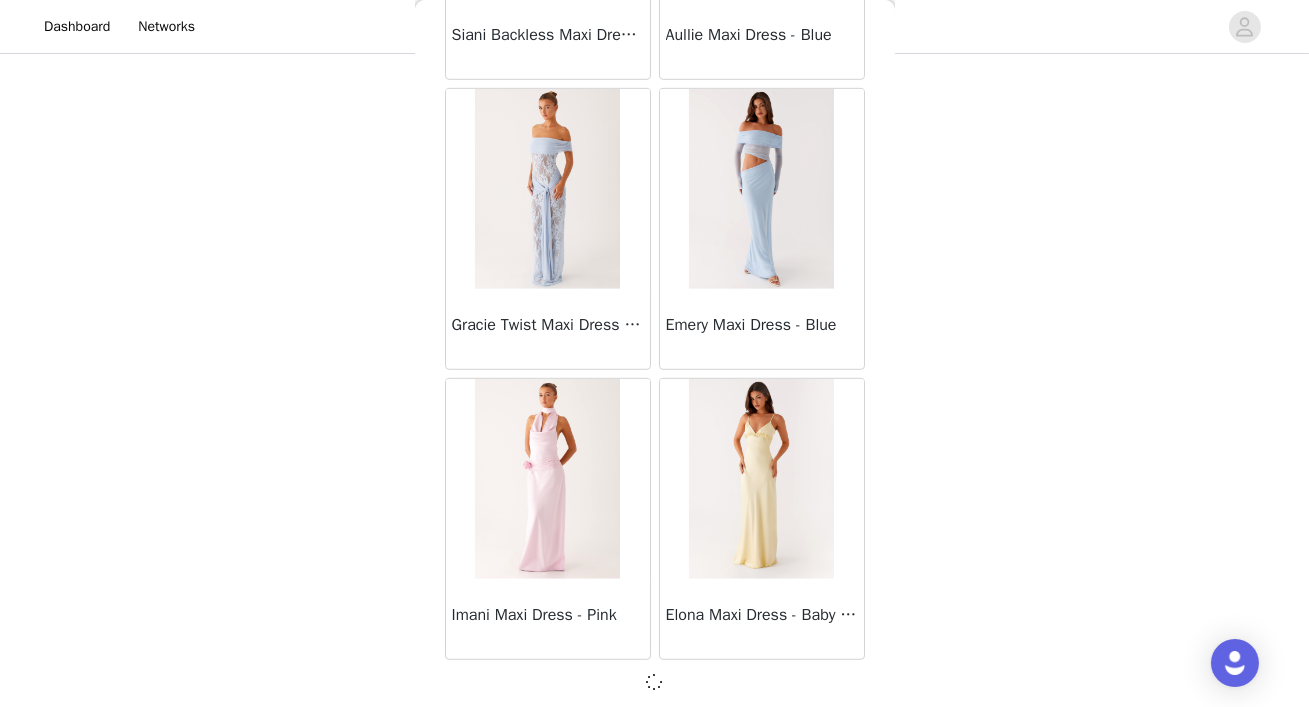click at bounding box center (655, 682) 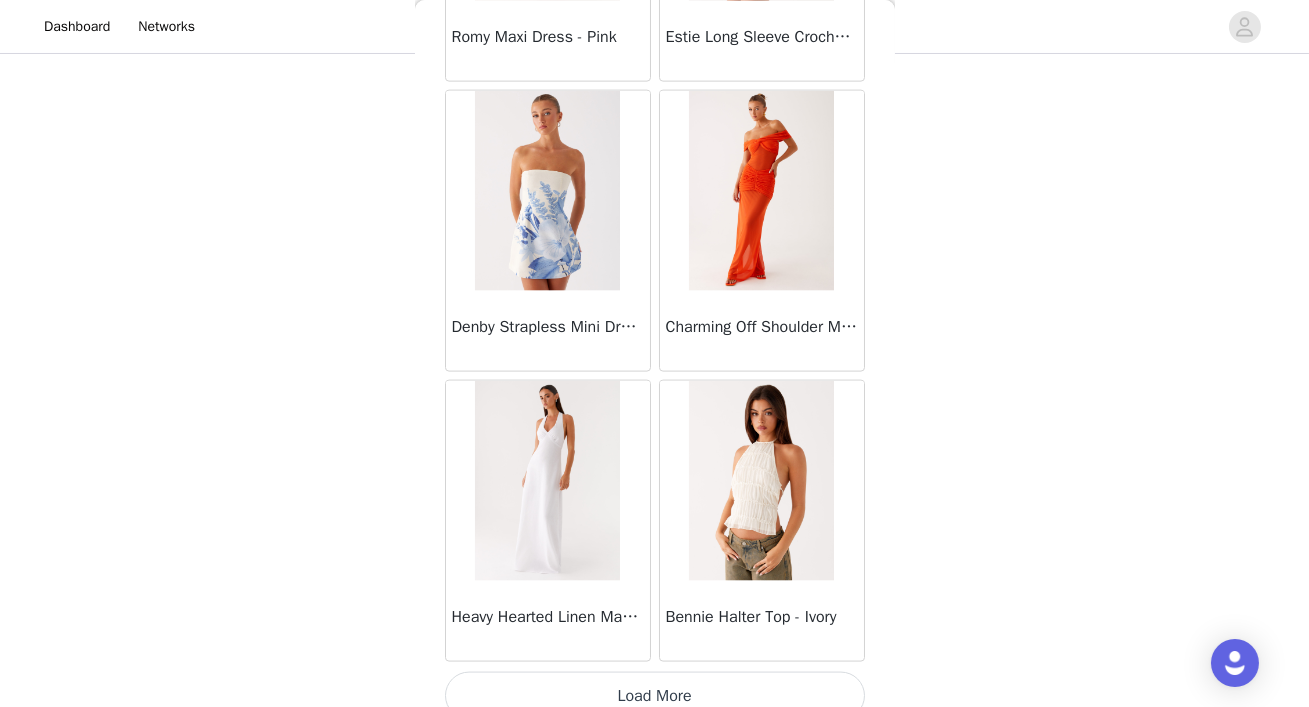 click on "Load More" at bounding box center (655, 696) 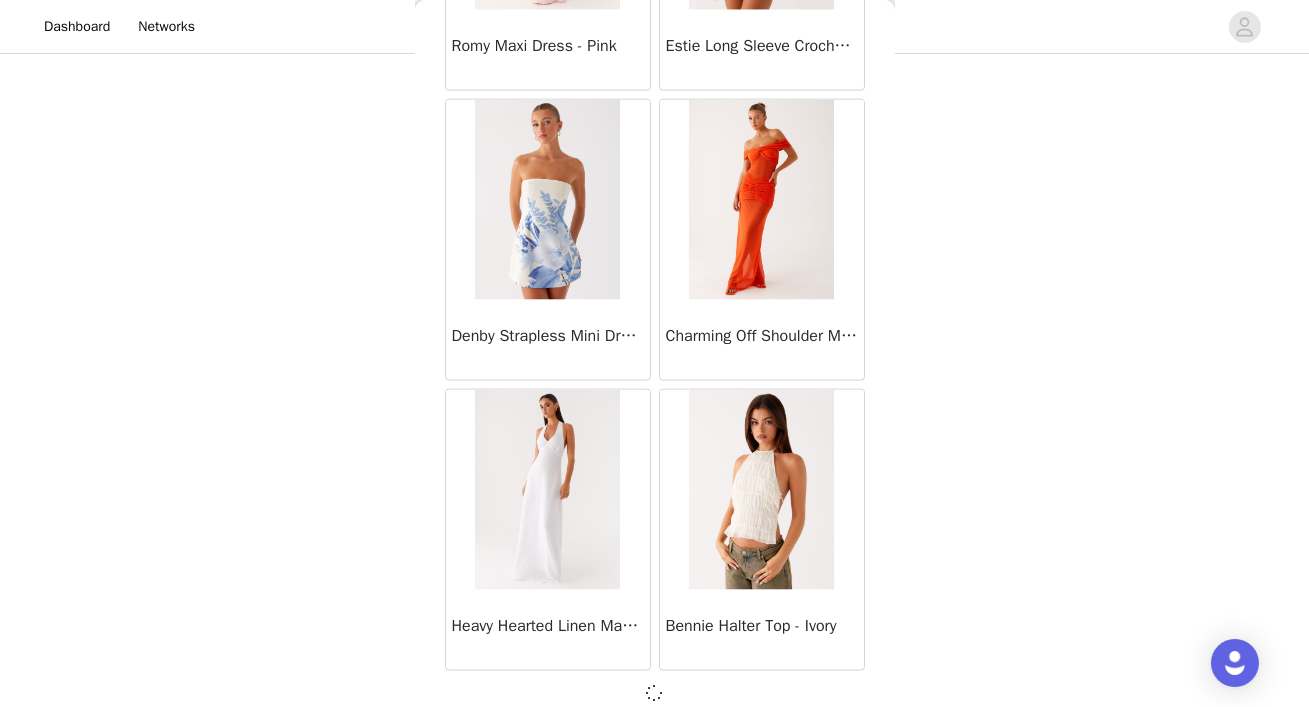 click at bounding box center (655, 693) 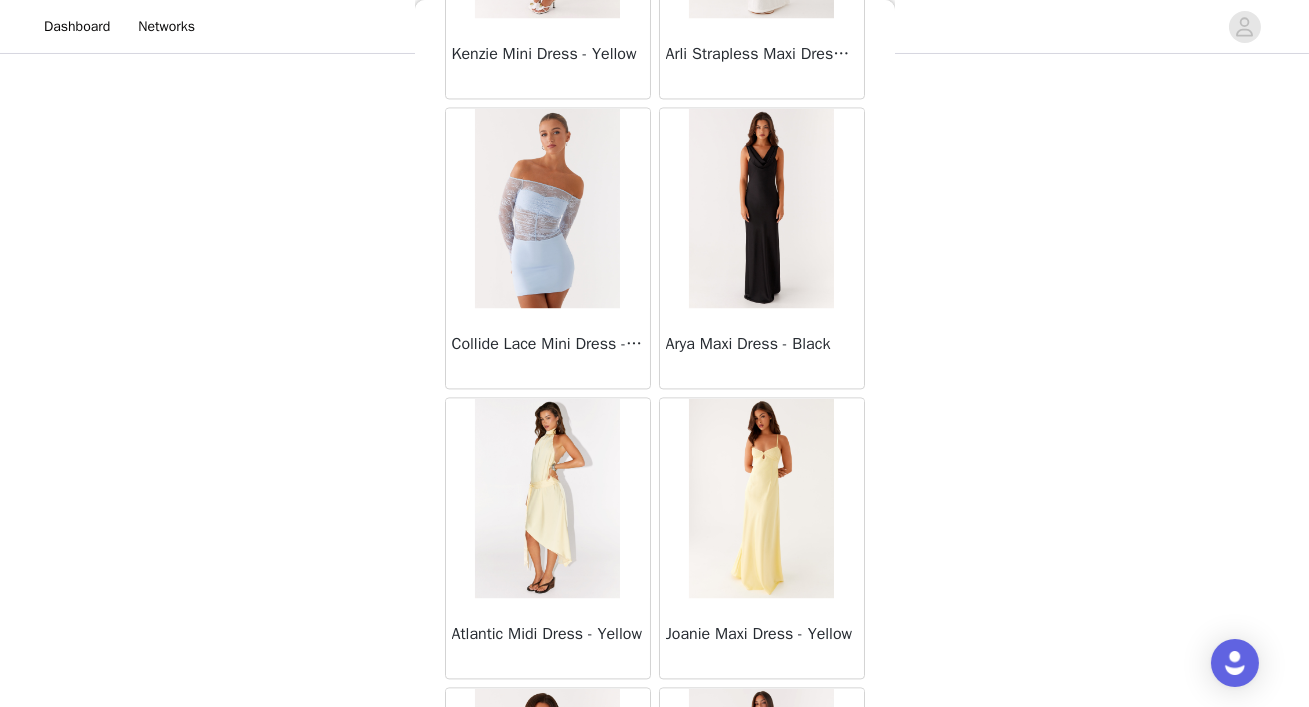 scroll, scrollTop: 37128, scrollLeft: 0, axis: vertical 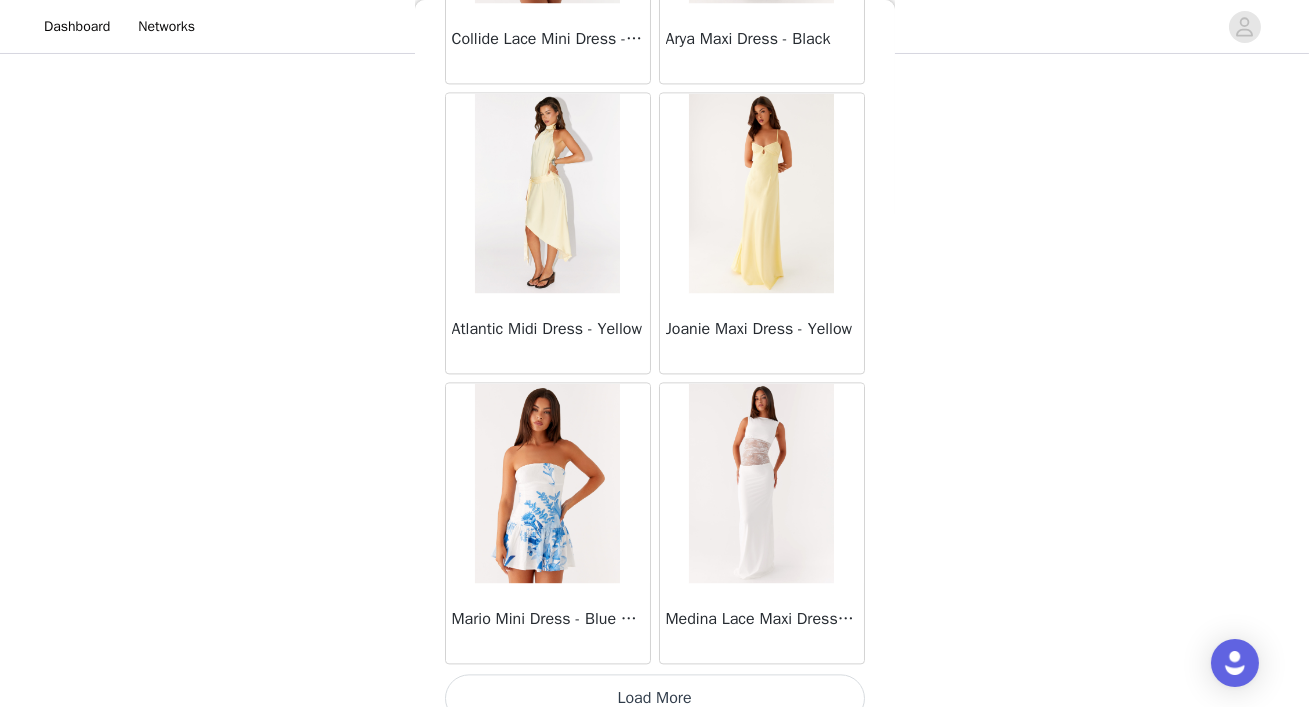 click on "Load More" at bounding box center [655, 698] 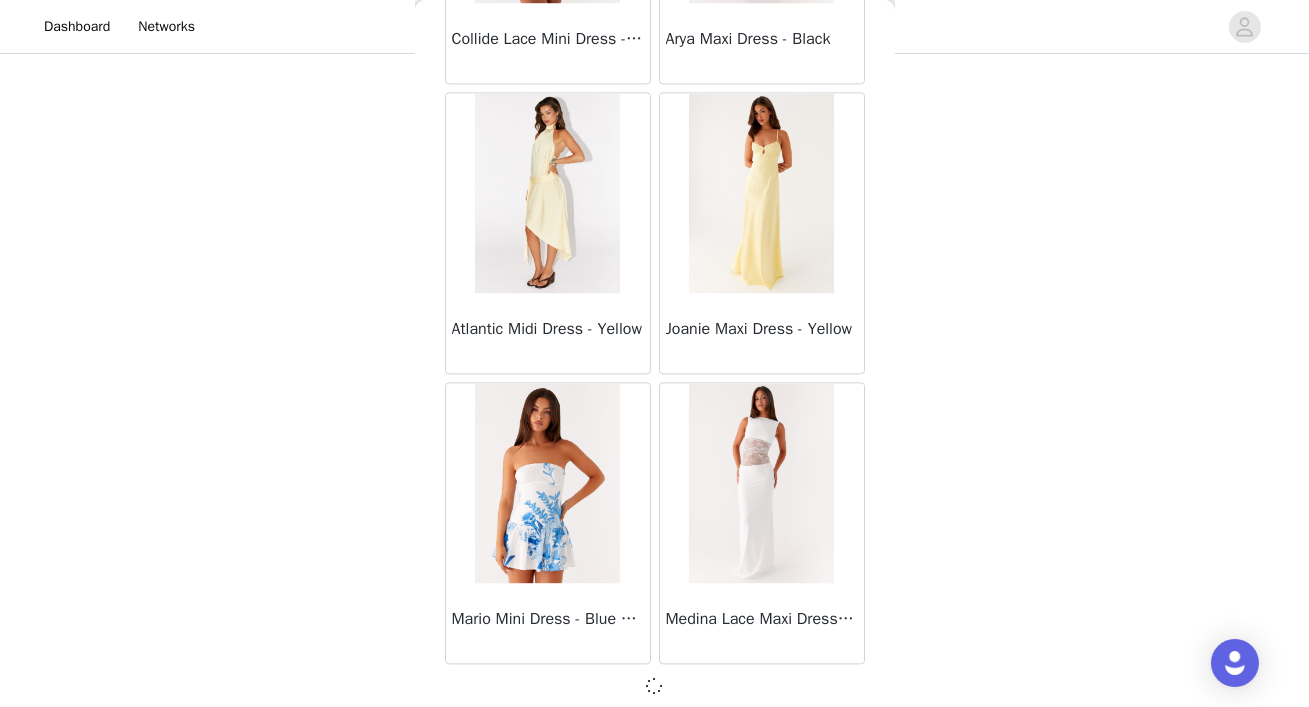 click at bounding box center [655, 686] 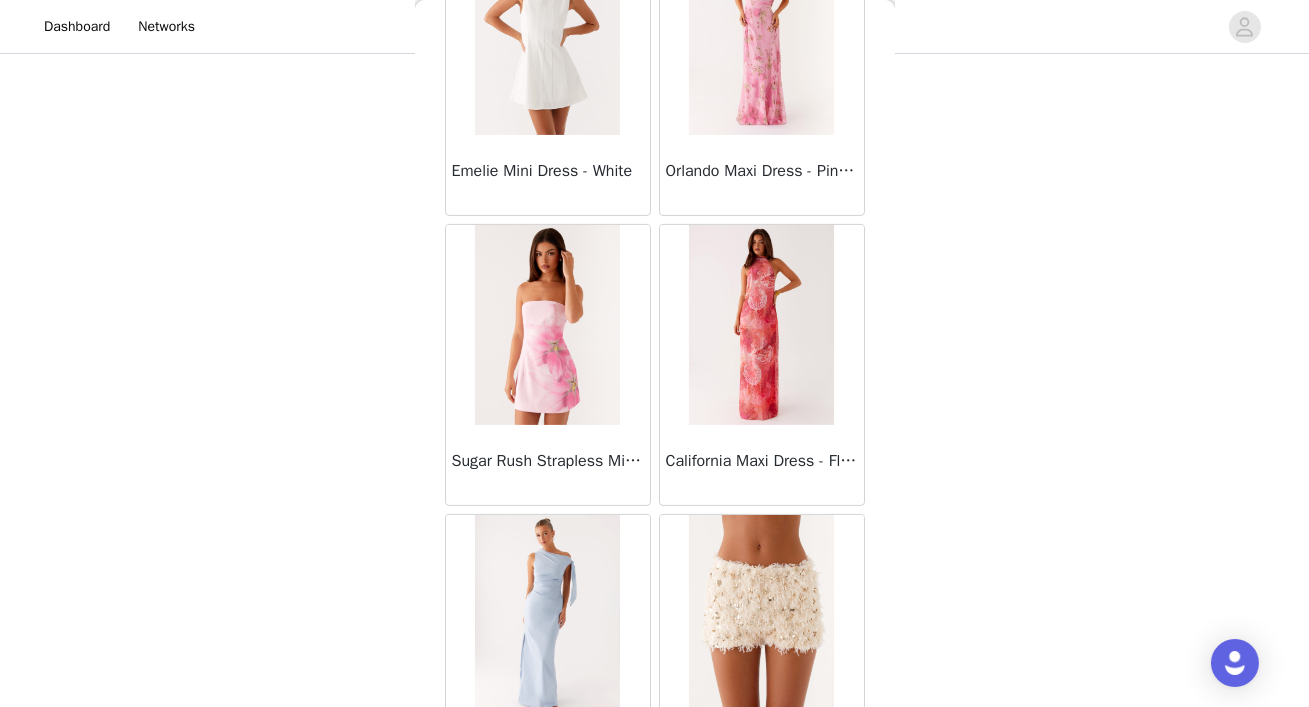 scroll, scrollTop: 40026, scrollLeft: 0, axis: vertical 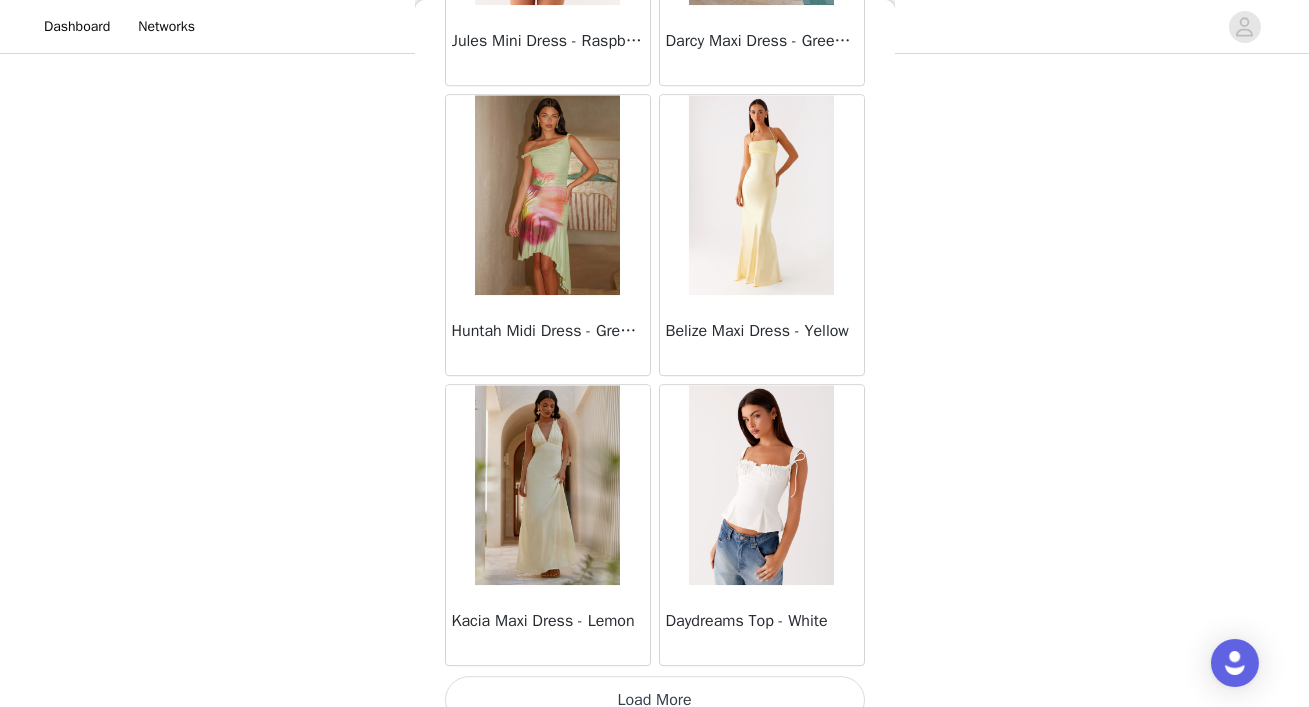 click on "Load More" at bounding box center [655, 700] 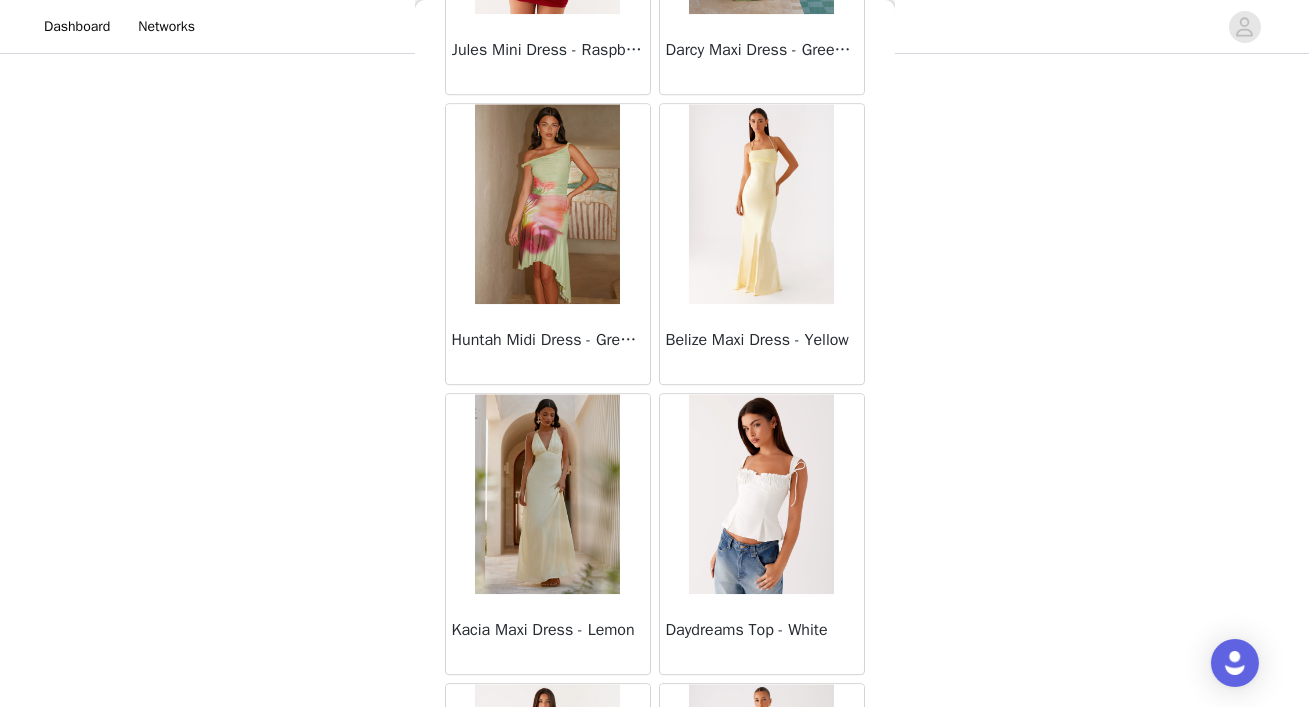 scroll, scrollTop: 40026, scrollLeft: 0, axis: vertical 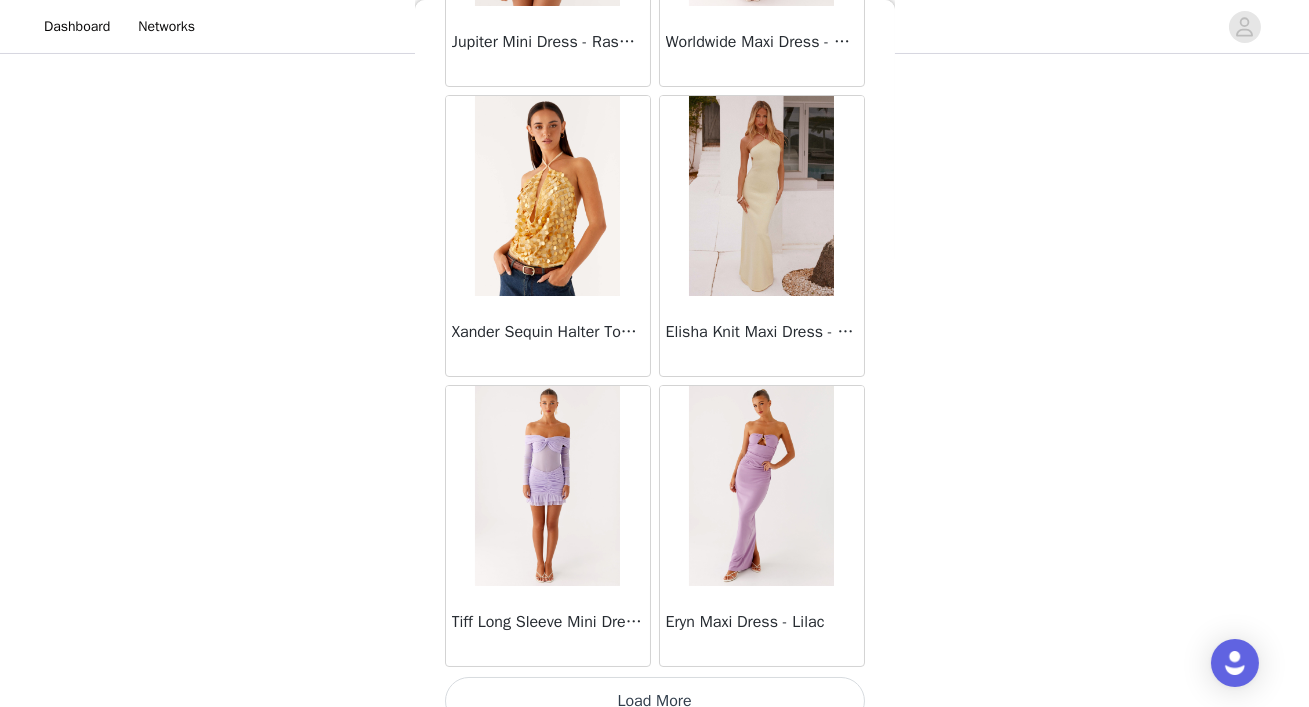 click on "Load More" at bounding box center (655, 701) 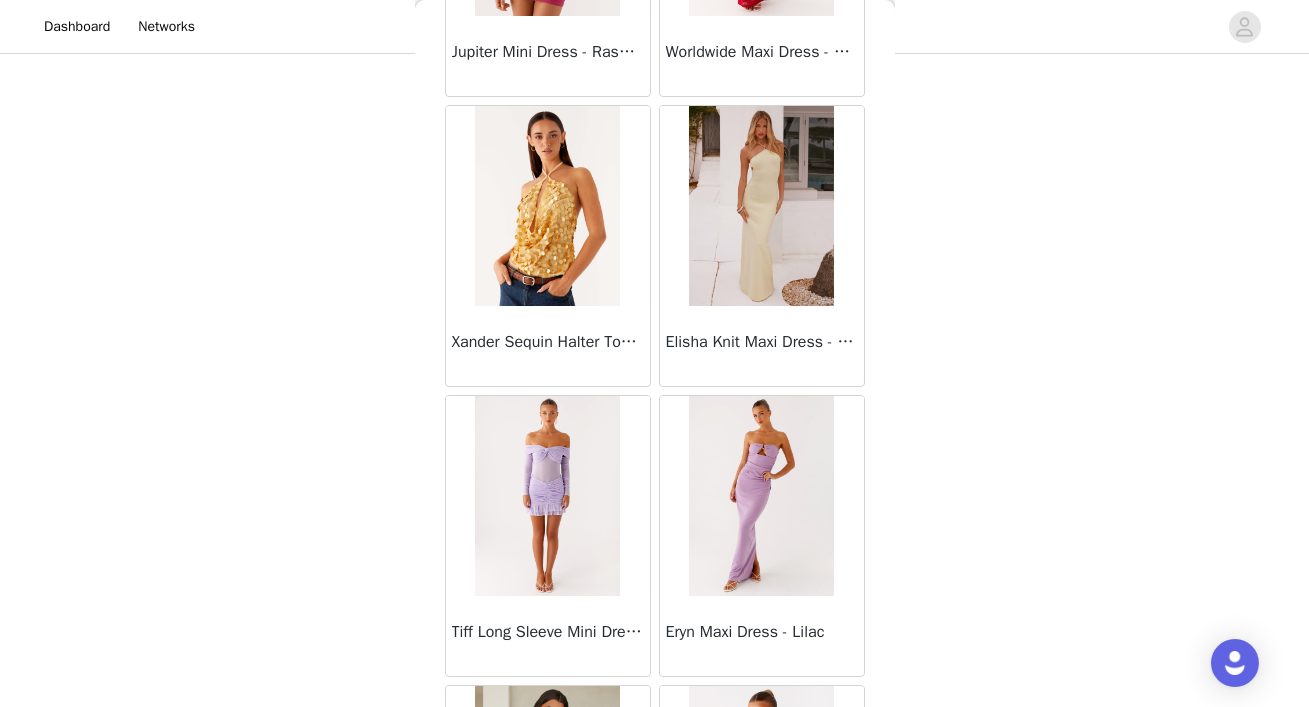 scroll, scrollTop: 42925, scrollLeft: 0, axis: vertical 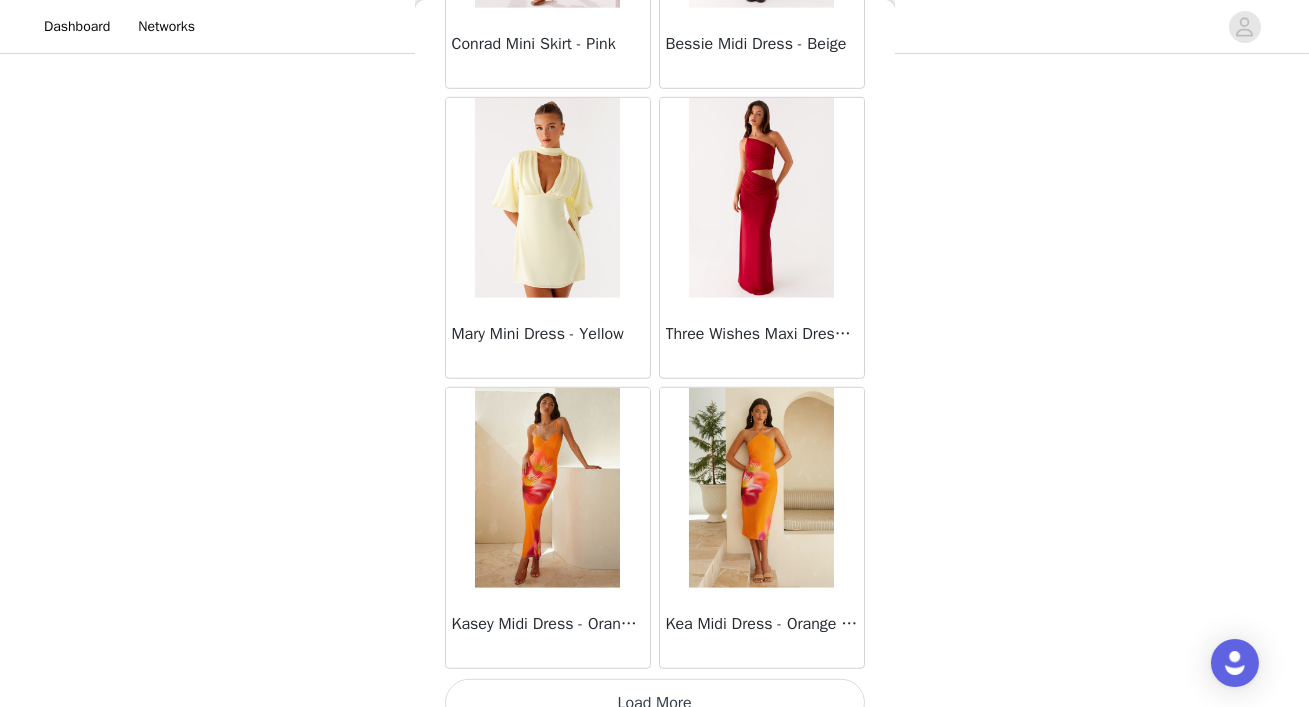 click on "Load More" at bounding box center [655, 703] 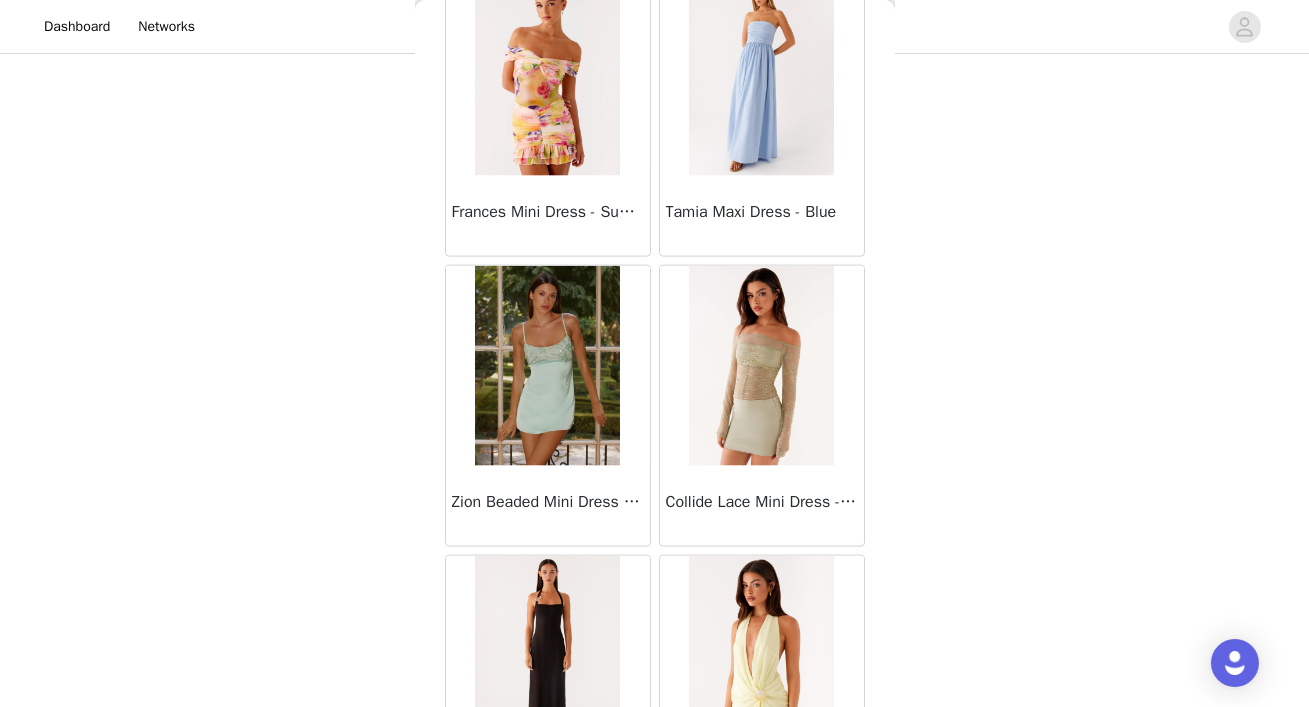 scroll, scrollTop: 48721, scrollLeft: 0, axis: vertical 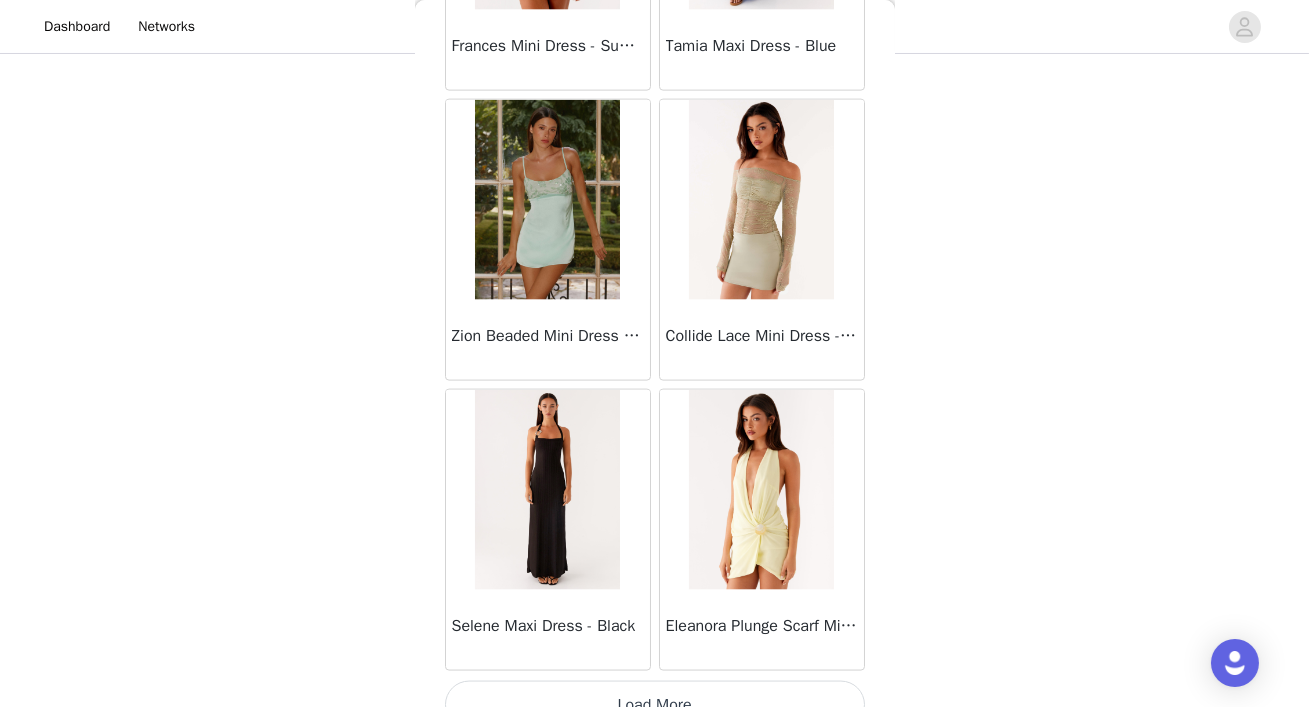 click on "Load More" at bounding box center [655, 705] 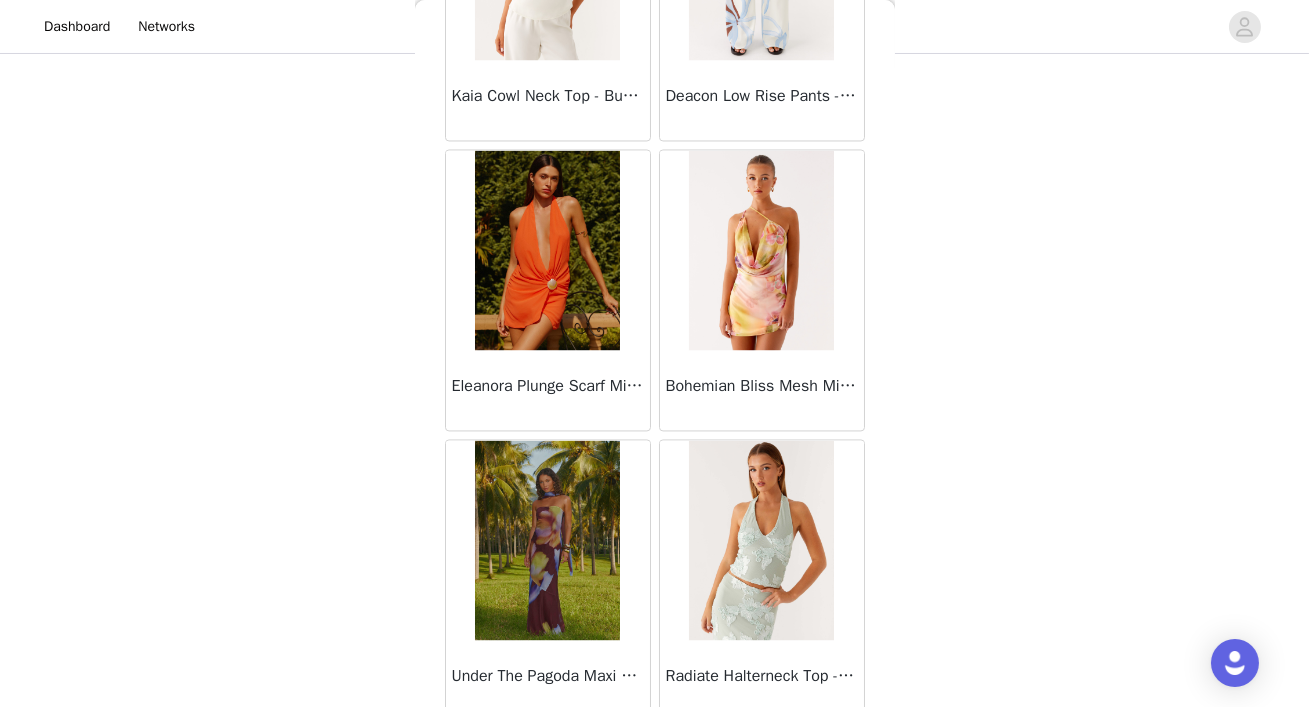 scroll, scrollTop: 51619, scrollLeft: 0, axis: vertical 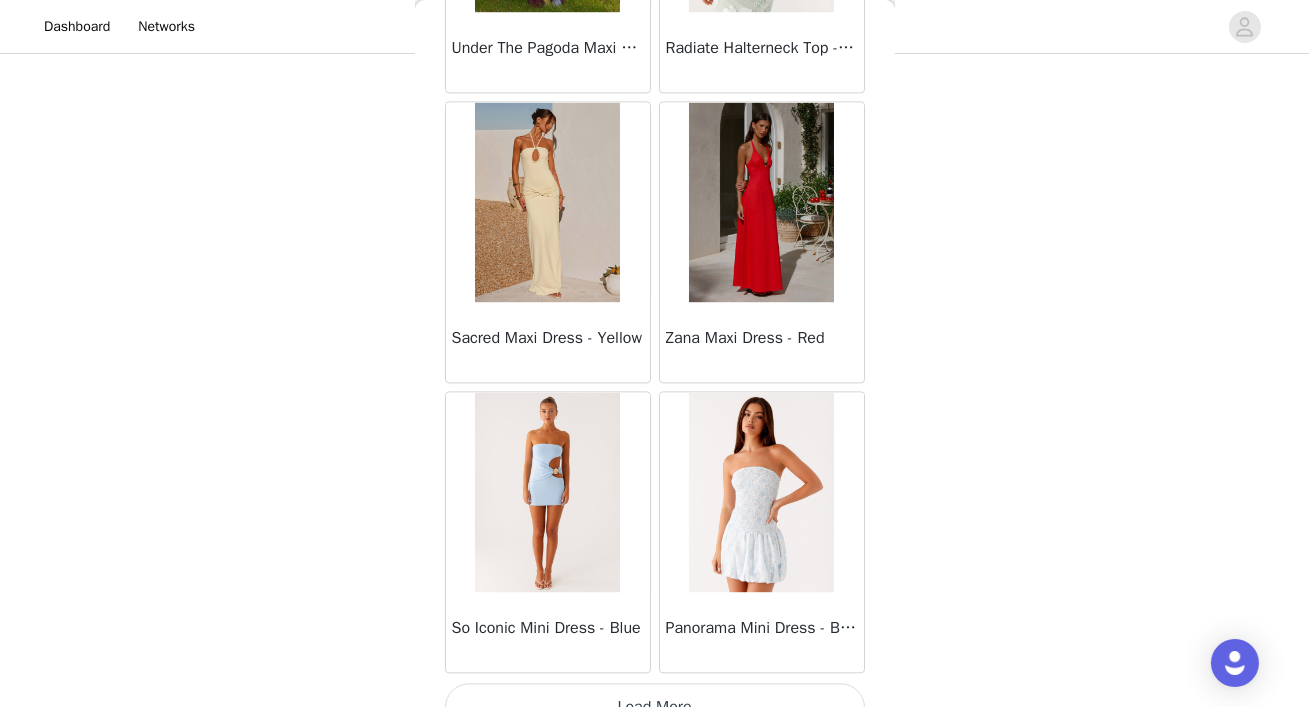click on "Load More" at bounding box center [655, 707] 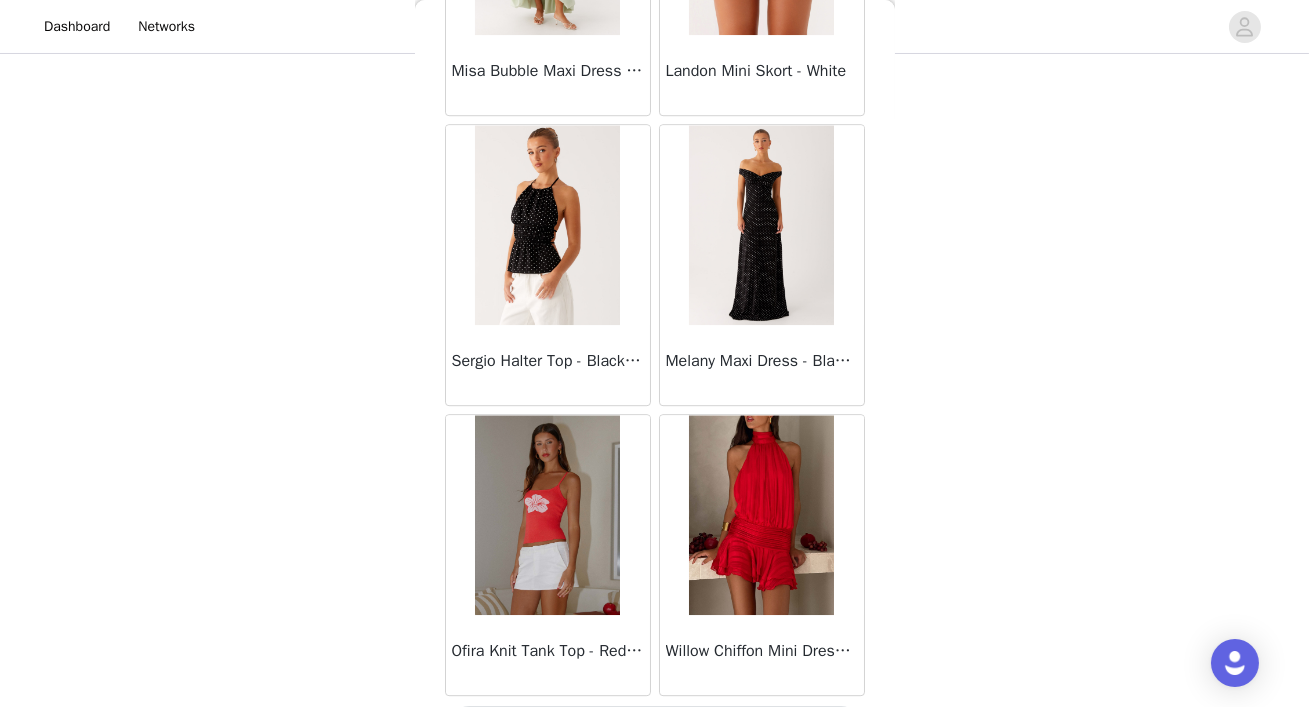 scroll, scrollTop: 54517, scrollLeft: 0, axis: vertical 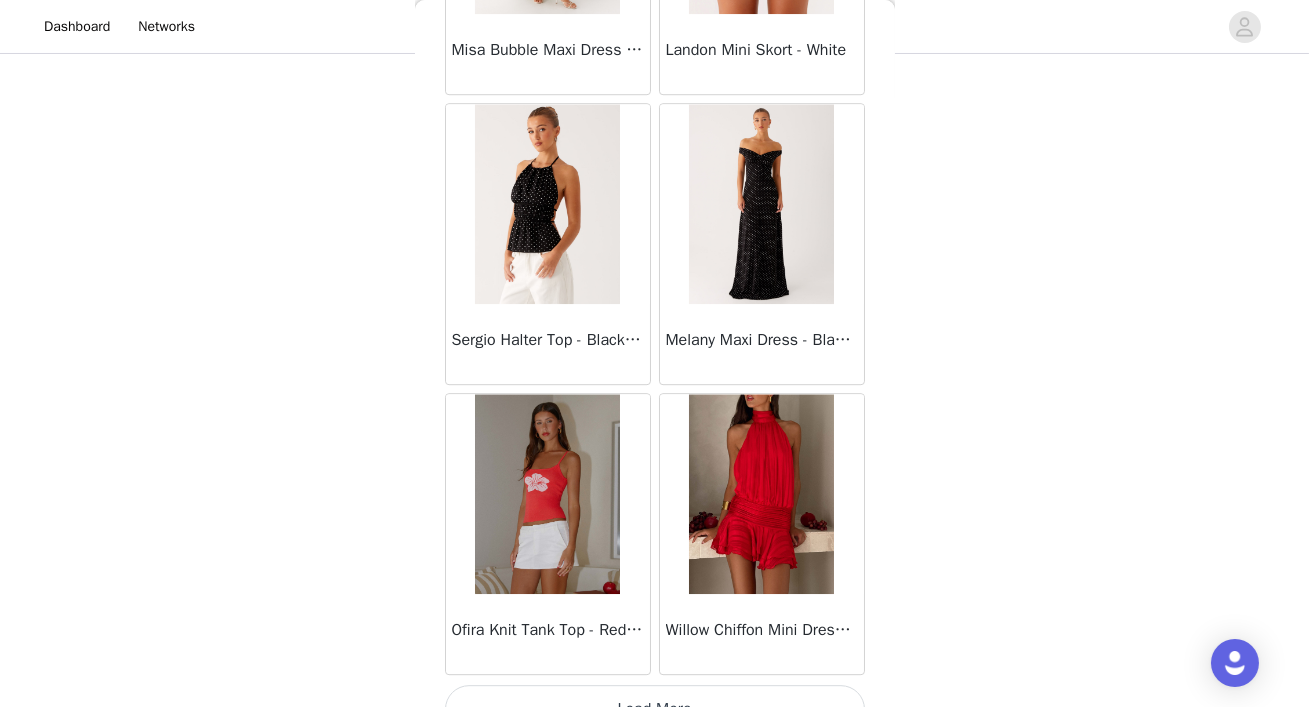 click on "Load More" at bounding box center [655, 709] 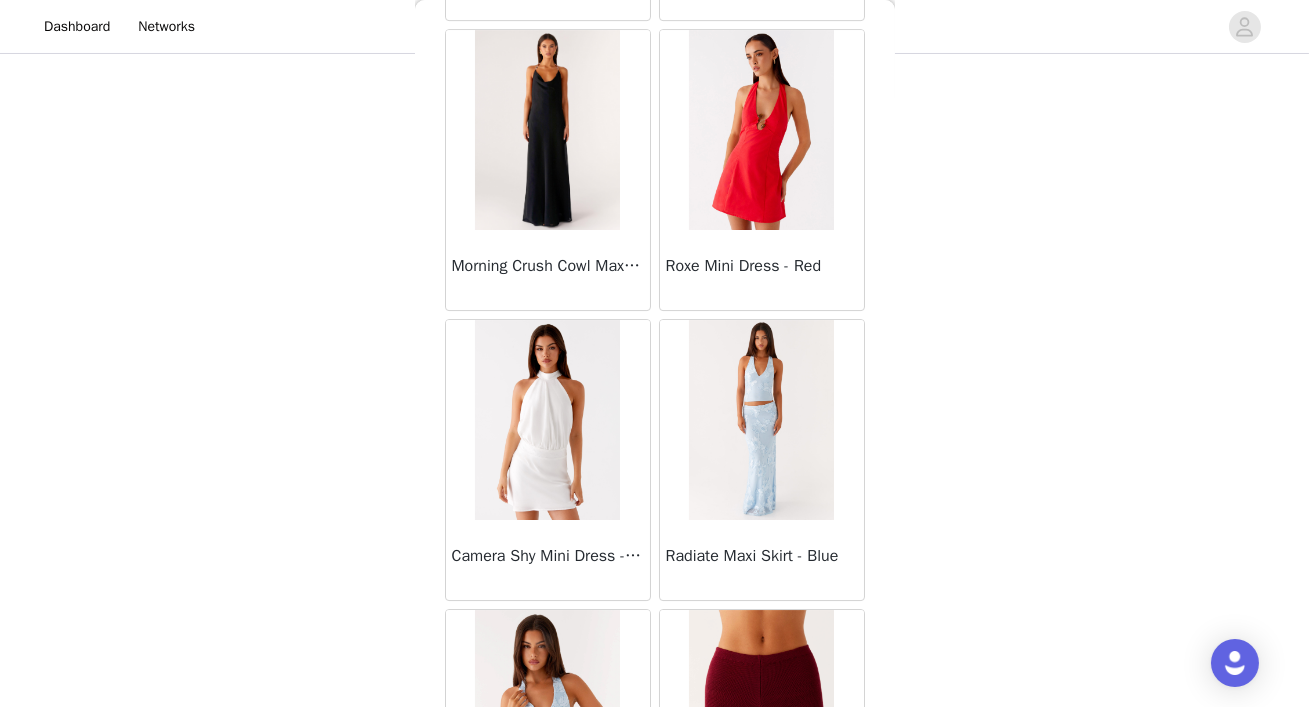 scroll, scrollTop: 55849, scrollLeft: 0, axis: vertical 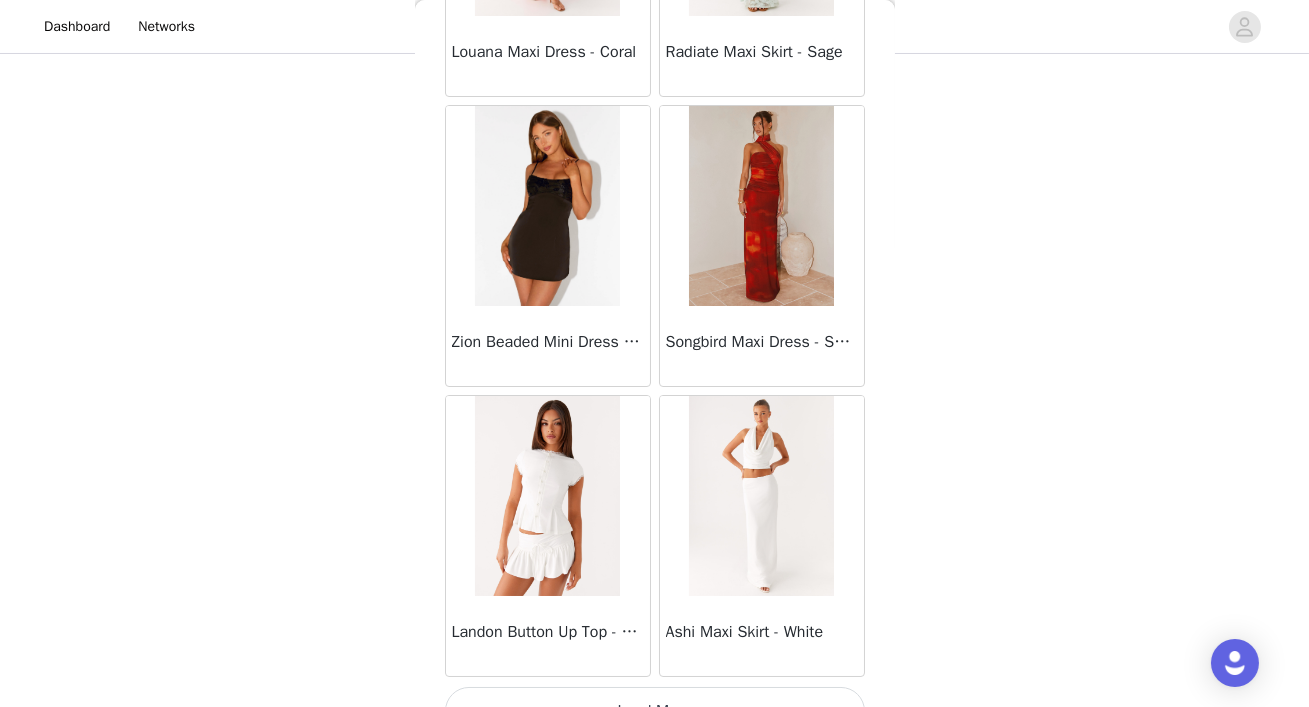 click on "Load More" at bounding box center [655, 711] 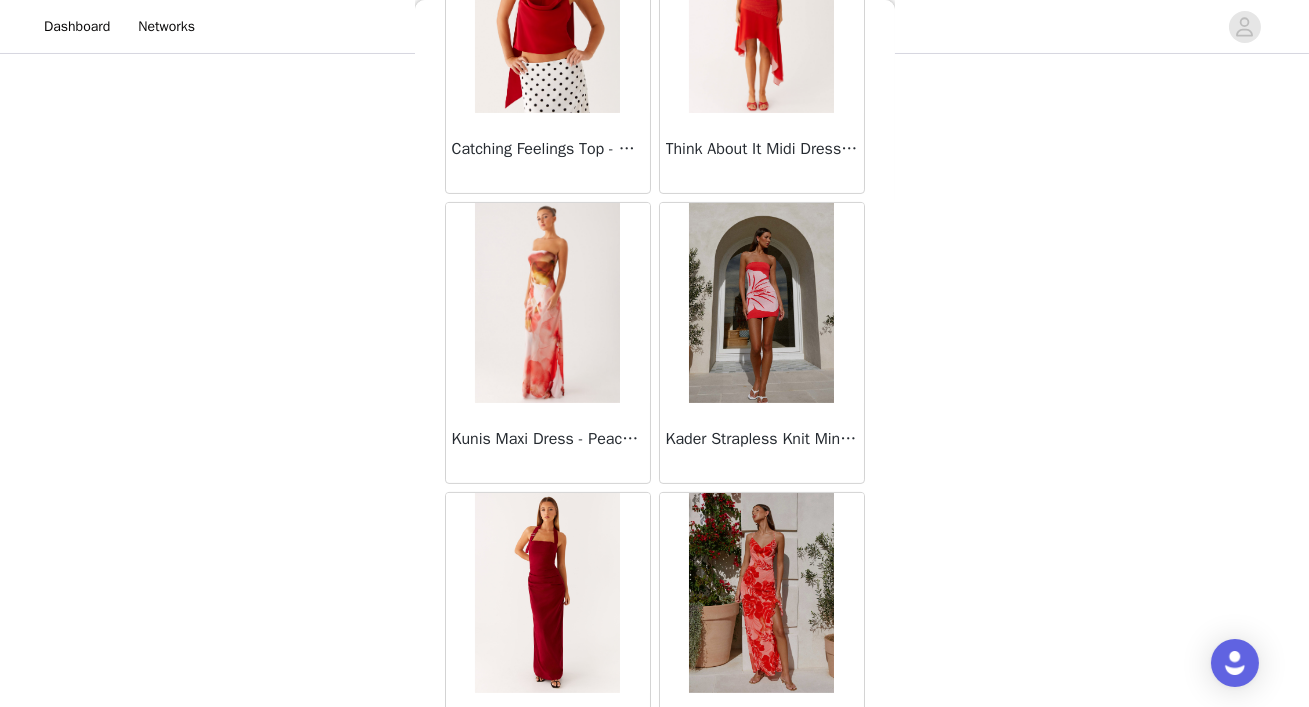 scroll, scrollTop: 58424, scrollLeft: 0, axis: vertical 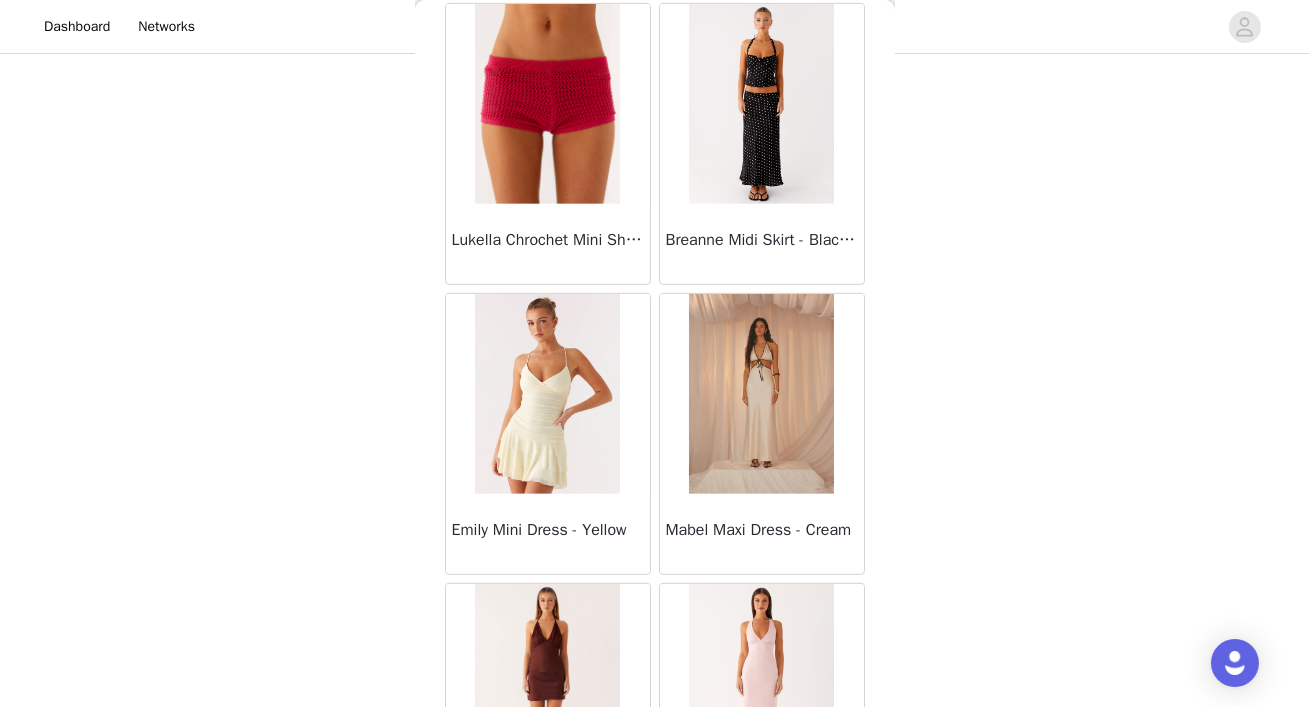click at bounding box center (761, 104) 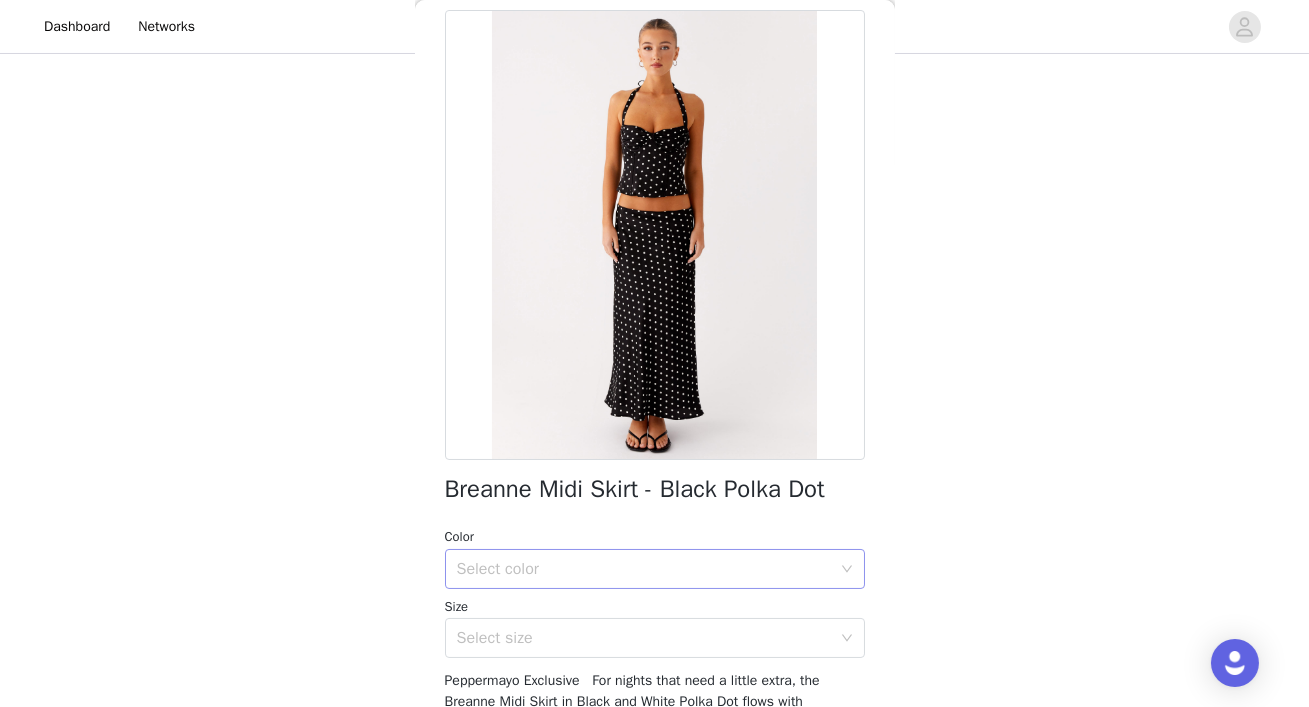 click on "Select color" at bounding box center (644, 569) 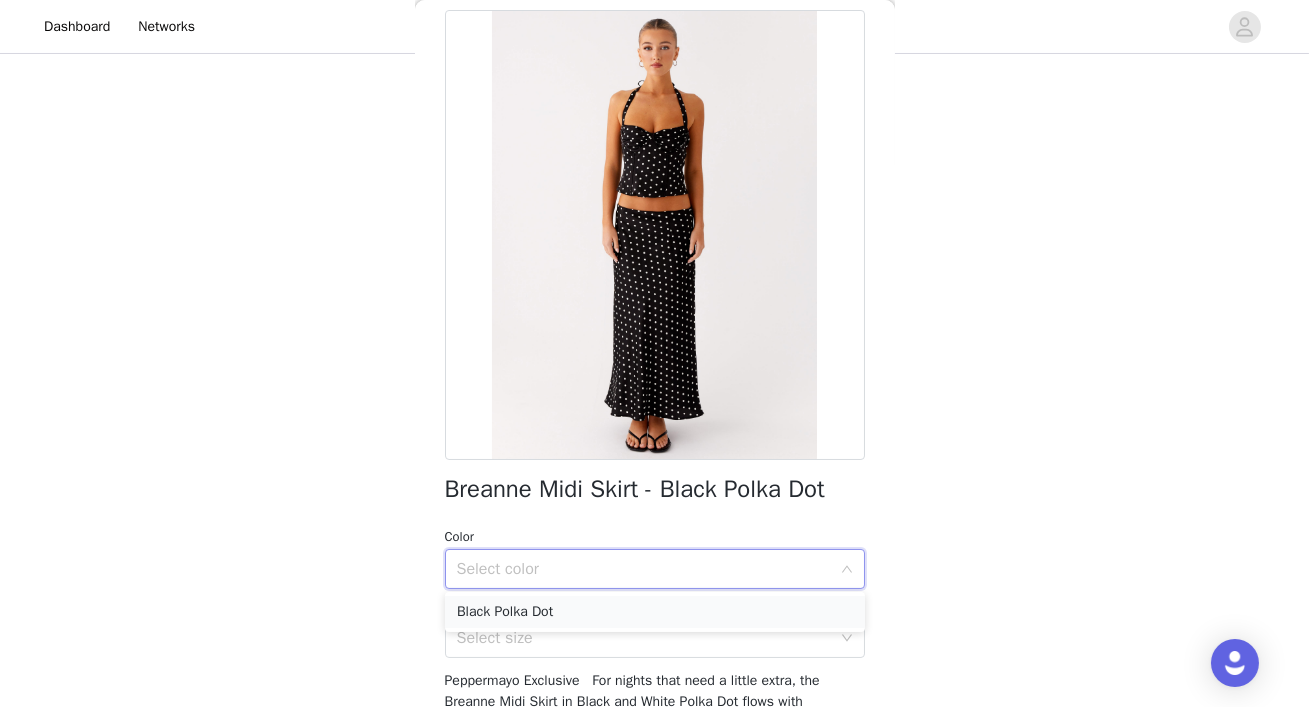 click on "Black Polka Dot" at bounding box center [655, 612] 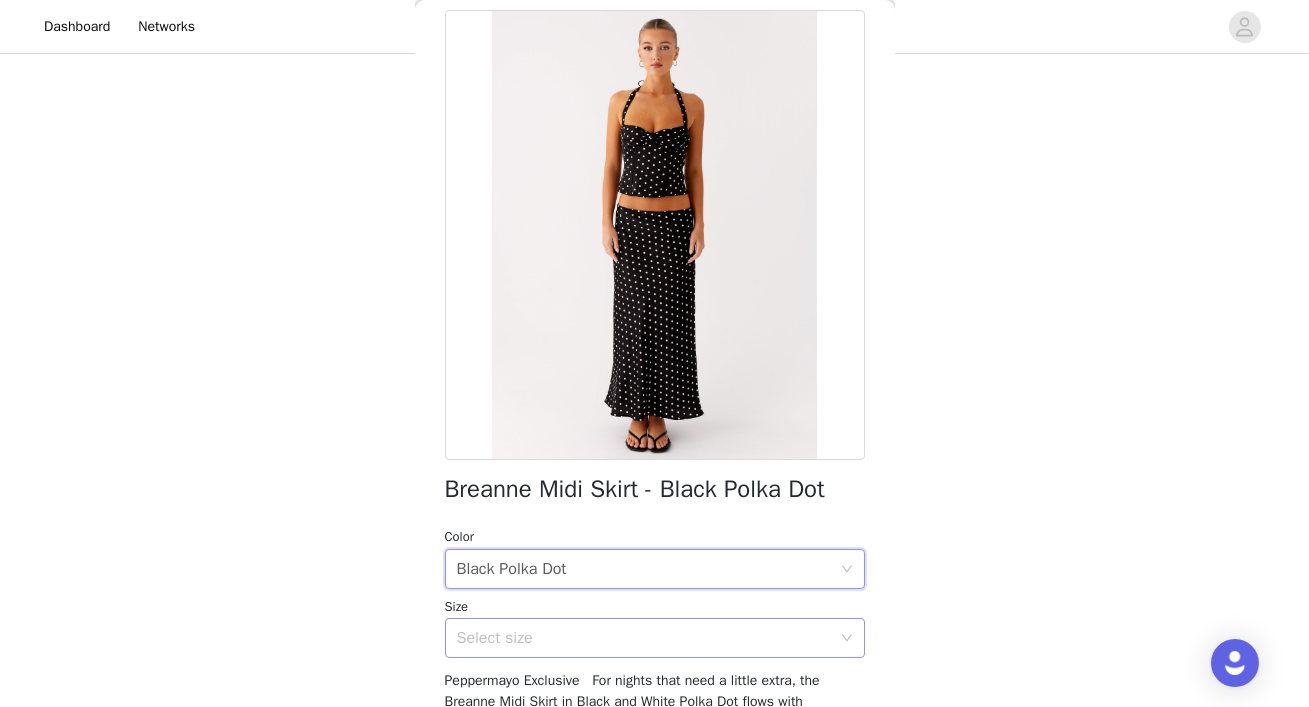 click on "Select size" at bounding box center (644, 638) 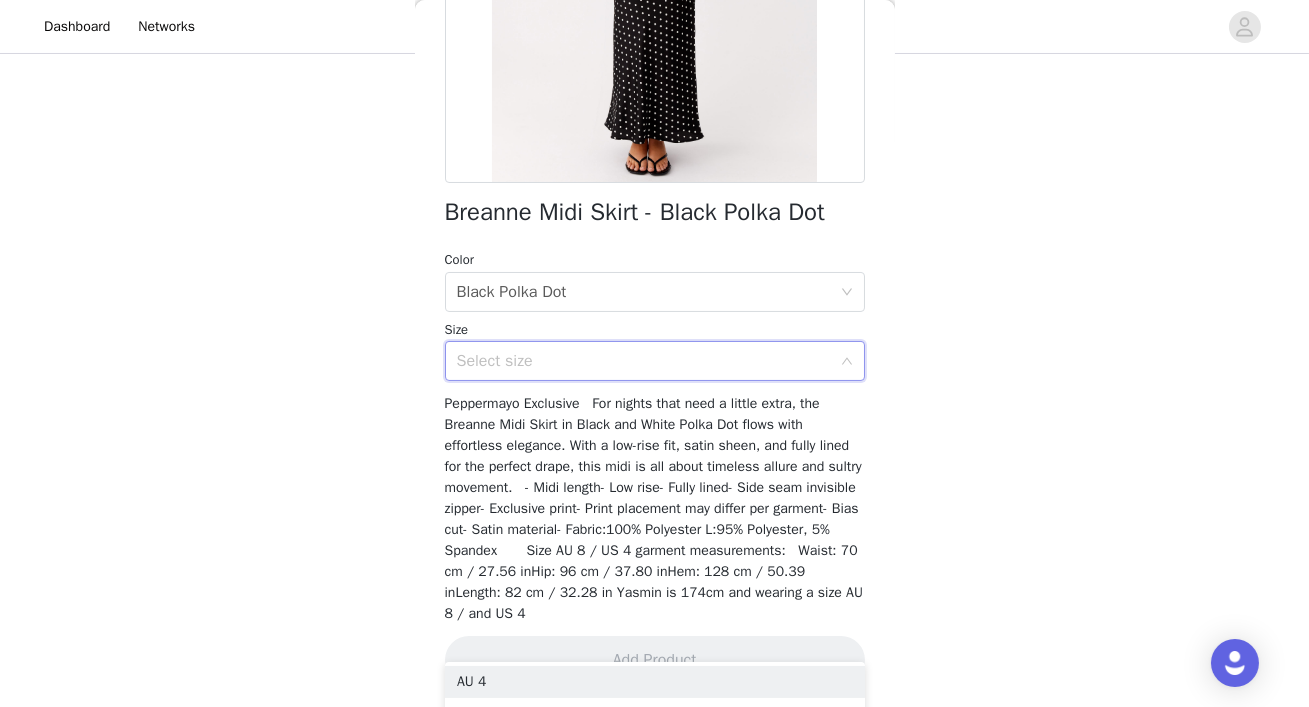 click on "Select size" at bounding box center (648, 361) 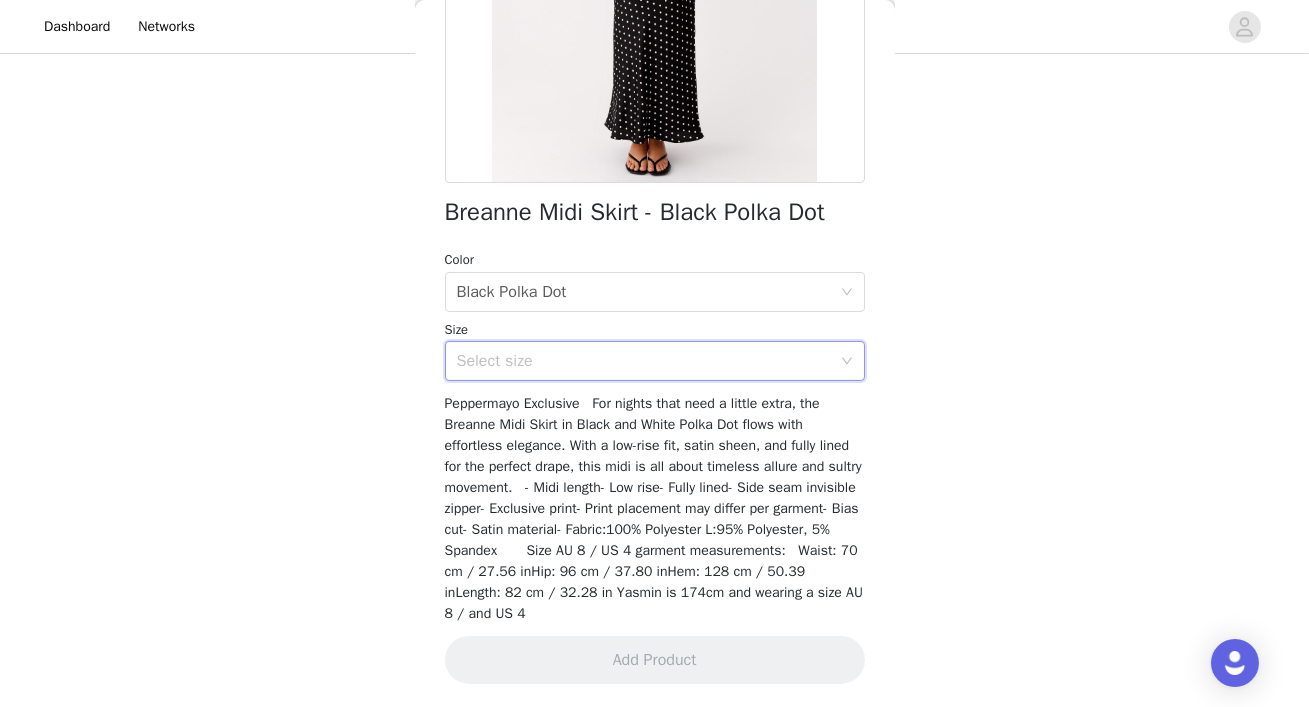 click on "Select size" at bounding box center (644, 361) 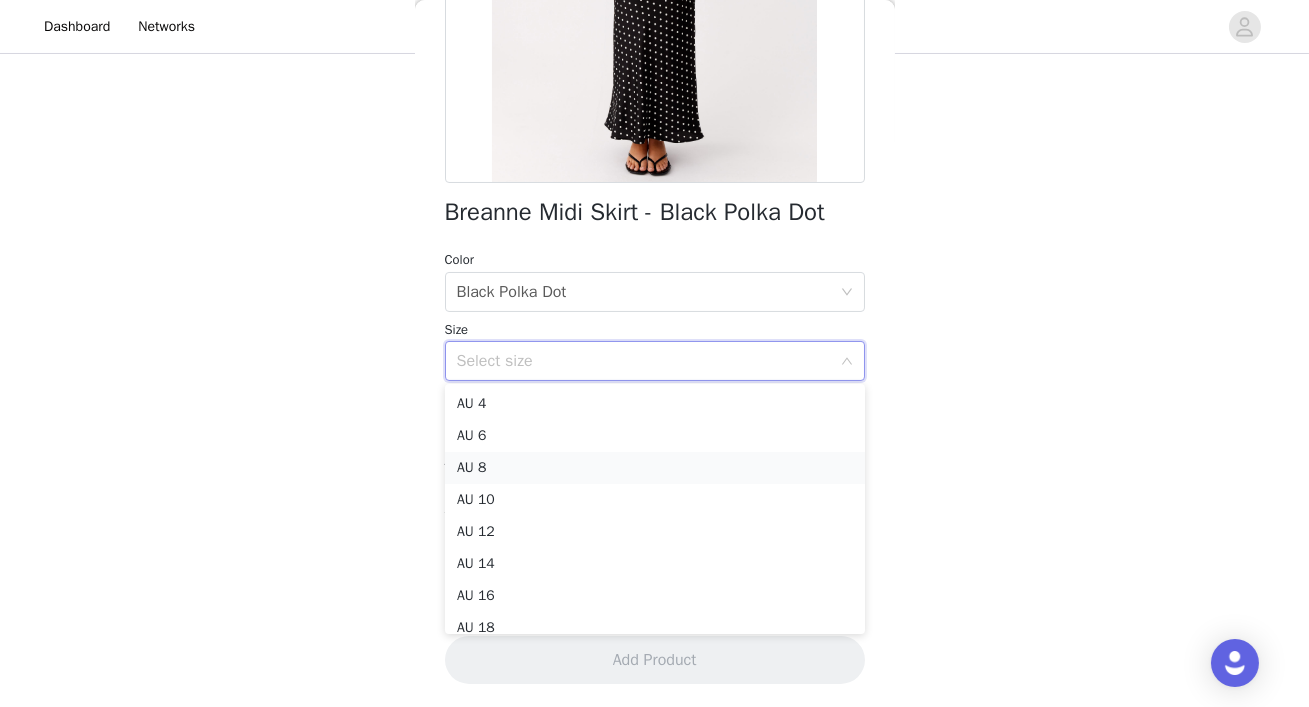 click on "AU 8" at bounding box center [655, 468] 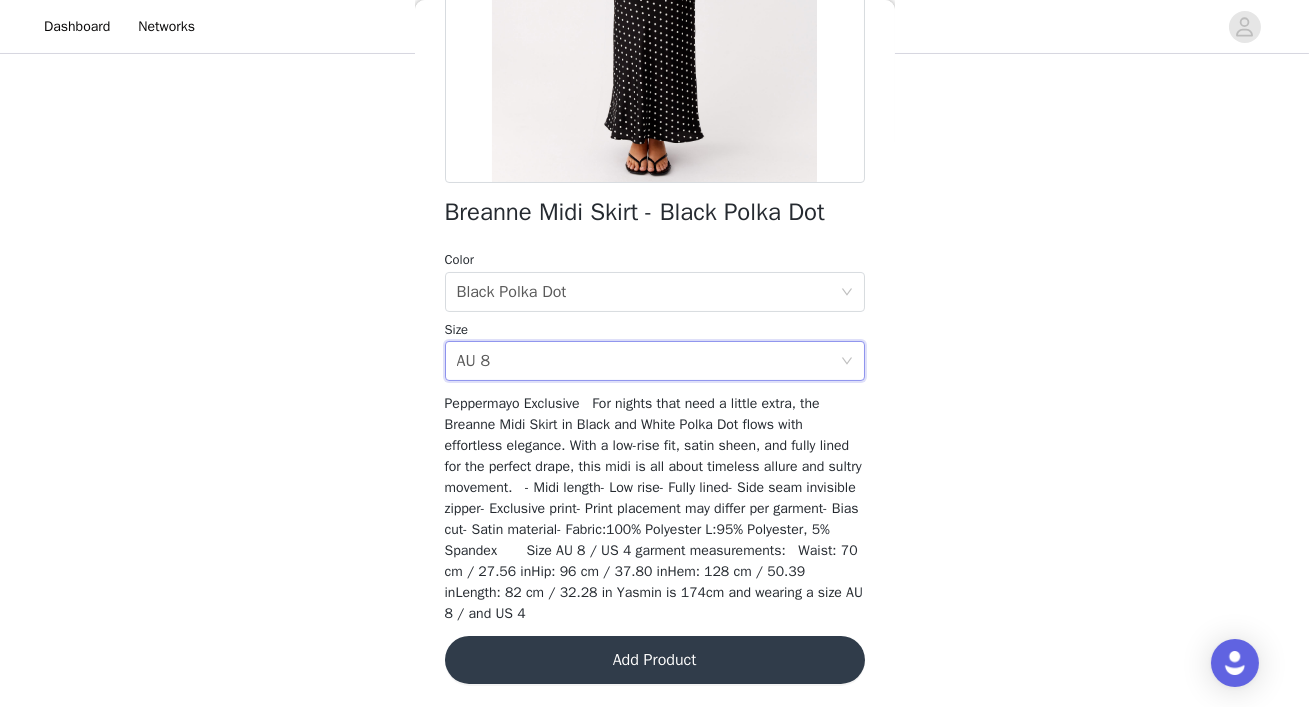 click on "Add Product" at bounding box center (655, 660) 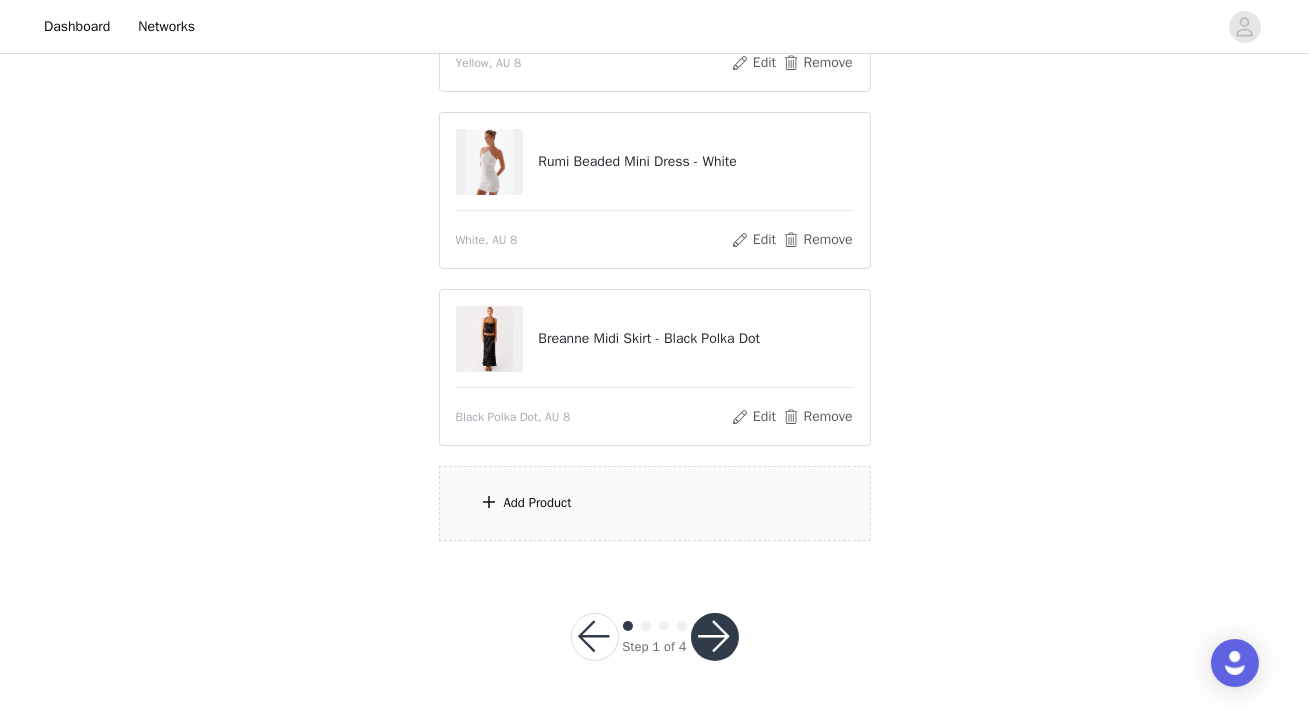 click on "Add Product" at bounding box center (655, 503) 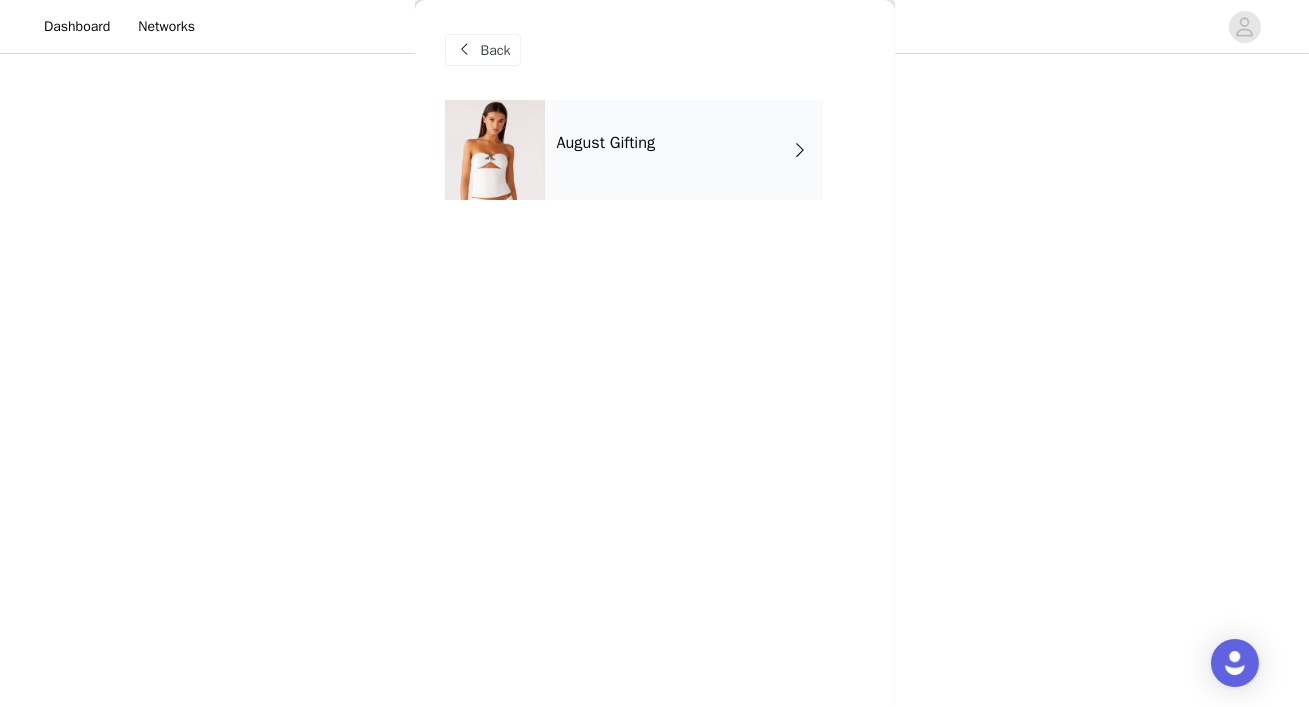 click on "Back" at bounding box center (496, 50) 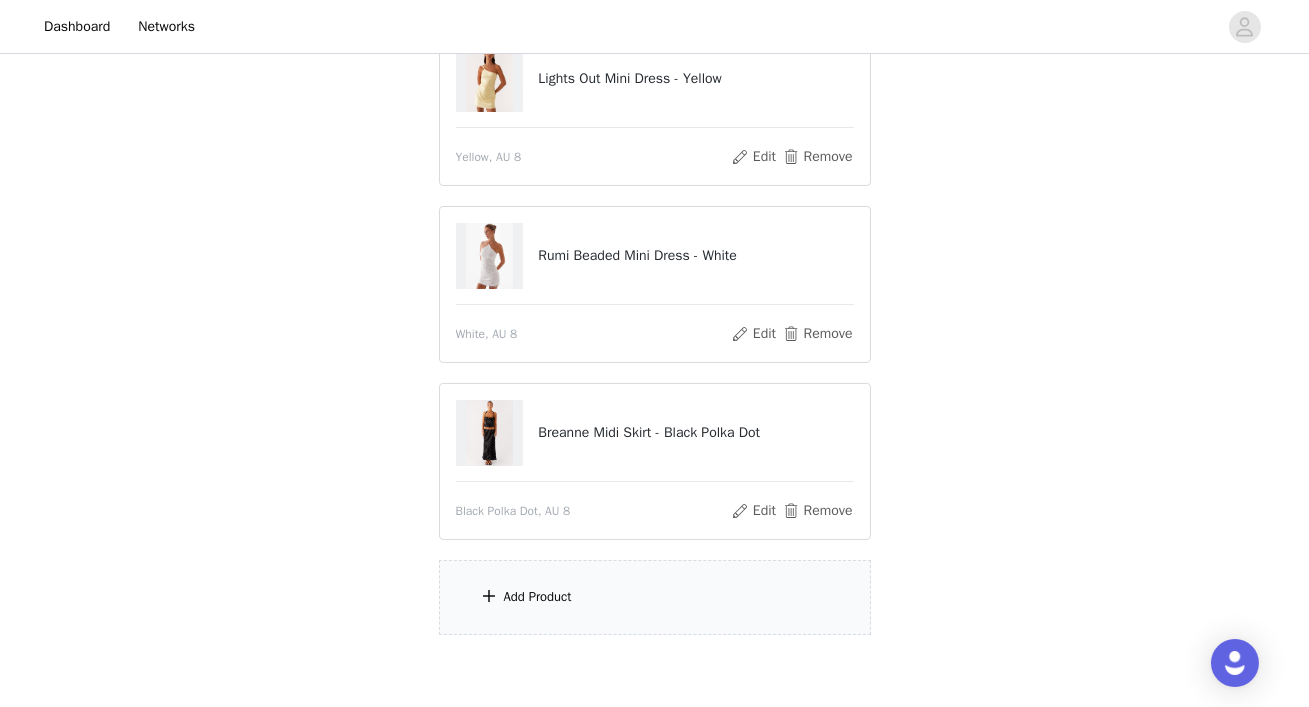 scroll, scrollTop: 381, scrollLeft: 0, axis: vertical 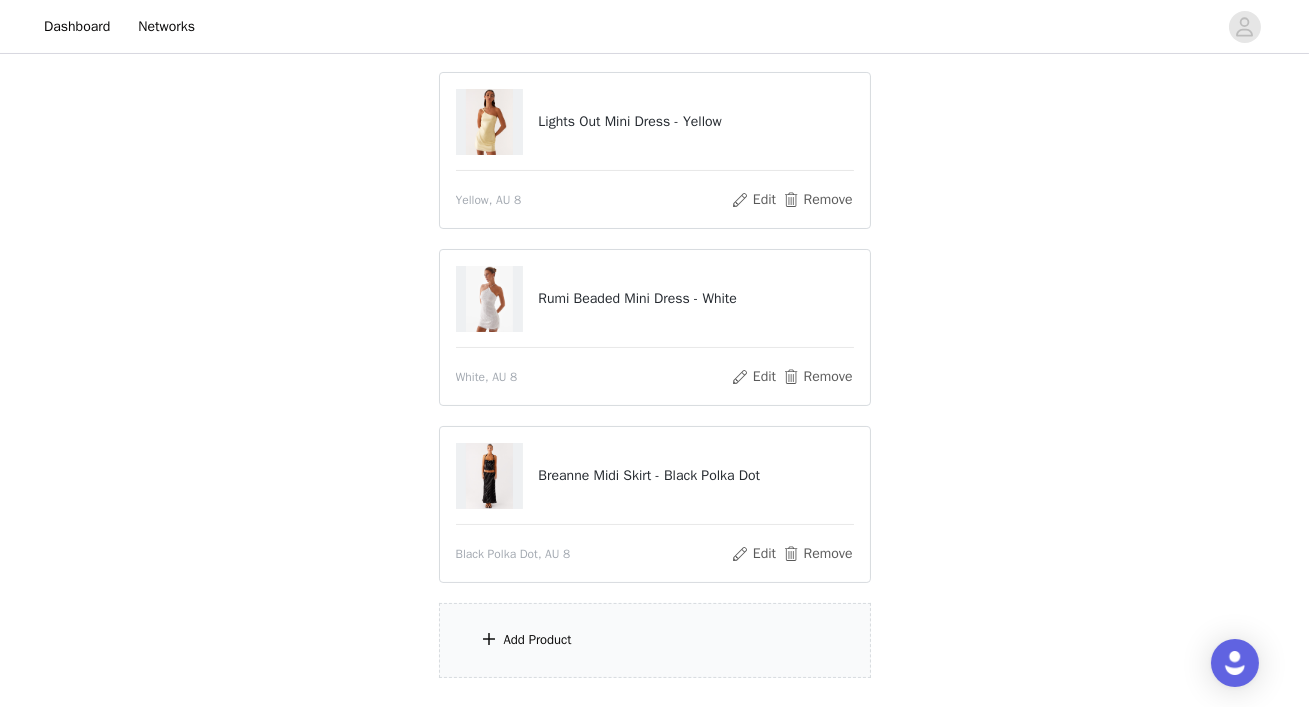 click on "Add Product" at bounding box center [655, 640] 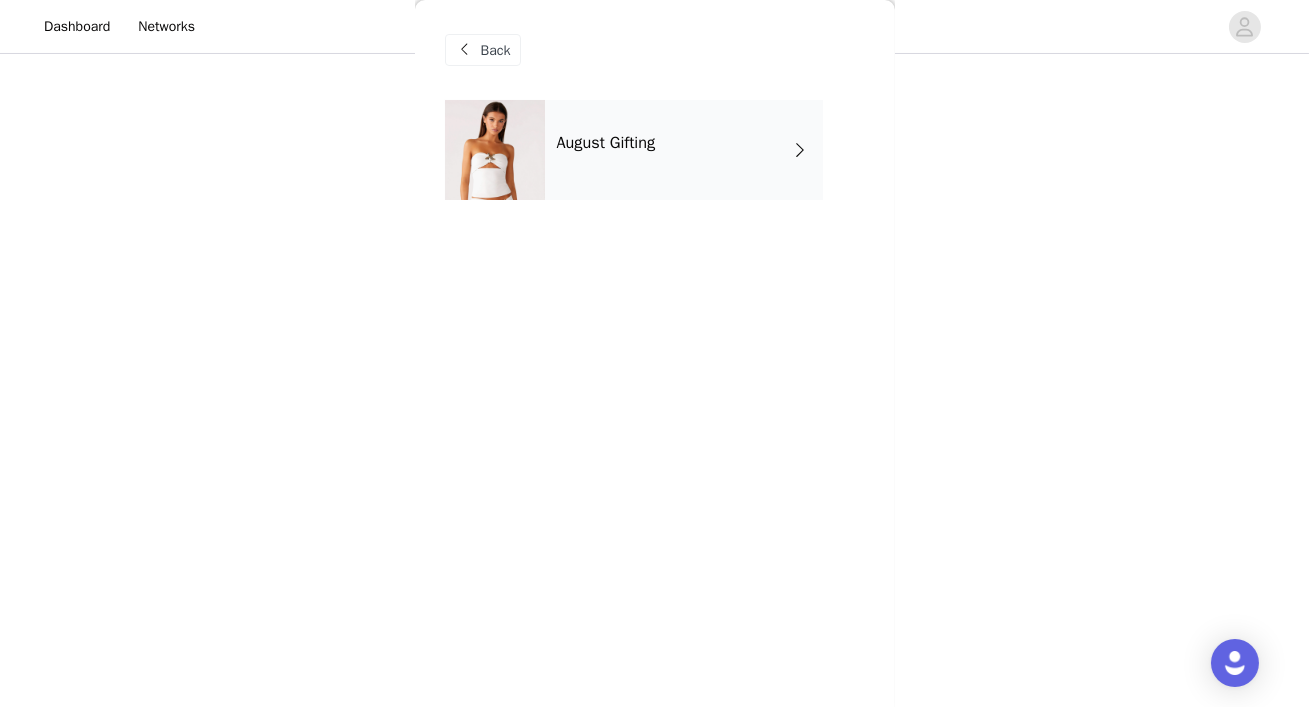 click on "August Gifting" at bounding box center (684, 150) 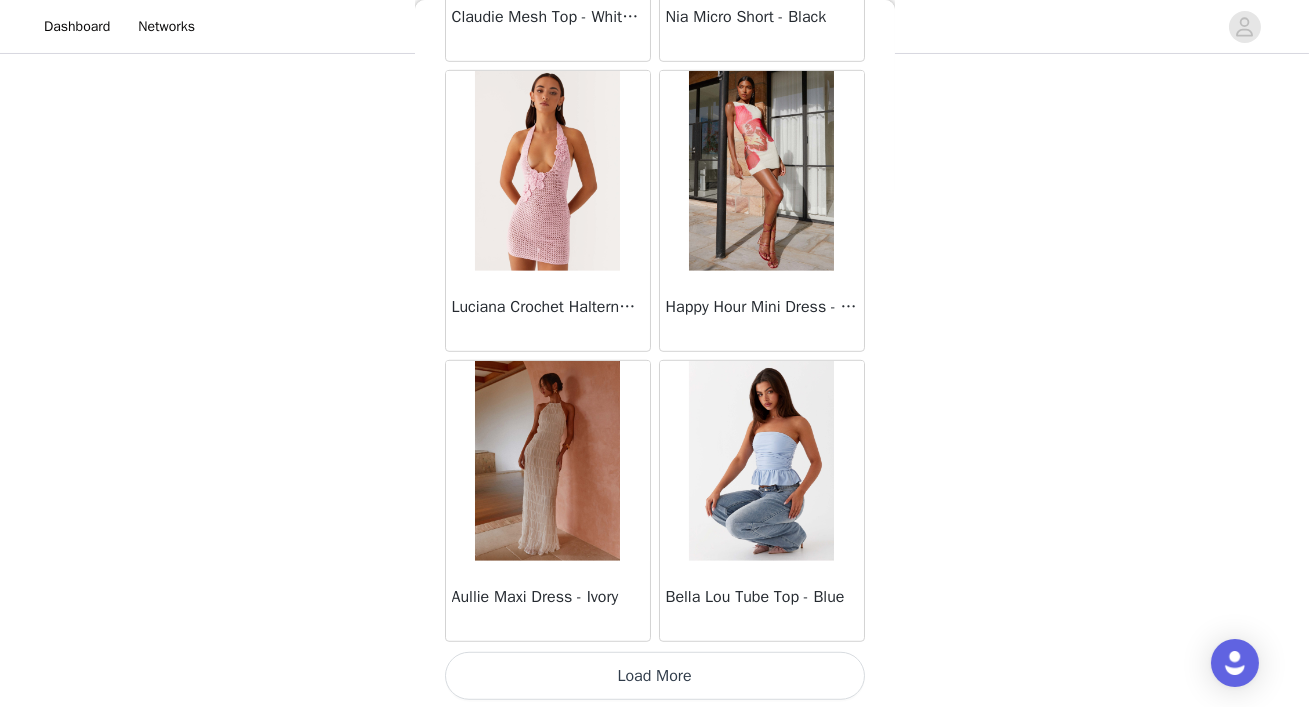 click on "Load More" at bounding box center [655, 676] 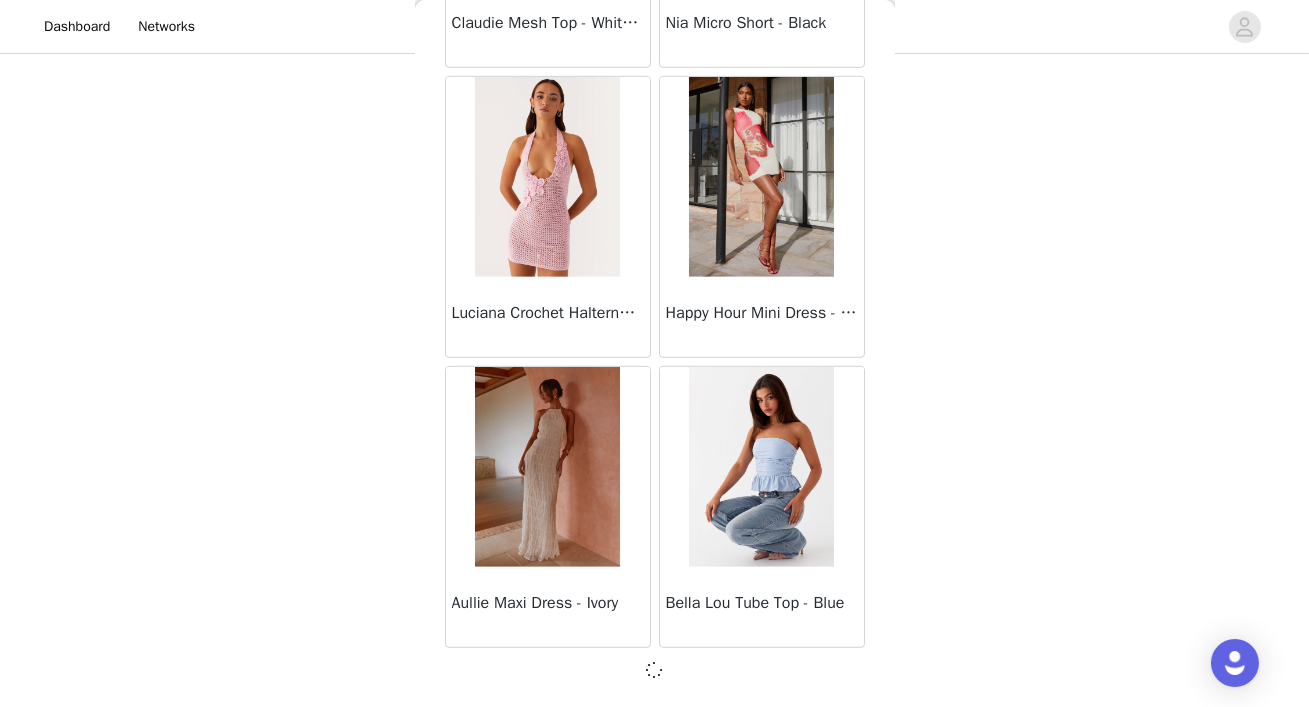 scroll, scrollTop: 2341, scrollLeft: 0, axis: vertical 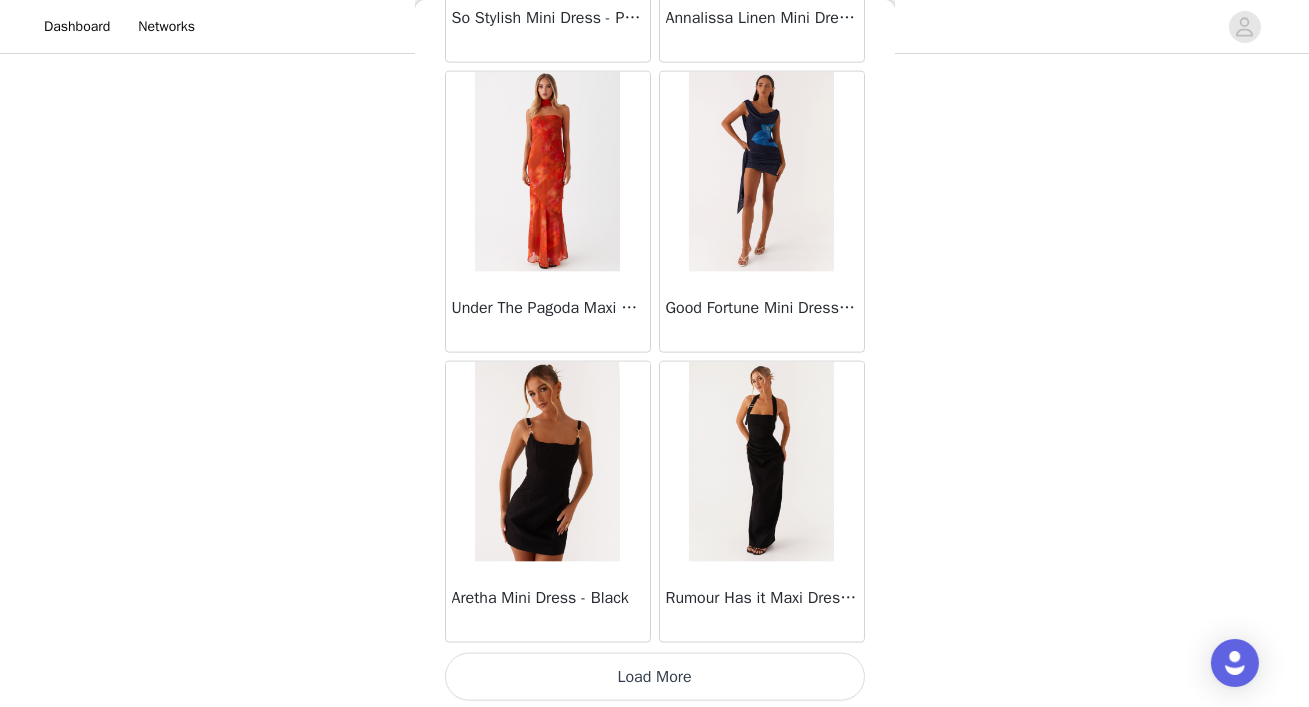 click on "Load More" at bounding box center (655, 677) 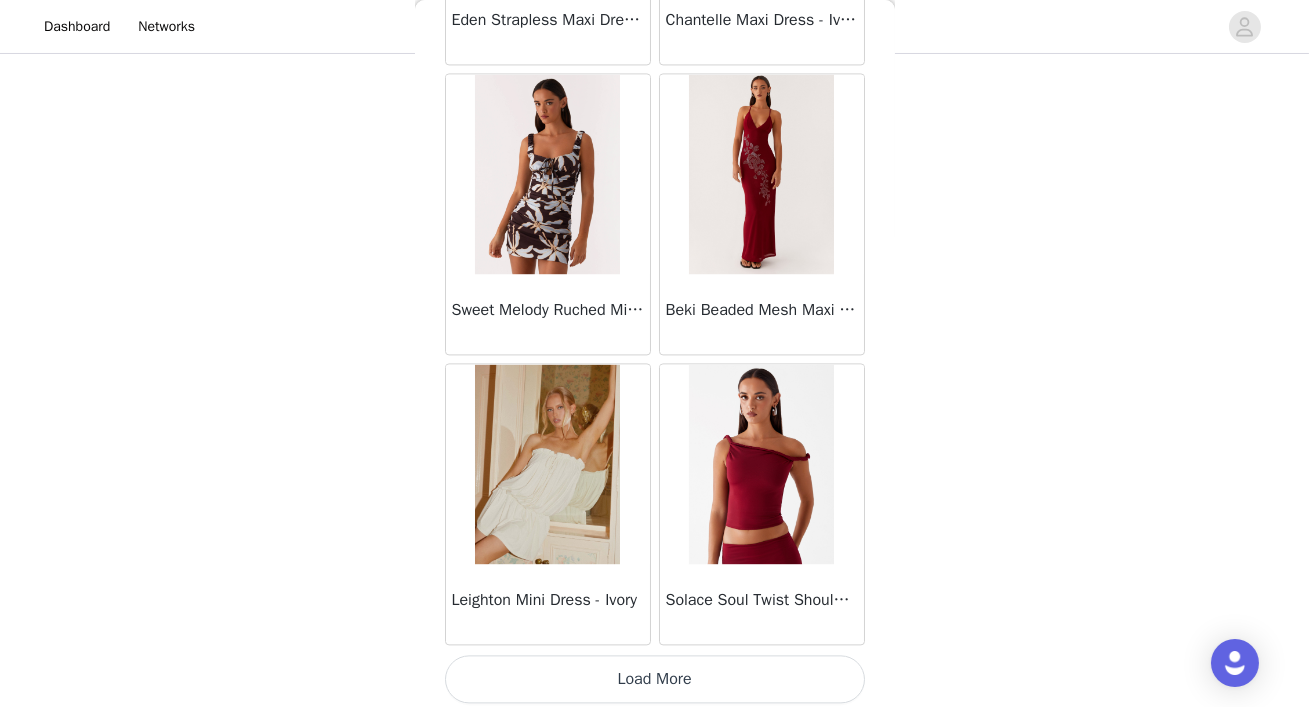 click on "Load More" at bounding box center [655, 679] 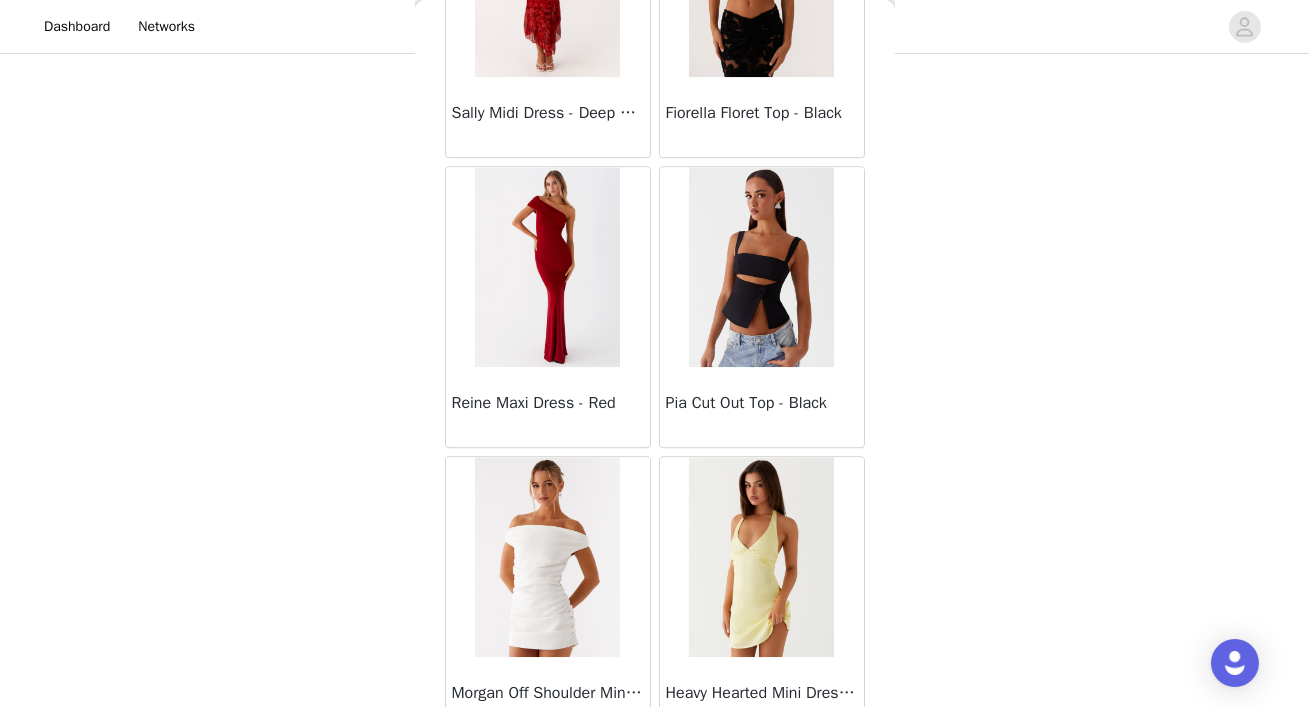 scroll, scrollTop: 11045, scrollLeft: 0, axis: vertical 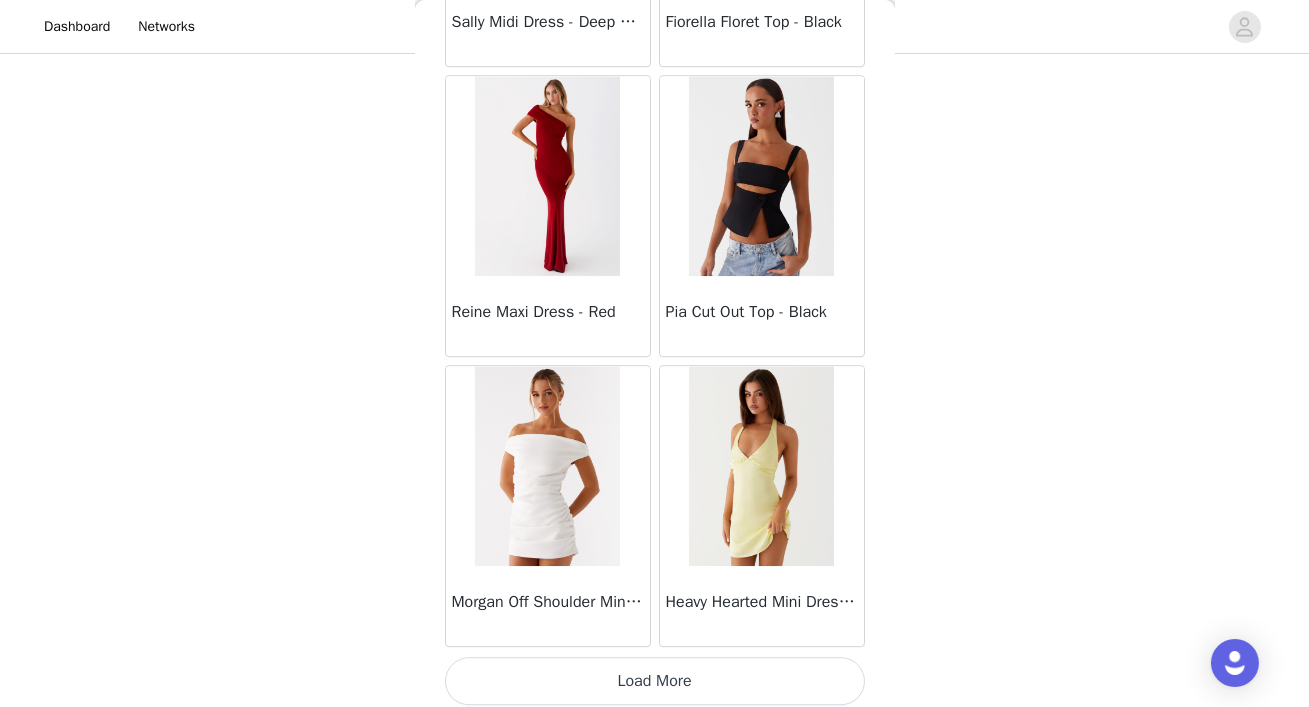 click on "Load More" at bounding box center [655, 681] 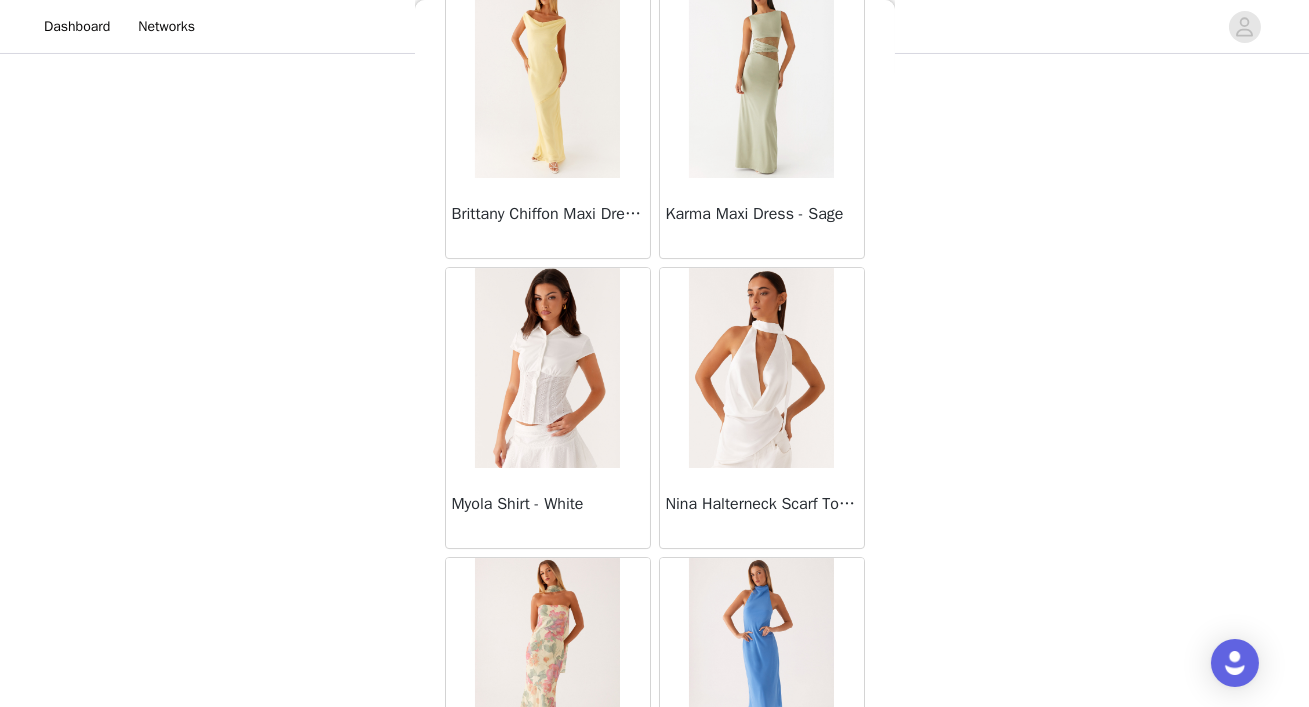 scroll, scrollTop: 13943, scrollLeft: 0, axis: vertical 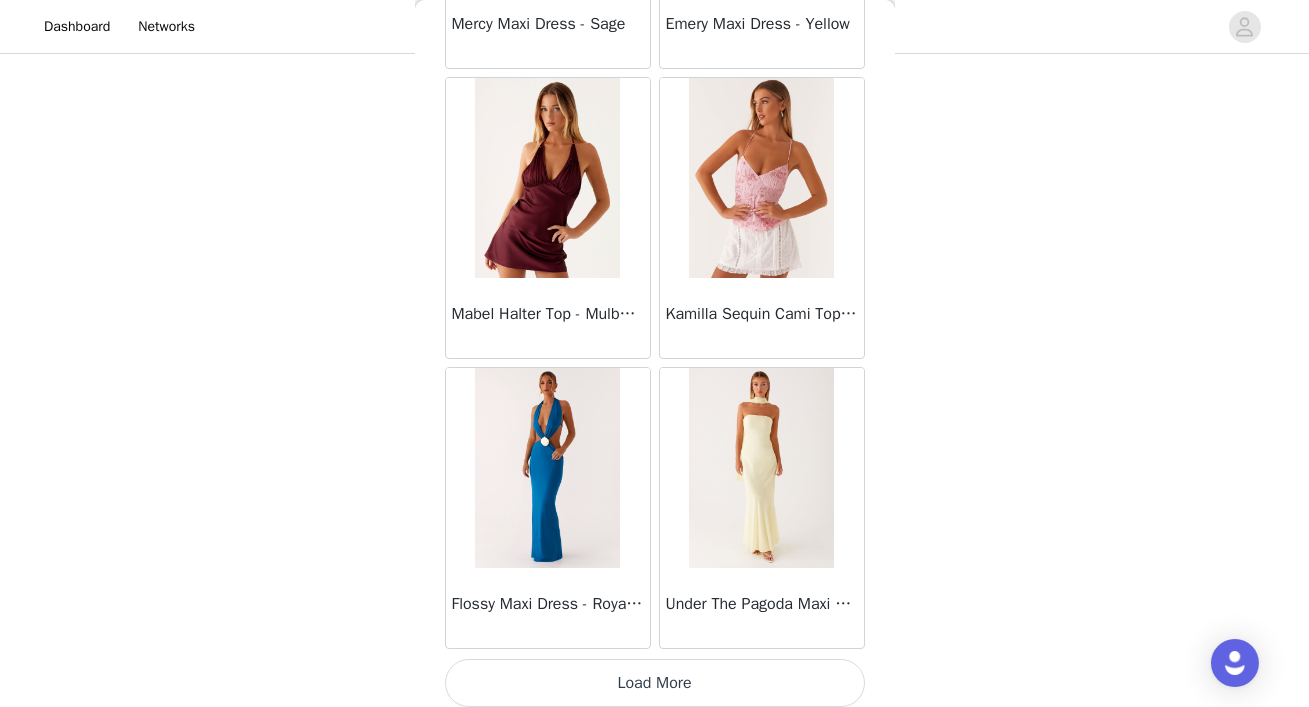 click on "Load More" at bounding box center [655, 683] 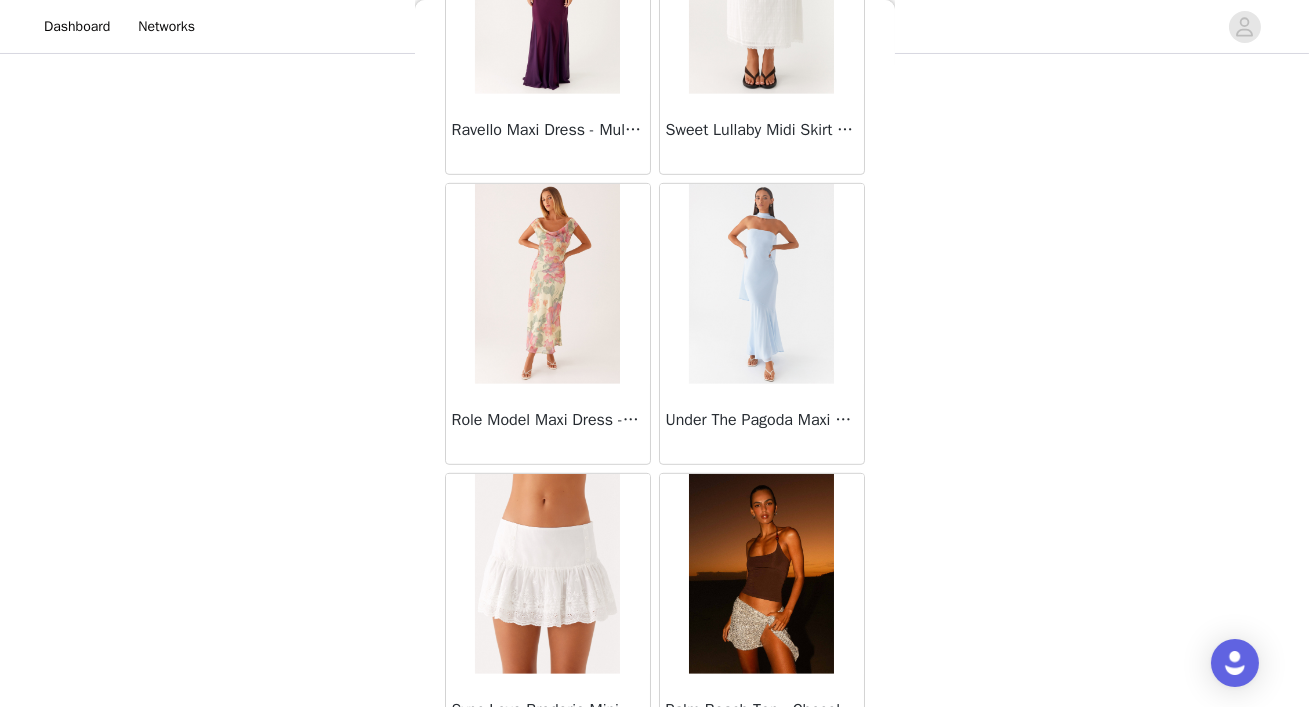 scroll, scrollTop: 16841, scrollLeft: 0, axis: vertical 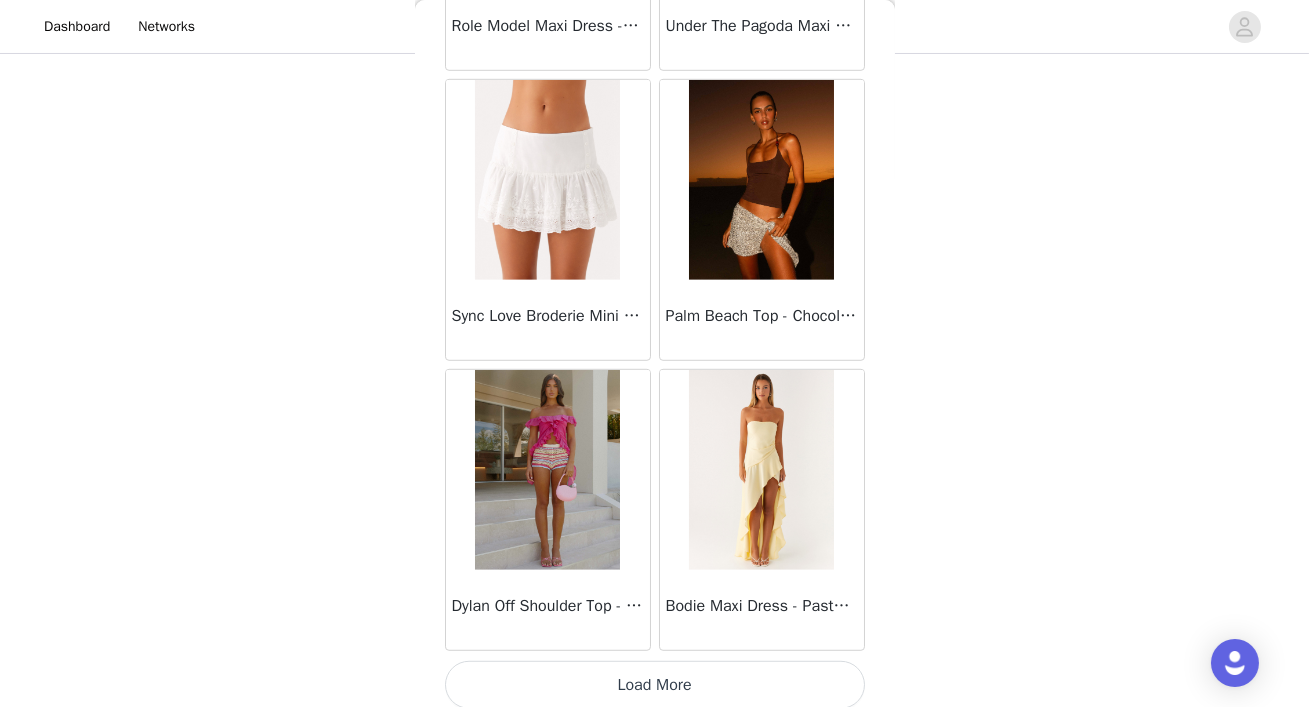 click on "Load More" at bounding box center (655, 685) 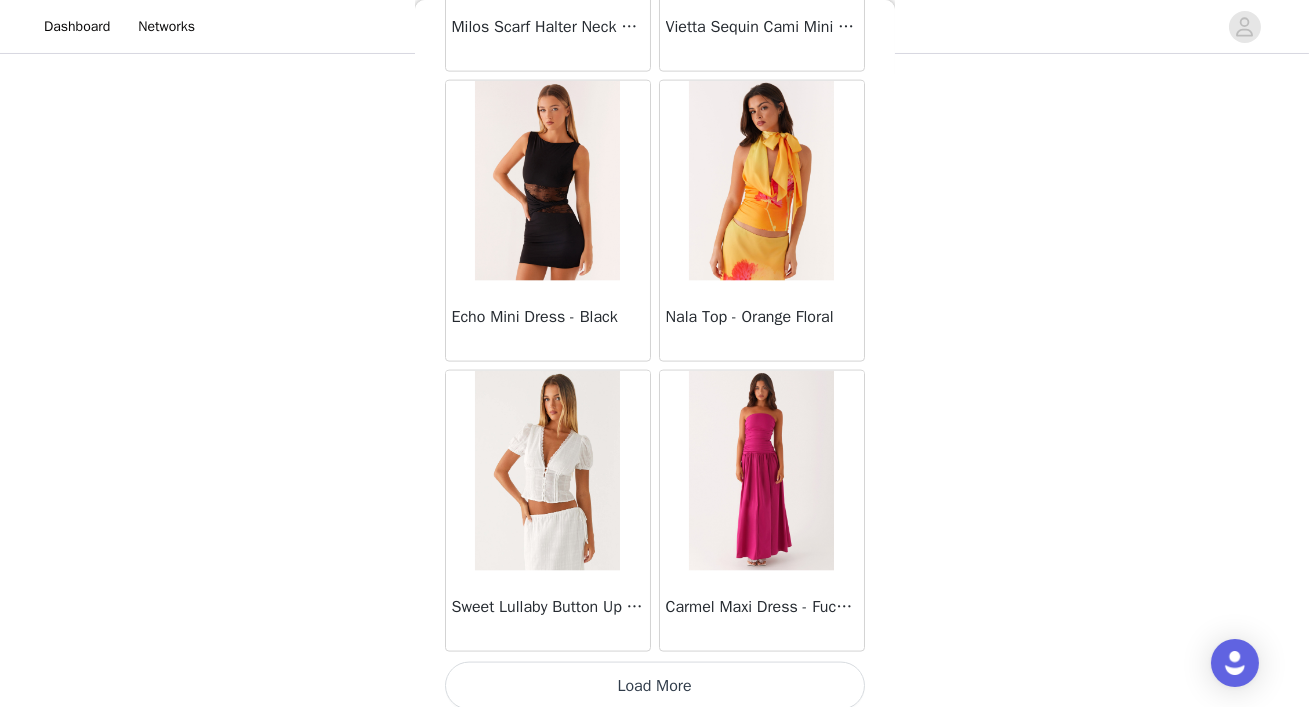 click on "Load More" at bounding box center (655, 686) 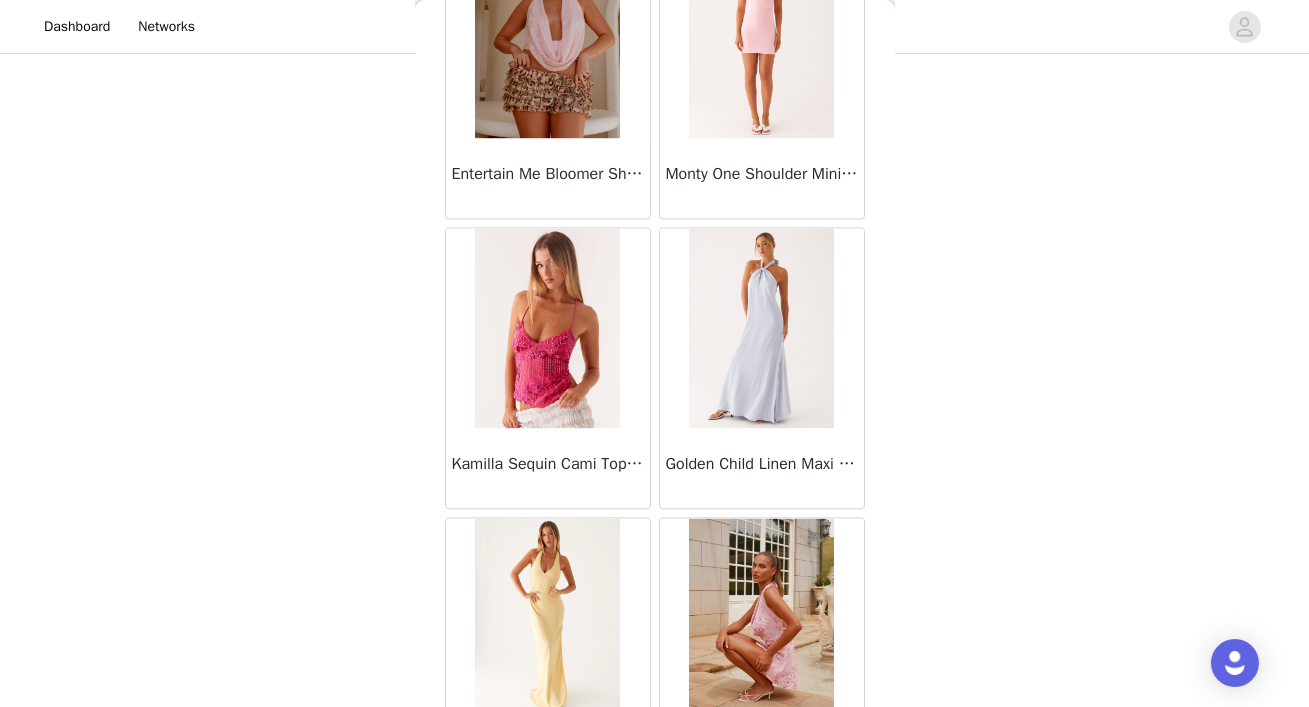 scroll, scrollTop: 22638, scrollLeft: 0, axis: vertical 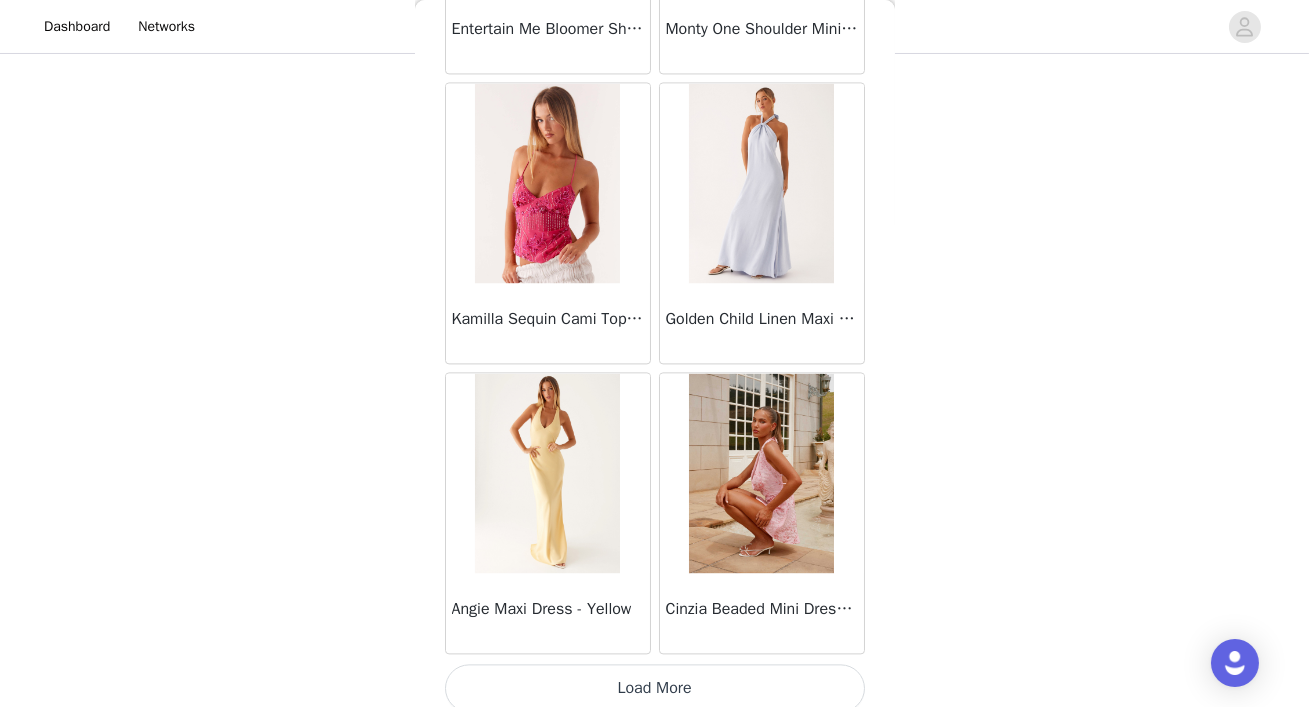 click on "Load More" at bounding box center (655, 688) 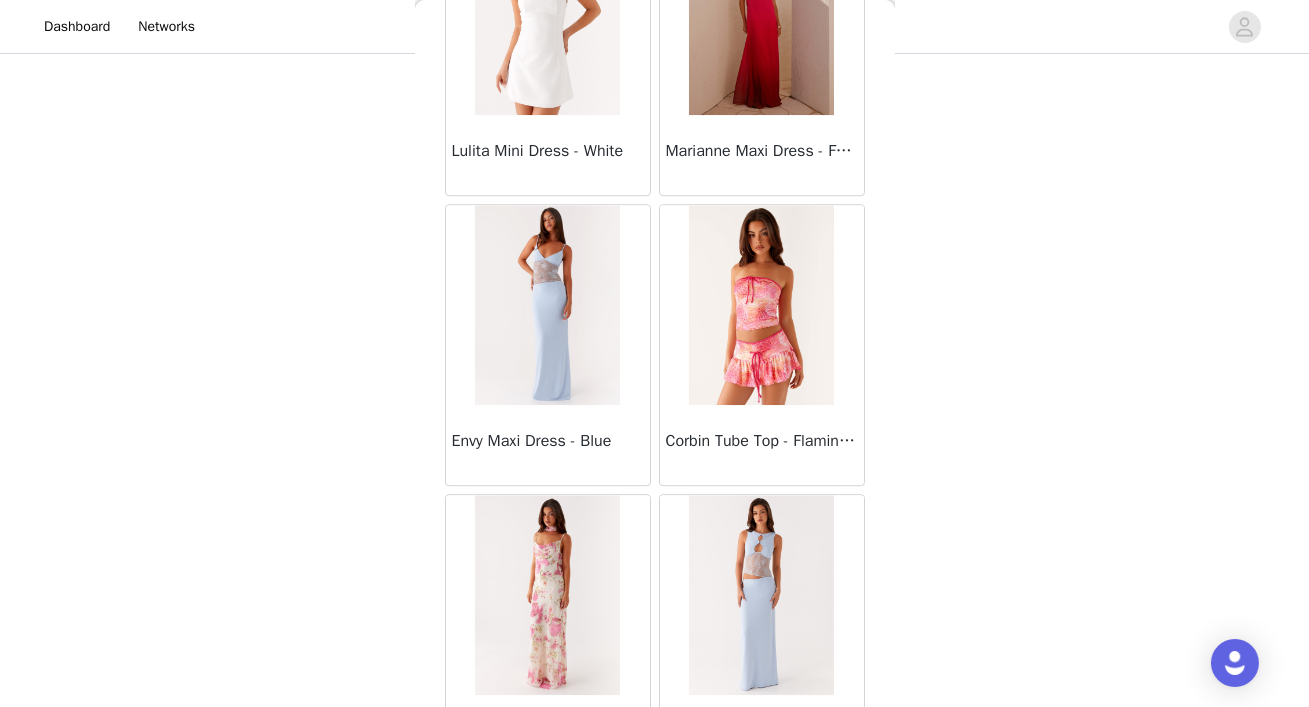 scroll, scrollTop: 25535, scrollLeft: 0, axis: vertical 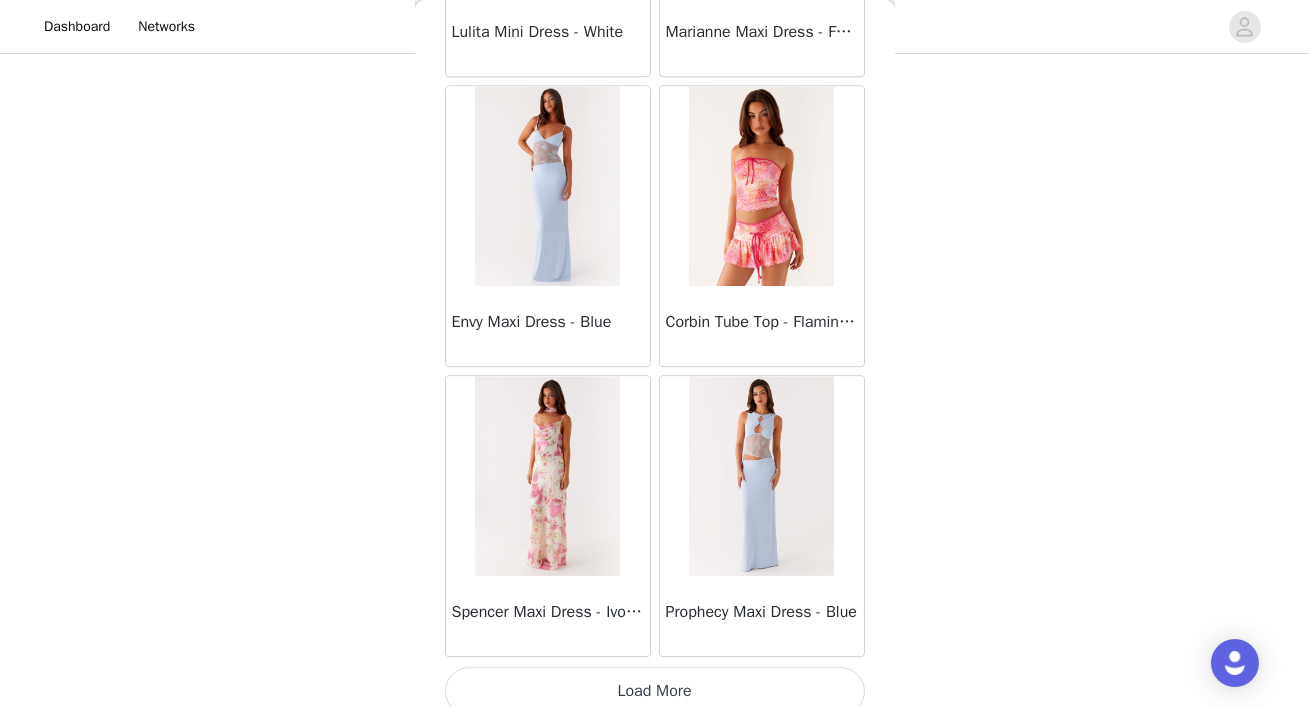 click on "Load More" at bounding box center [655, 691] 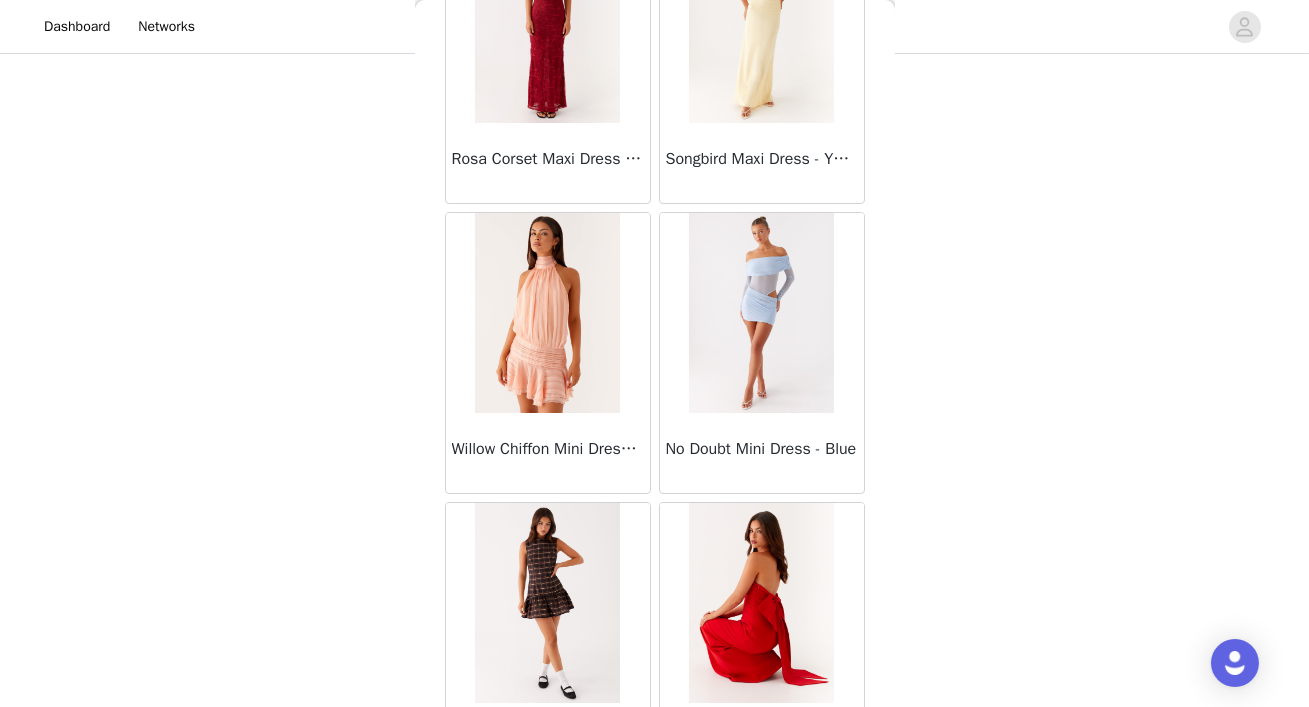 scroll, scrollTop: 28434, scrollLeft: 0, axis: vertical 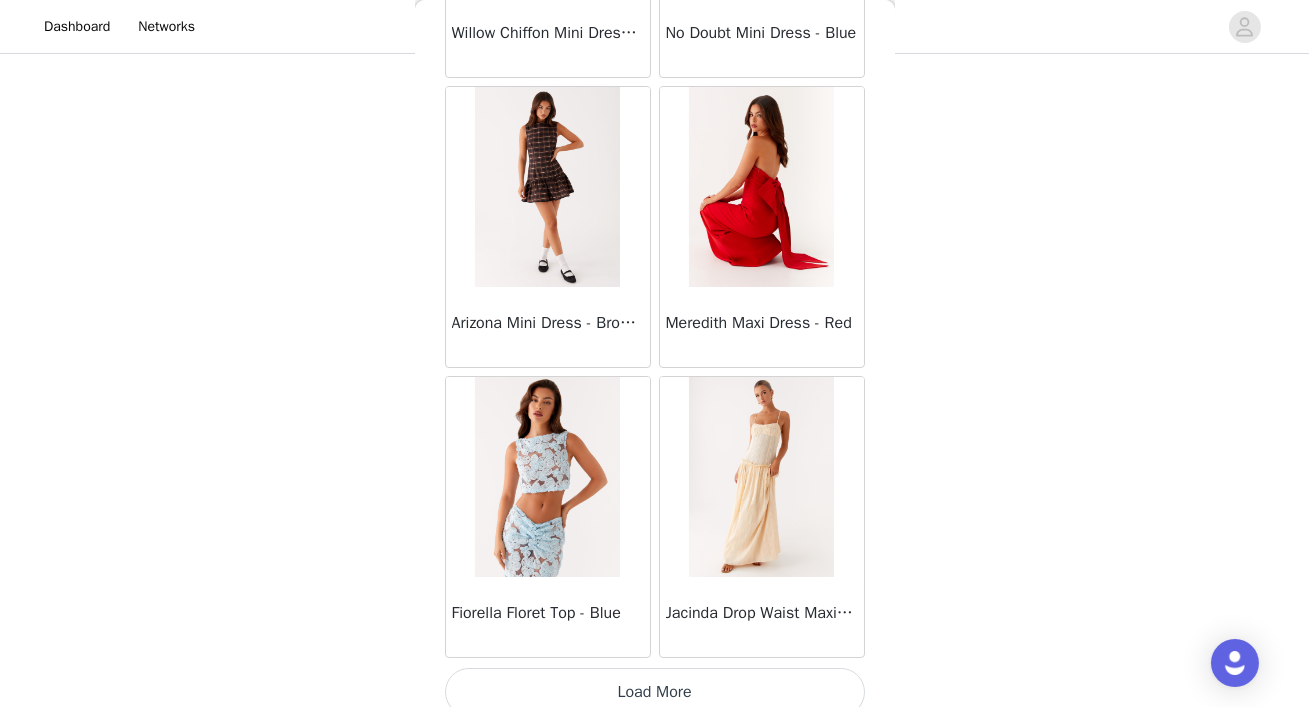 click on "Load More" at bounding box center (655, 692) 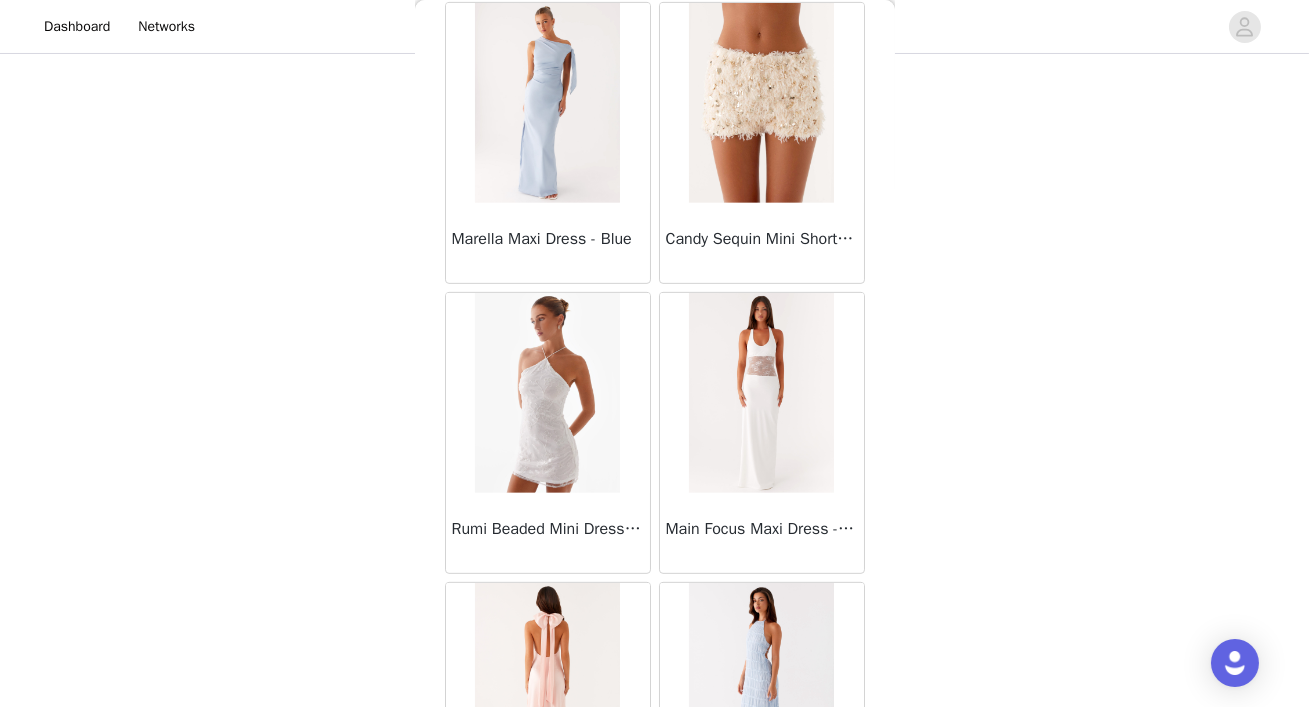 scroll, scrollTop: 31332, scrollLeft: 0, axis: vertical 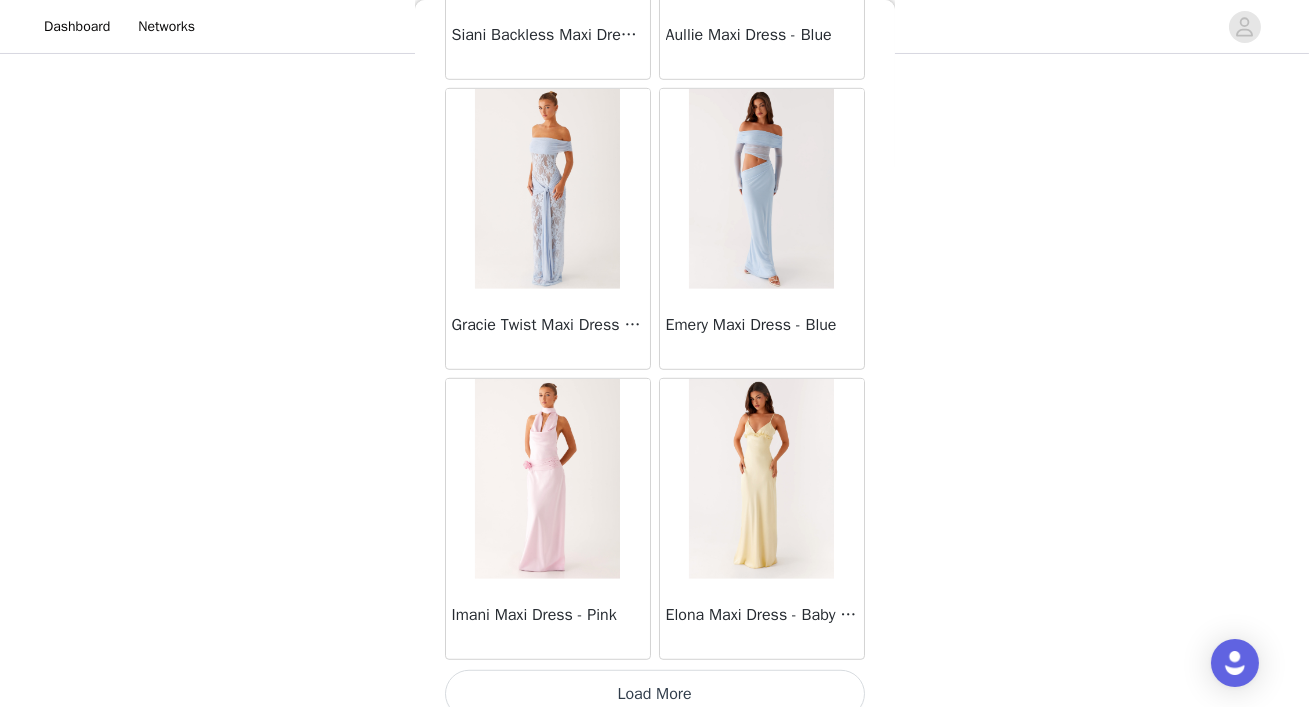 click on "Load More" at bounding box center [655, 694] 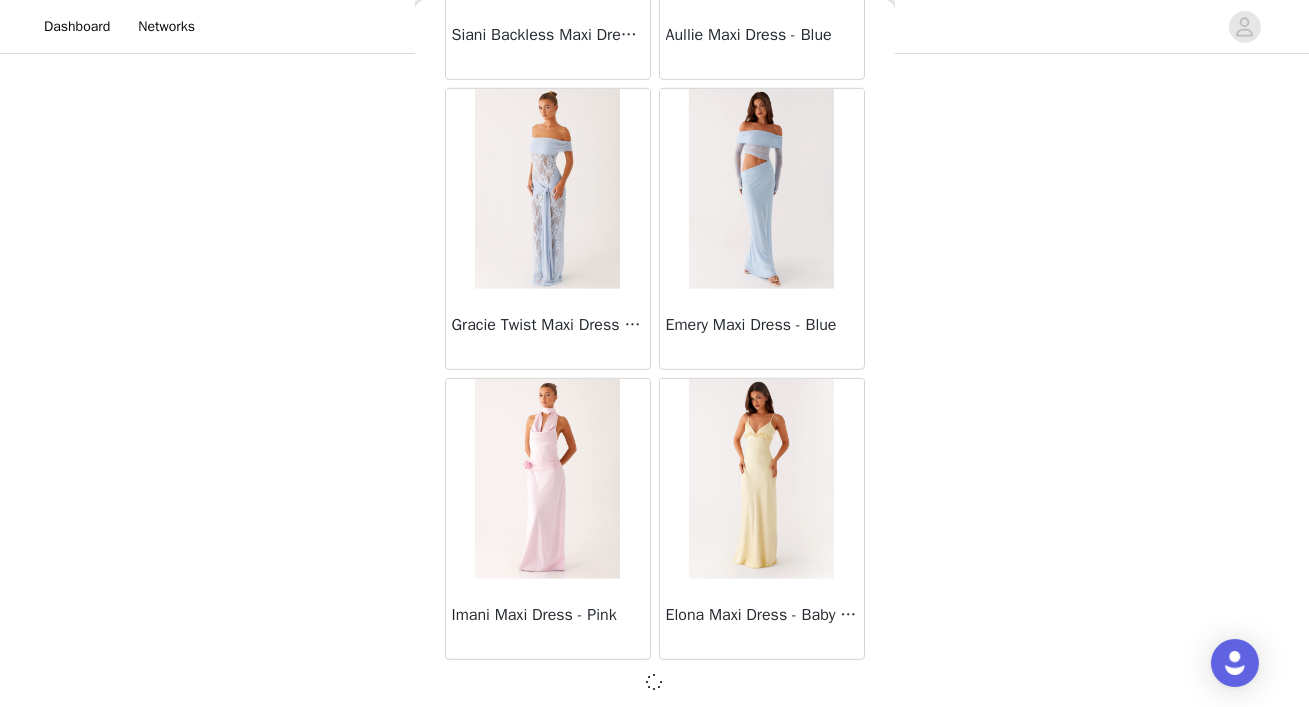 click at bounding box center [655, 682] 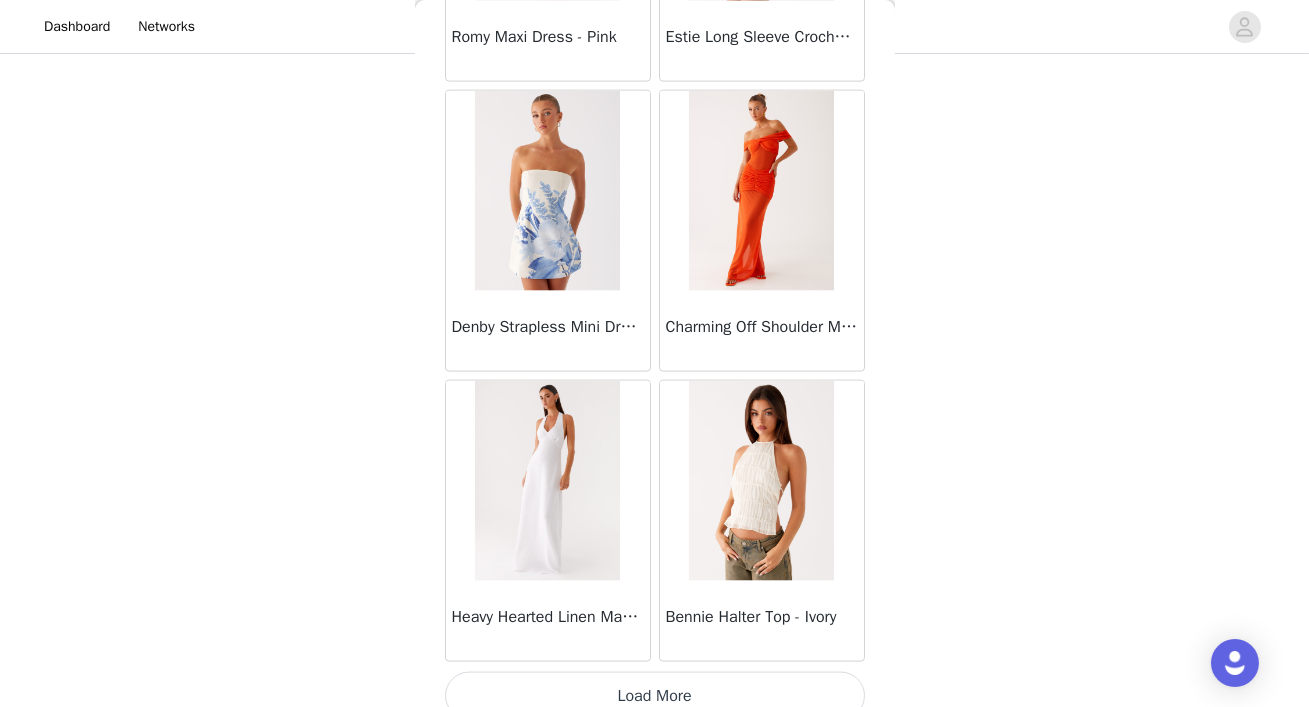 click on "Load More" at bounding box center (655, 696) 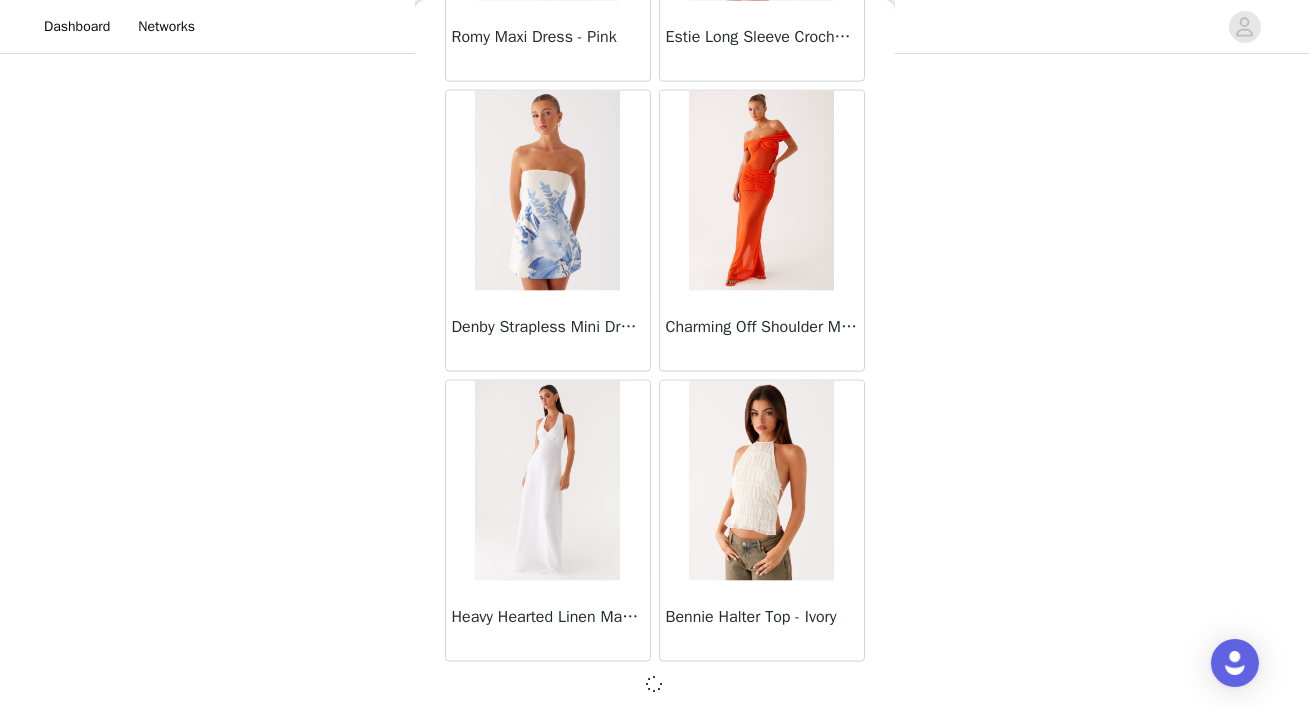 scroll, scrollTop: 34221, scrollLeft: 0, axis: vertical 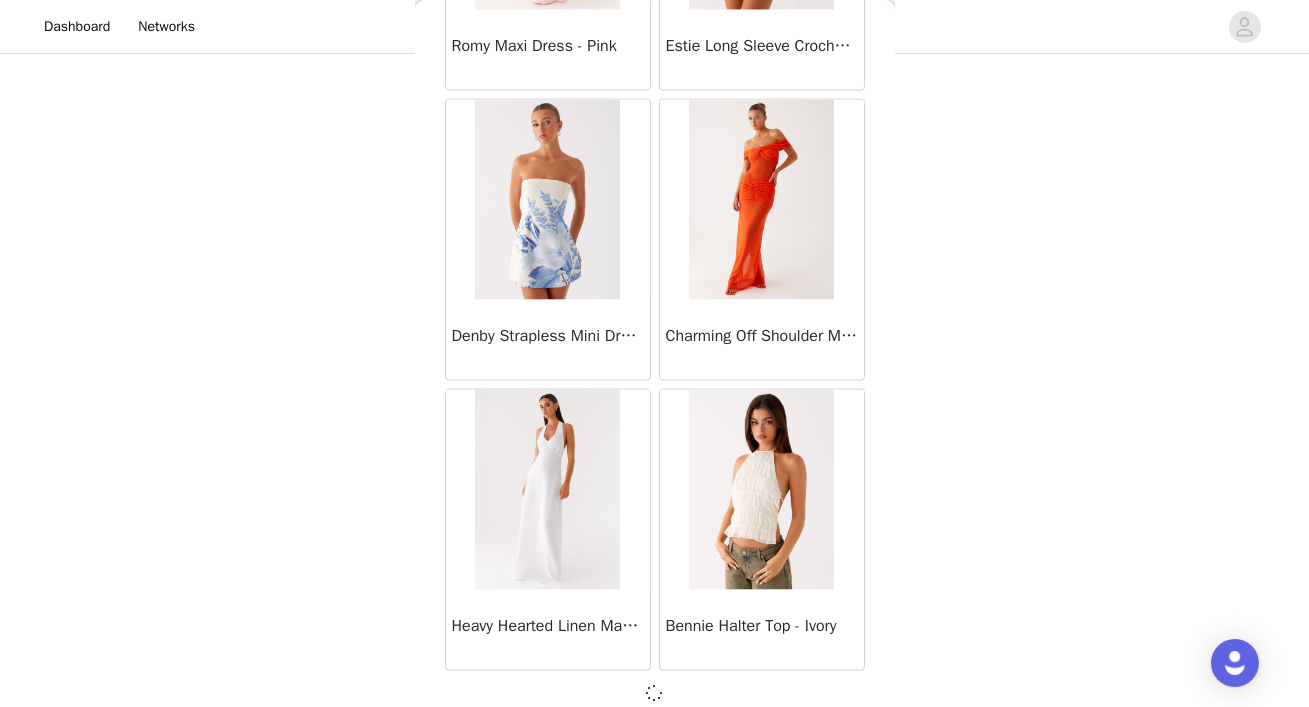 click at bounding box center [655, 693] 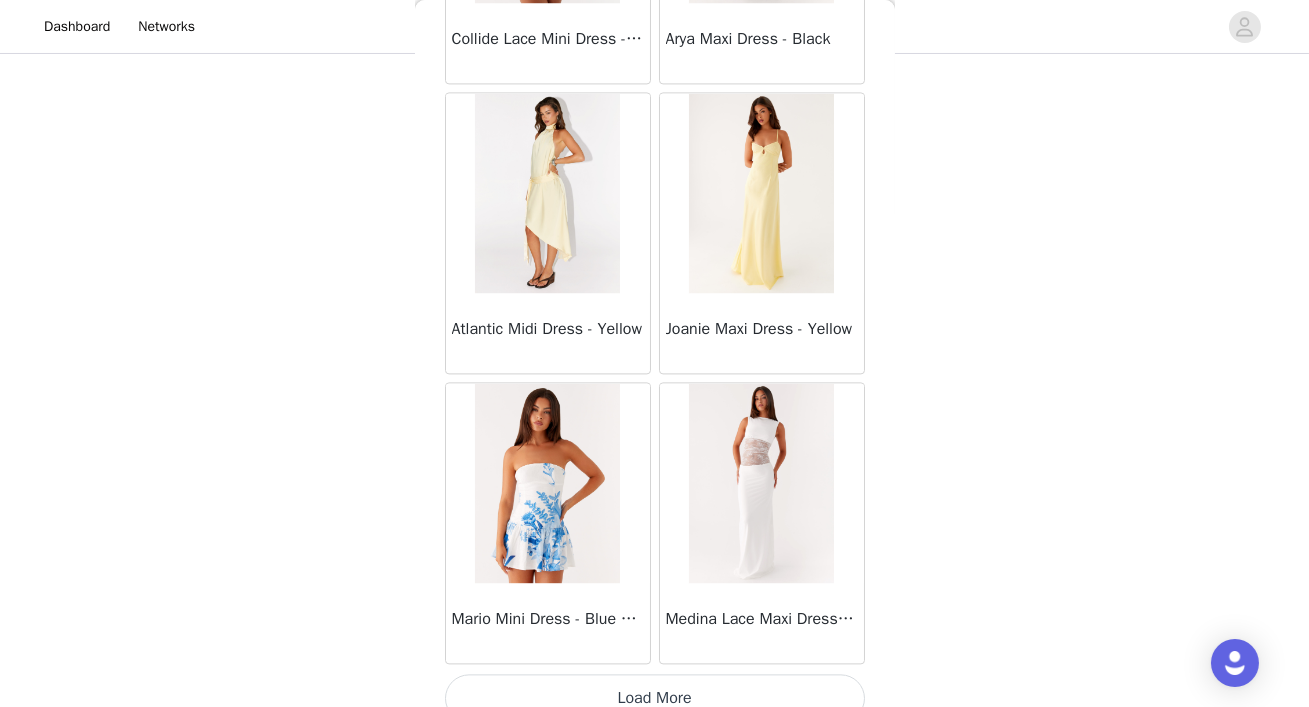 click on "Load More" at bounding box center [655, 698] 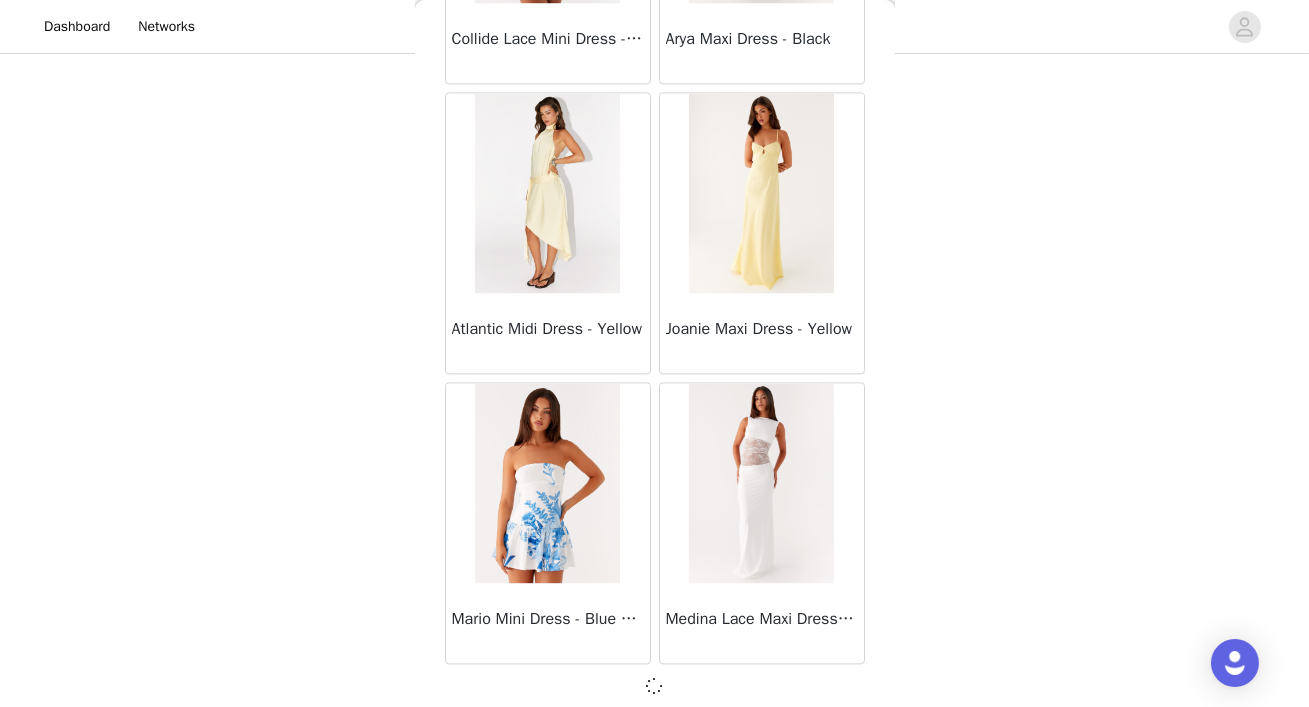 scroll, scrollTop: 37119, scrollLeft: 0, axis: vertical 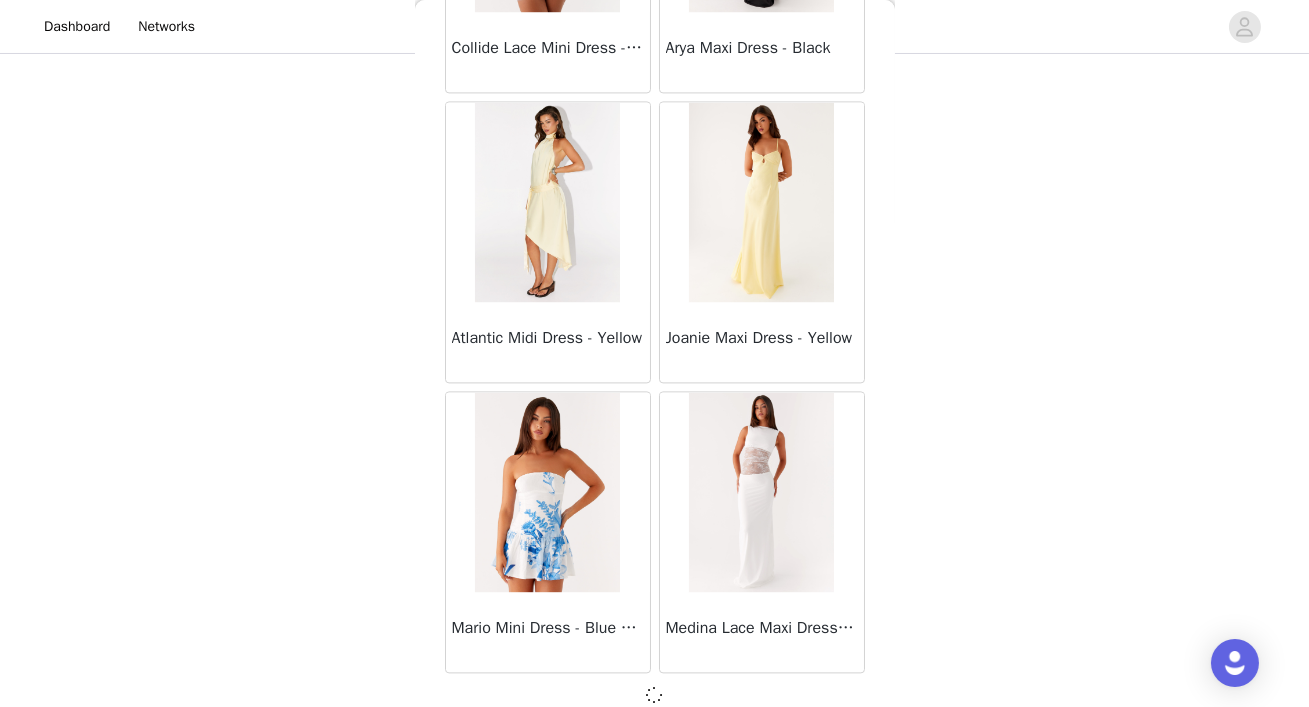 click at bounding box center [655, 695] 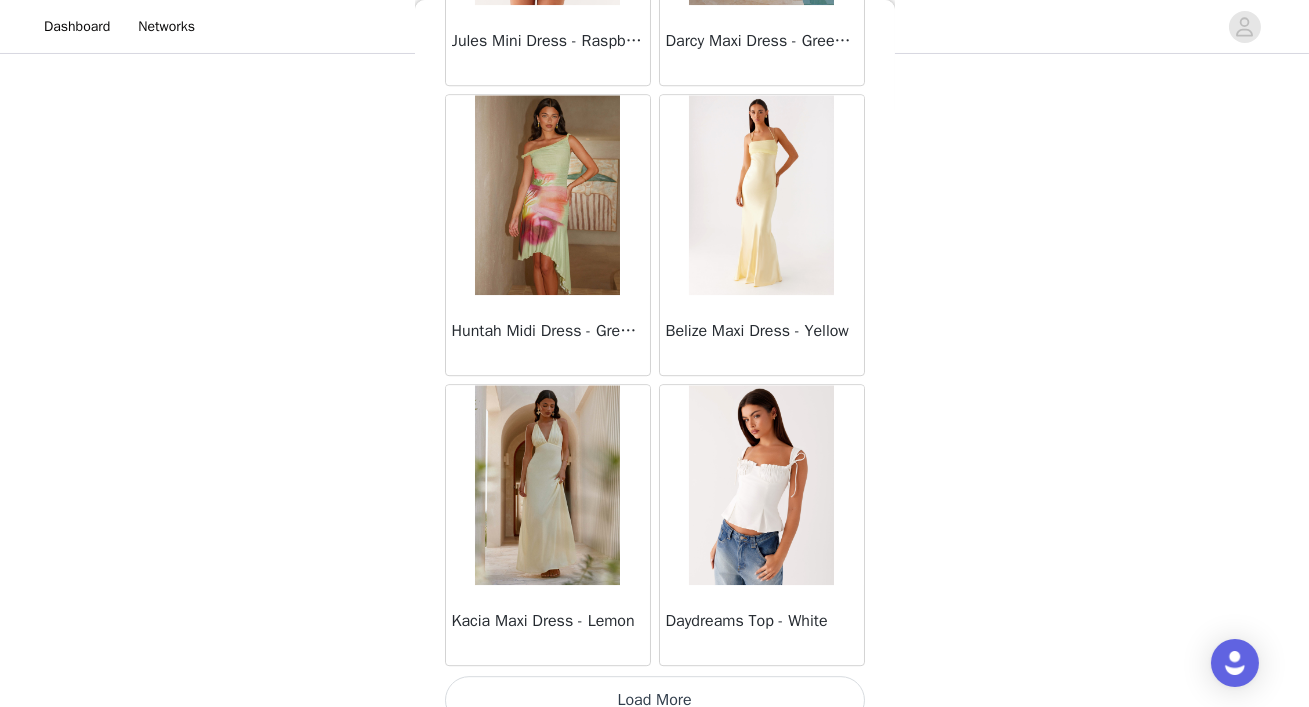 click on "Load More" at bounding box center (655, 700) 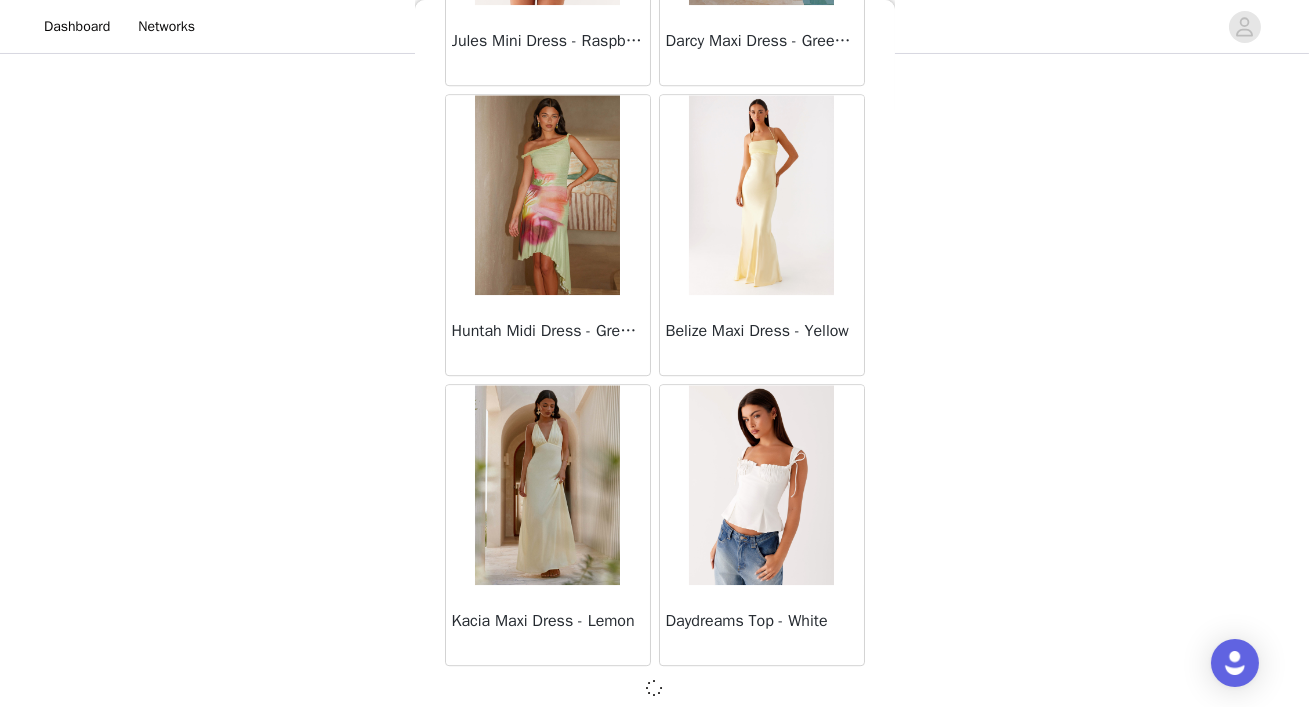 scroll, scrollTop: 40017, scrollLeft: 0, axis: vertical 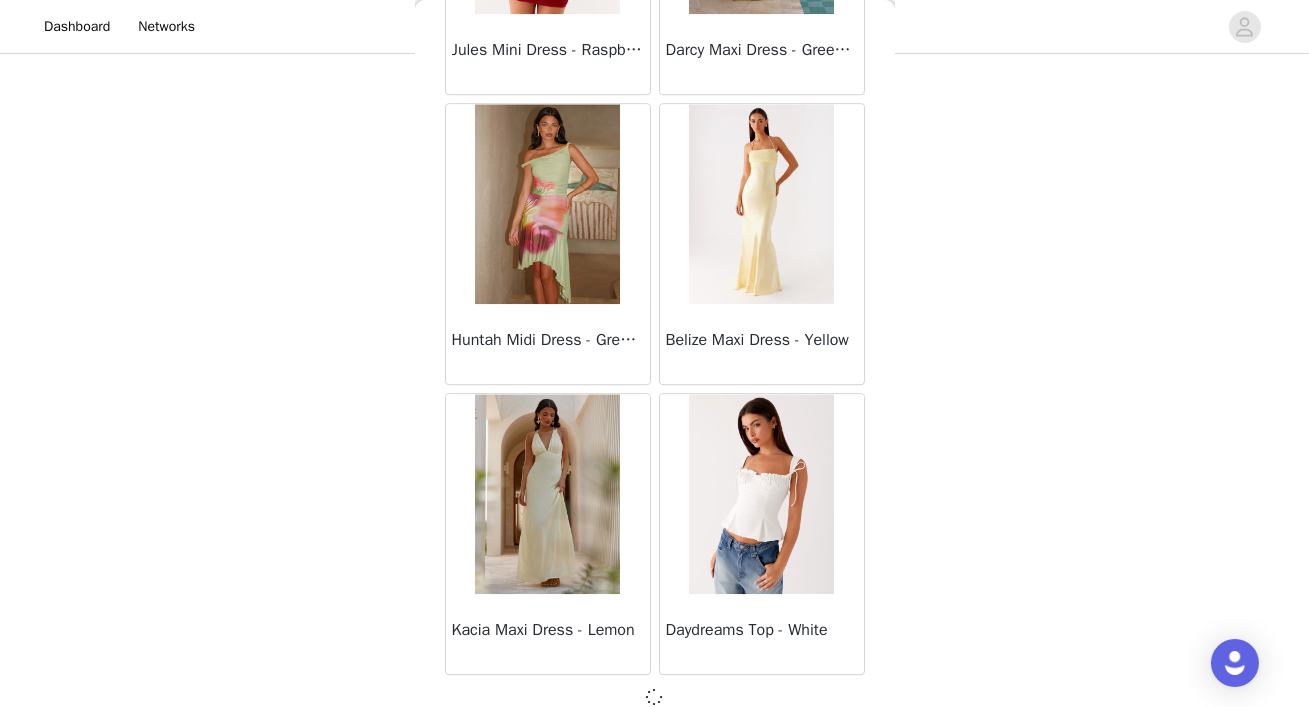 click at bounding box center [655, 697] 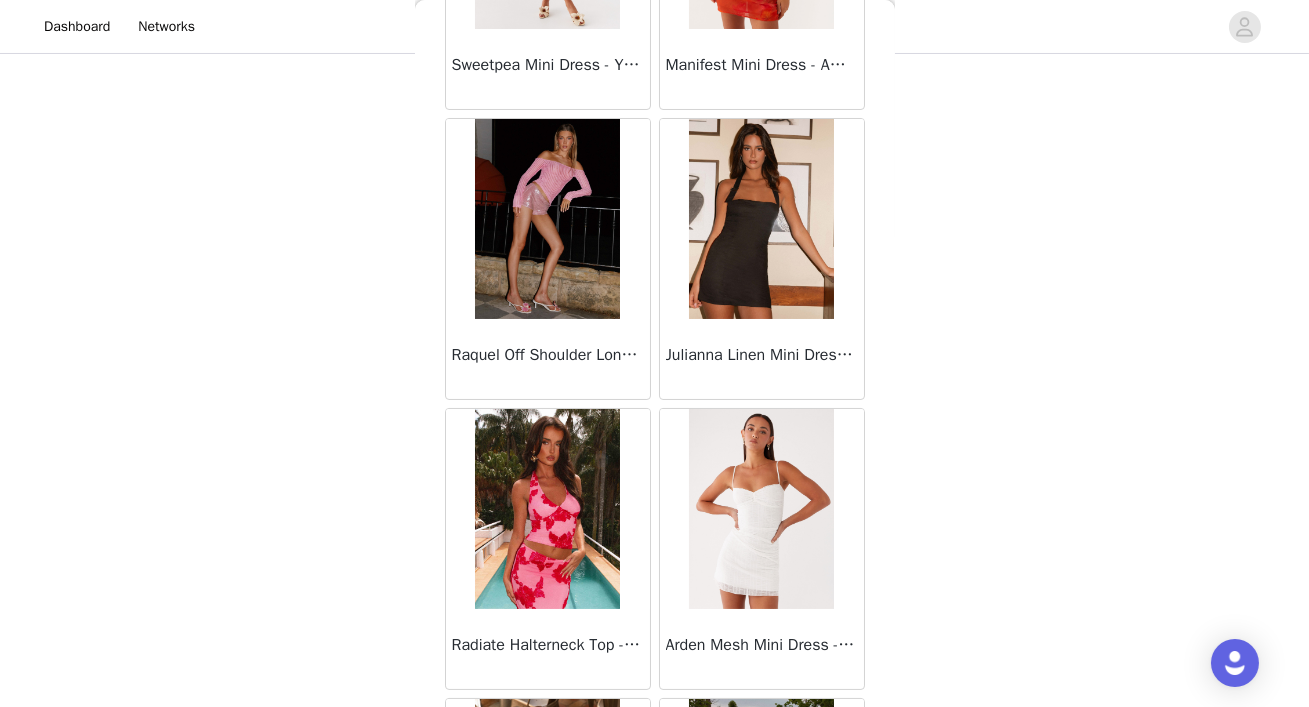 scroll, scrollTop: 38818, scrollLeft: 0, axis: vertical 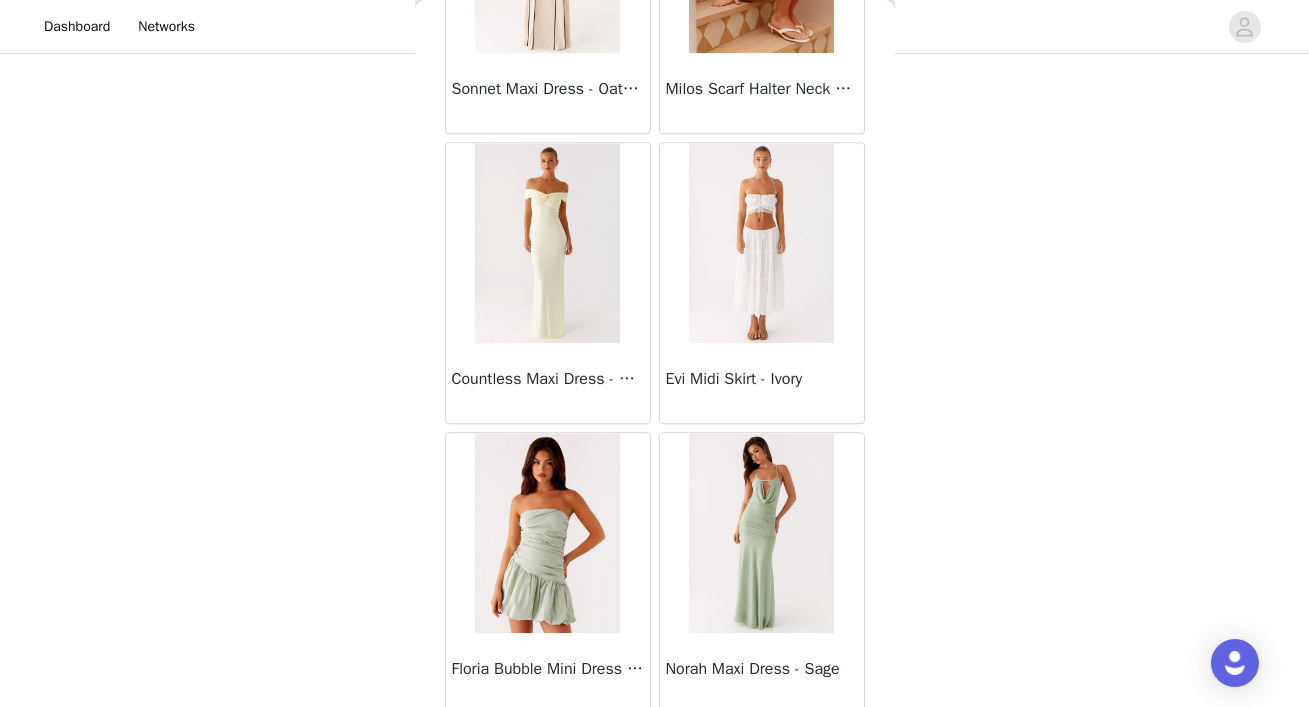 click on "Evi Midi Skirt - Ivory" at bounding box center (762, 379) 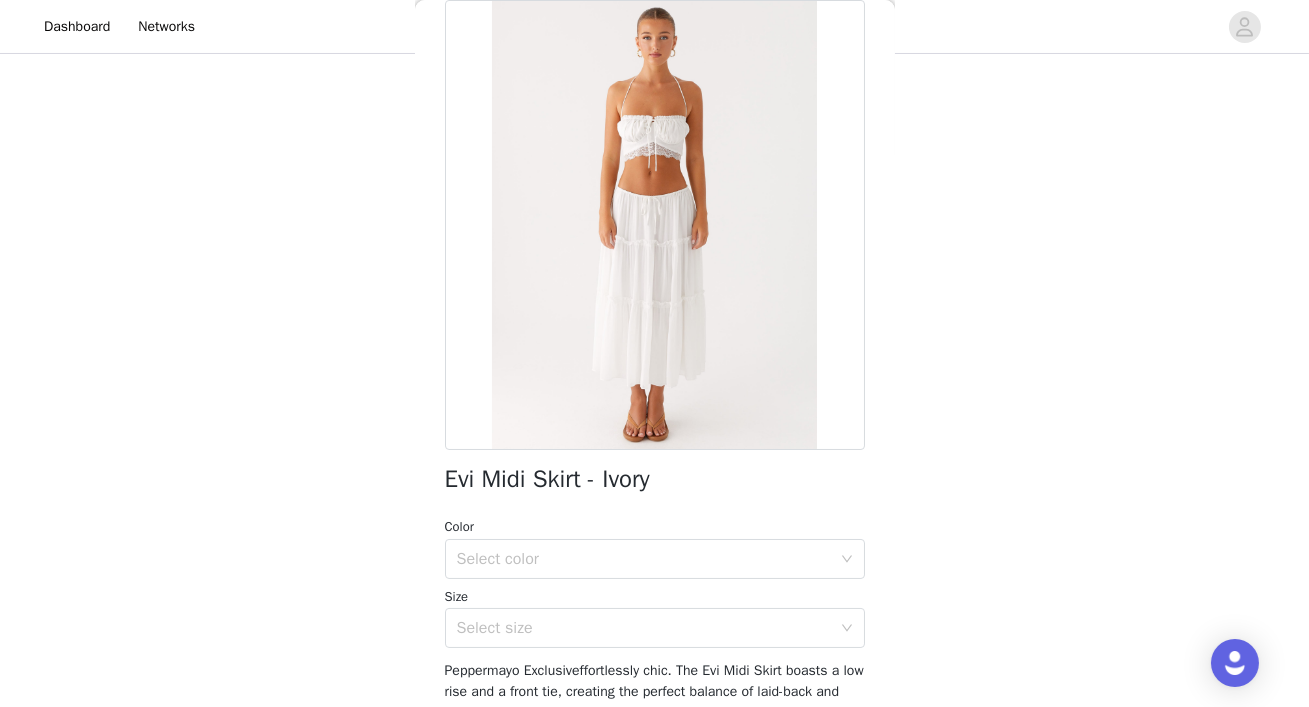 scroll, scrollTop: 110, scrollLeft: 0, axis: vertical 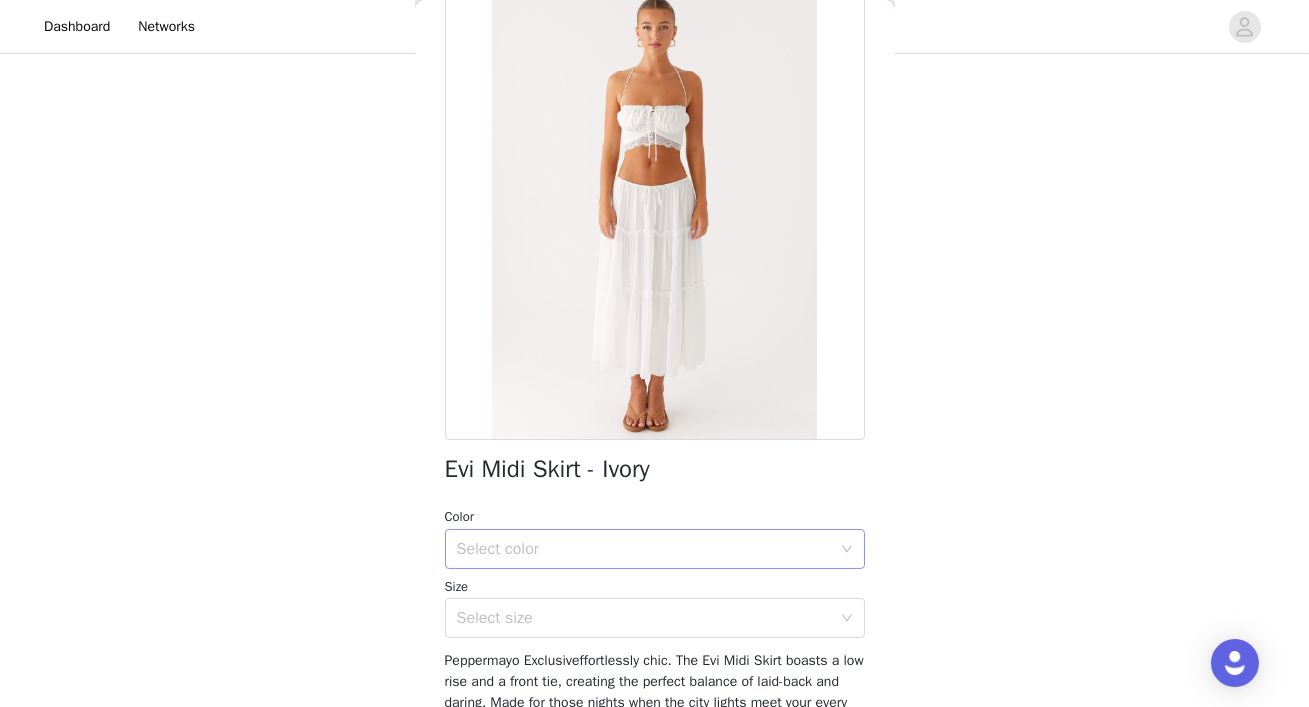 click on "Select color" at bounding box center [644, 549] 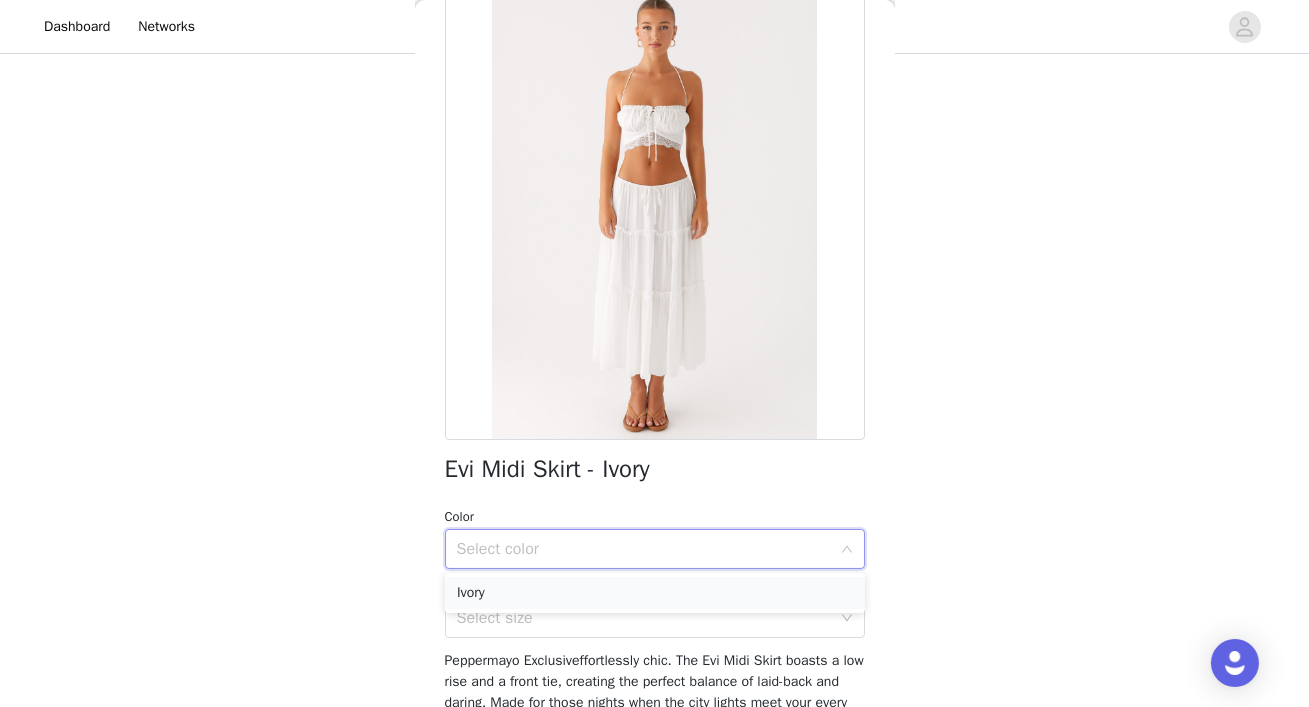 click on "Ivory" at bounding box center [655, 593] 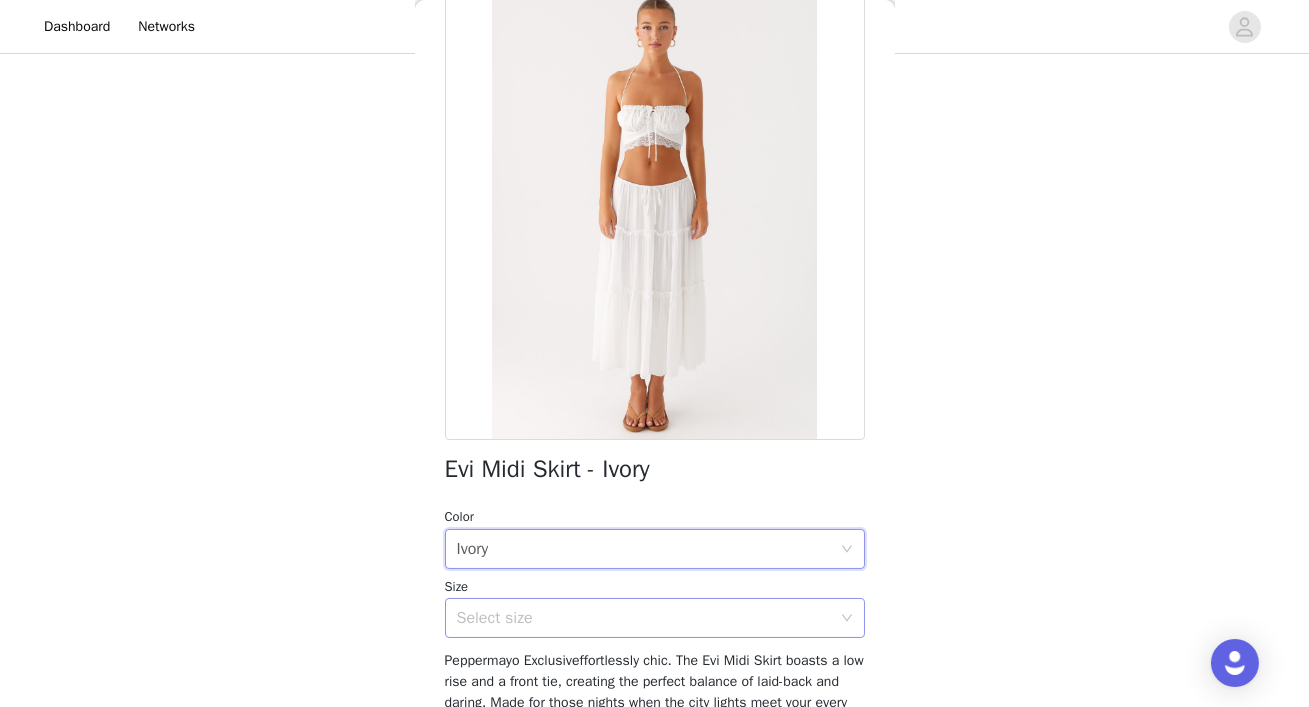 click on "Select size" at bounding box center (644, 618) 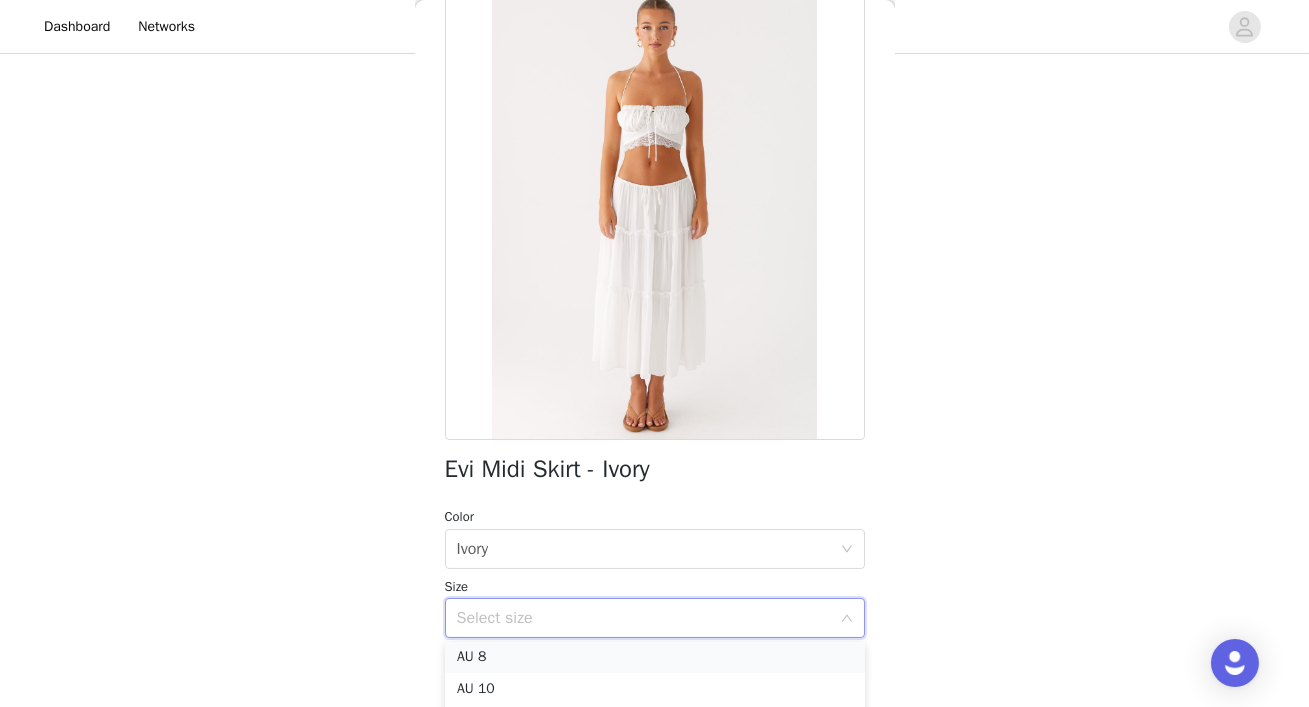 scroll, scrollTop: 68, scrollLeft: 0, axis: vertical 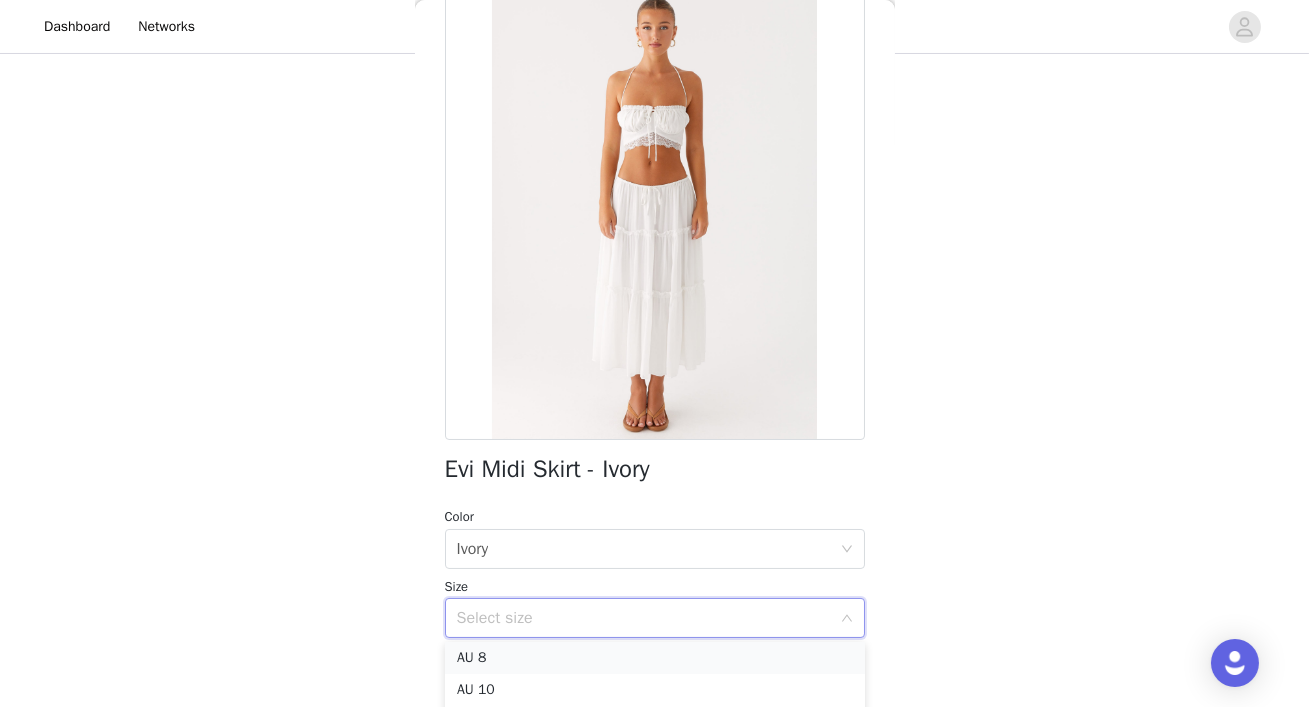 click on "AU 8" at bounding box center [655, 658] 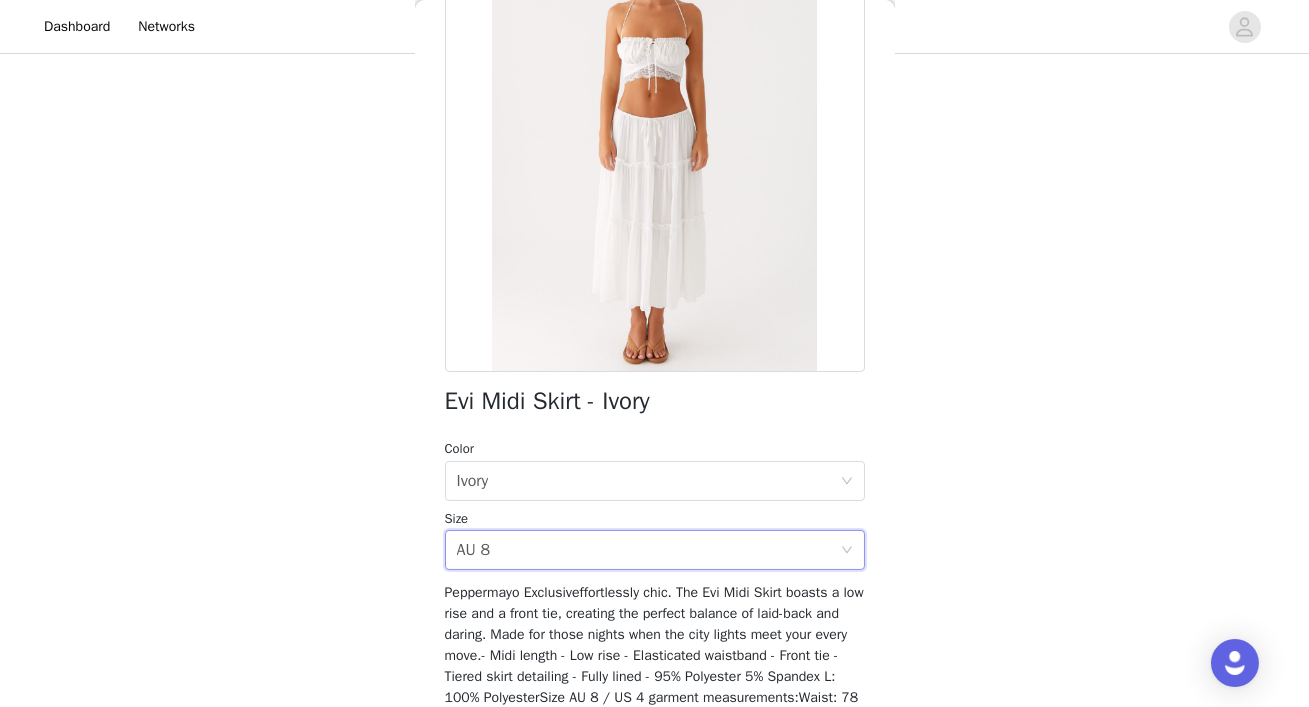 scroll, scrollTop: 325, scrollLeft: 0, axis: vertical 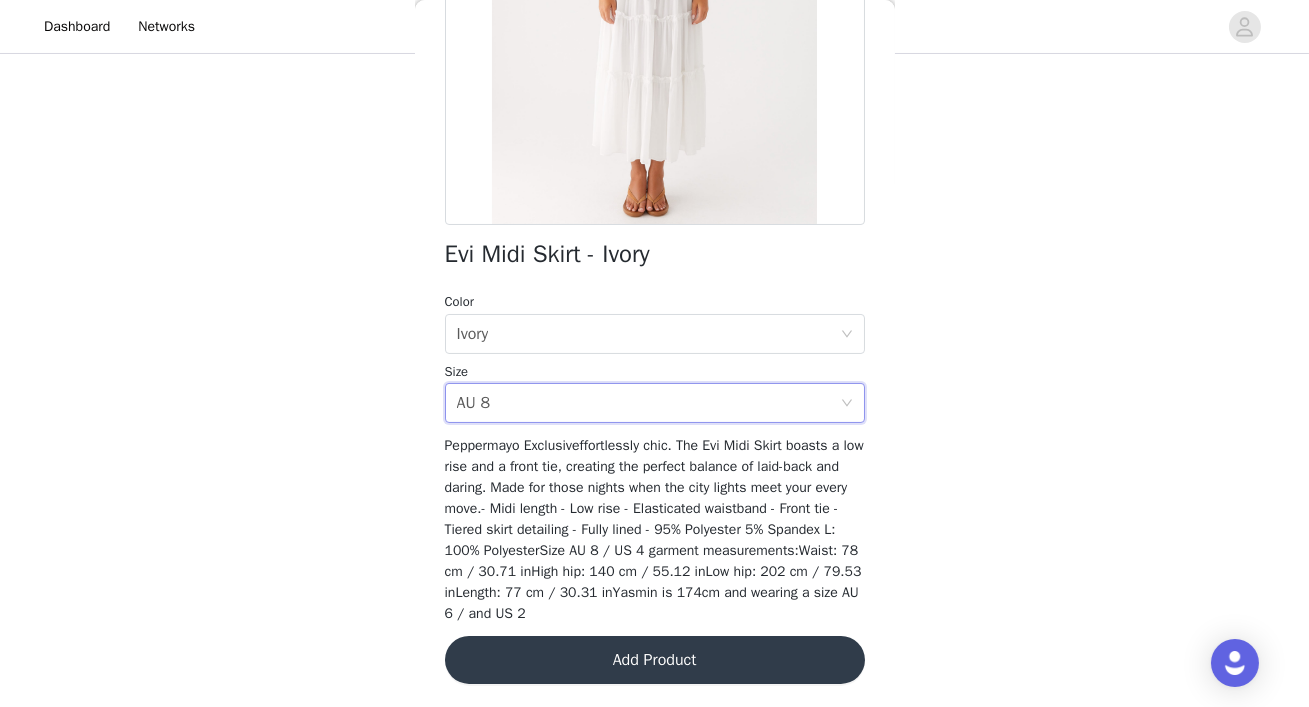 click on "Add Product" at bounding box center (655, 660) 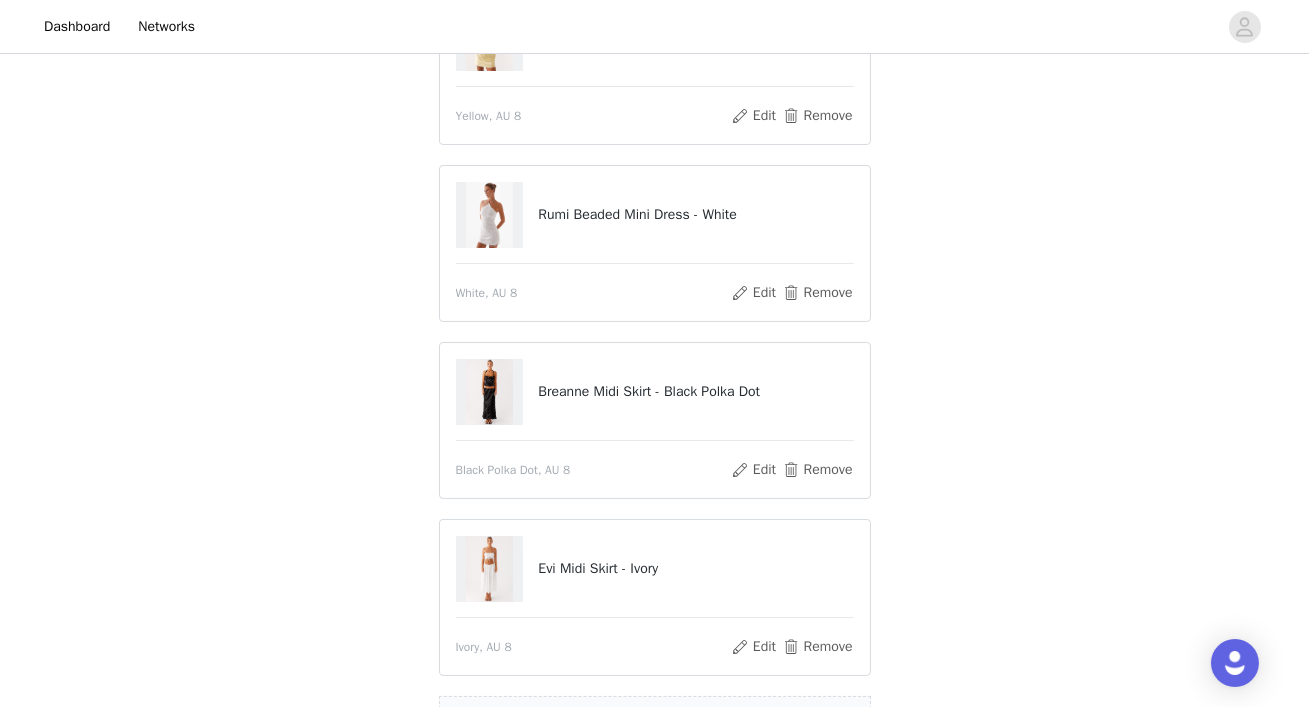 scroll, scrollTop: 695, scrollLeft: 0, axis: vertical 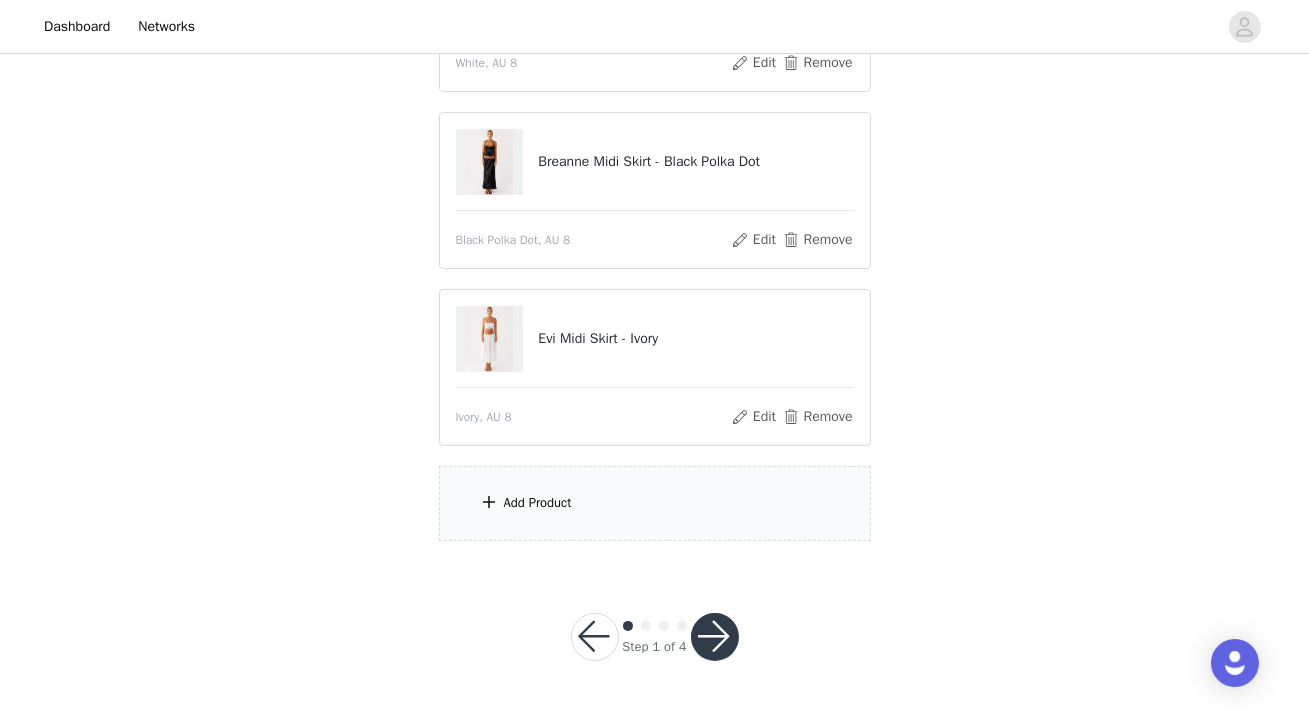 click on "Add Product" at bounding box center (655, 503) 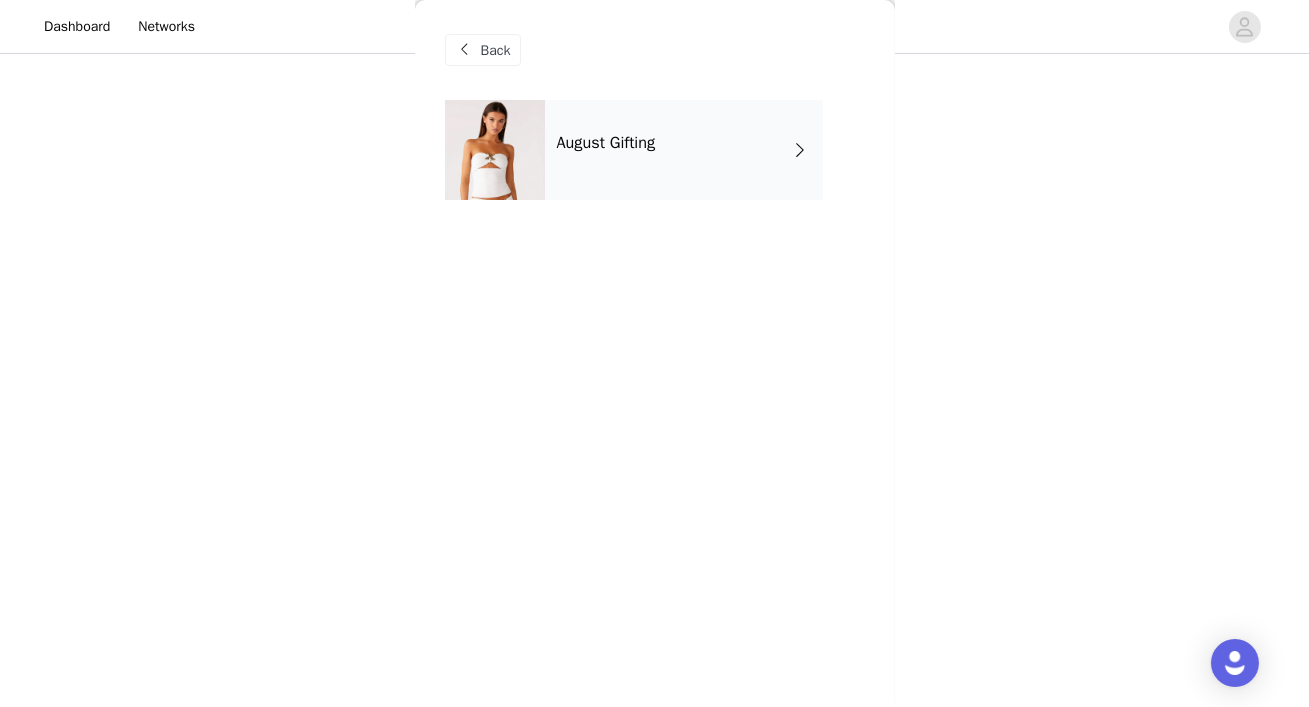 click on "Back     August Gifting" at bounding box center [655, 353] 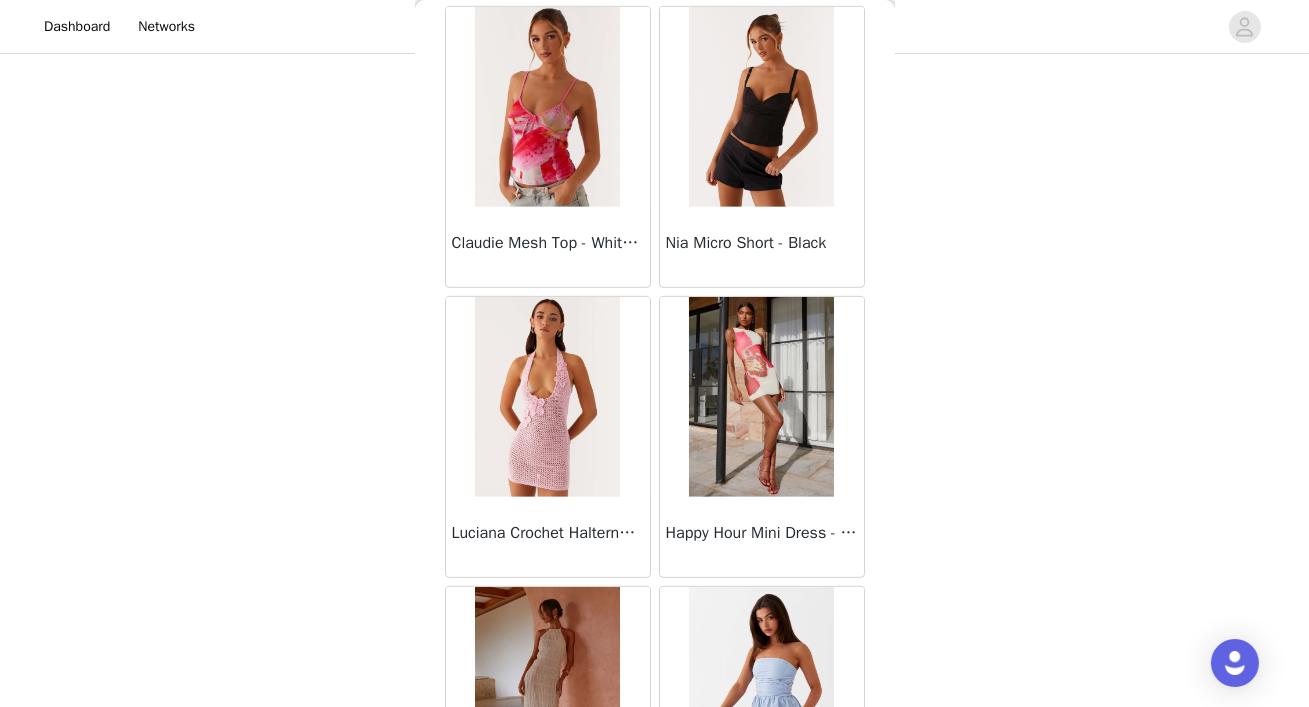 scroll, scrollTop: 2350, scrollLeft: 0, axis: vertical 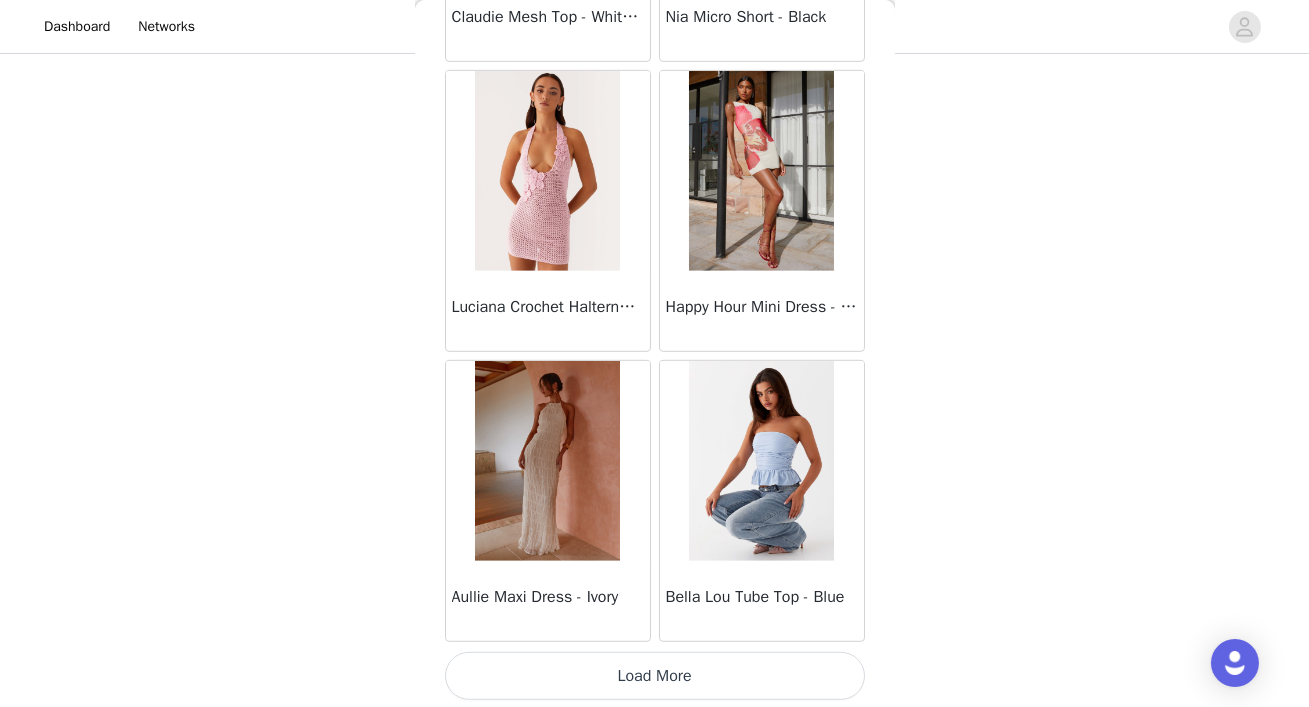 click on "Load More" at bounding box center [655, 676] 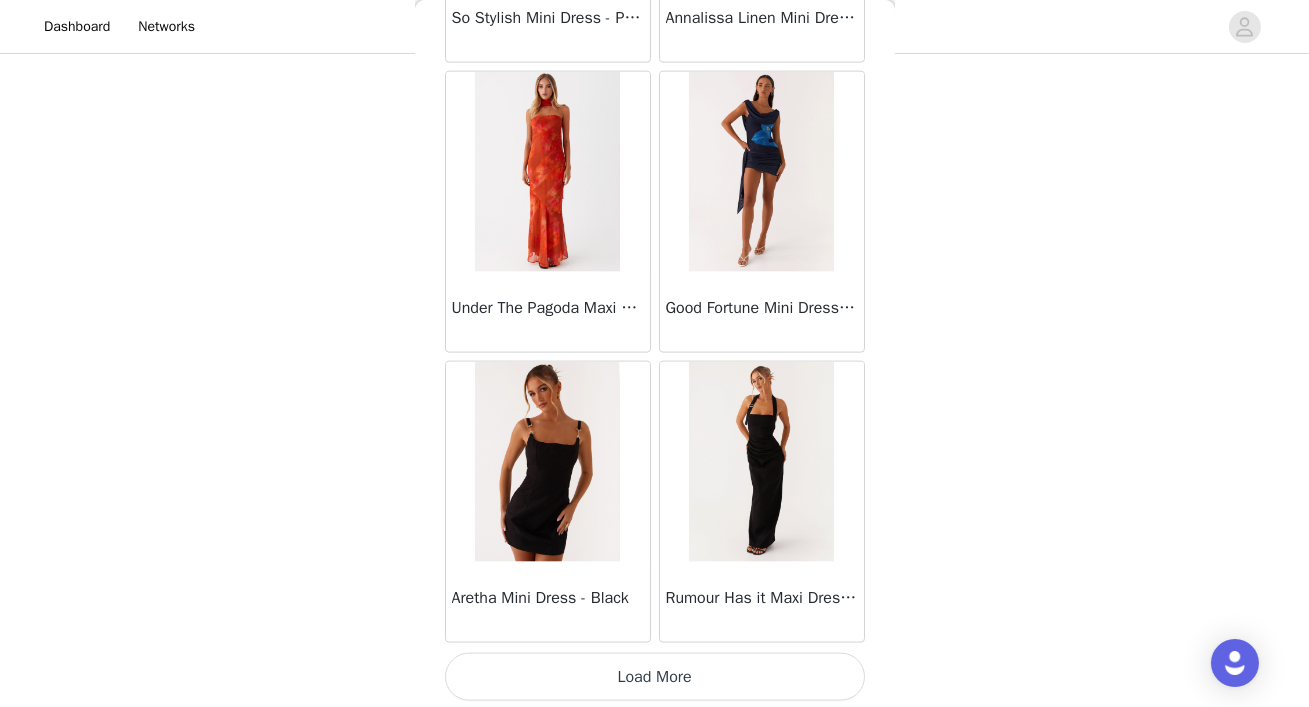 click on "Load More" at bounding box center [655, 677] 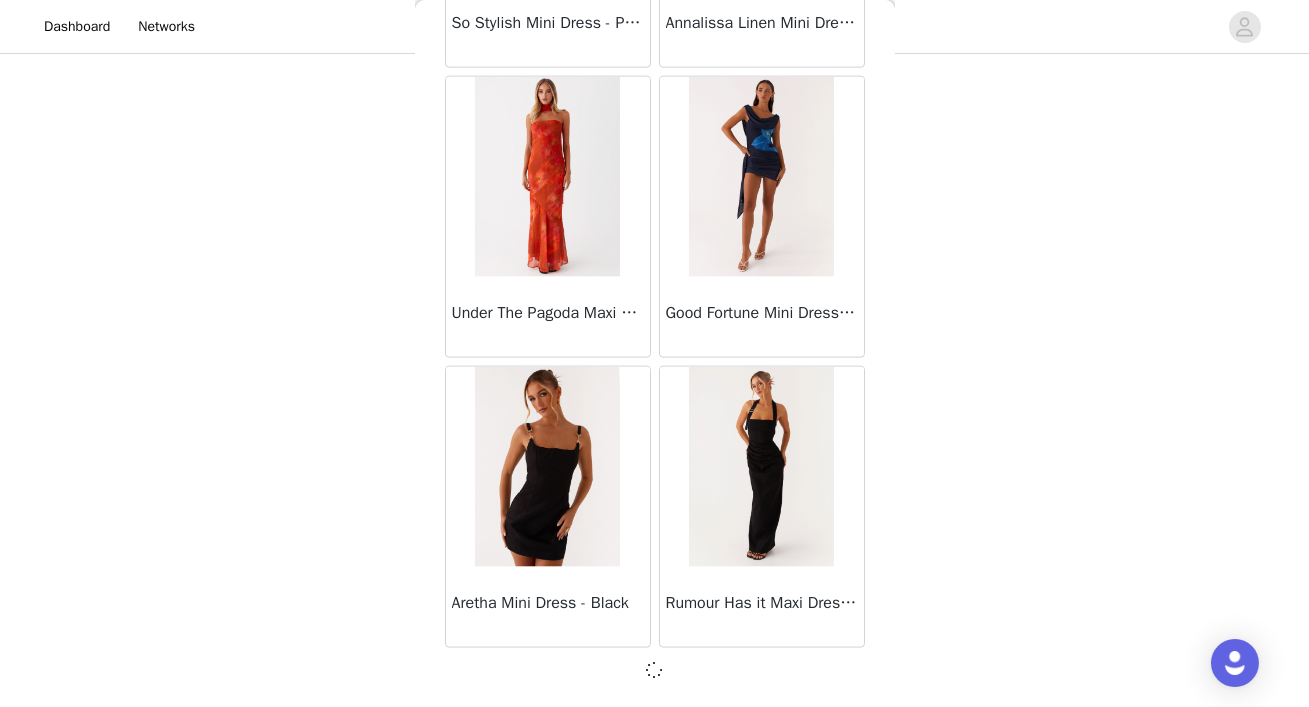 scroll, scrollTop: 5240, scrollLeft: 0, axis: vertical 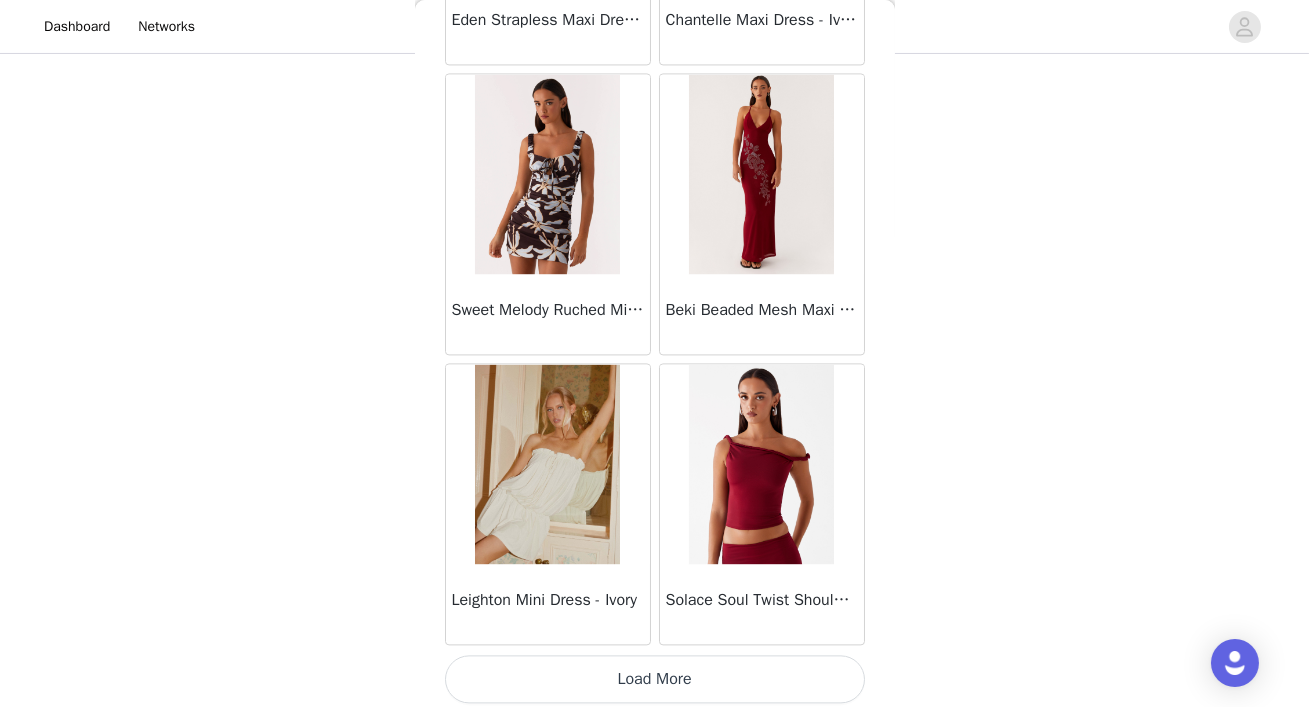 click on "Load More" at bounding box center [655, 679] 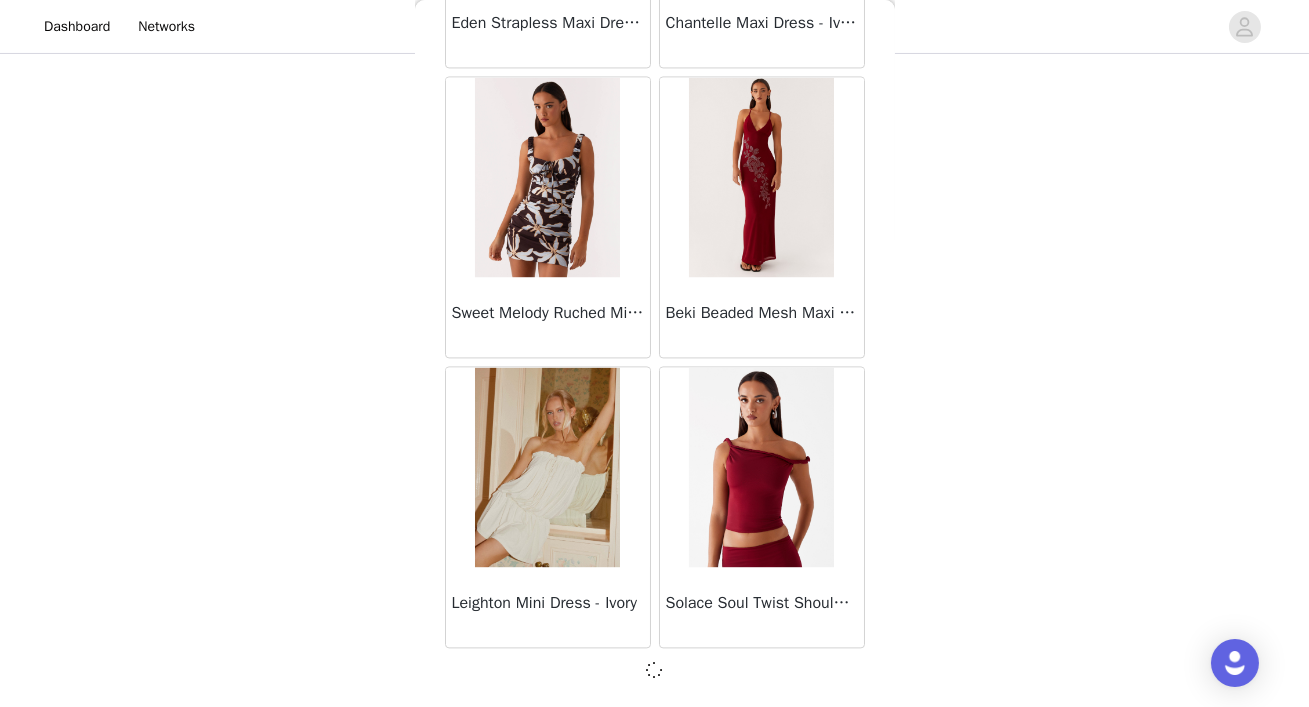 scroll, scrollTop: 8138, scrollLeft: 0, axis: vertical 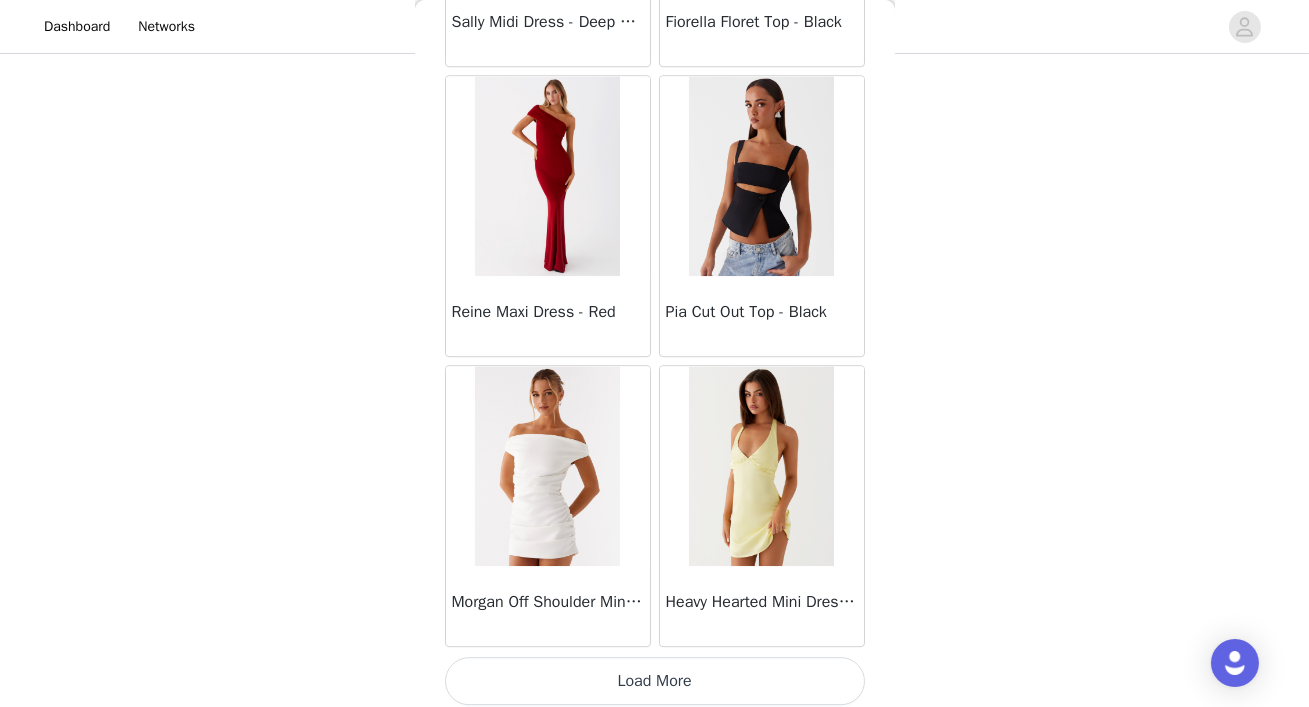 click on "Load More" at bounding box center [655, 681] 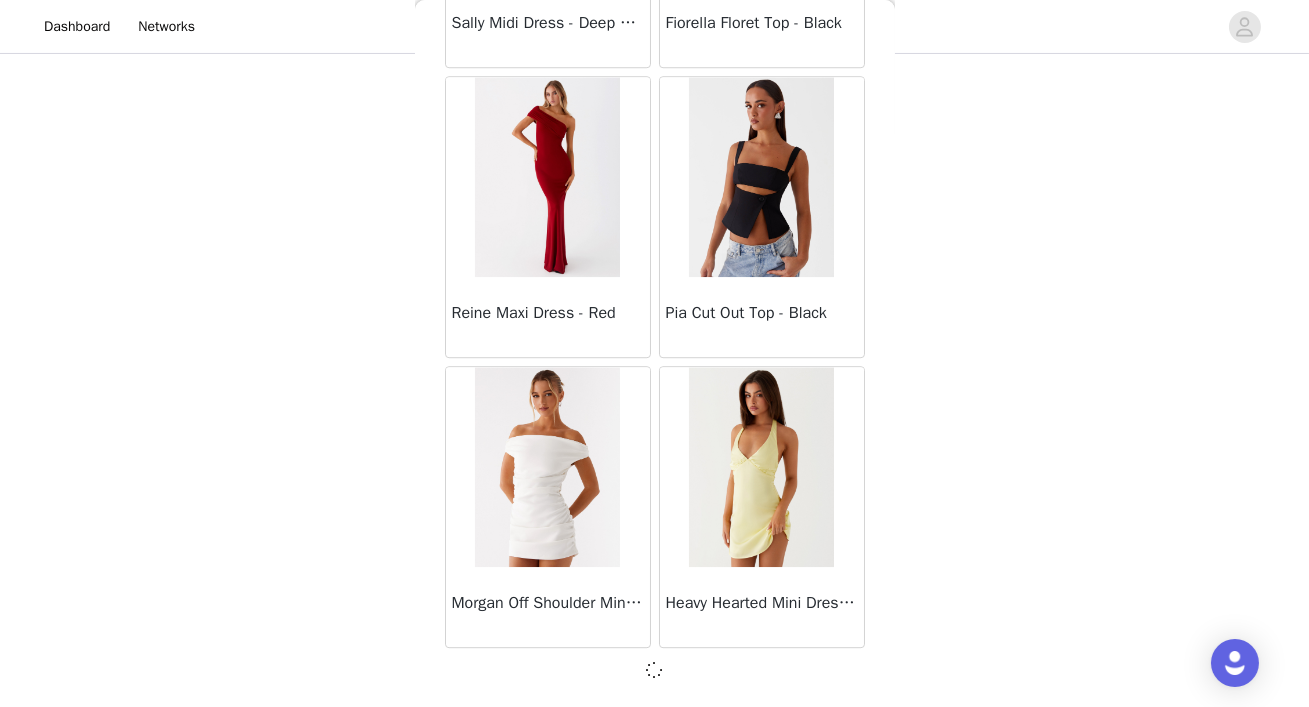 scroll, scrollTop: 11036, scrollLeft: 0, axis: vertical 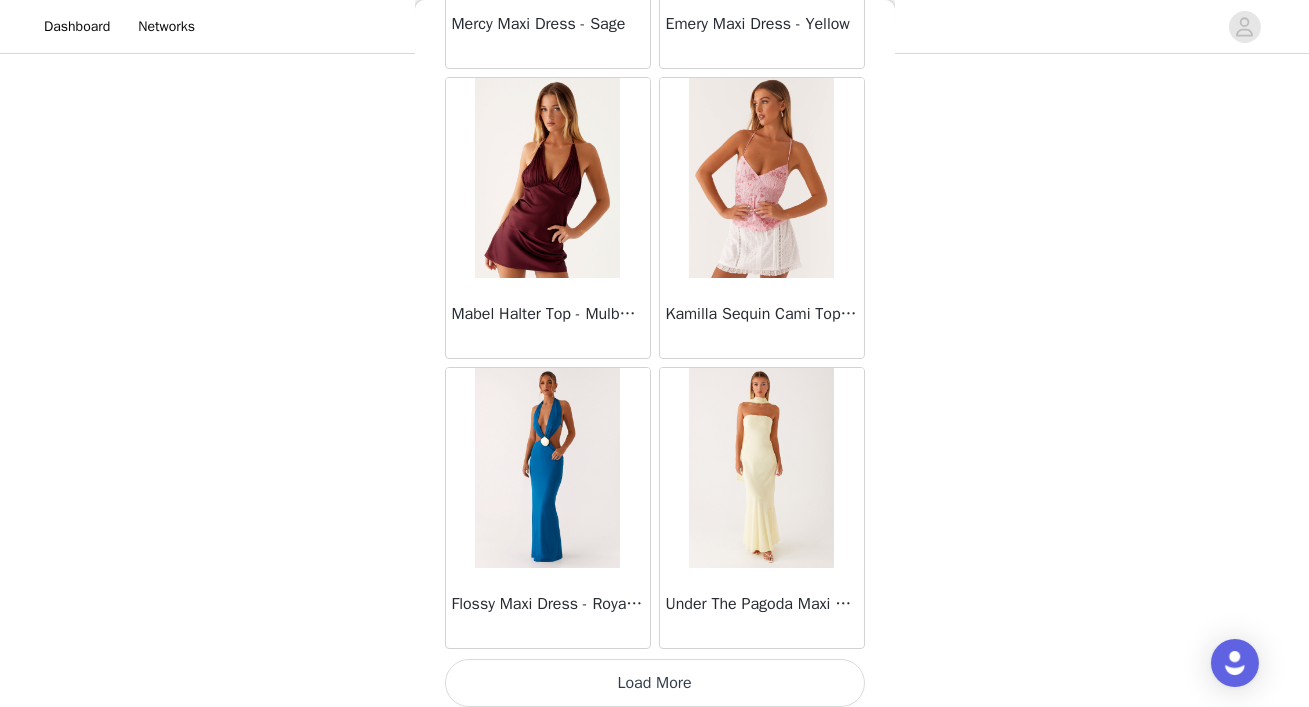 click on "Load More" at bounding box center (655, 683) 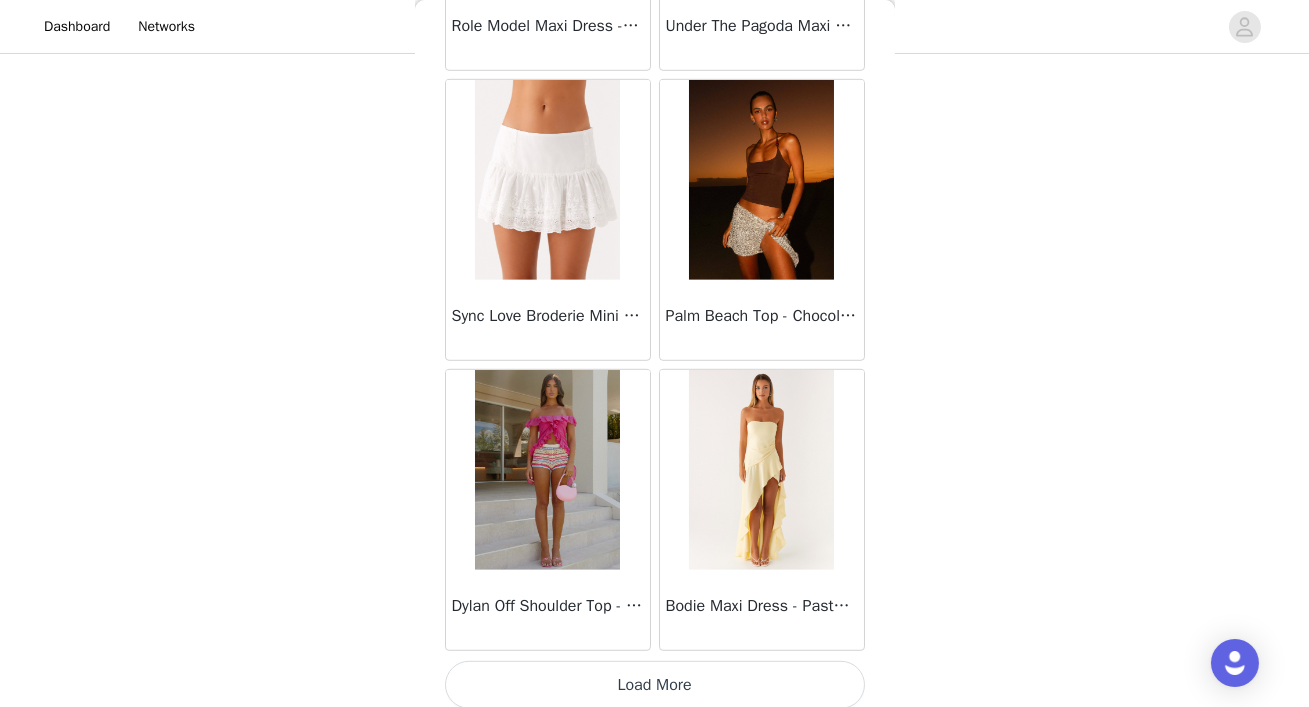 click on "Load More" at bounding box center (655, 685) 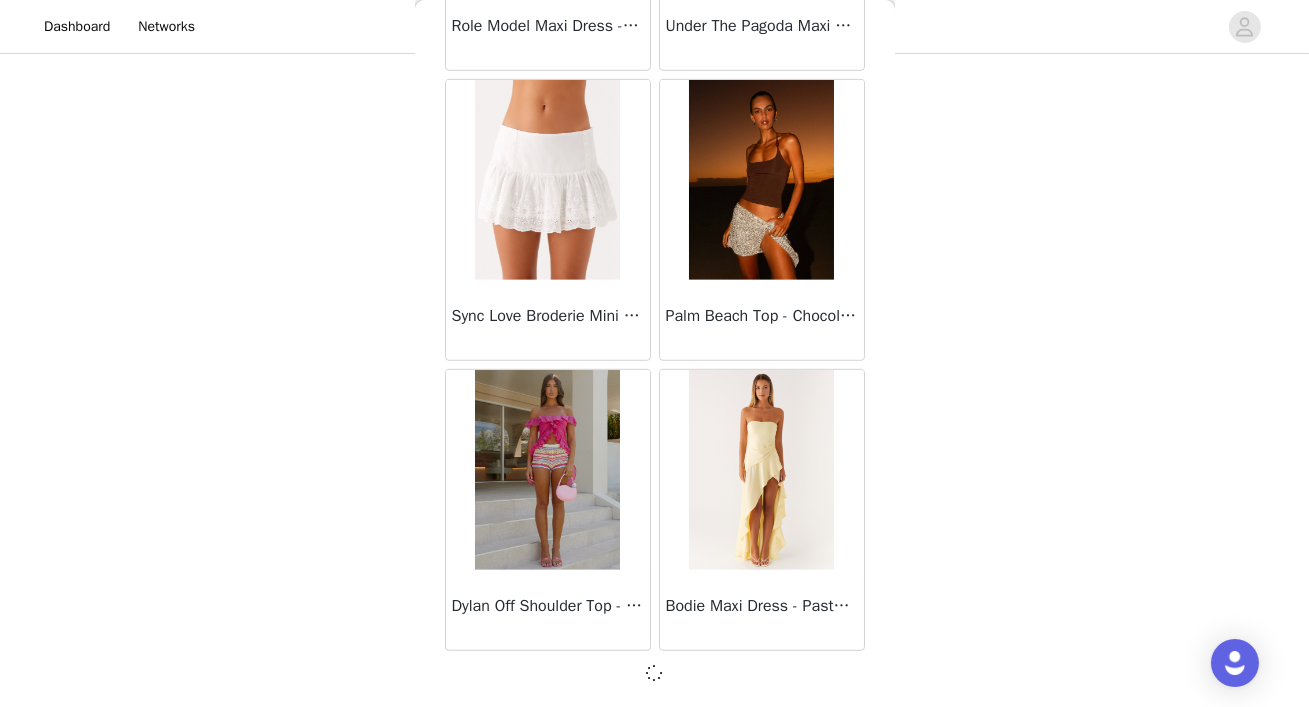 scroll, scrollTop: 16832, scrollLeft: 0, axis: vertical 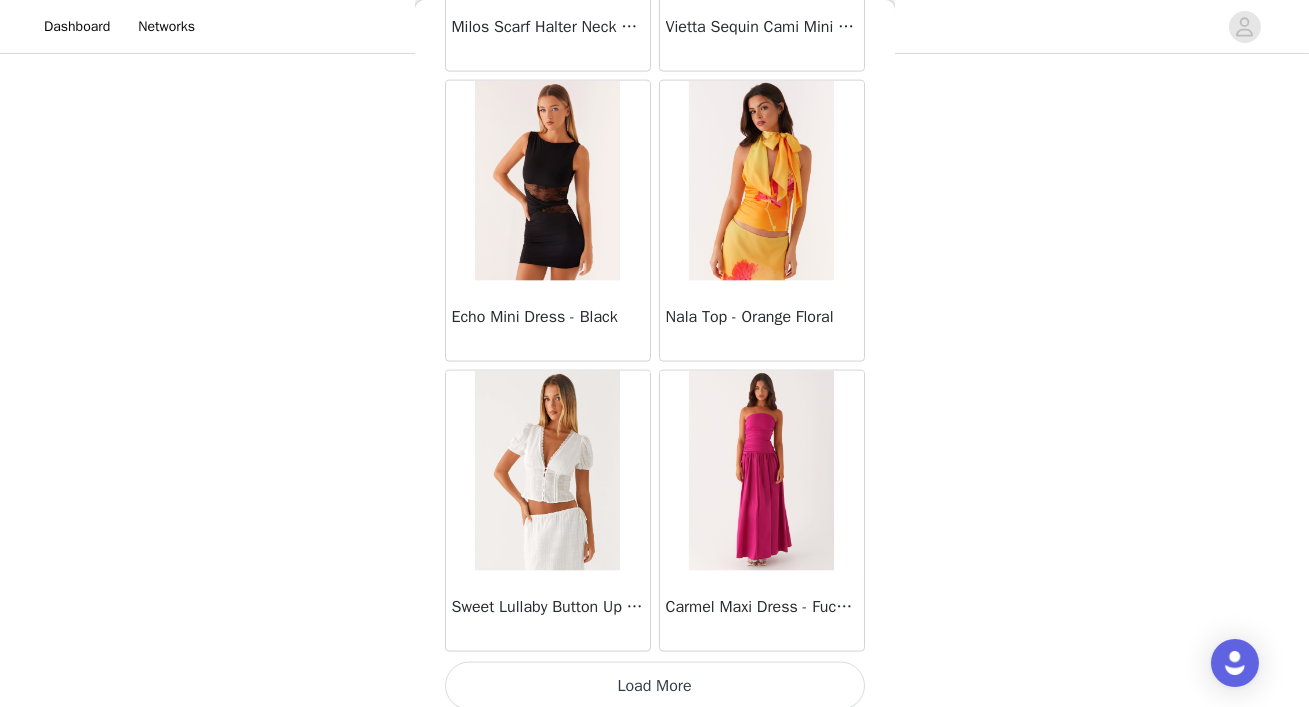 click on "Load More" at bounding box center (655, 686) 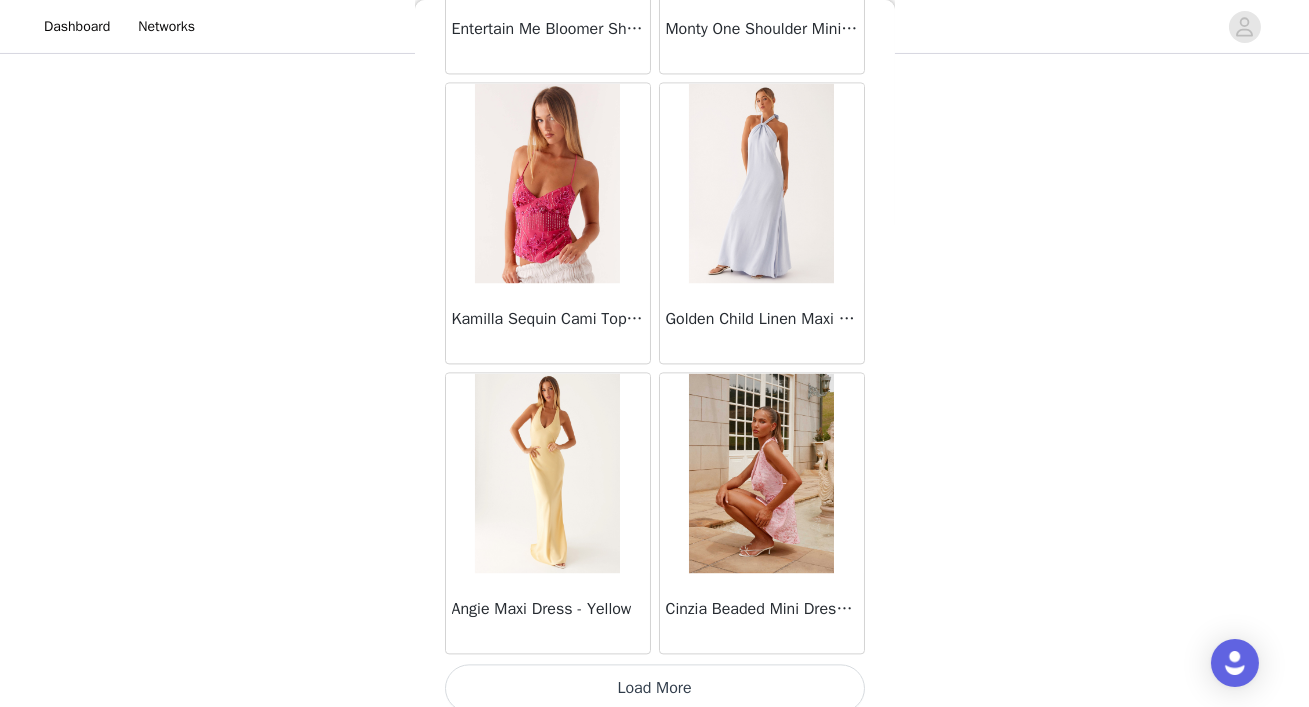 click on "Load More" at bounding box center (655, 688) 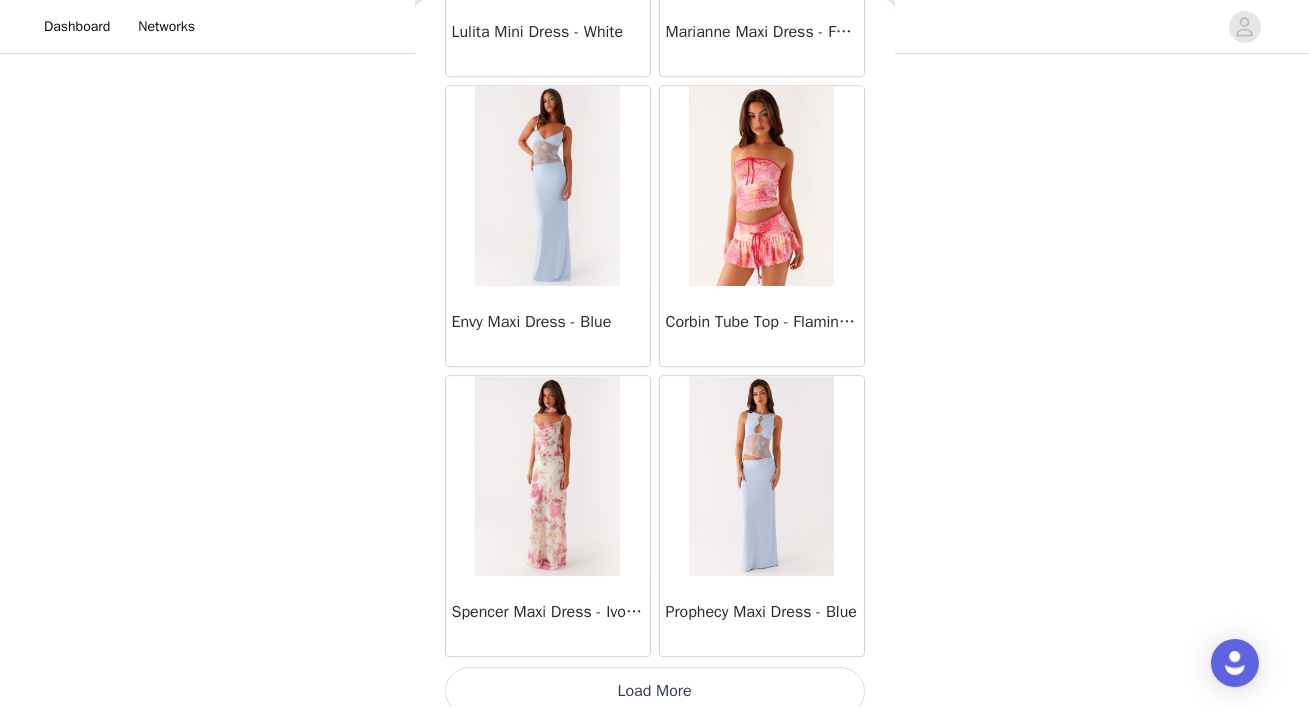 click on "Load More" at bounding box center (655, 691) 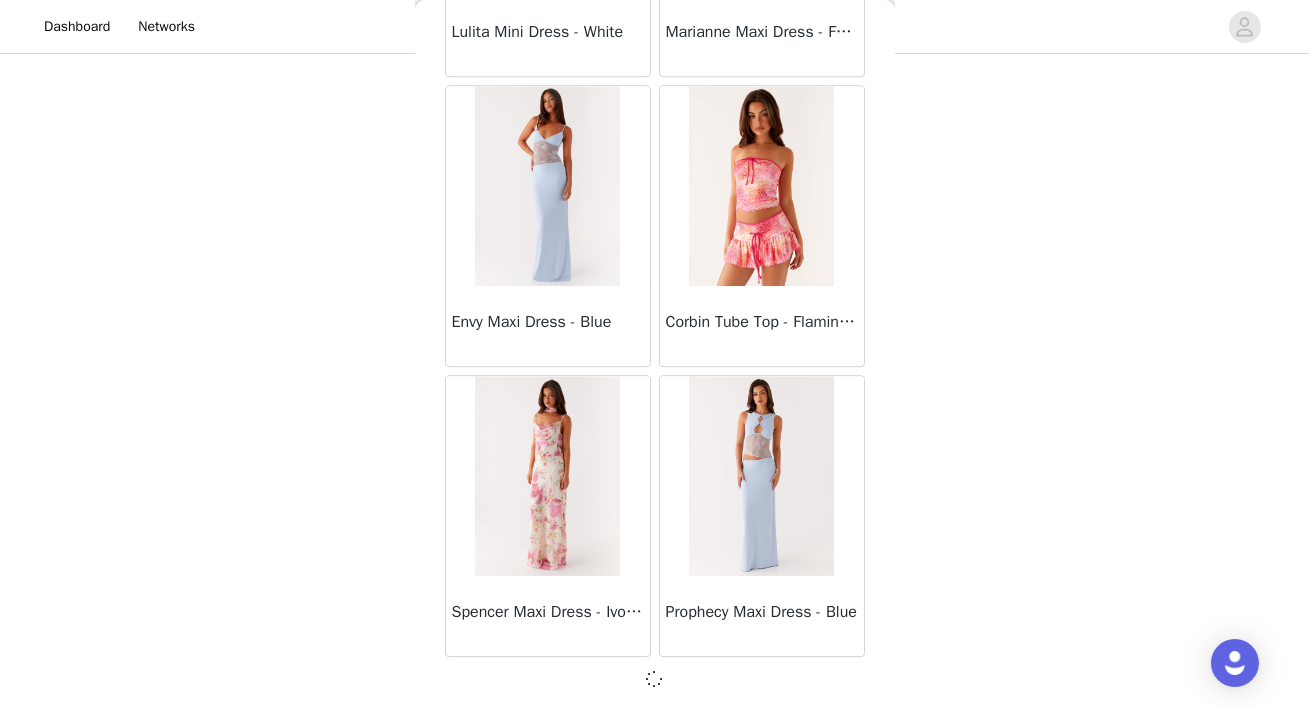 scroll, scrollTop: 25527, scrollLeft: 0, axis: vertical 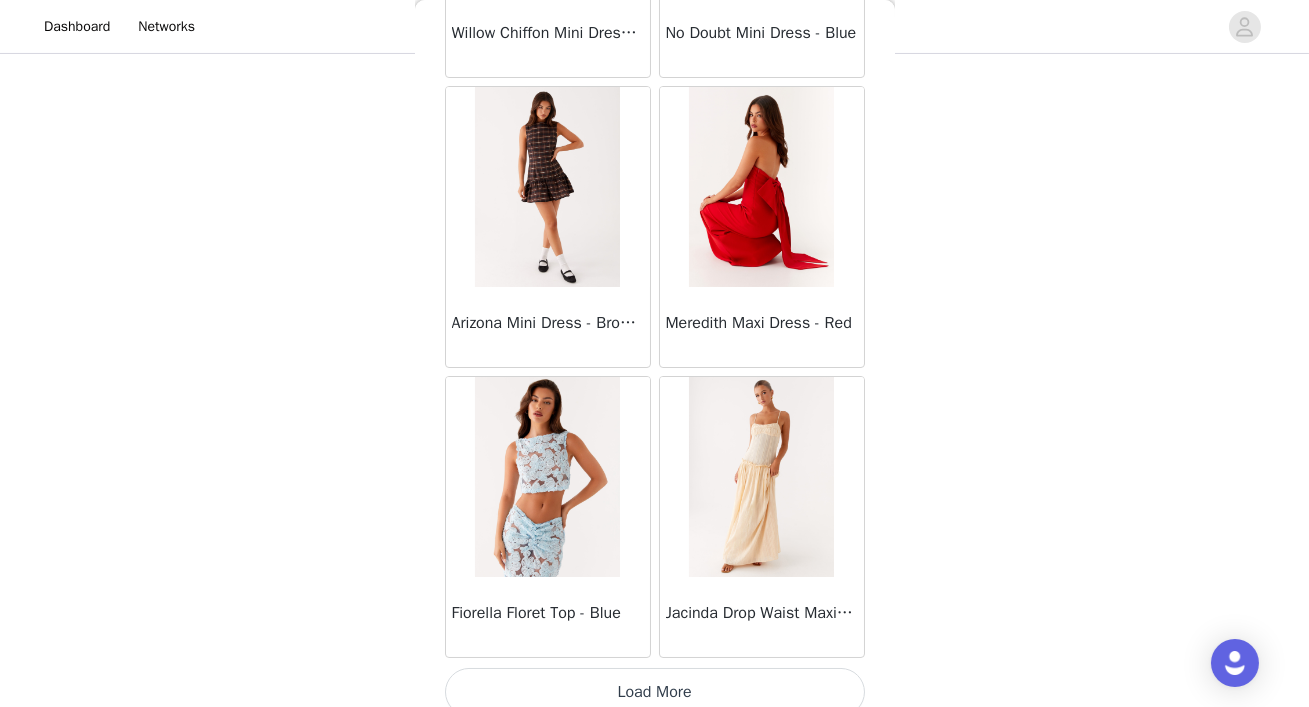 click on "Load More" at bounding box center (655, 692) 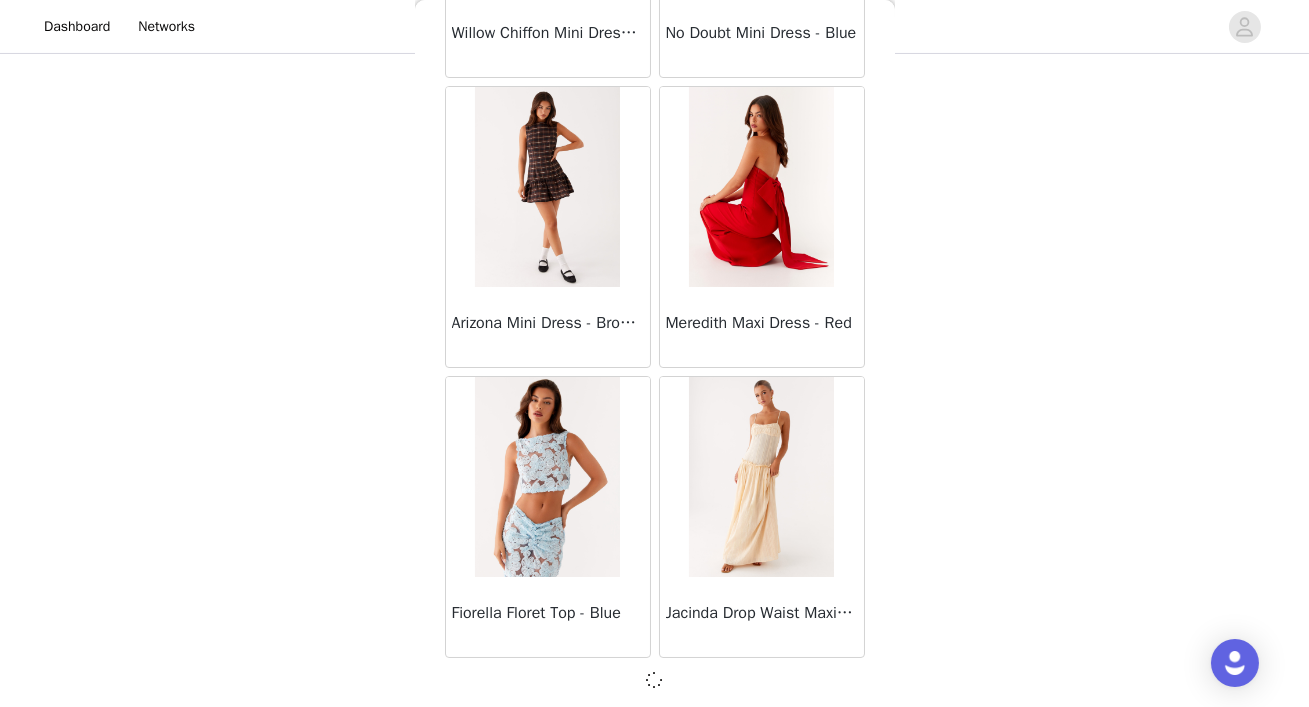 scroll, scrollTop: 28425, scrollLeft: 0, axis: vertical 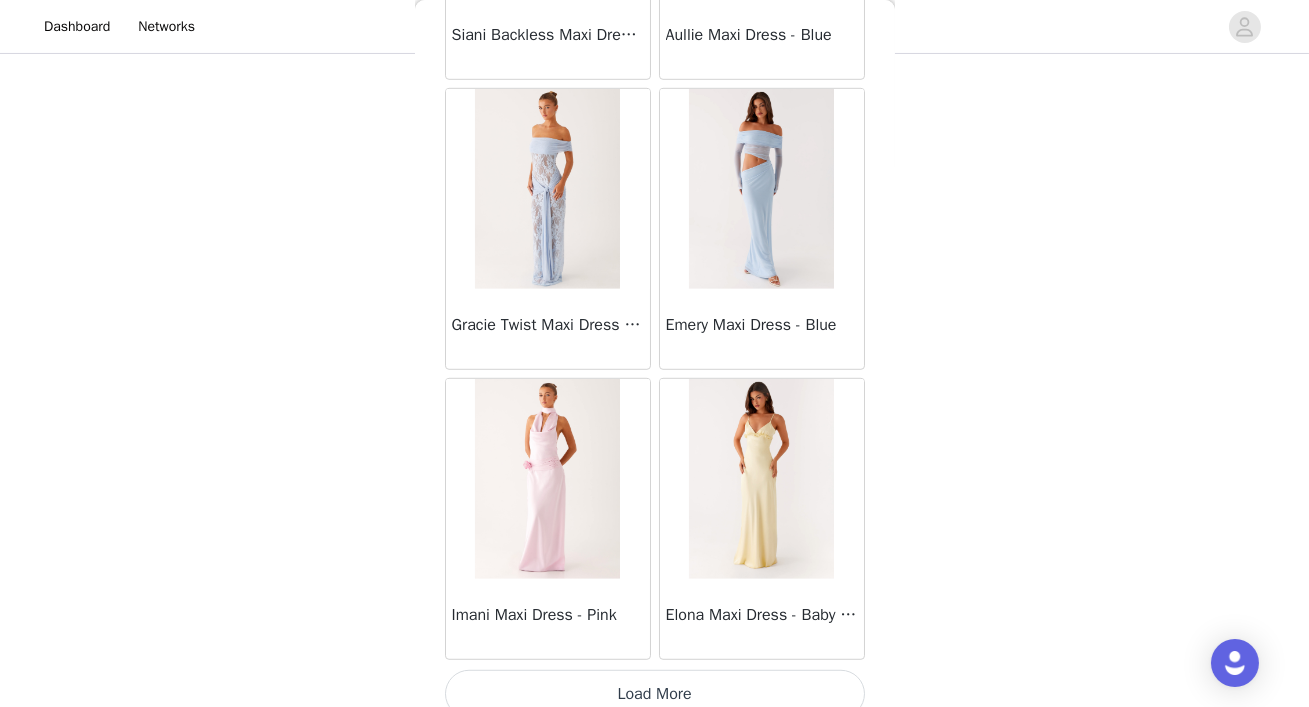 click on "Load More" at bounding box center (655, 694) 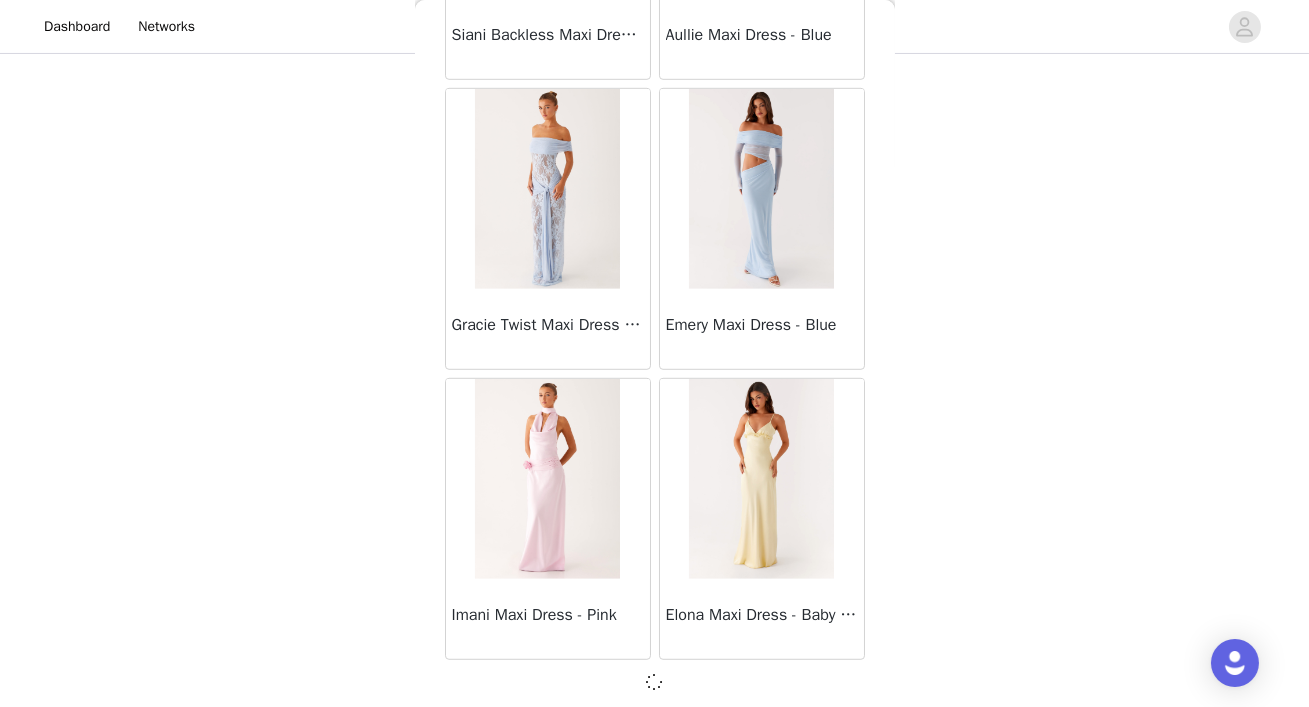 scroll, scrollTop: 31323, scrollLeft: 0, axis: vertical 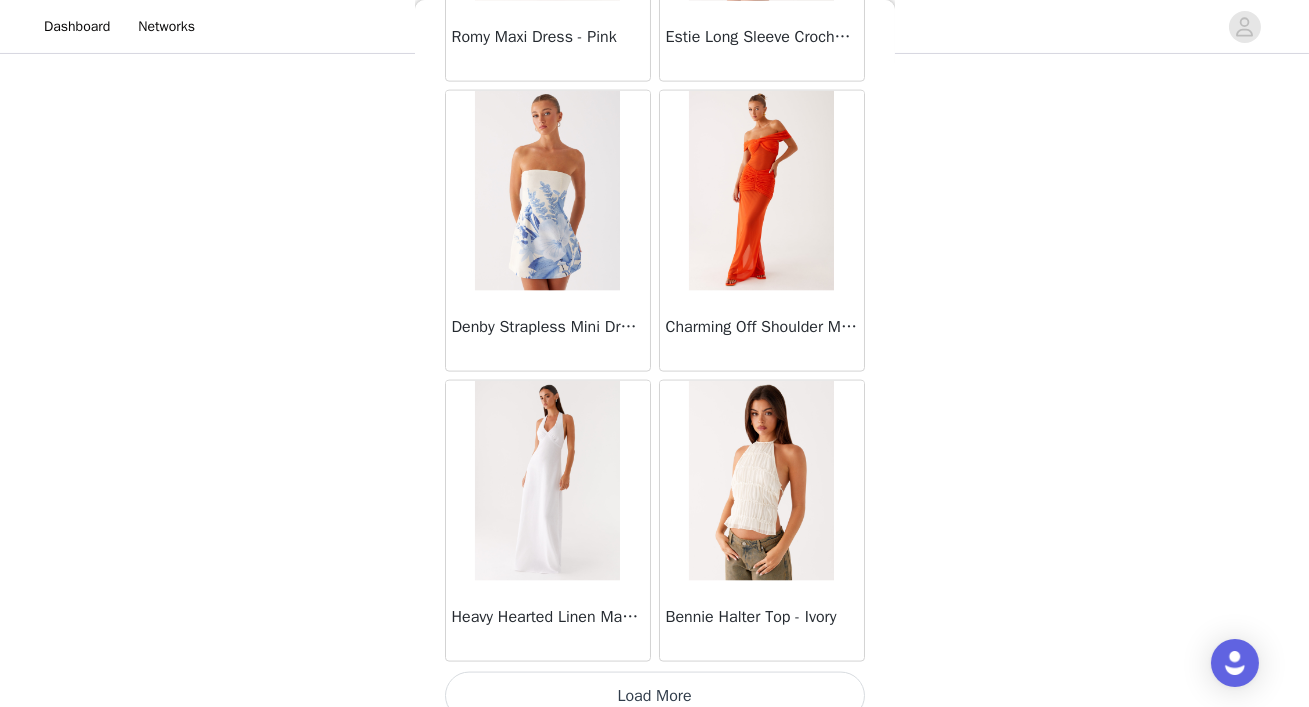 click on "Load More" at bounding box center [655, 696] 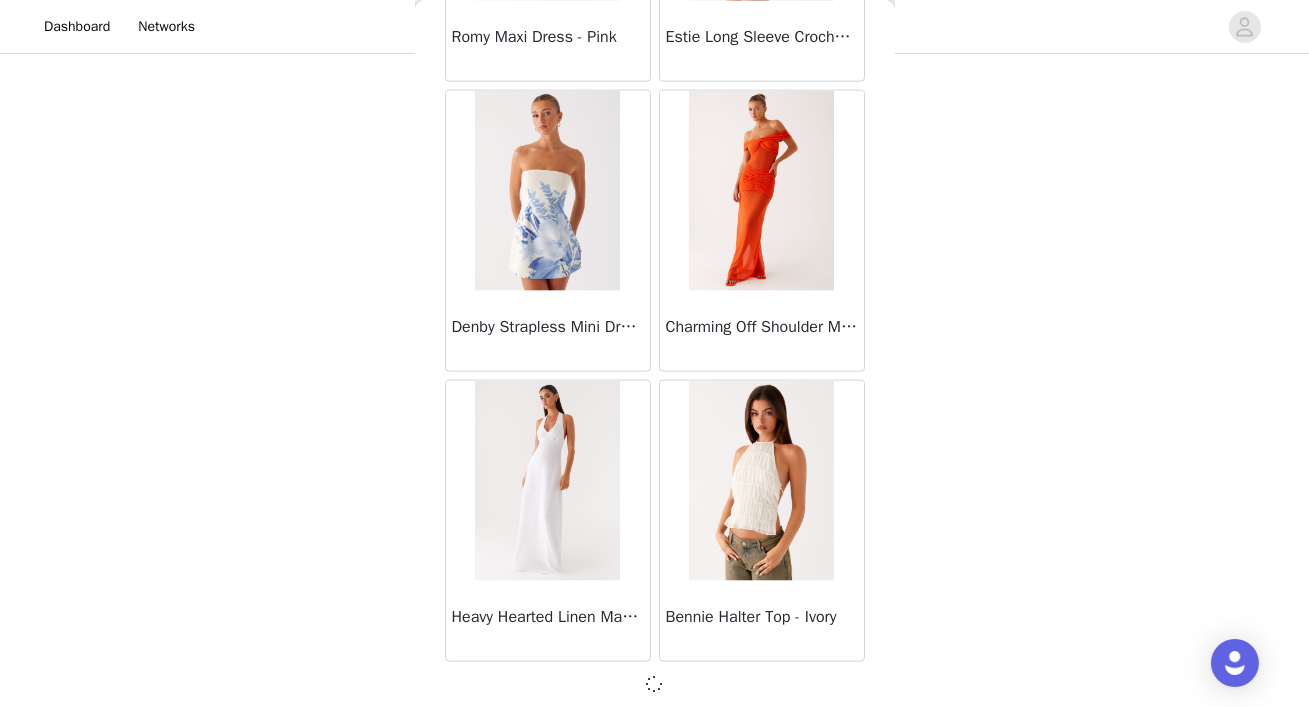 scroll, scrollTop: 34221, scrollLeft: 0, axis: vertical 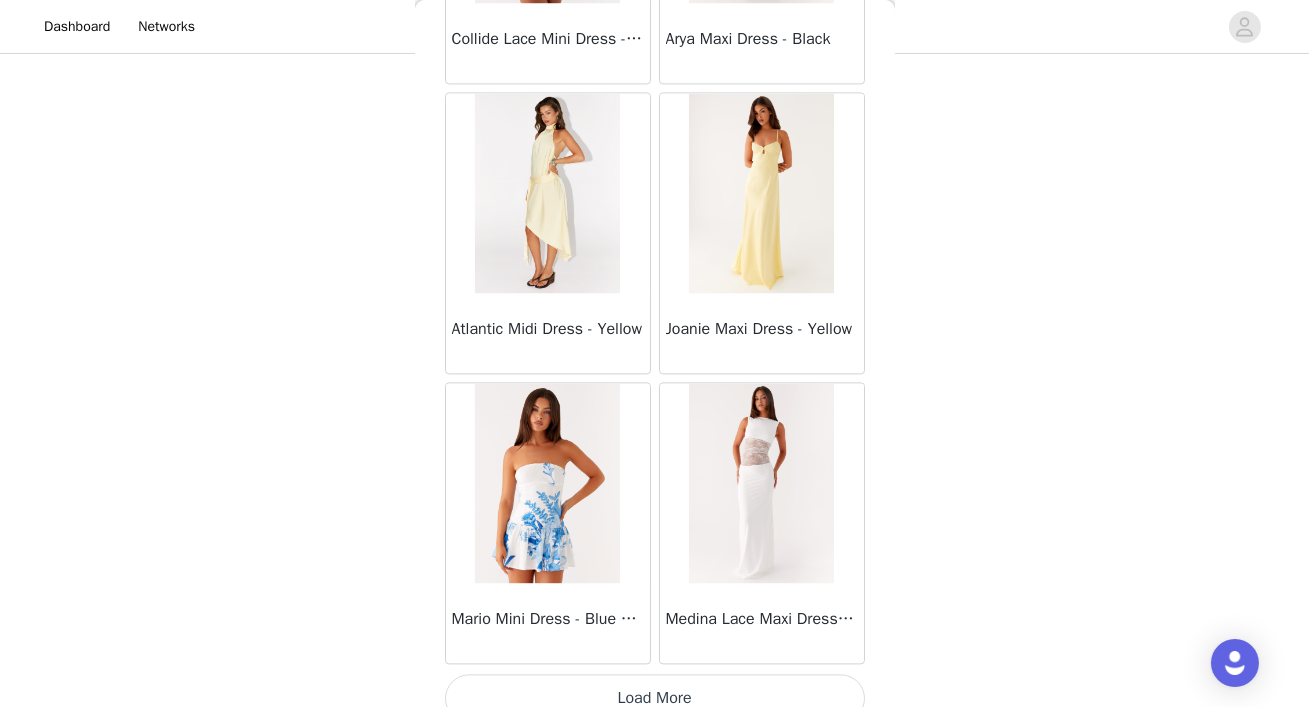 click on "Load More" at bounding box center [655, 698] 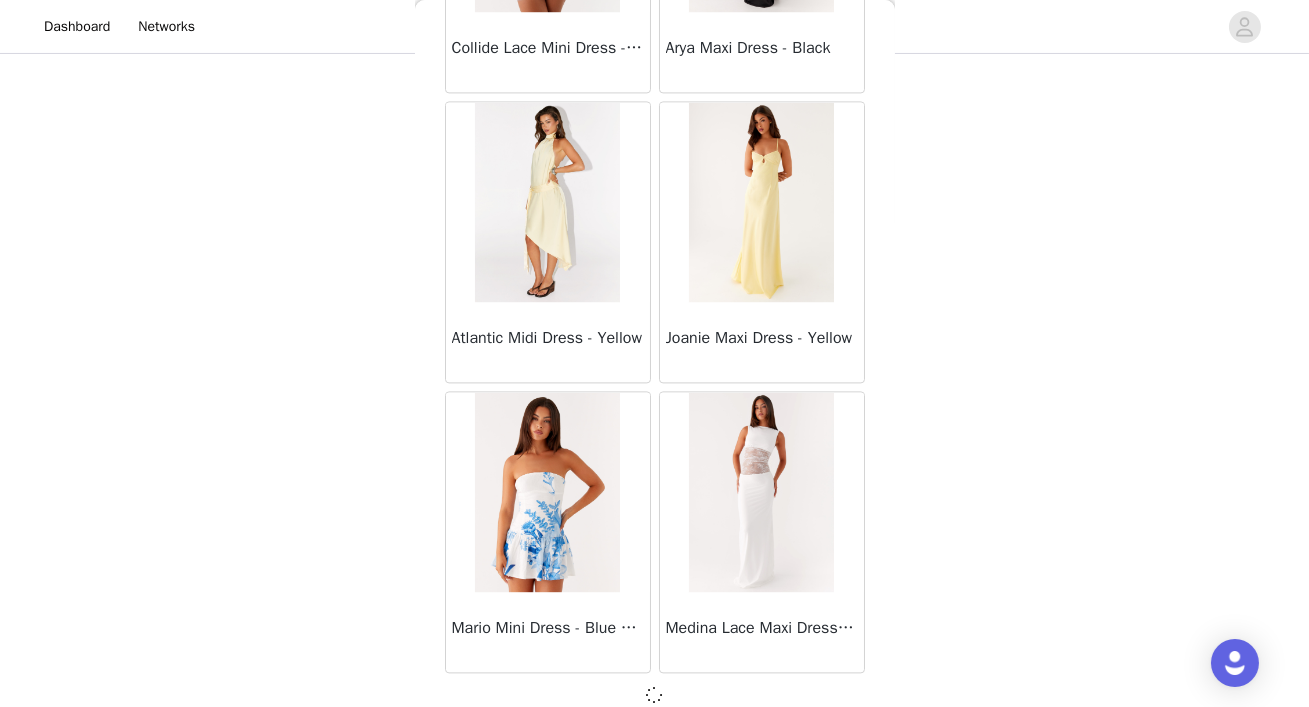 click at bounding box center (654, 694) 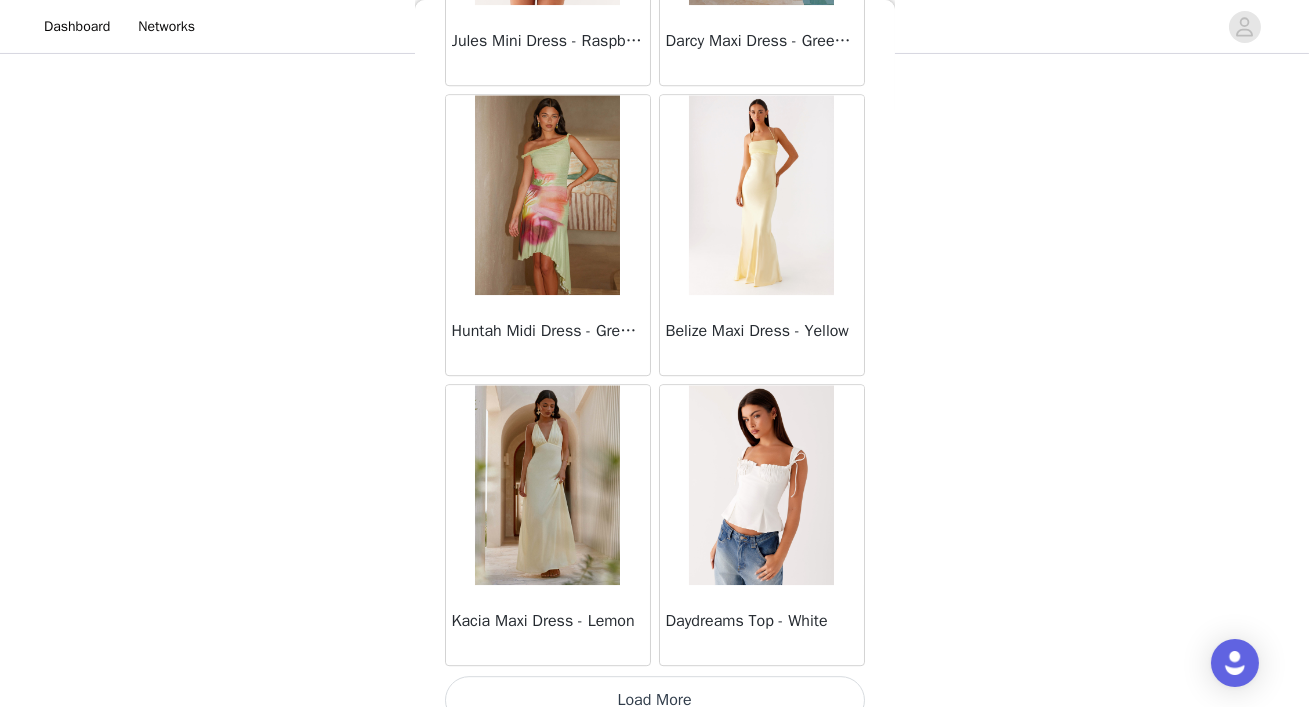 click on "Load More" at bounding box center (655, 700) 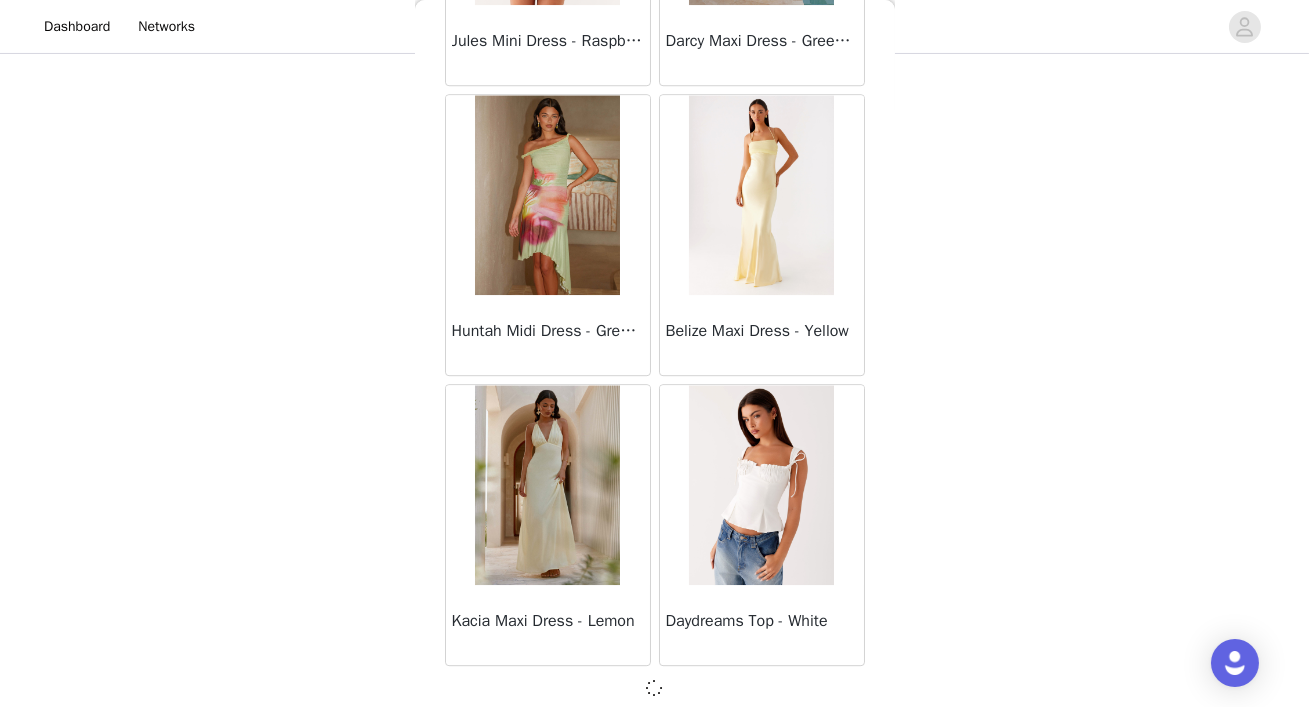 scroll, scrollTop: 40017, scrollLeft: 0, axis: vertical 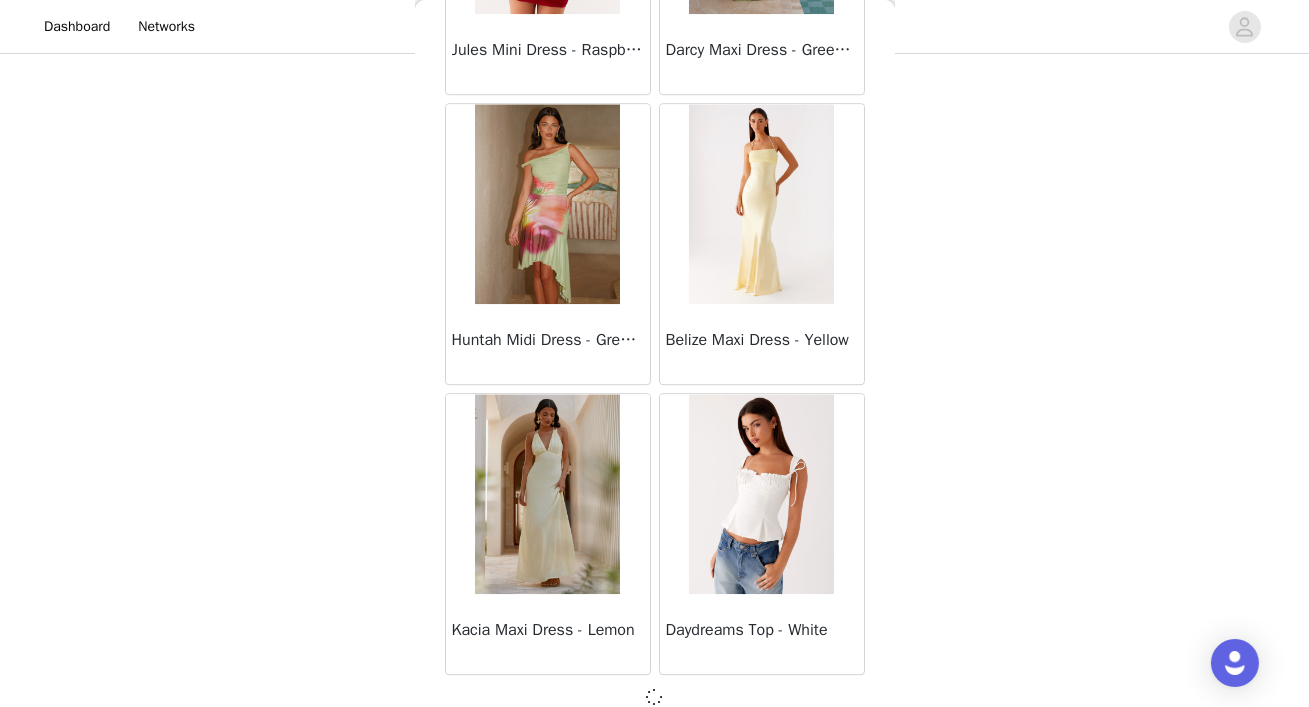 click at bounding box center [655, 697] 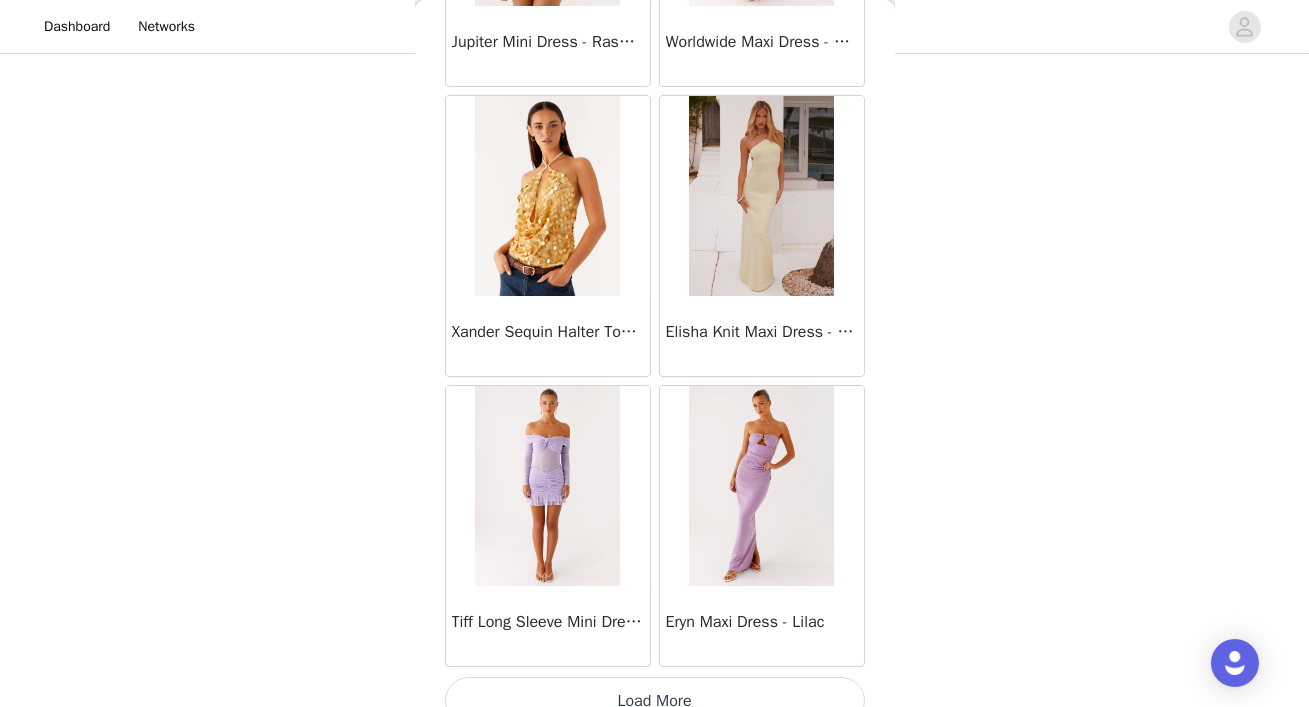 click on "Load More" at bounding box center [655, 701] 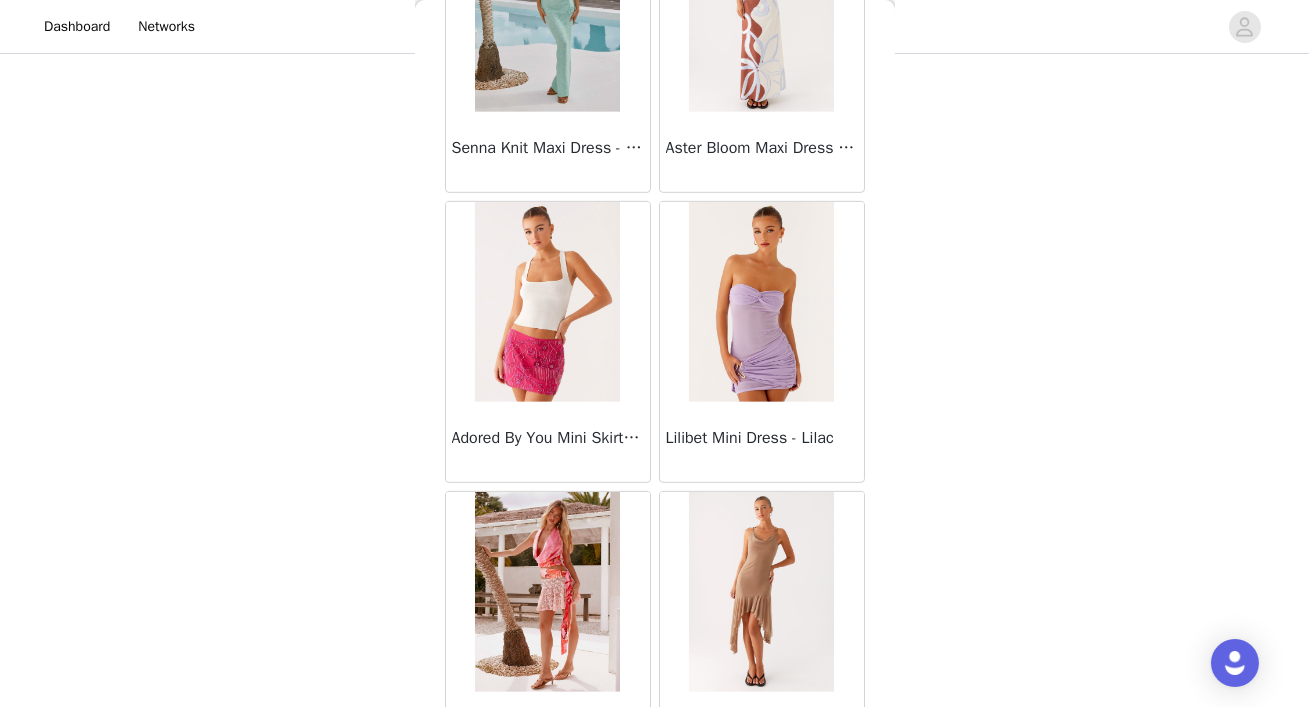 scroll, scrollTop: 45823, scrollLeft: 0, axis: vertical 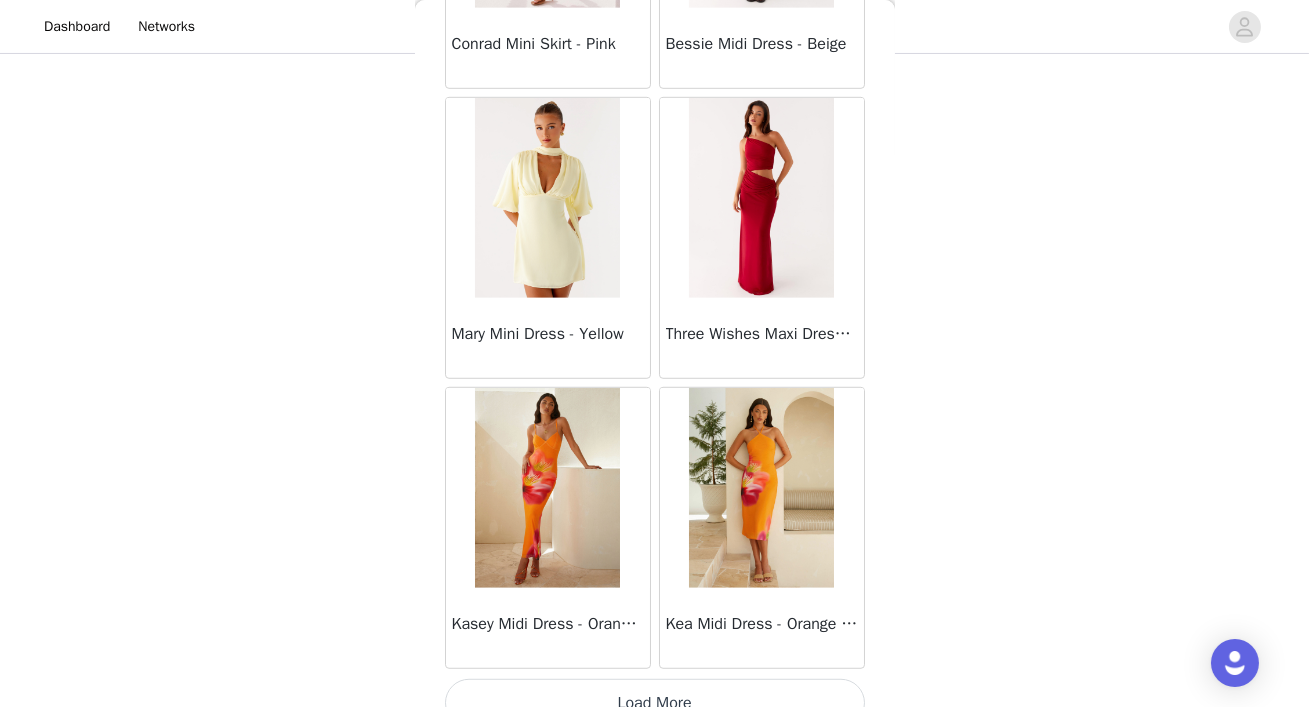 click on "Load More" at bounding box center [655, 703] 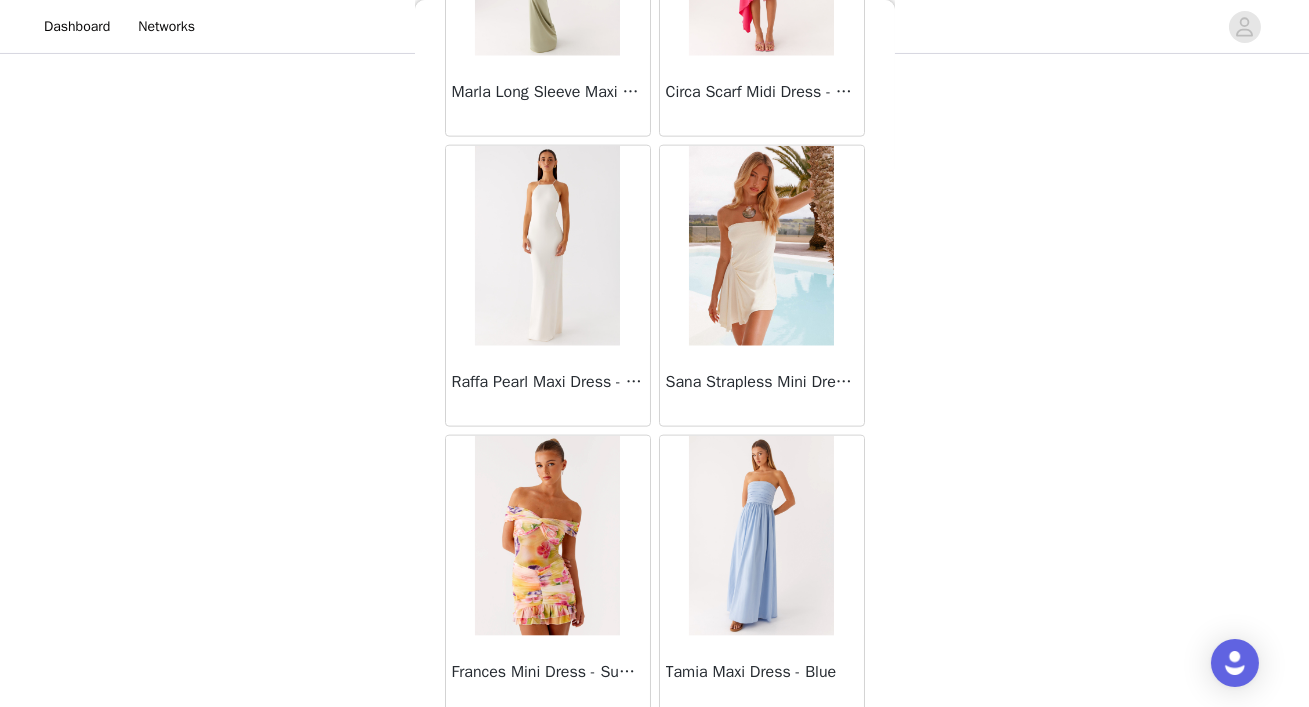 scroll, scrollTop: 48721, scrollLeft: 0, axis: vertical 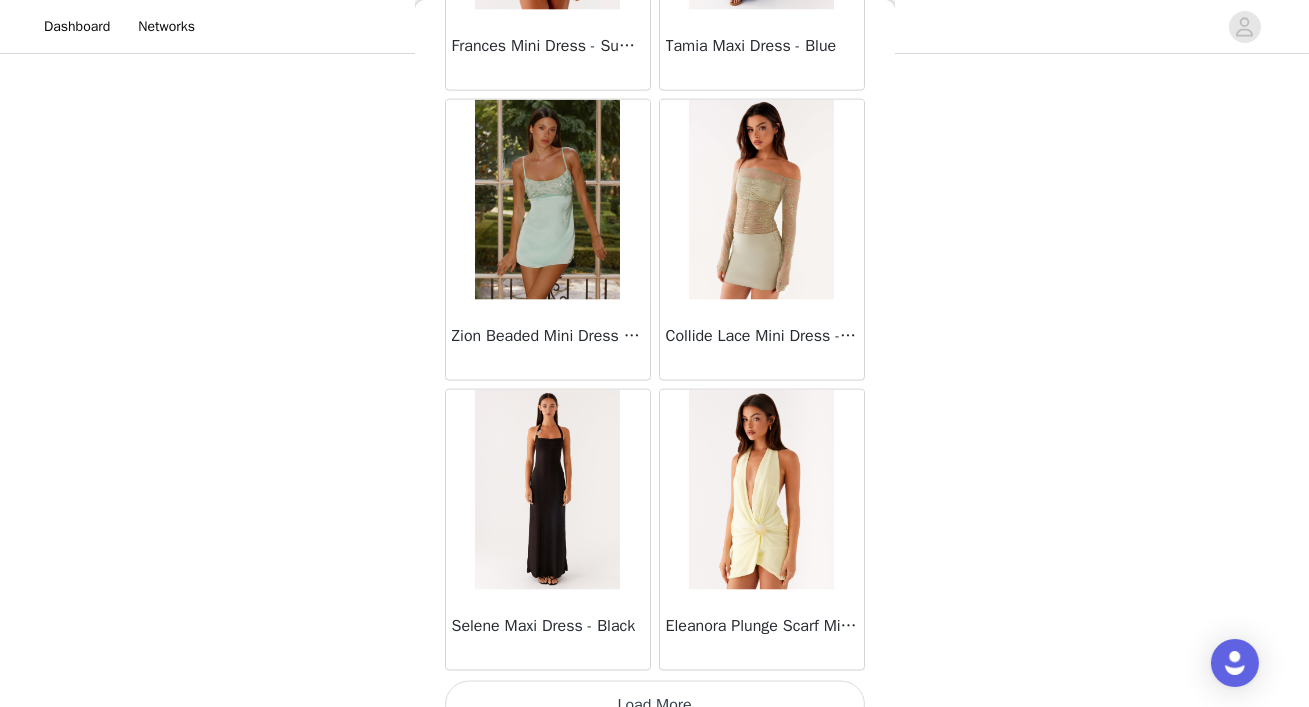 click on "Load More" at bounding box center [655, 705] 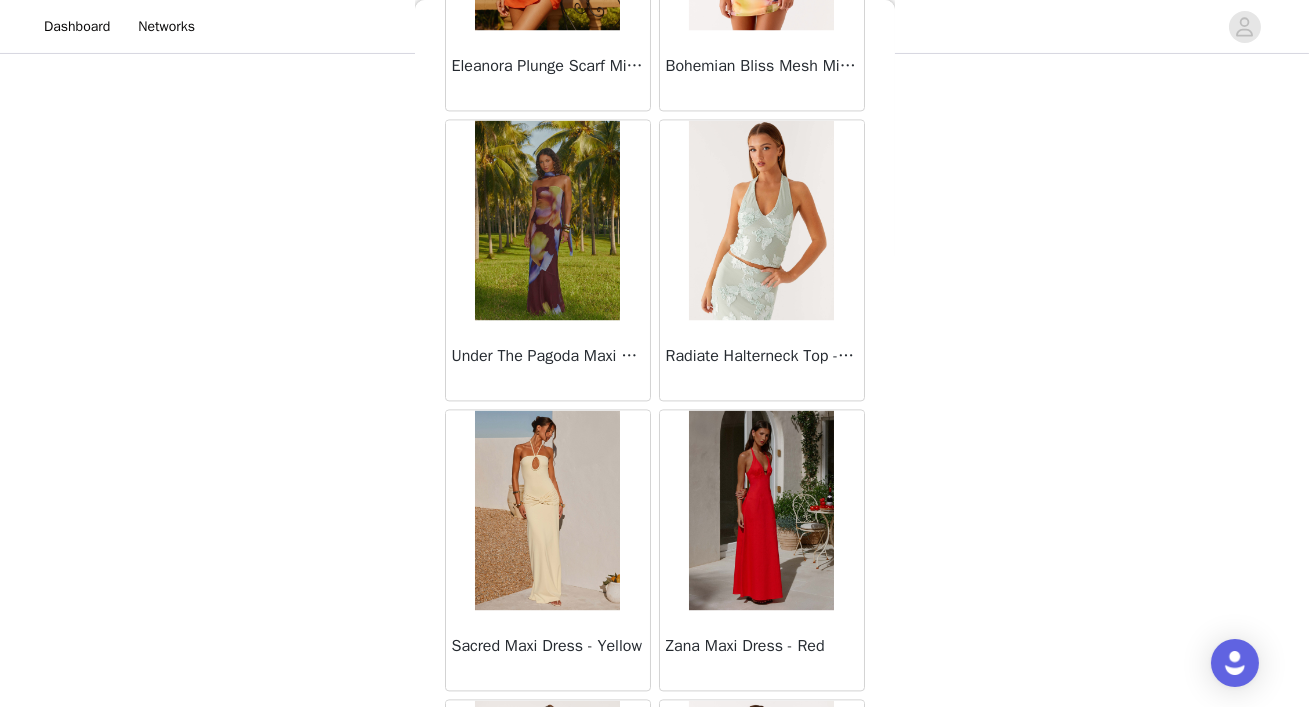 scroll, scrollTop: 51619, scrollLeft: 0, axis: vertical 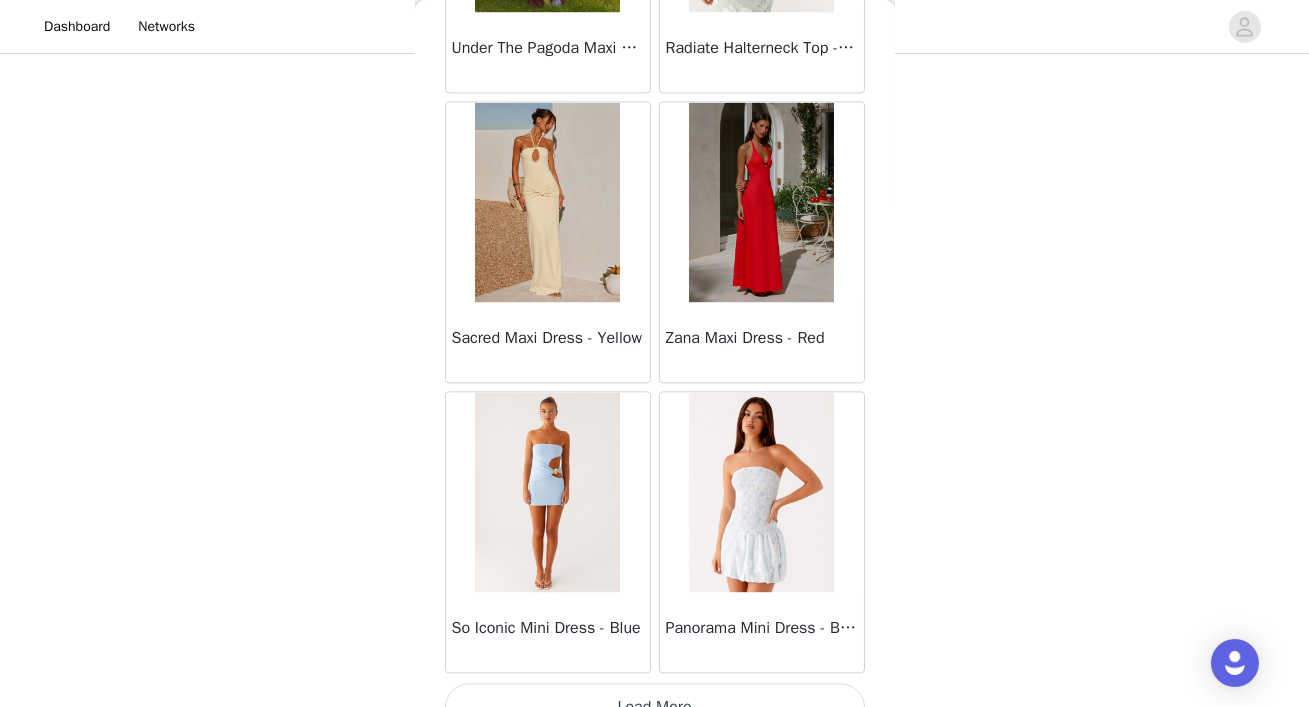 click on "Load More" at bounding box center (655, 707) 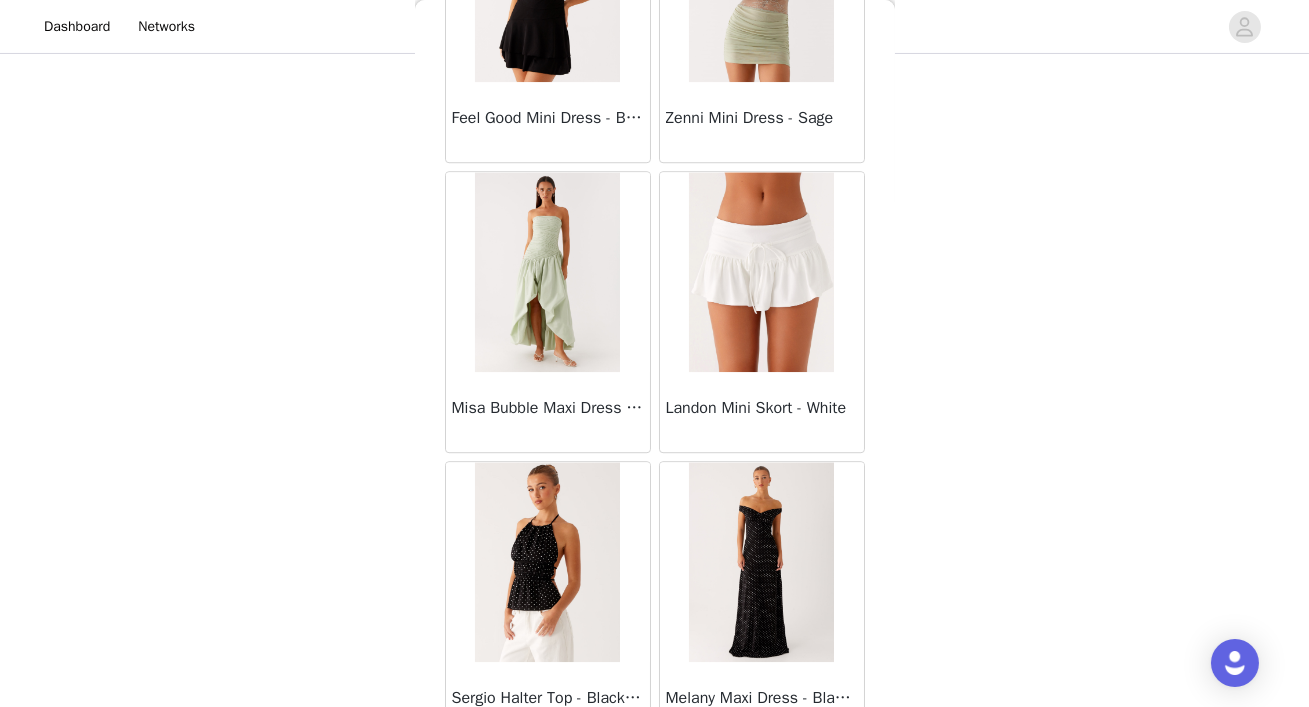 scroll, scrollTop: 54517, scrollLeft: 0, axis: vertical 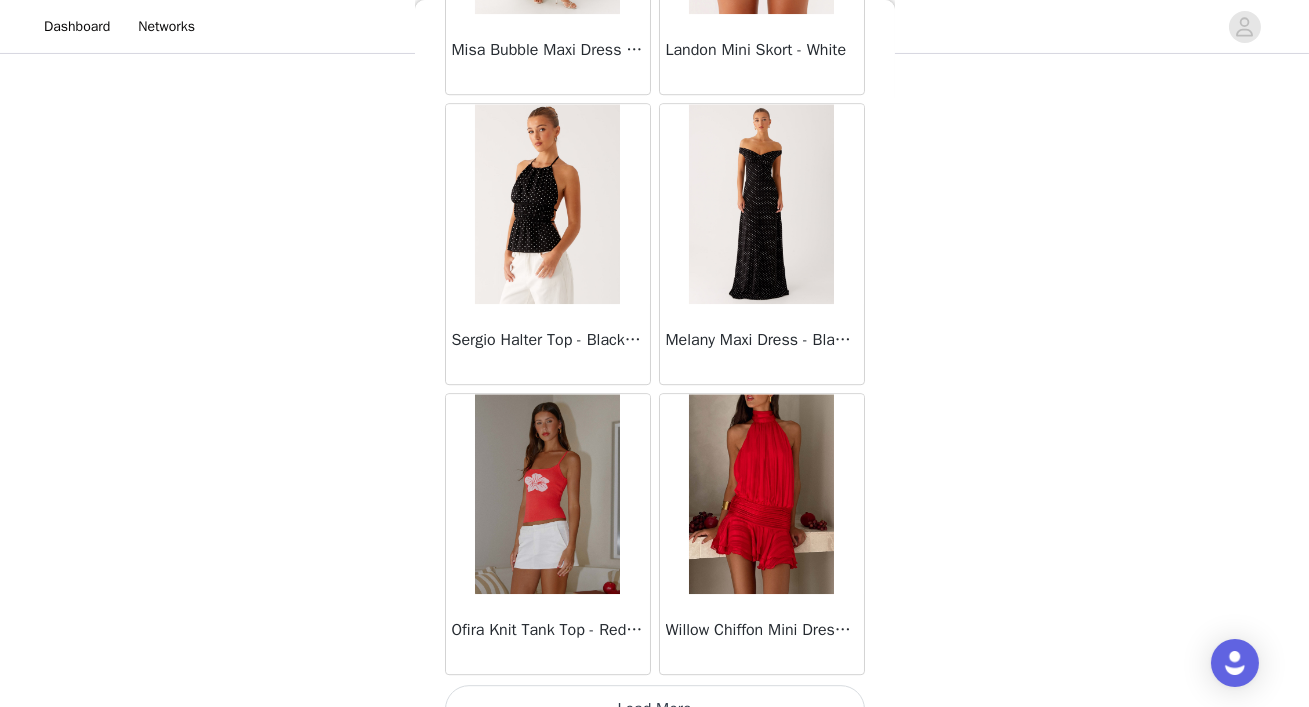 click on "Load More" at bounding box center [655, 709] 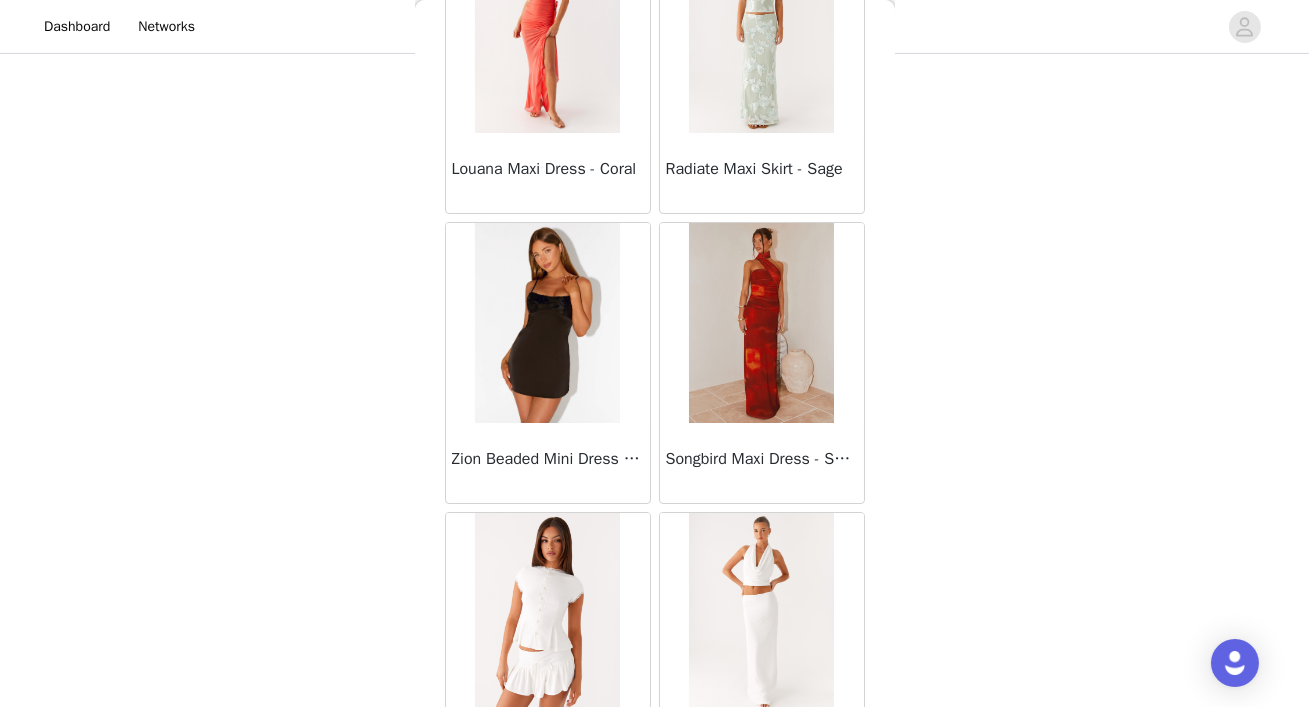 scroll, scrollTop: 57415, scrollLeft: 0, axis: vertical 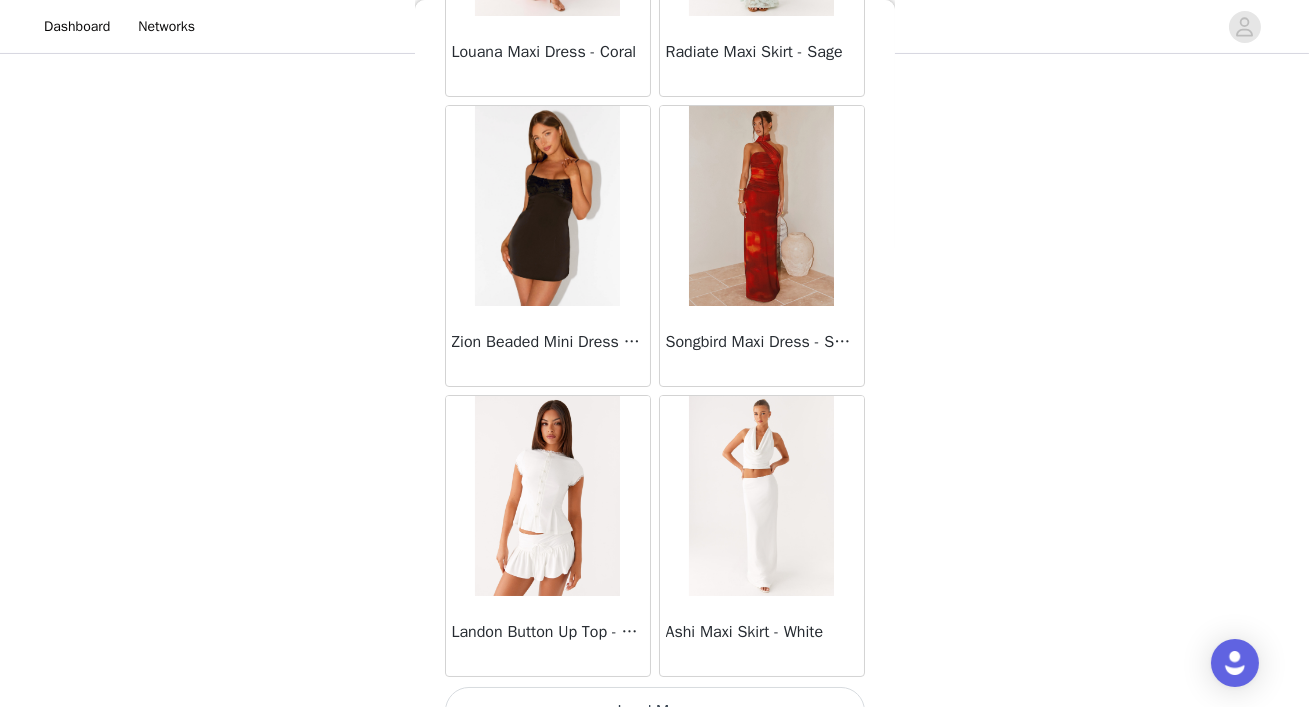 click on "Load More" at bounding box center [655, 711] 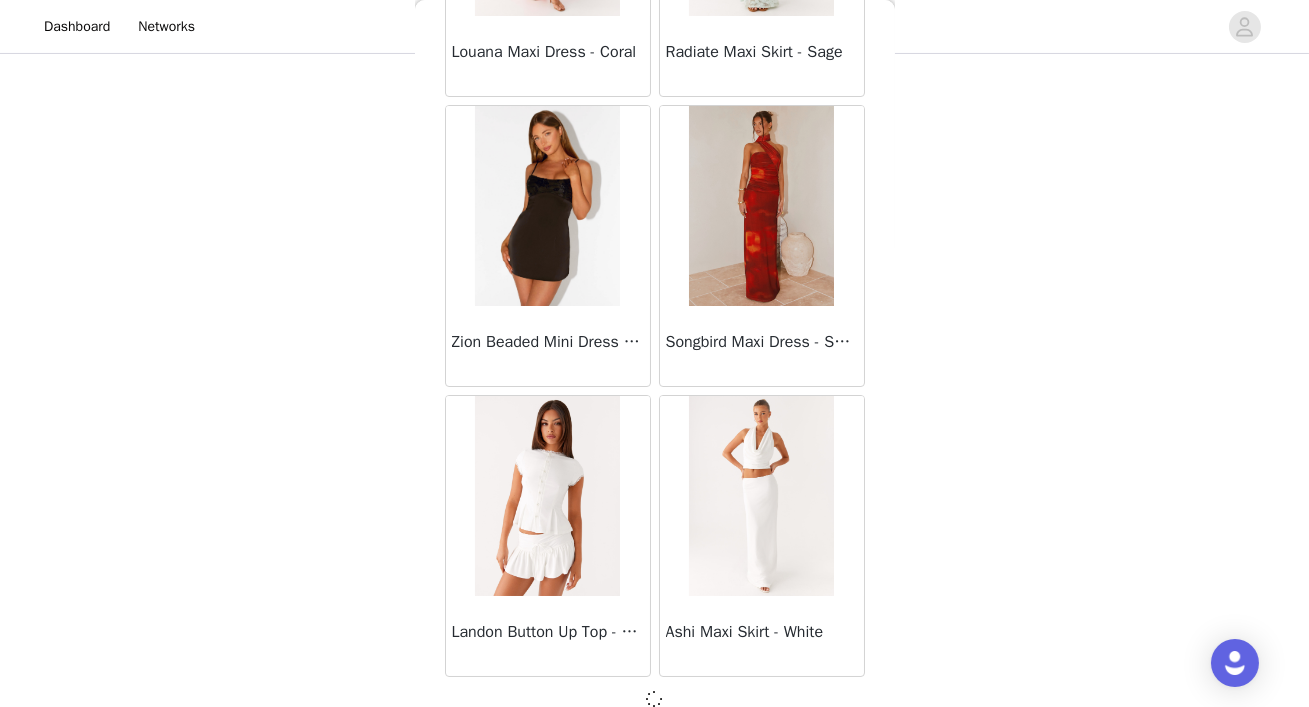scroll, scrollTop: 57406, scrollLeft: 0, axis: vertical 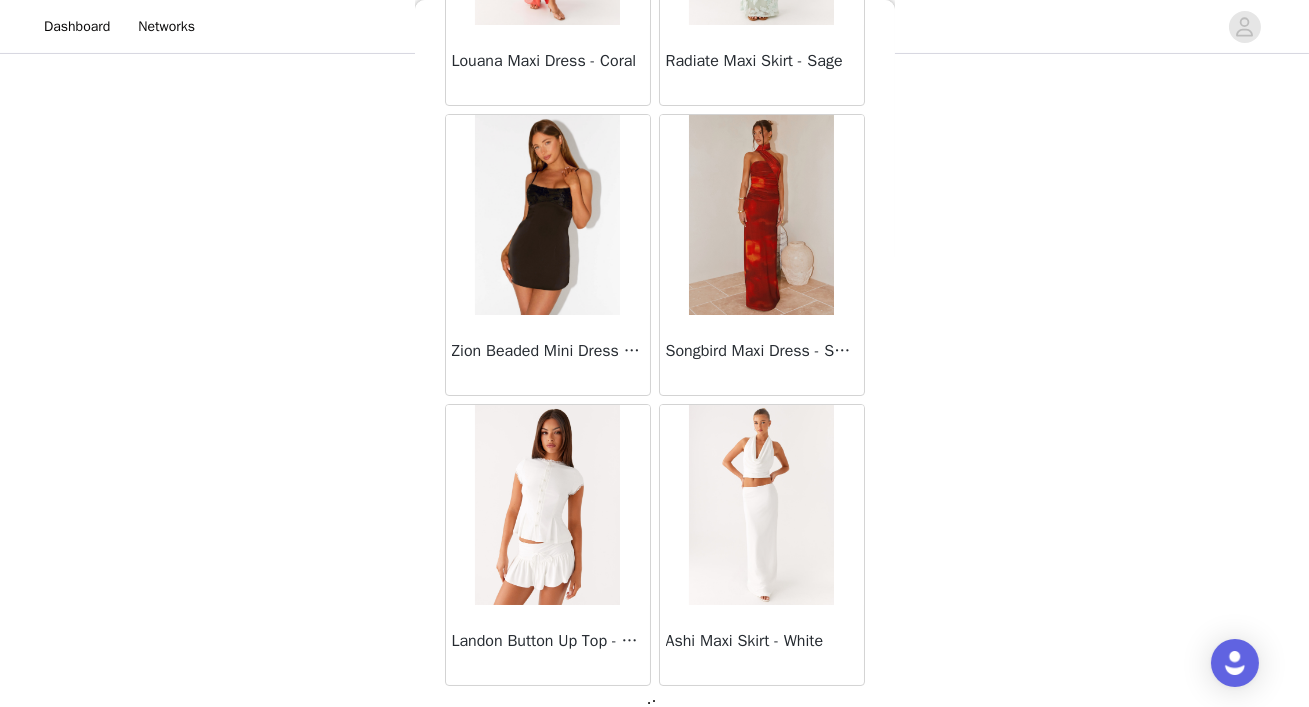 click at bounding box center (654, 708) 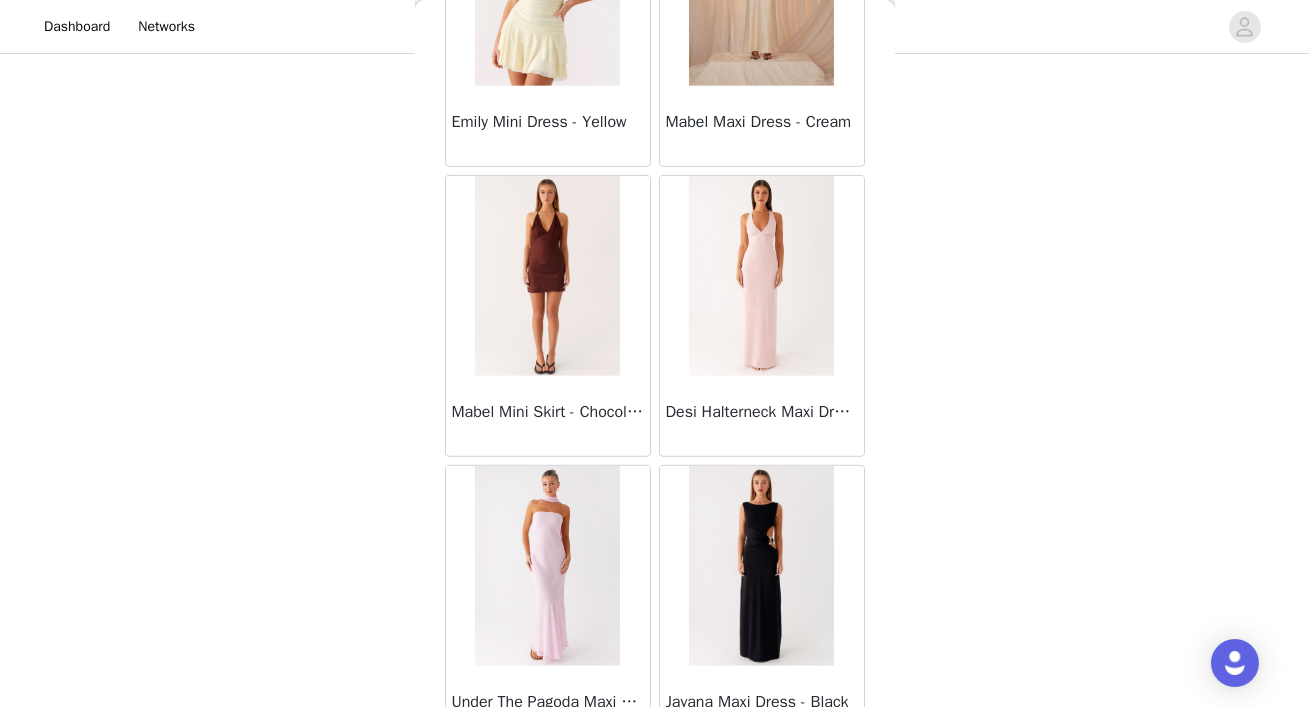 scroll, scrollTop: 60314, scrollLeft: 0, axis: vertical 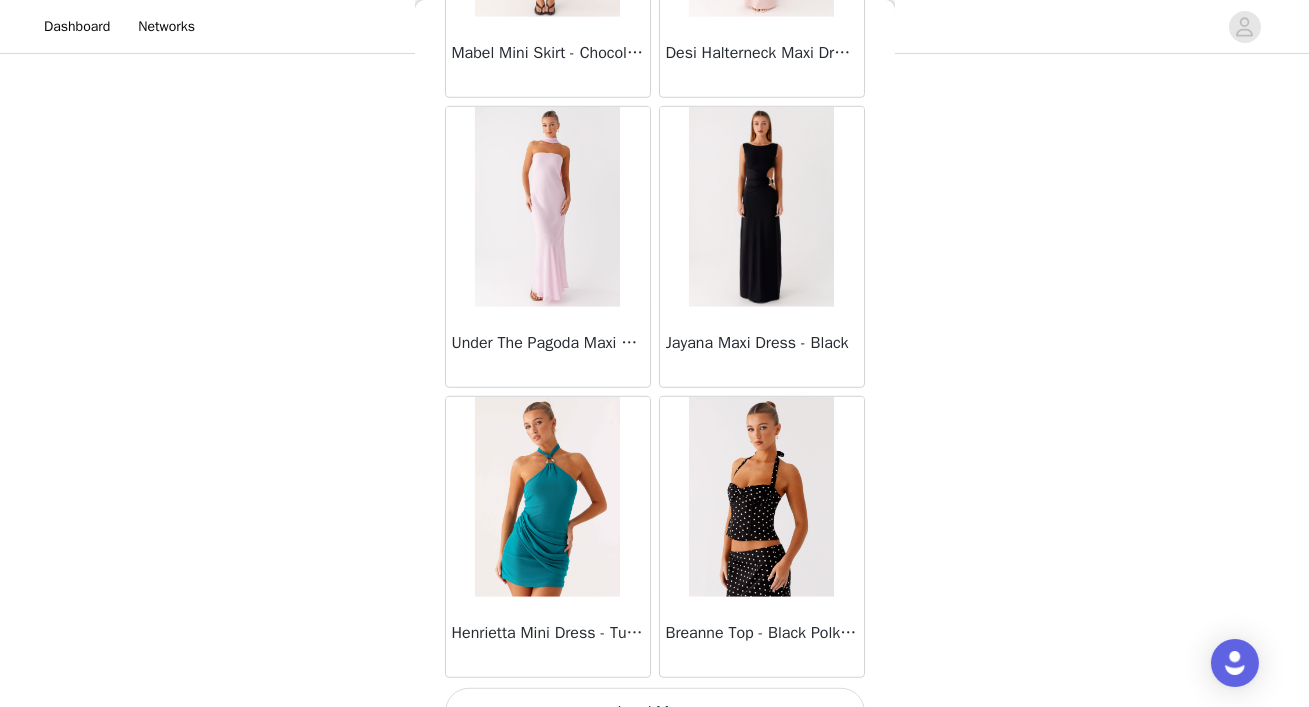 click on "Load More" at bounding box center [655, 712] 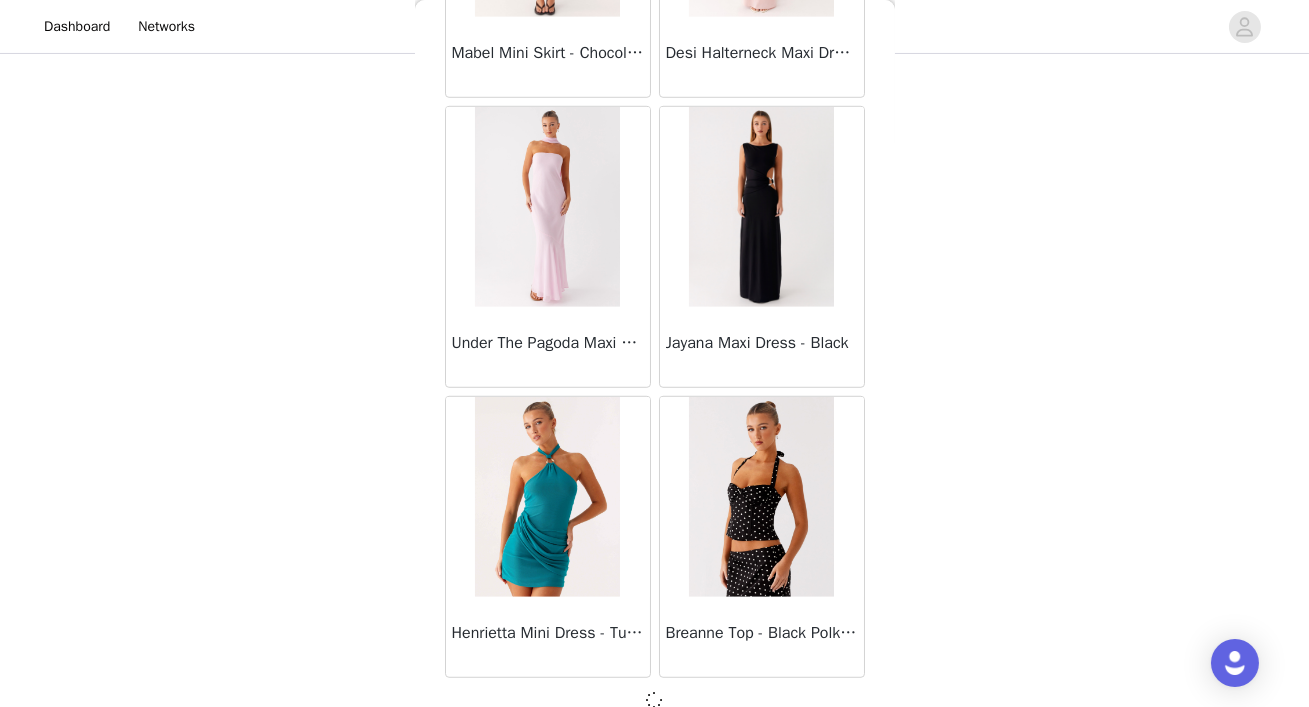 scroll, scrollTop: 60305, scrollLeft: 0, axis: vertical 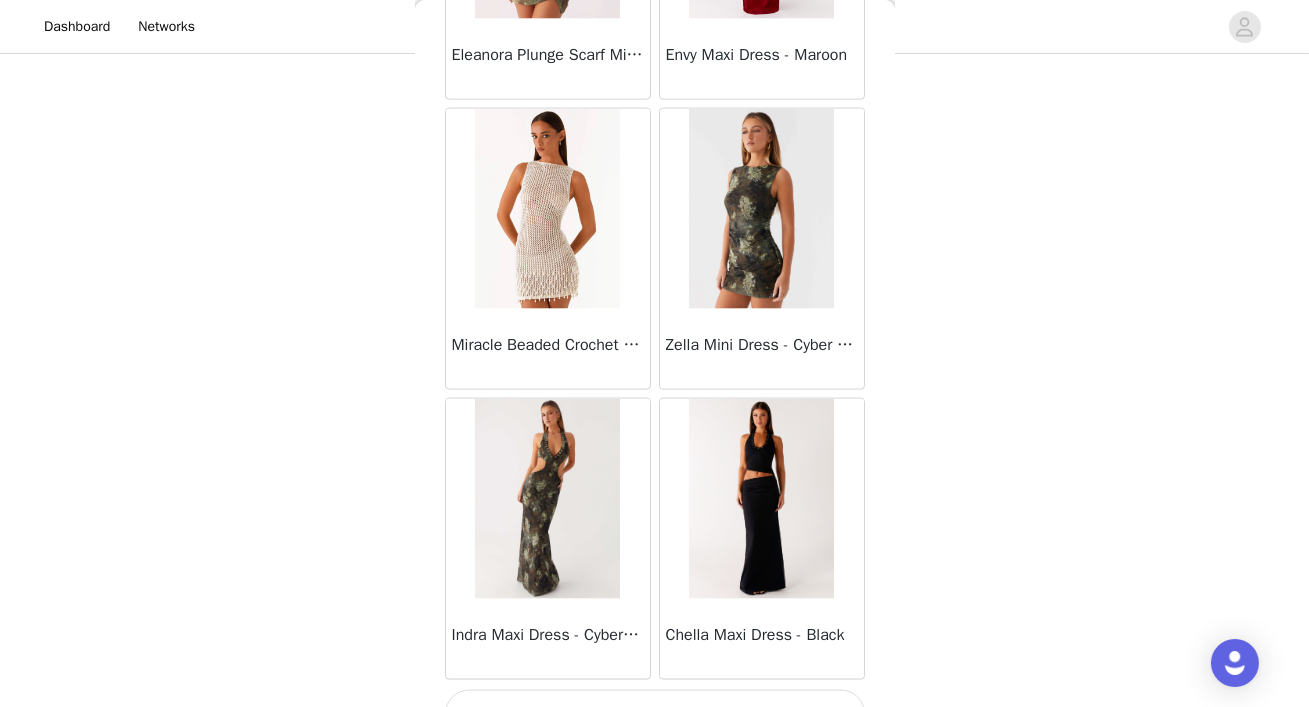 click on "Load More" at bounding box center [655, 714] 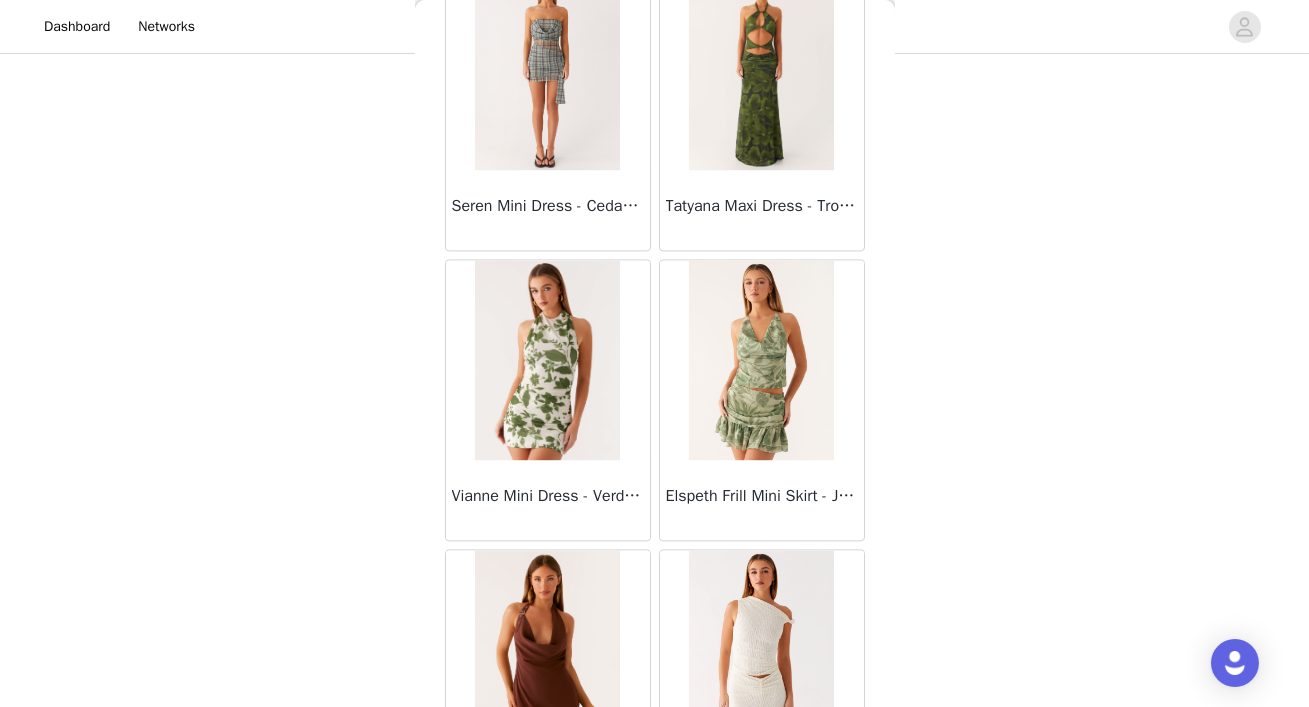 scroll, scrollTop: 66110, scrollLeft: 0, axis: vertical 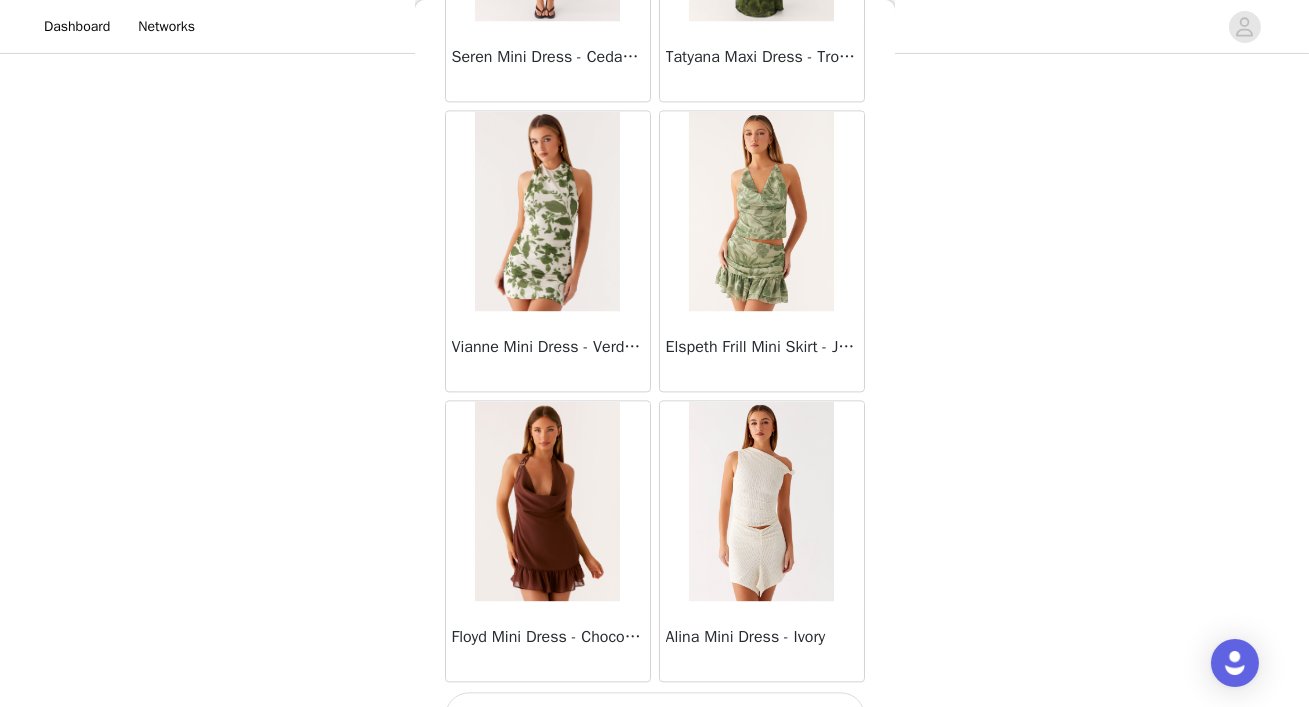 click on "Load More" at bounding box center (655, 716) 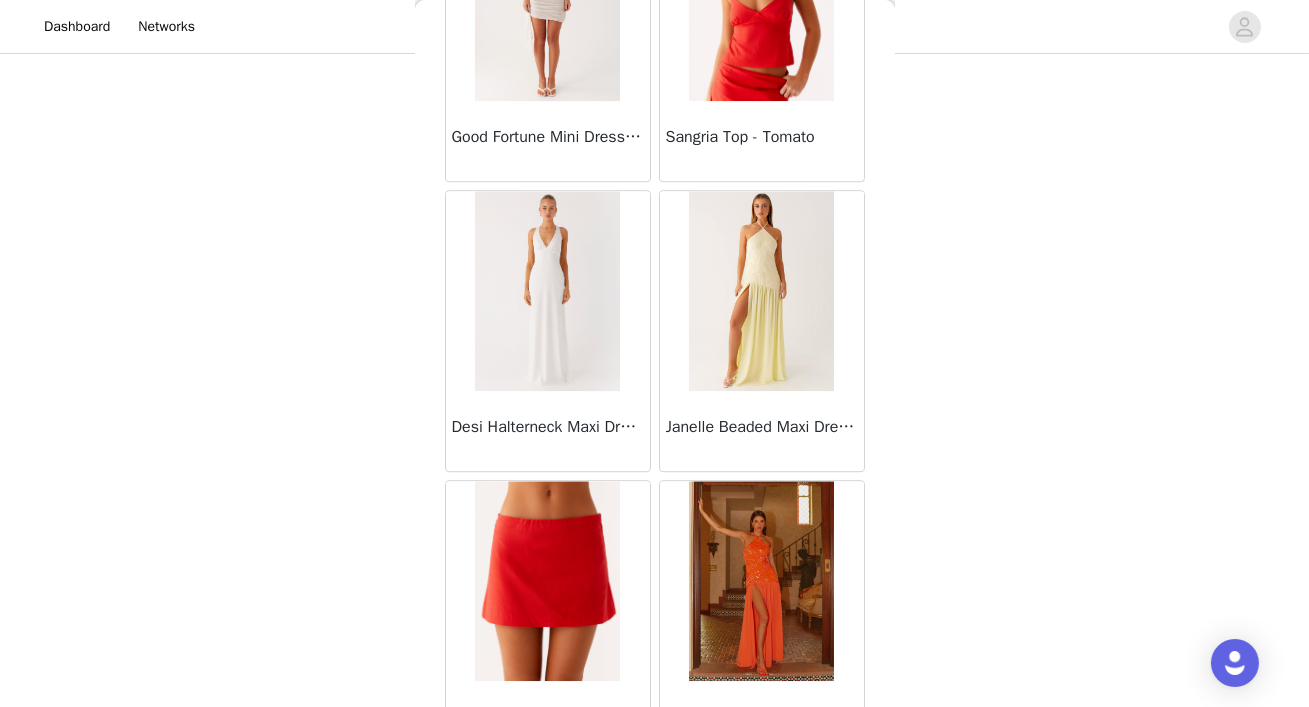 scroll, scrollTop: 69008, scrollLeft: 0, axis: vertical 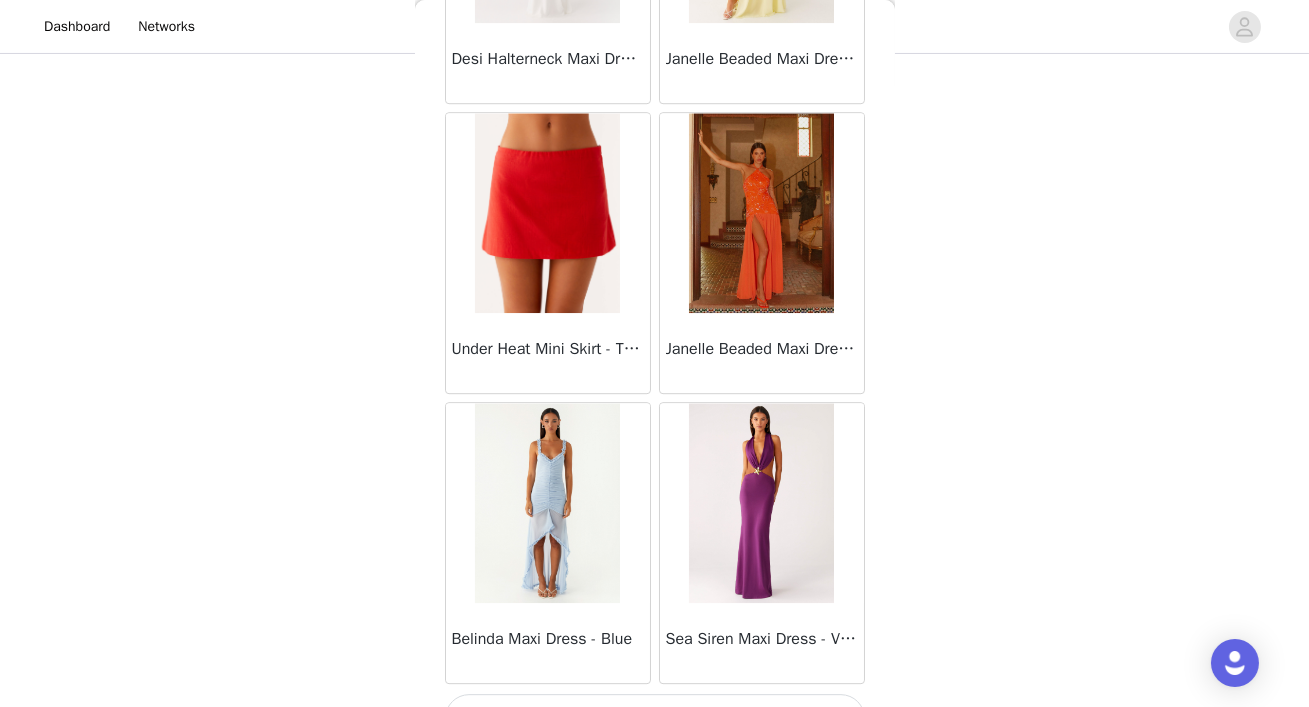 click on "Load More" at bounding box center [655, 718] 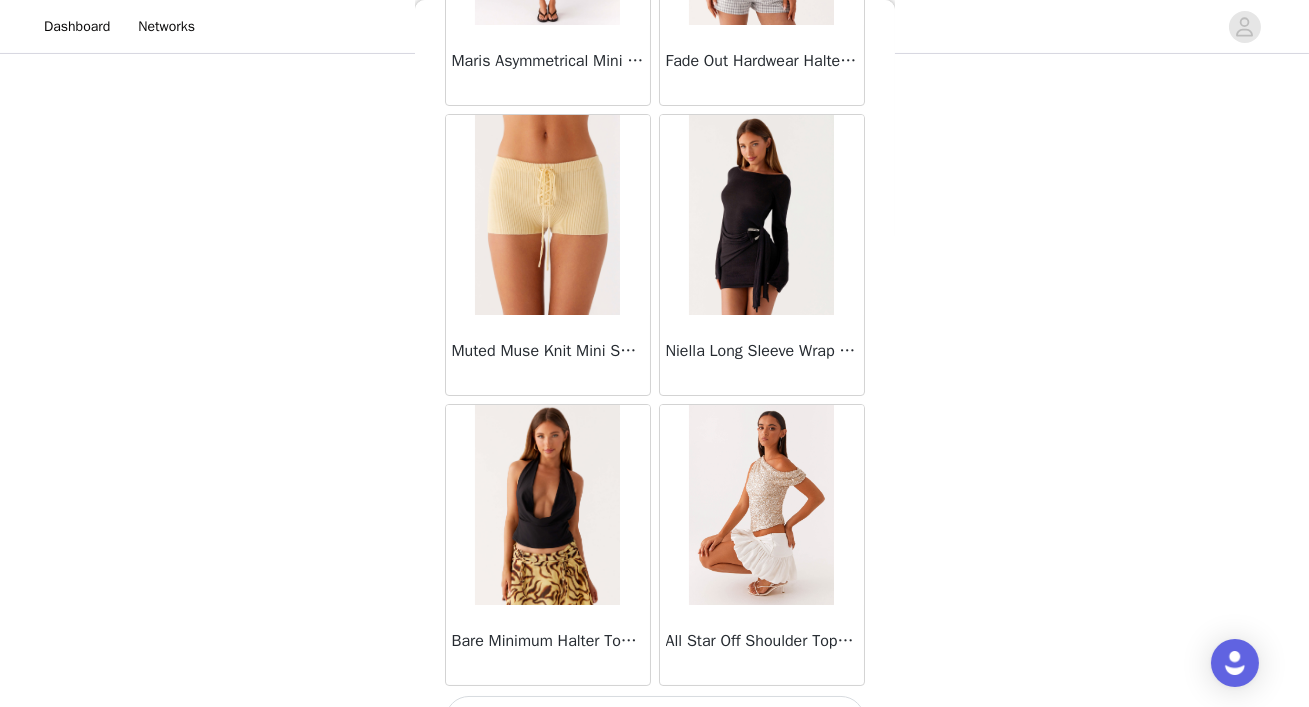 click on "Load More" at bounding box center [655, 720] 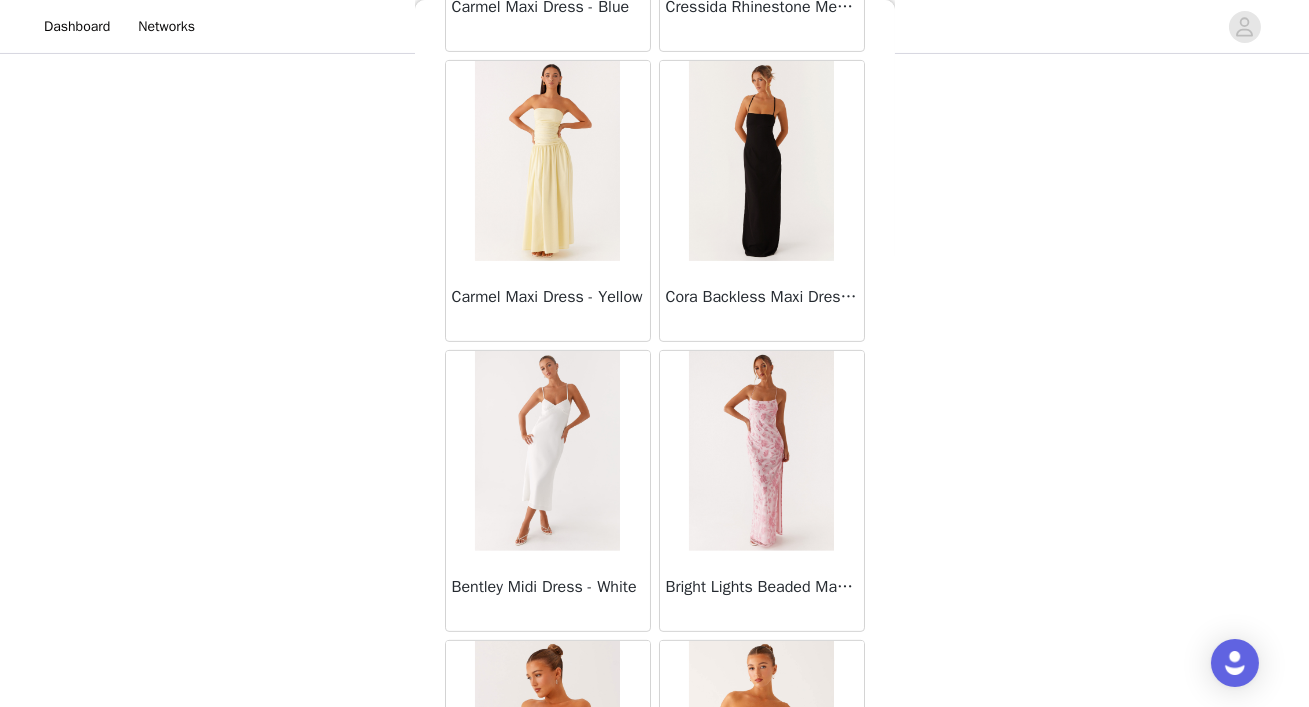 scroll, scrollTop: 74804, scrollLeft: 0, axis: vertical 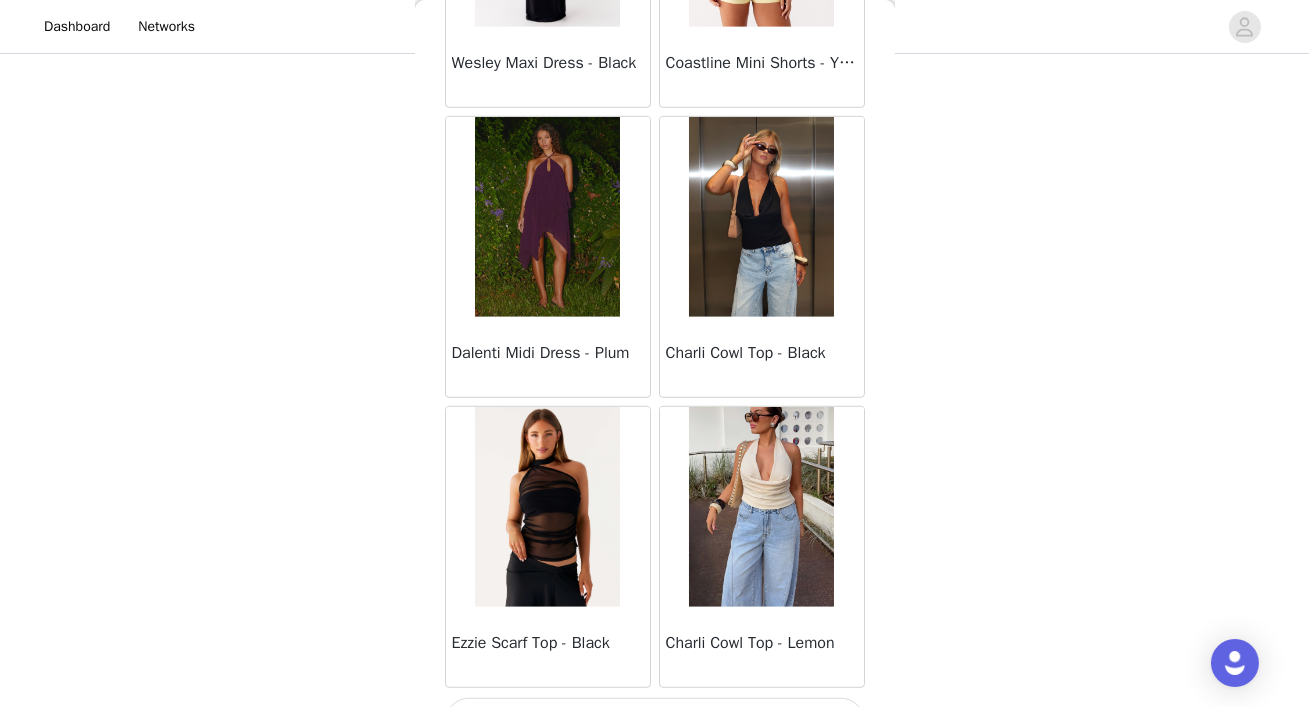 click on "Load More" at bounding box center (655, 722) 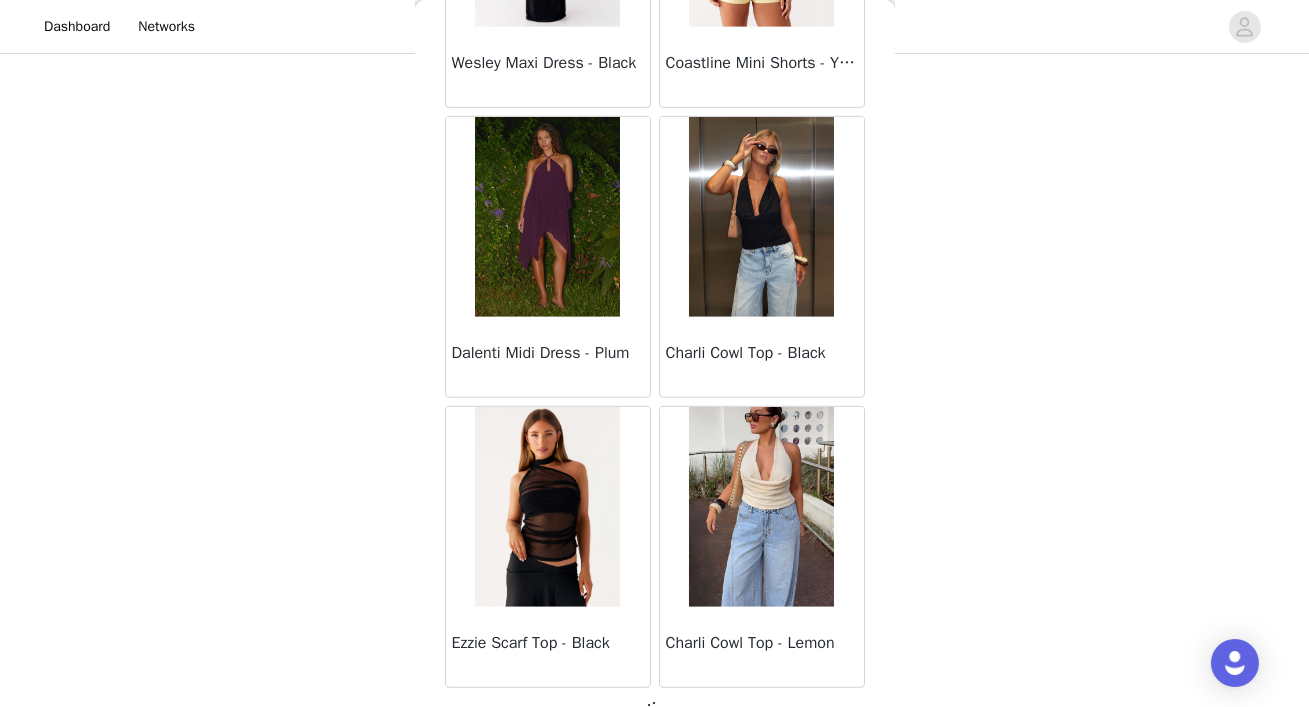 scroll, scrollTop: 74795, scrollLeft: 0, axis: vertical 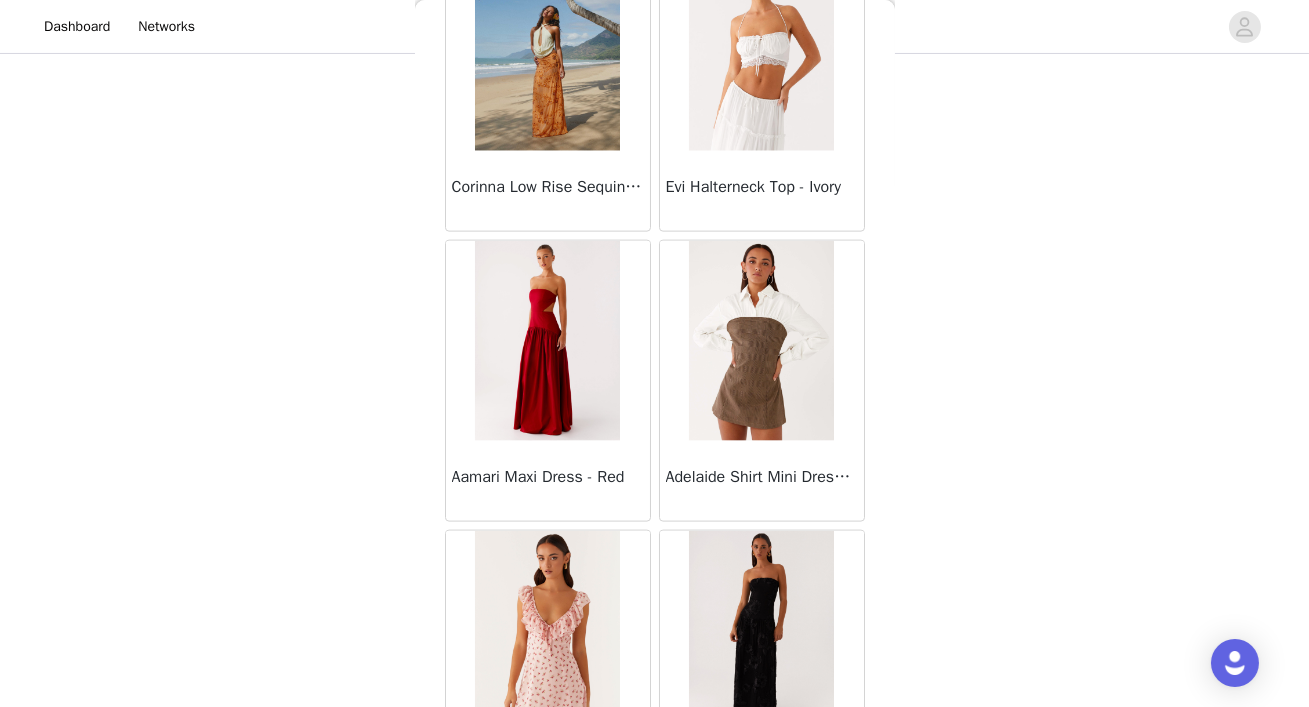 click on "Evi Halterneck Top - Ivory" at bounding box center (762, 187) 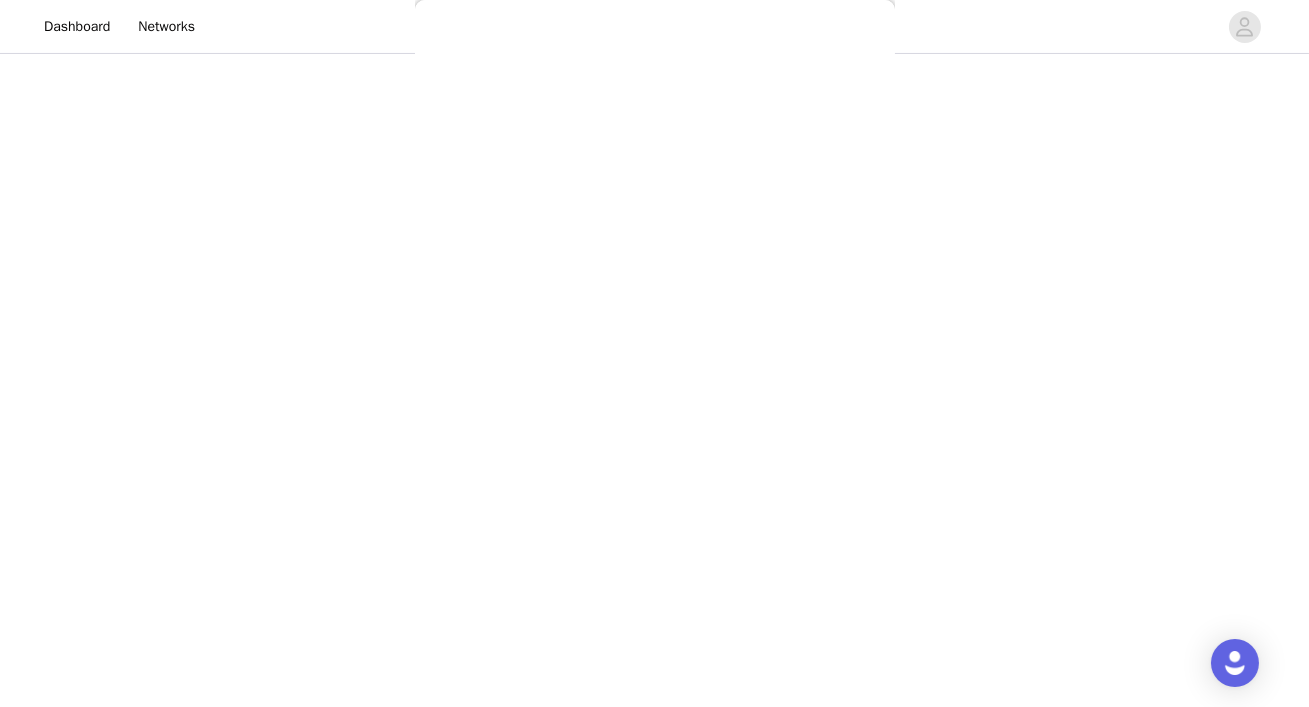 scroll, scrollTop: 304, scrollLeft: 0, axis: vertical 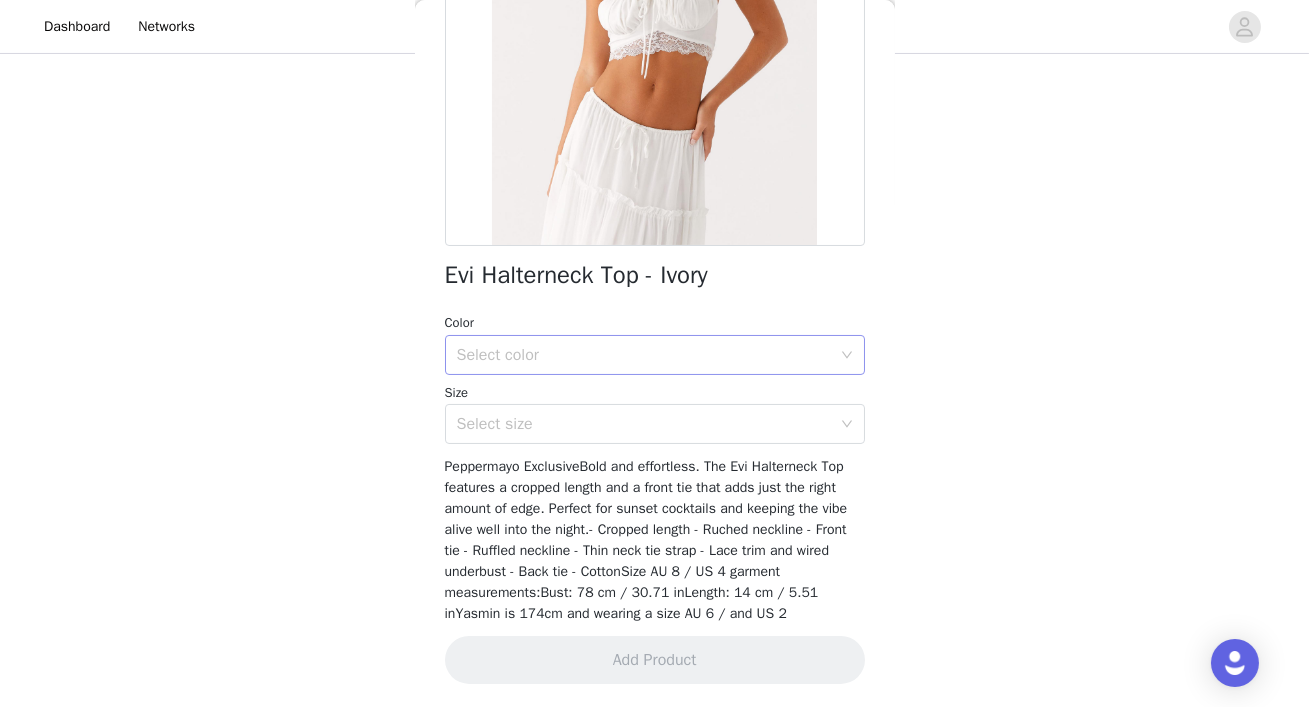 click on "Select color" at bounding box center [644, 355] 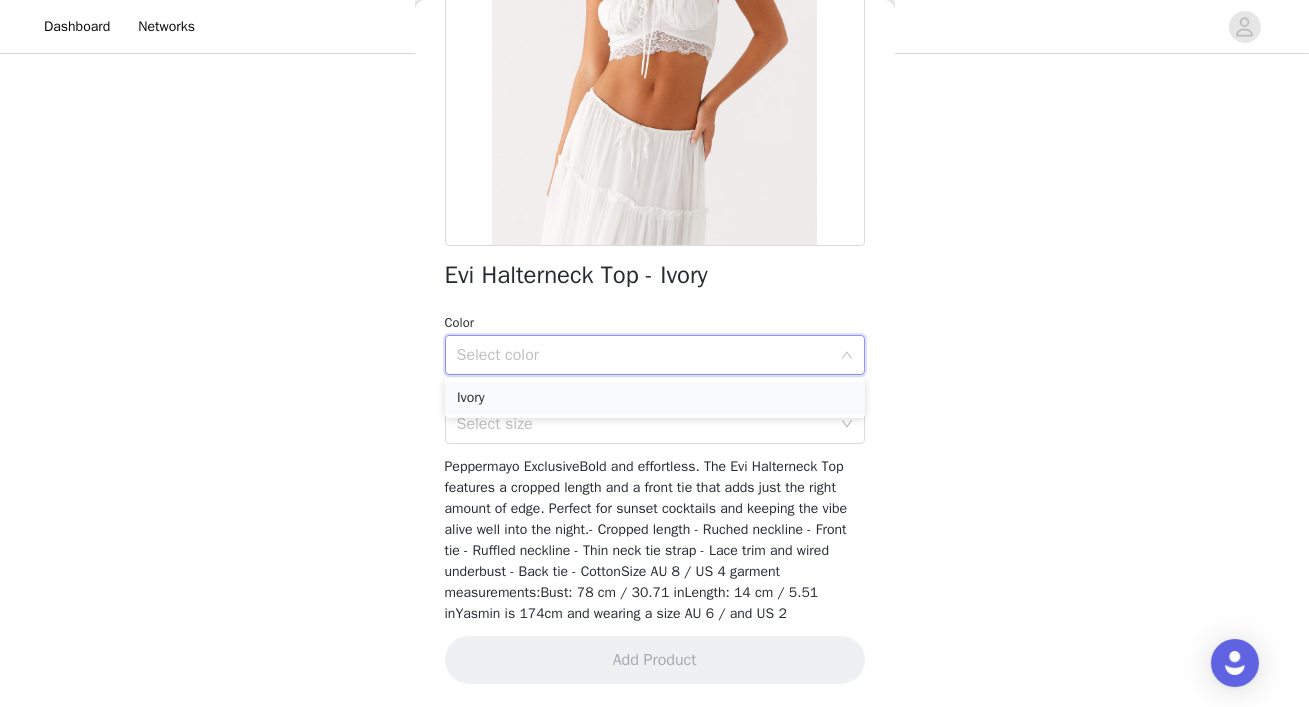 click on "Ivory" at bounding box center (655, 398) 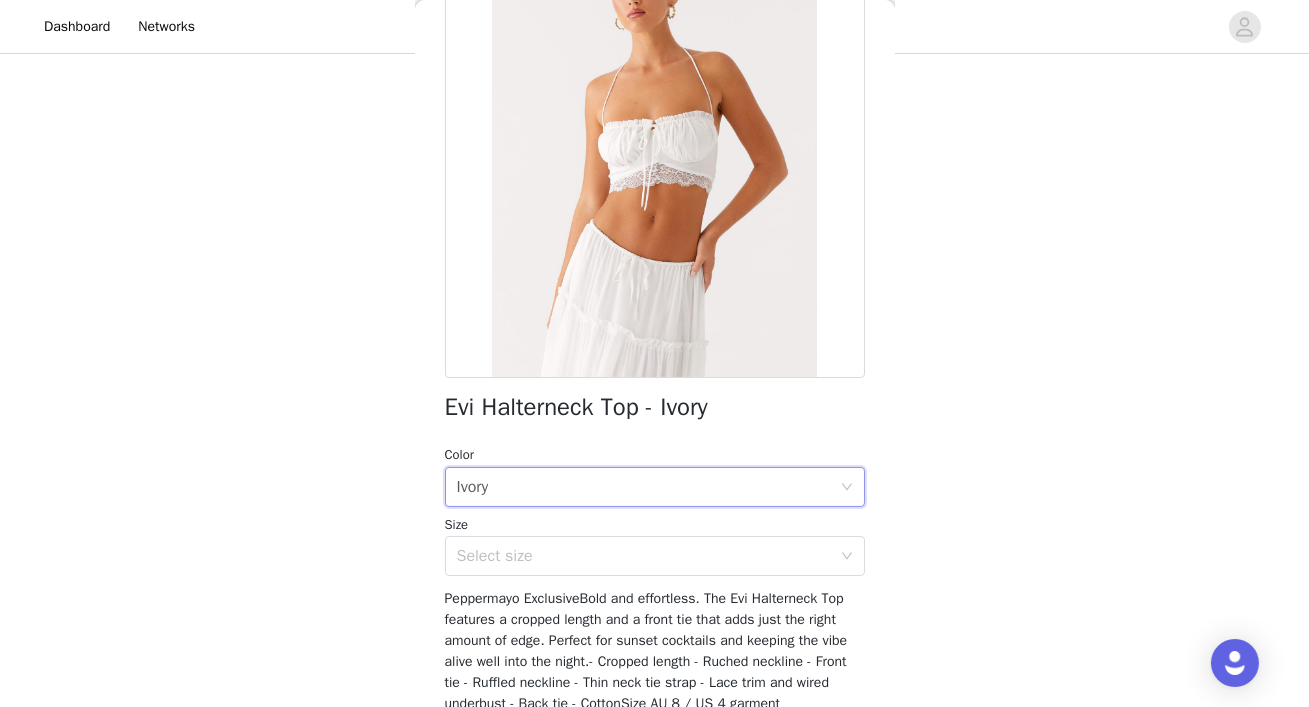 scroll, scrollTop: 172, scrollLeft: 0, axis: vertical 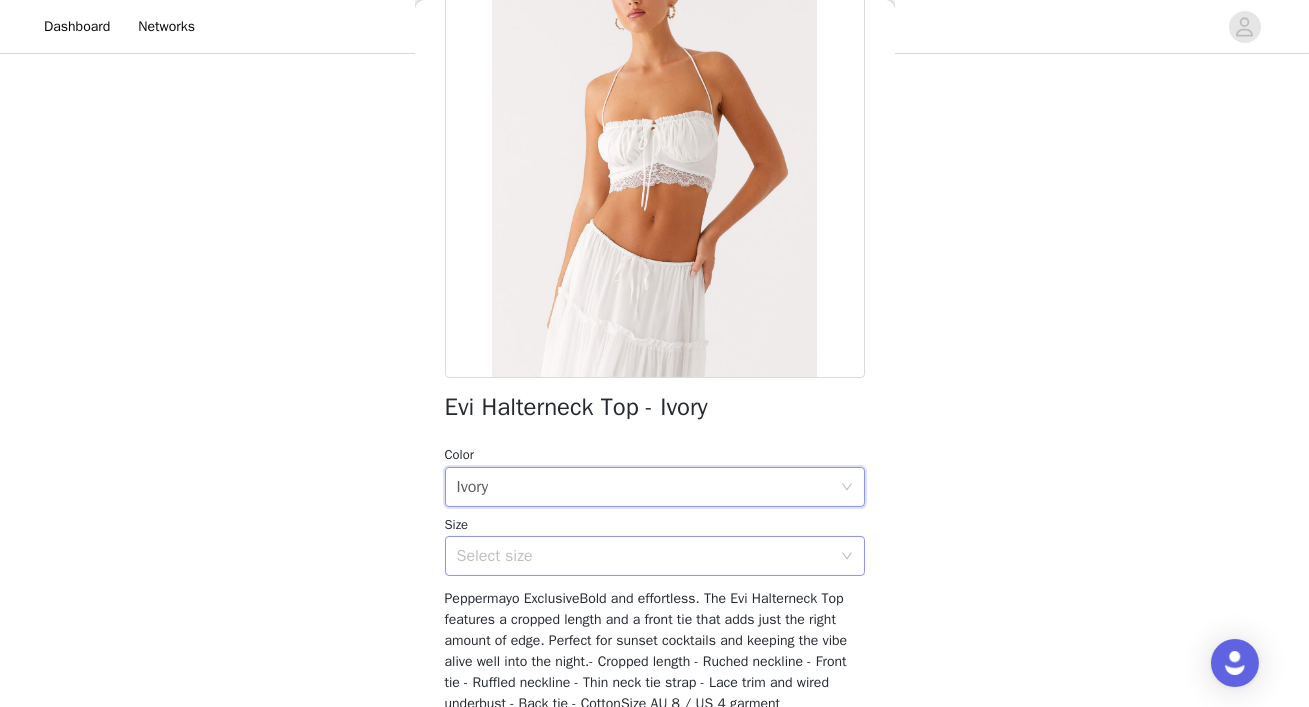click on "Select size" at bounding box center (644, 556) 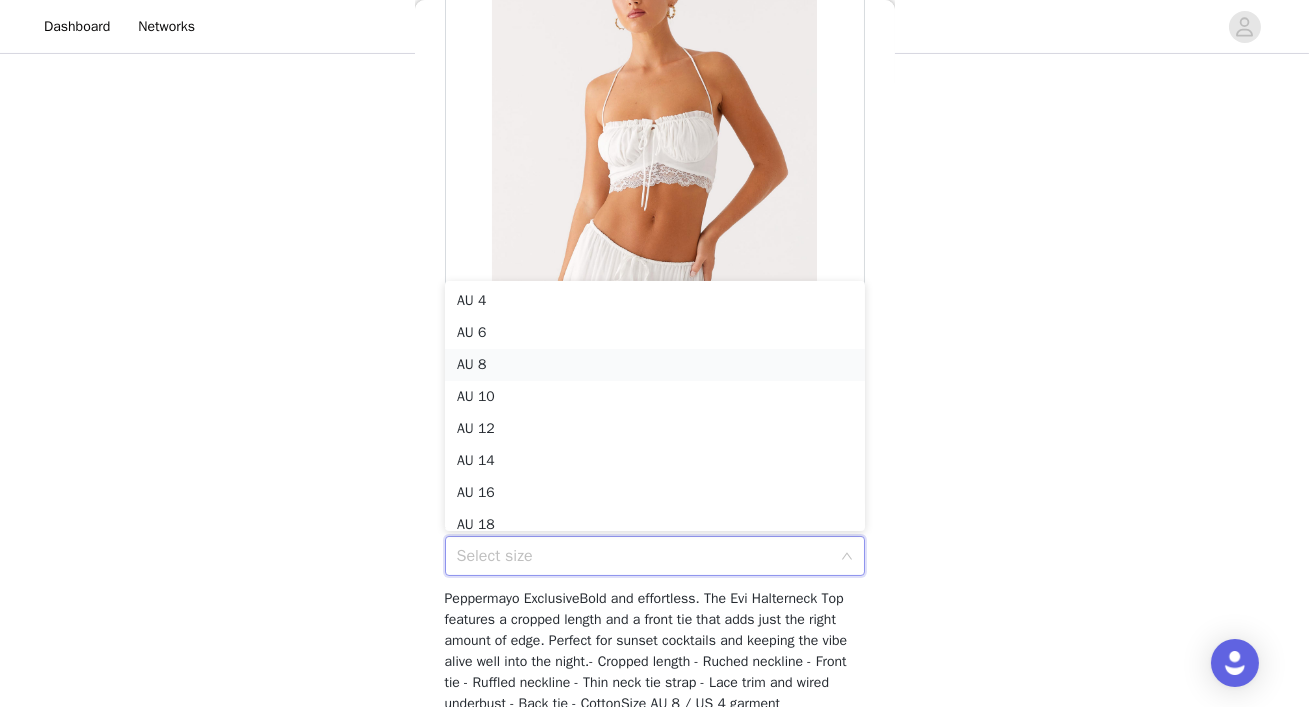 click on "AU 8" at bounding box center (655, 365) 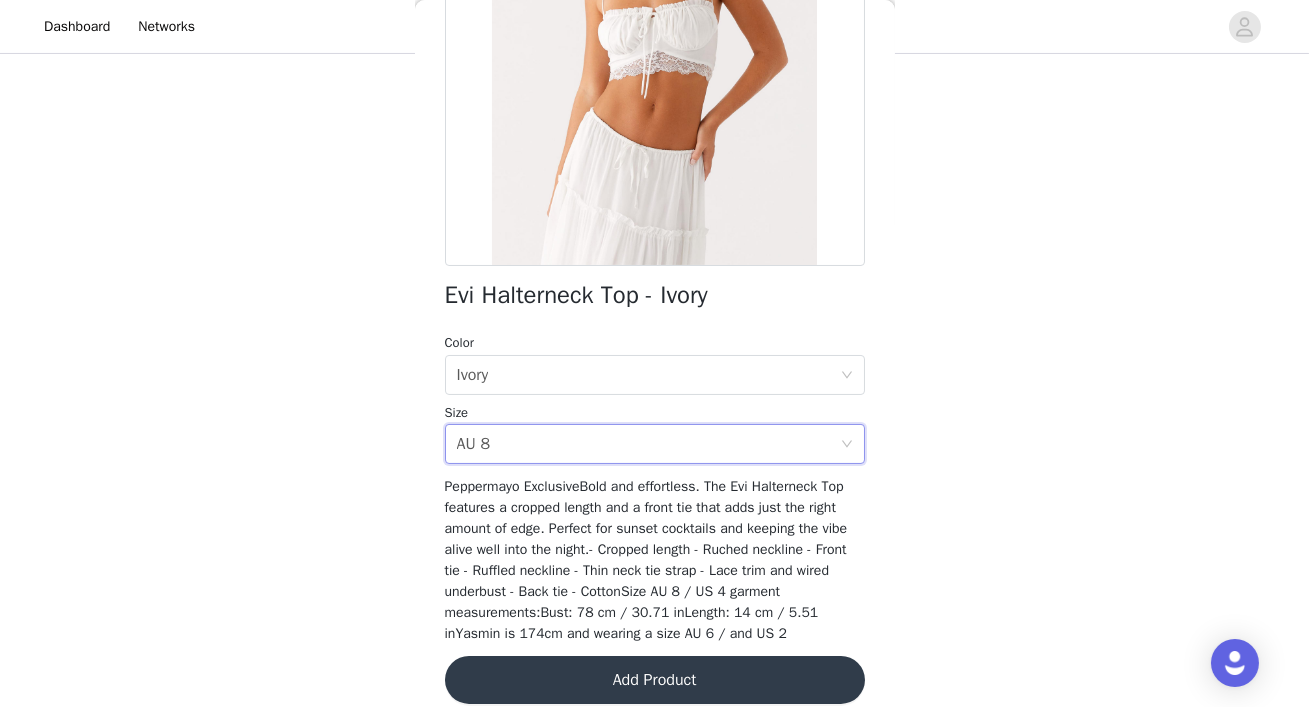 scroll, scrollTop: 304, scrollLeft: 0, axis: vertical 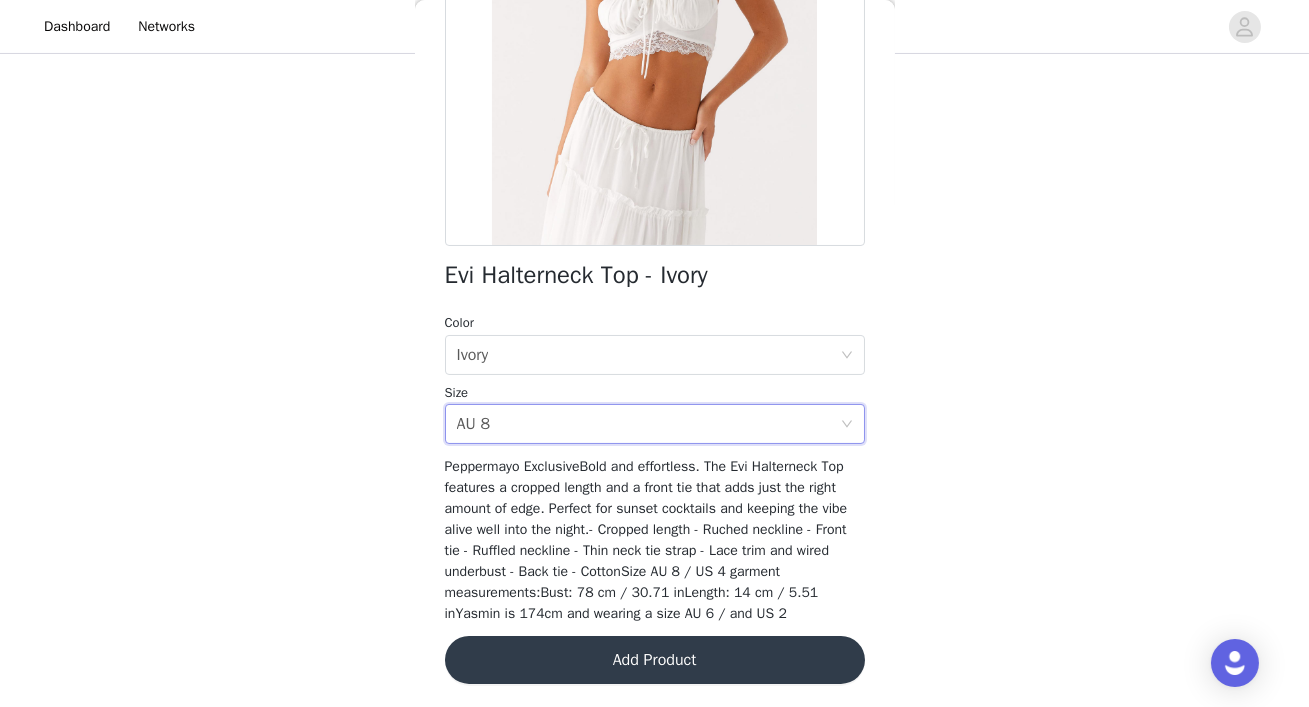 click on "Add Product" at bounding box center (655, 660) 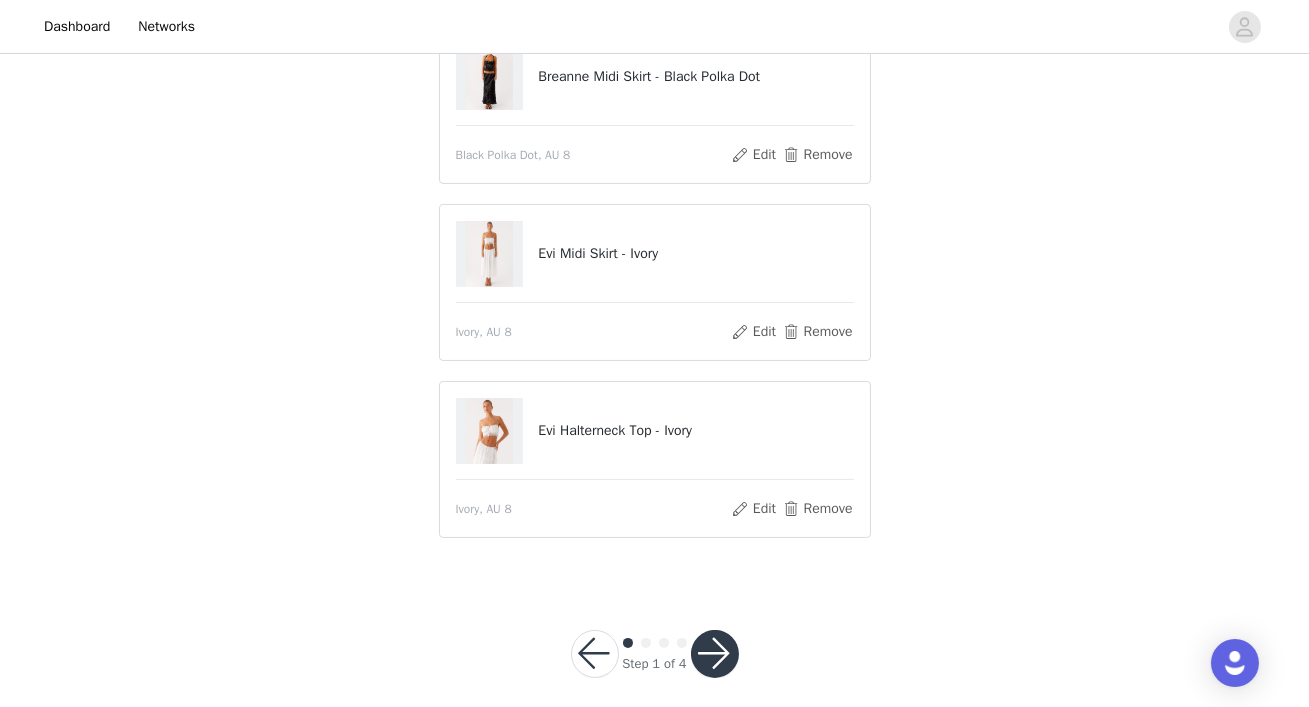 scroll, scrollTop: 742, scrollLeft: 0, axis: vertical 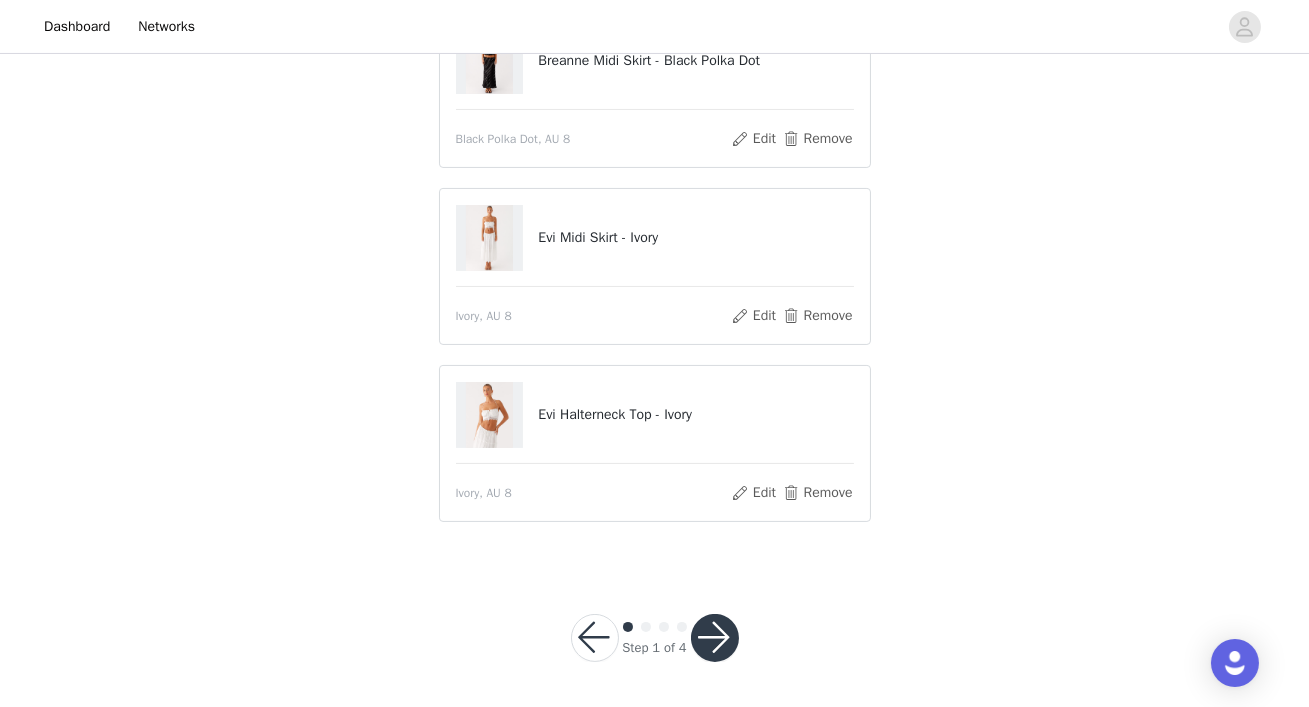 click at bounding box center (715, 638) 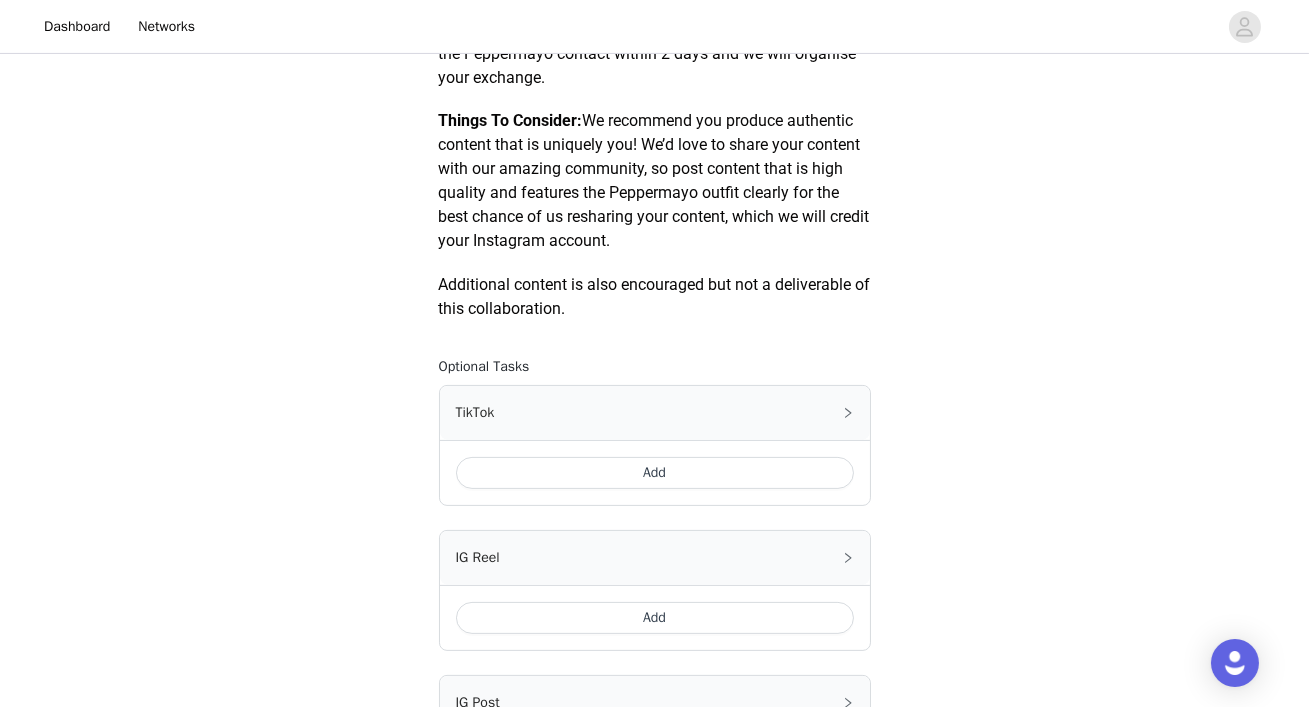 scroll, scrollTop: 1019, scrollLeft: 0, axis: vertical 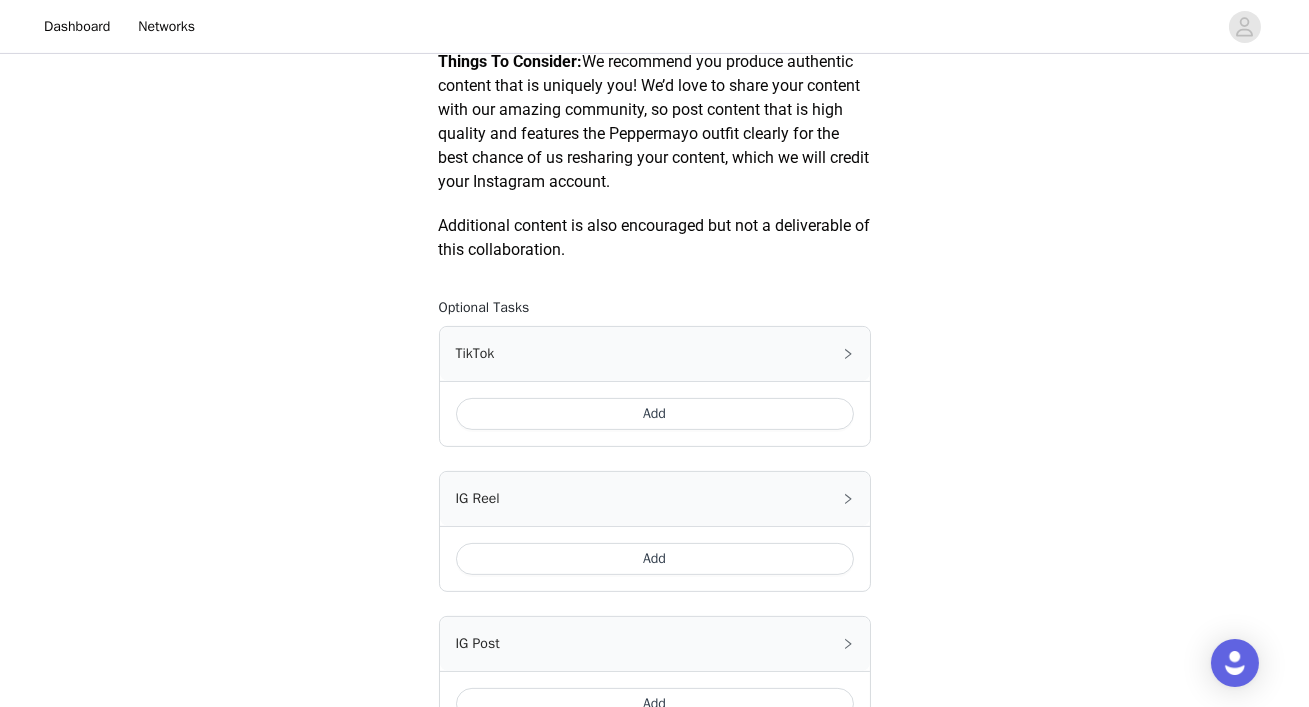 click on "Add" at bounding box center (655, 414) 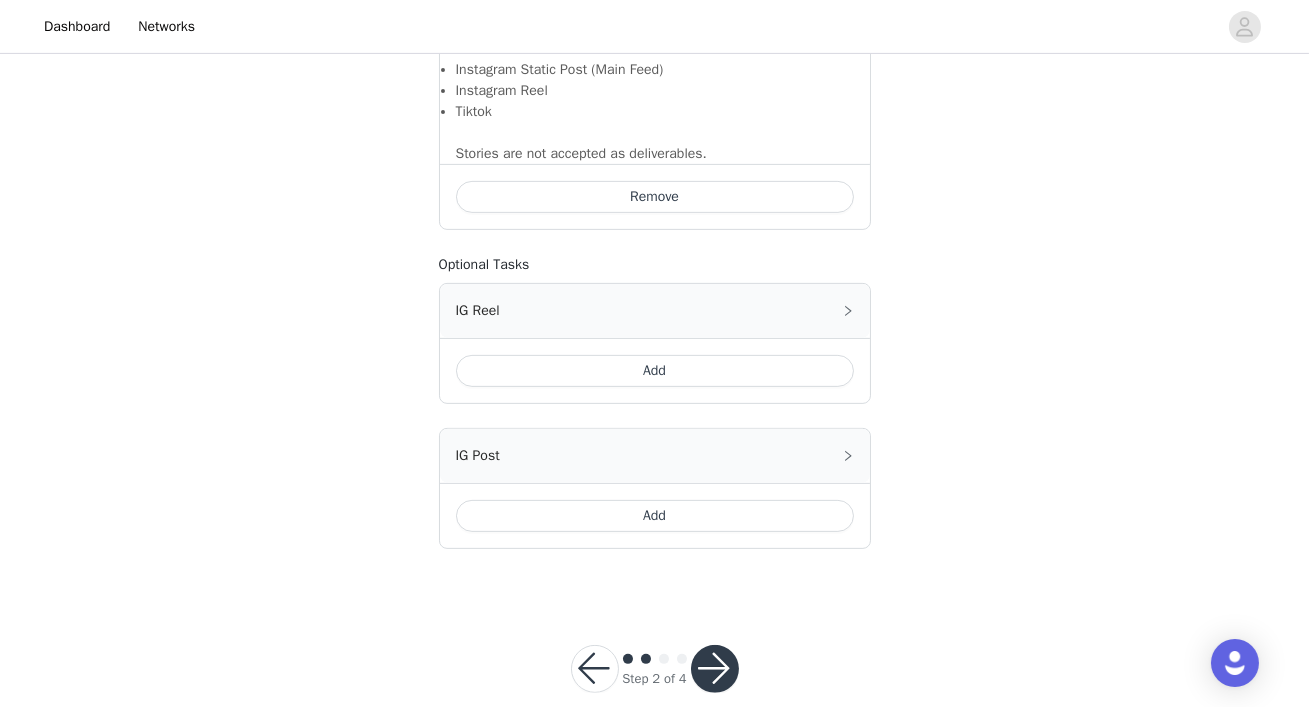 scroll, scrollTop: 1483, scrollLeft: 0, axis: vertical 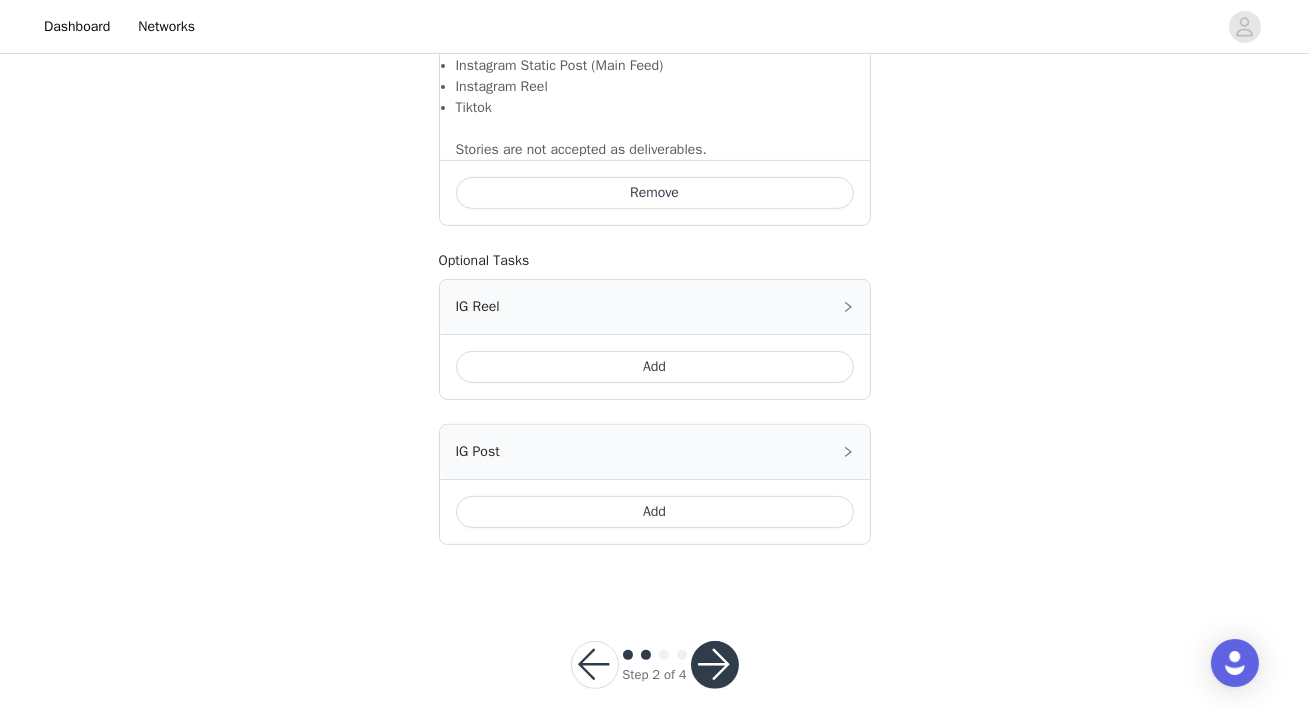 click on "Add" at bounding box center [655, 367] 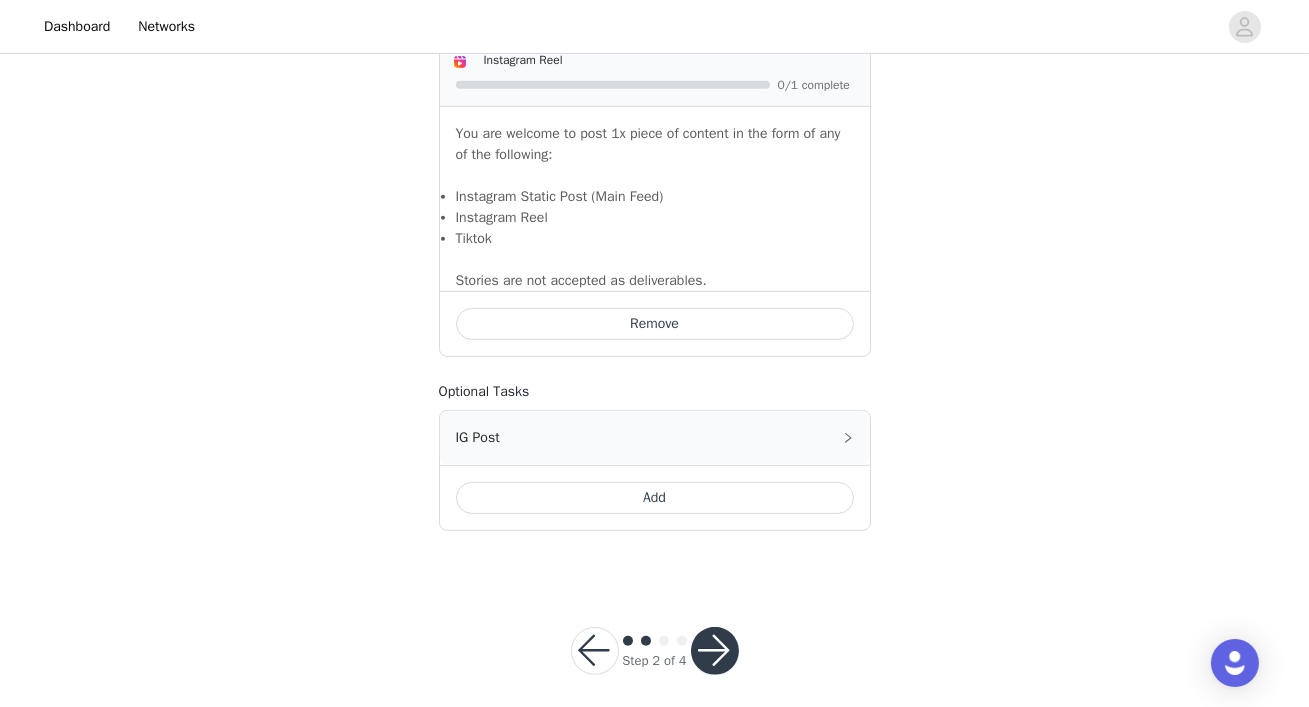 scroll, scrollTop: 1754, scrollLeft: 0, axis: vertical 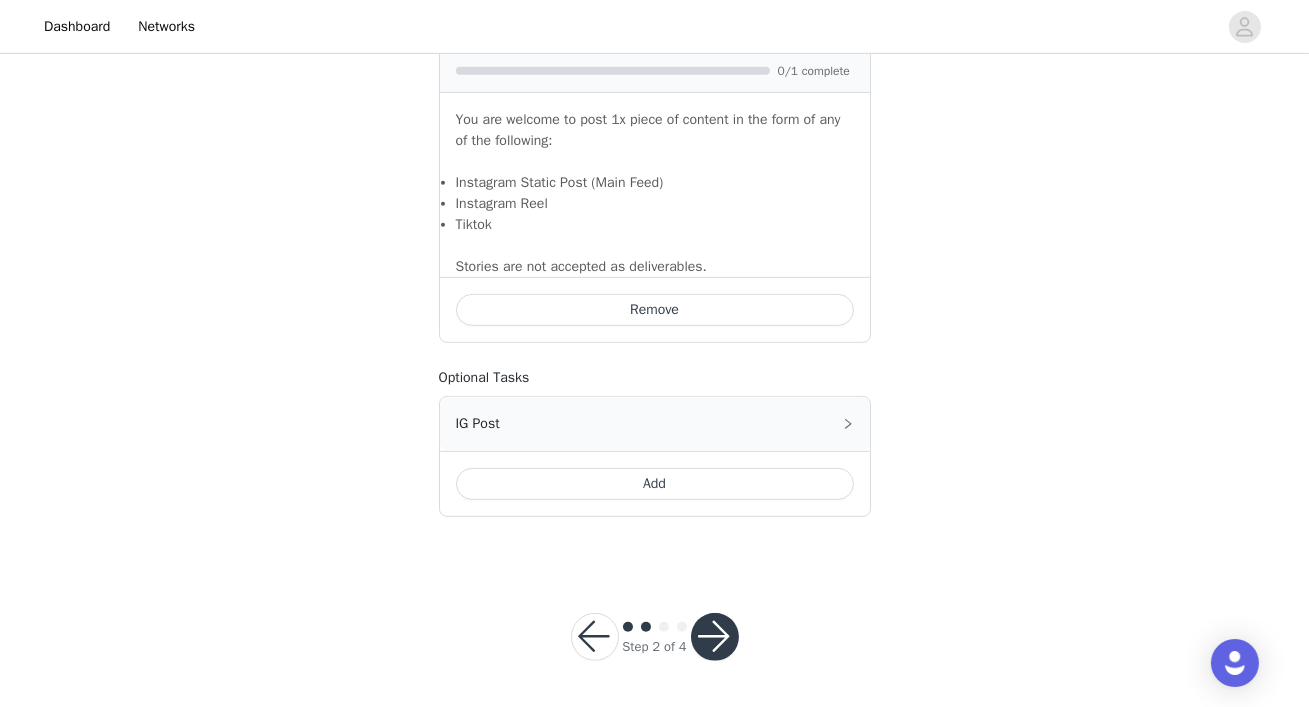click at bounding box center [715, 637] 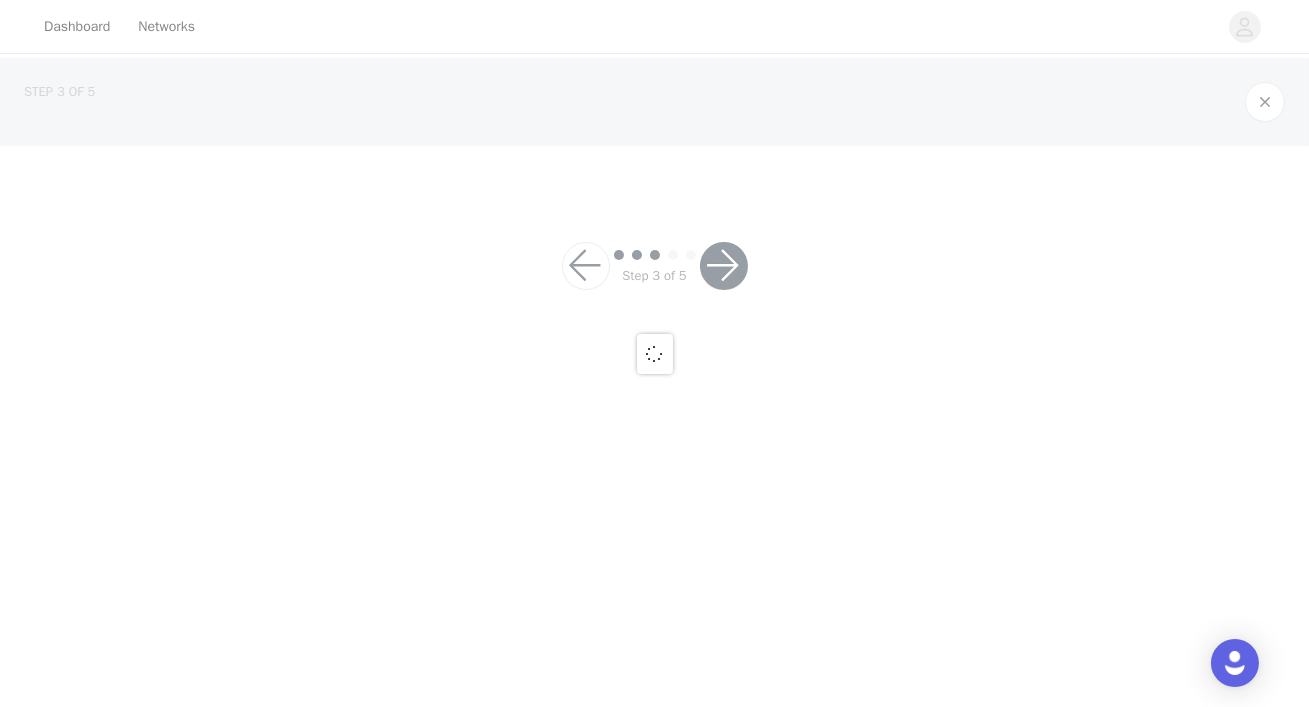 scroll, scrollTop: 0, scrollLeft: 0, axis: both 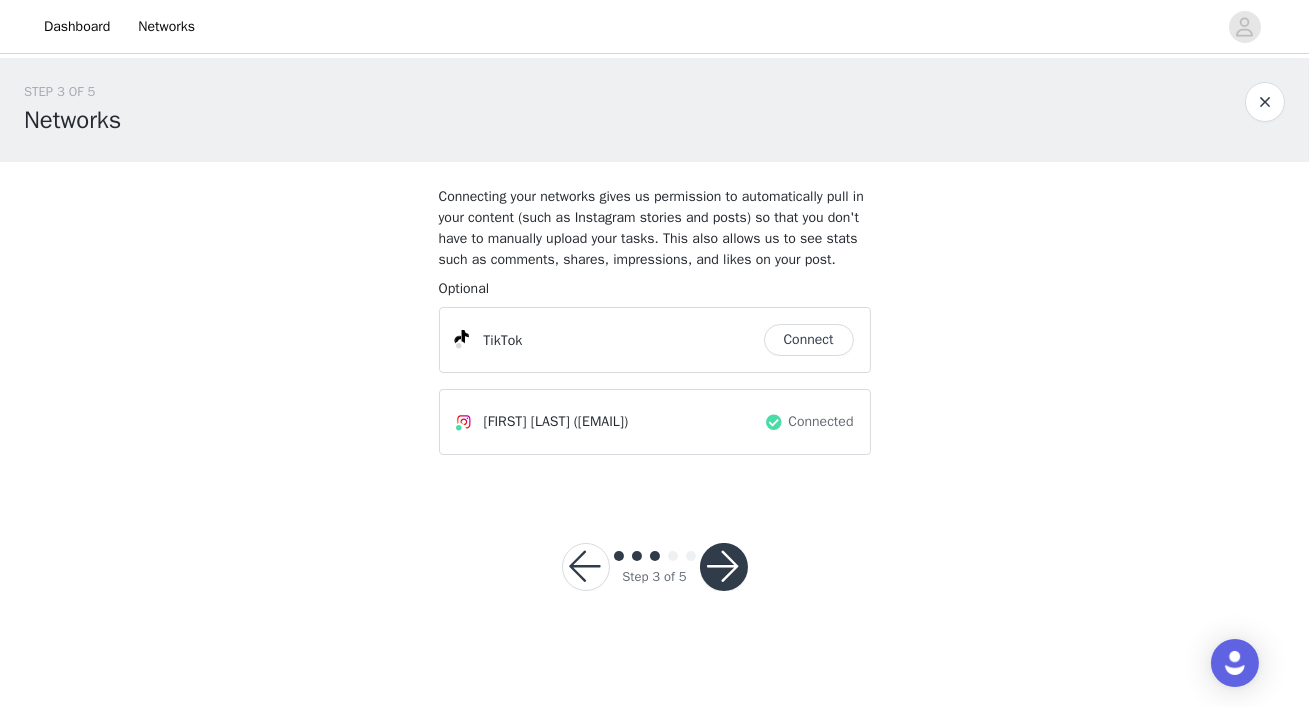 click at bounding box center (724, 567) 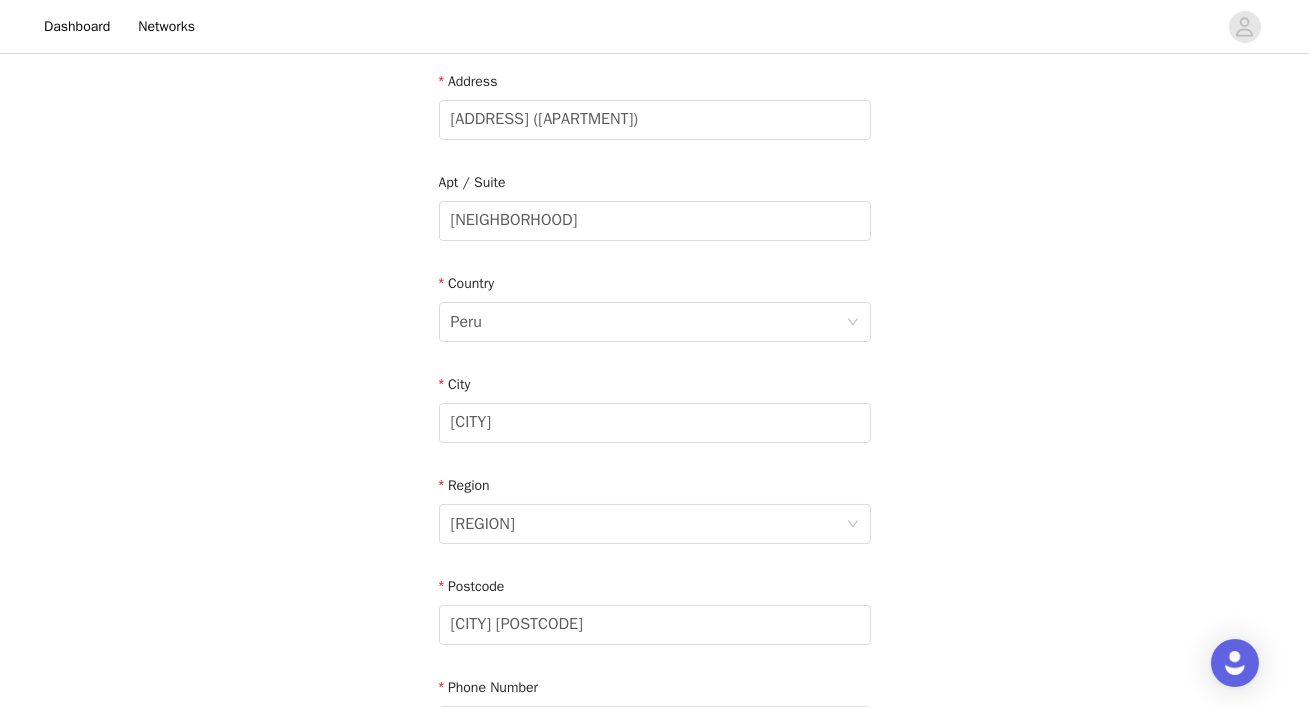 scroll, scrollTop: 425, scrollLeft: 0, axis: vertical 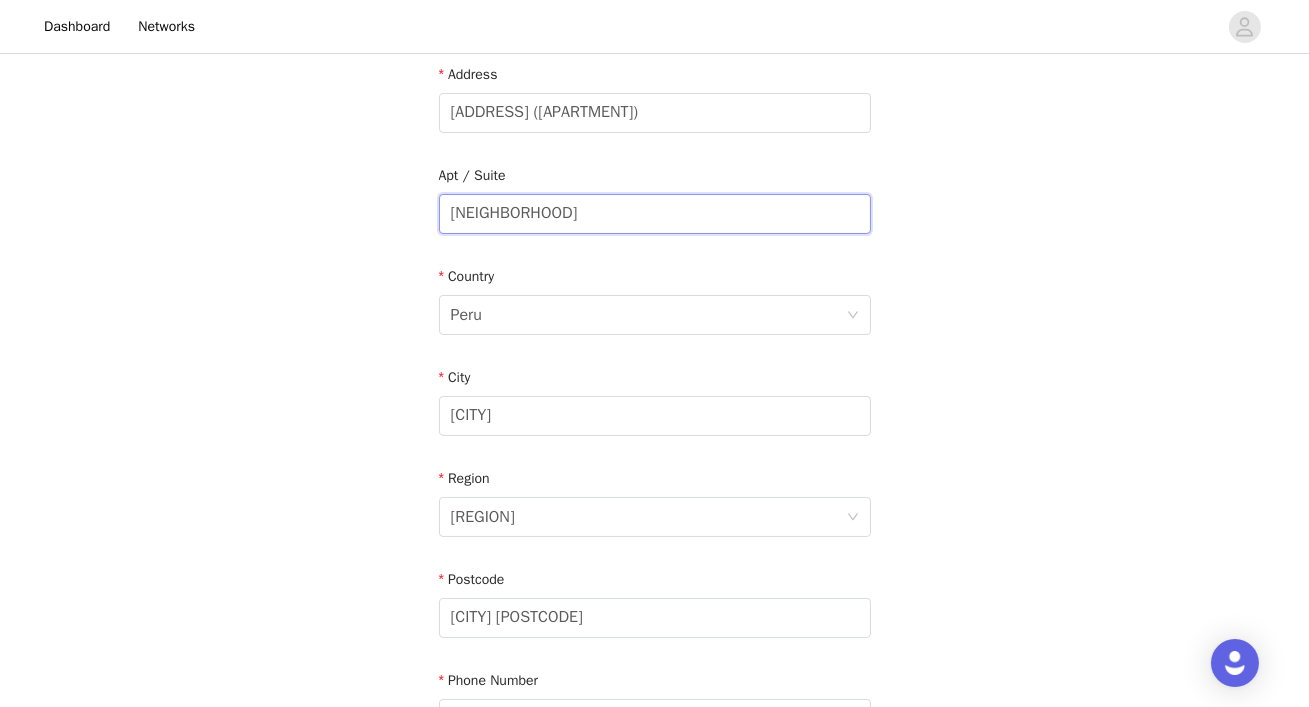 click on "[NEIGHBORHOOD]" at bounding box center [655, 214] 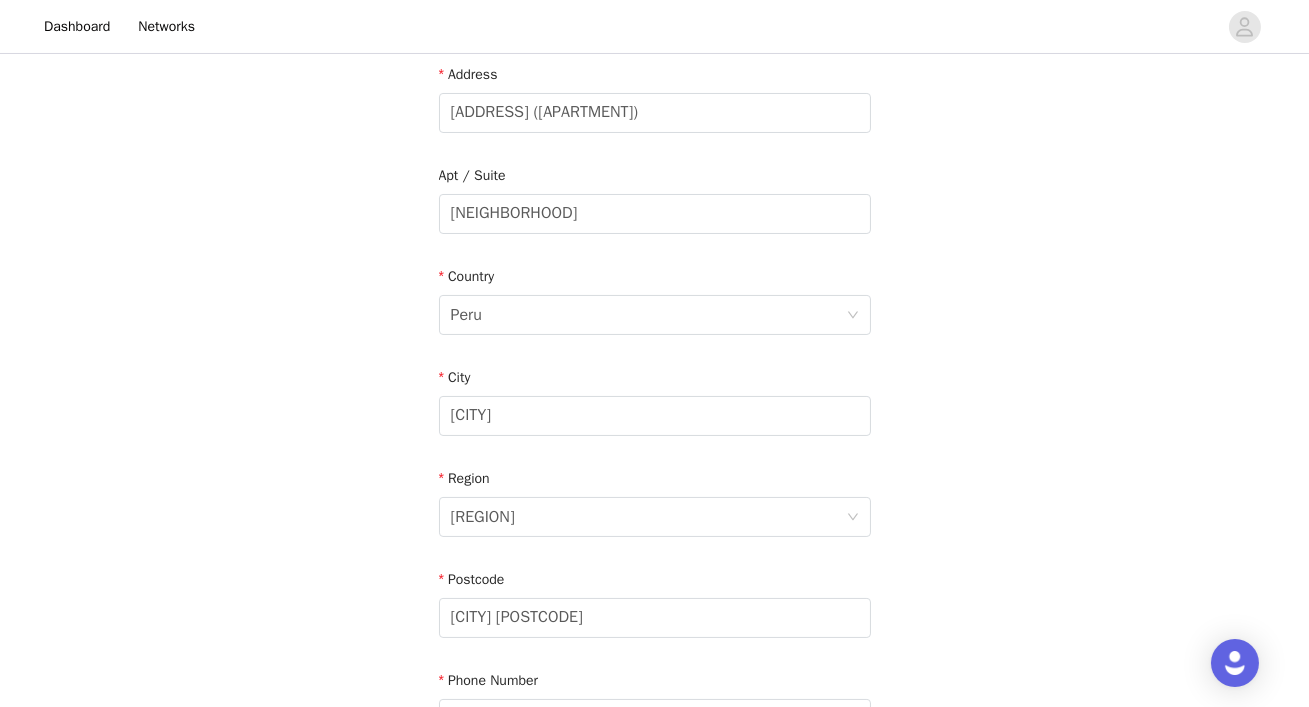 click on "STEP 4 OF 5
Shipping Information
Email [EMAIL]   First Name [FIRST]   Last Name [LAST]   Address [ADDRESS]   Apt / Suite [APARTMENT]   Country
Peru
City [CITY]   Region
[REGION]
Postcode [POSTCODE]   Phone Number [PHONE]" at bounding box center (654, 214) 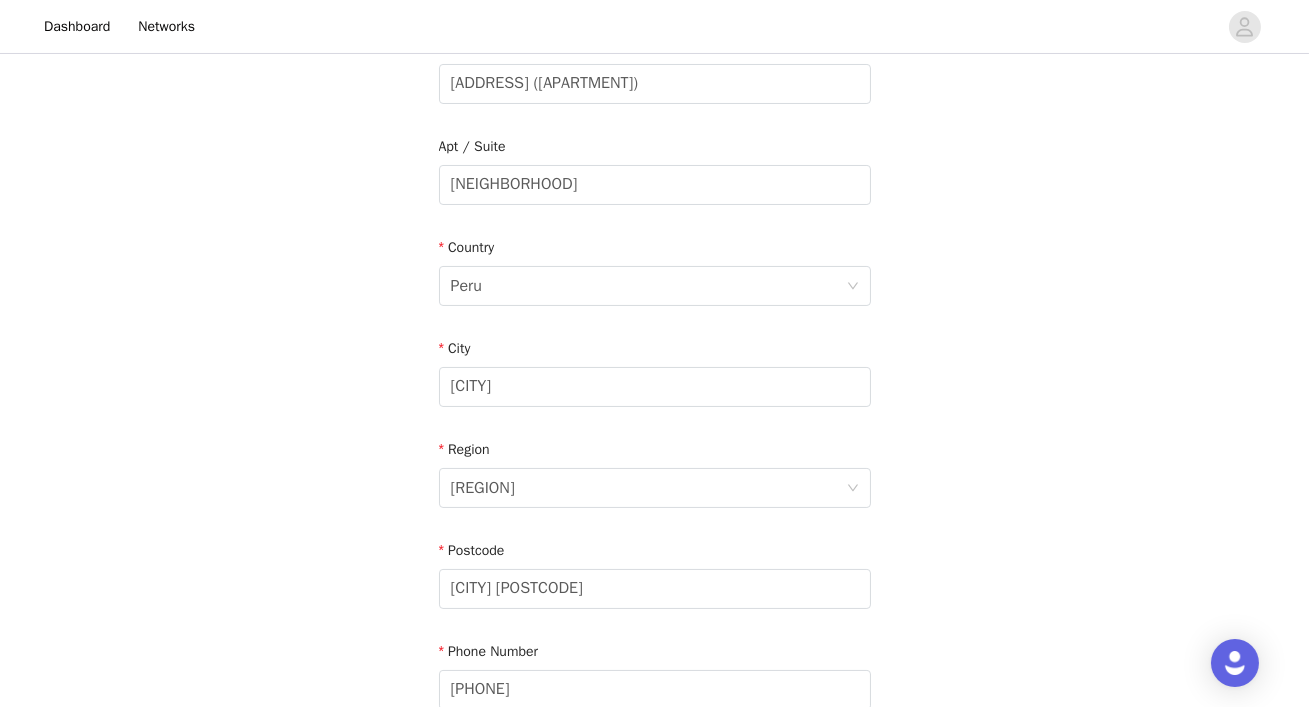 scroll, scrollTop: 436, scrollLeft: 0, axis: vertical 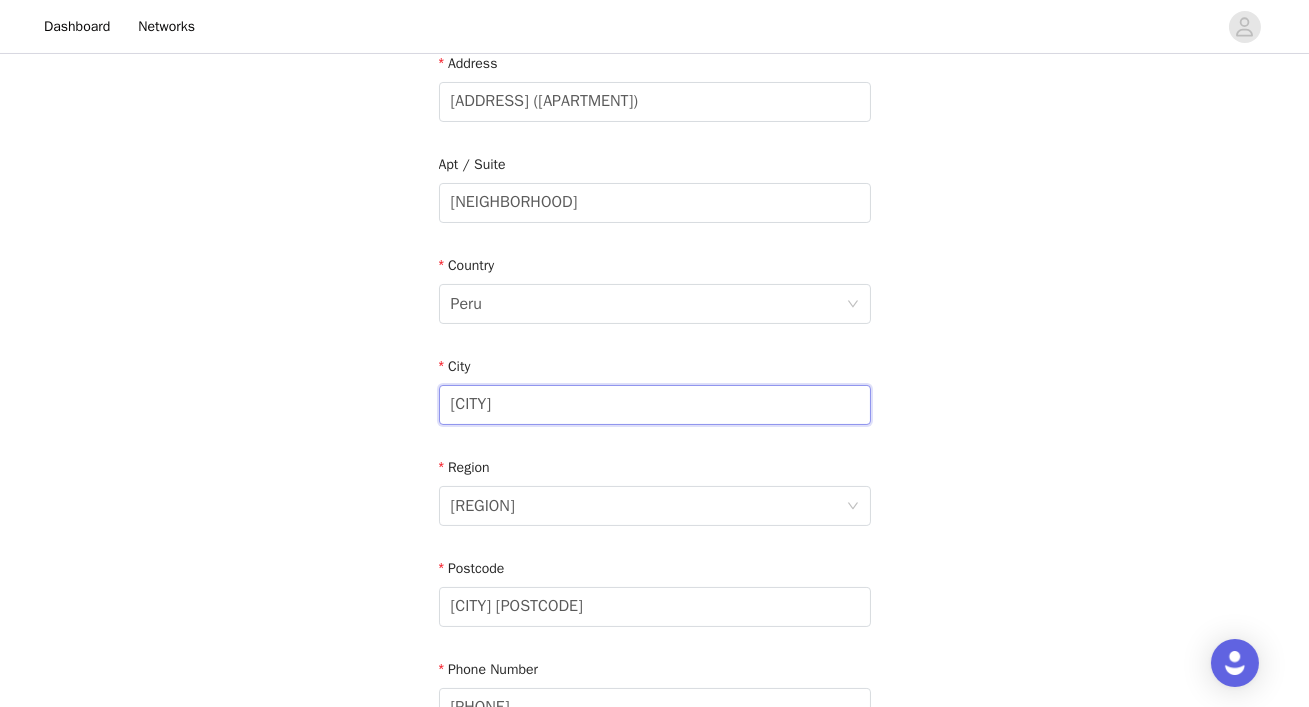 click on "[CITY]" at bounding box center (655, 405) 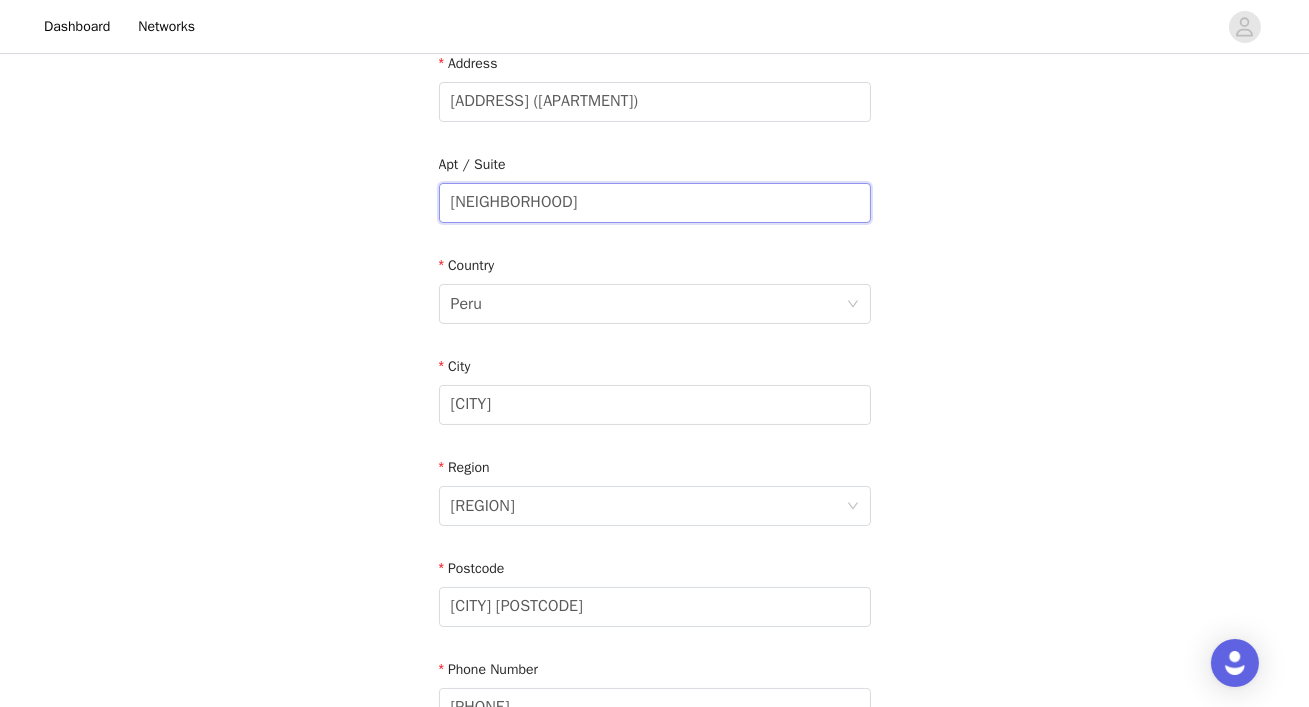 click on "[NEIGHBORHOOD]" at bounding box center [655, 203] 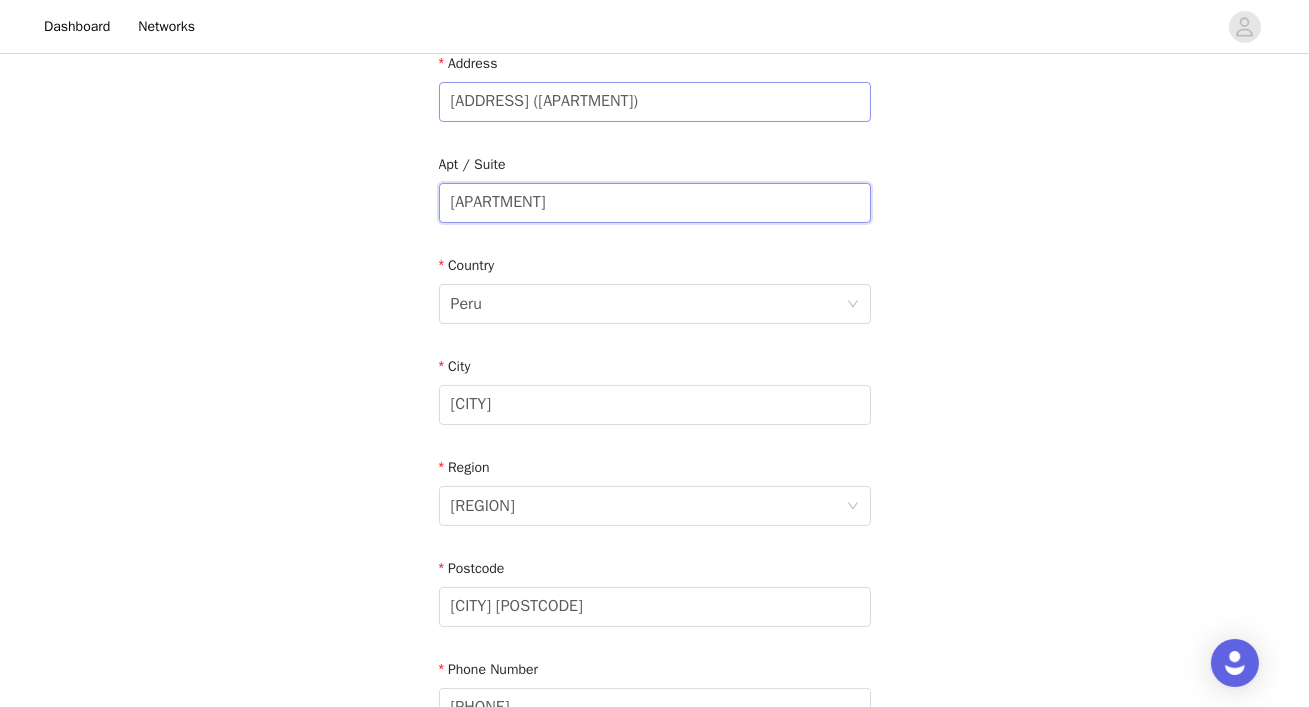 type on "[APARTMENT]" 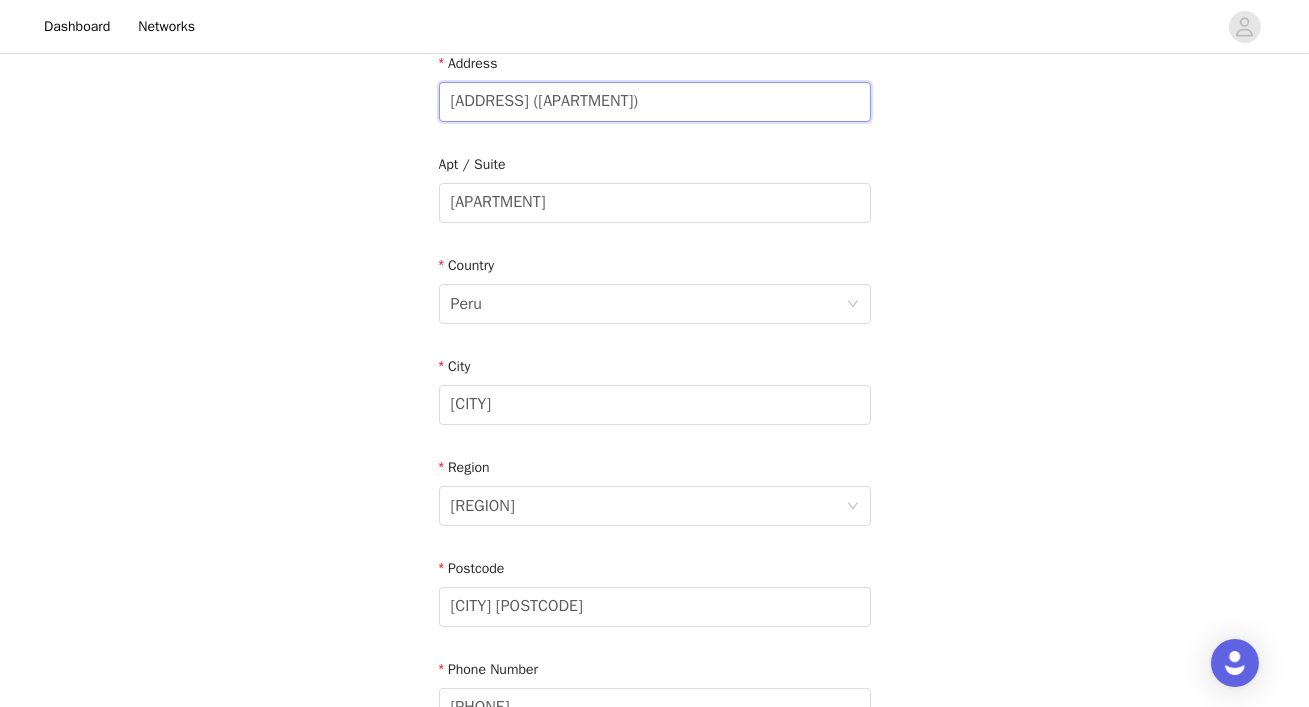 click on "[ADDRESS] ([APARTMENT])" at bounding box center (655, 102) 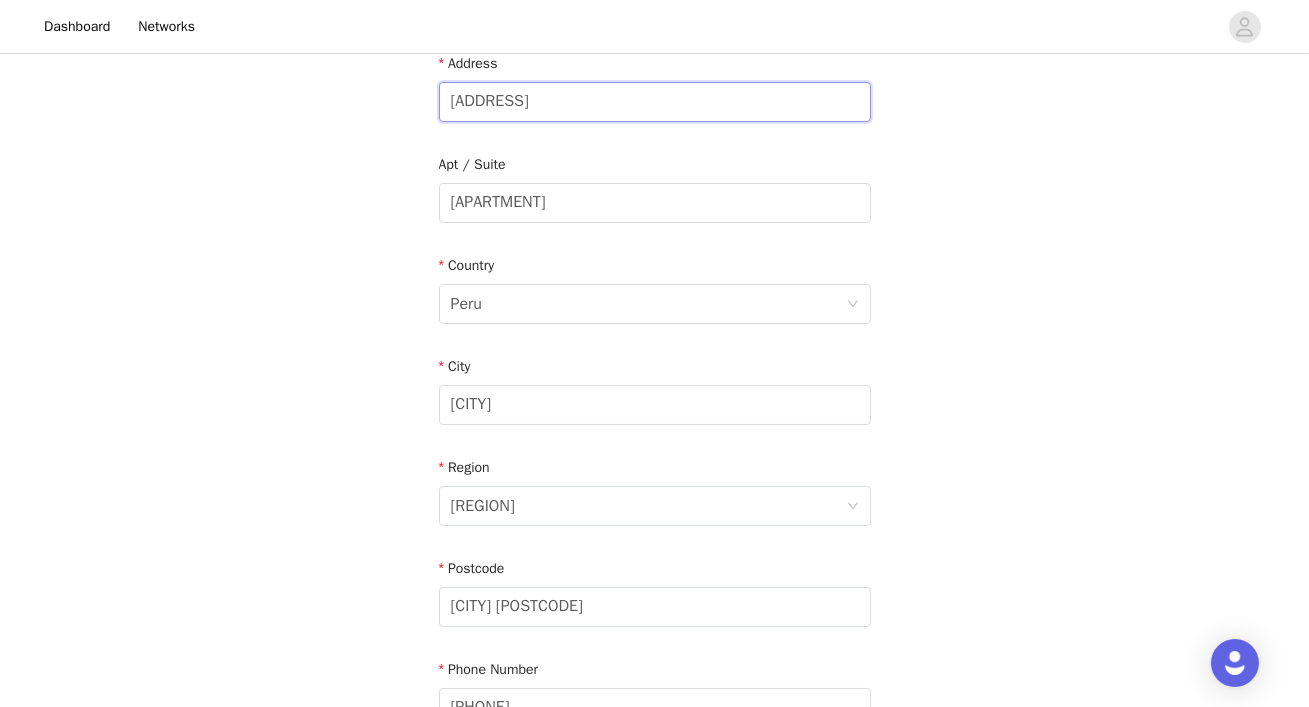 type on "[ADDRESS]" 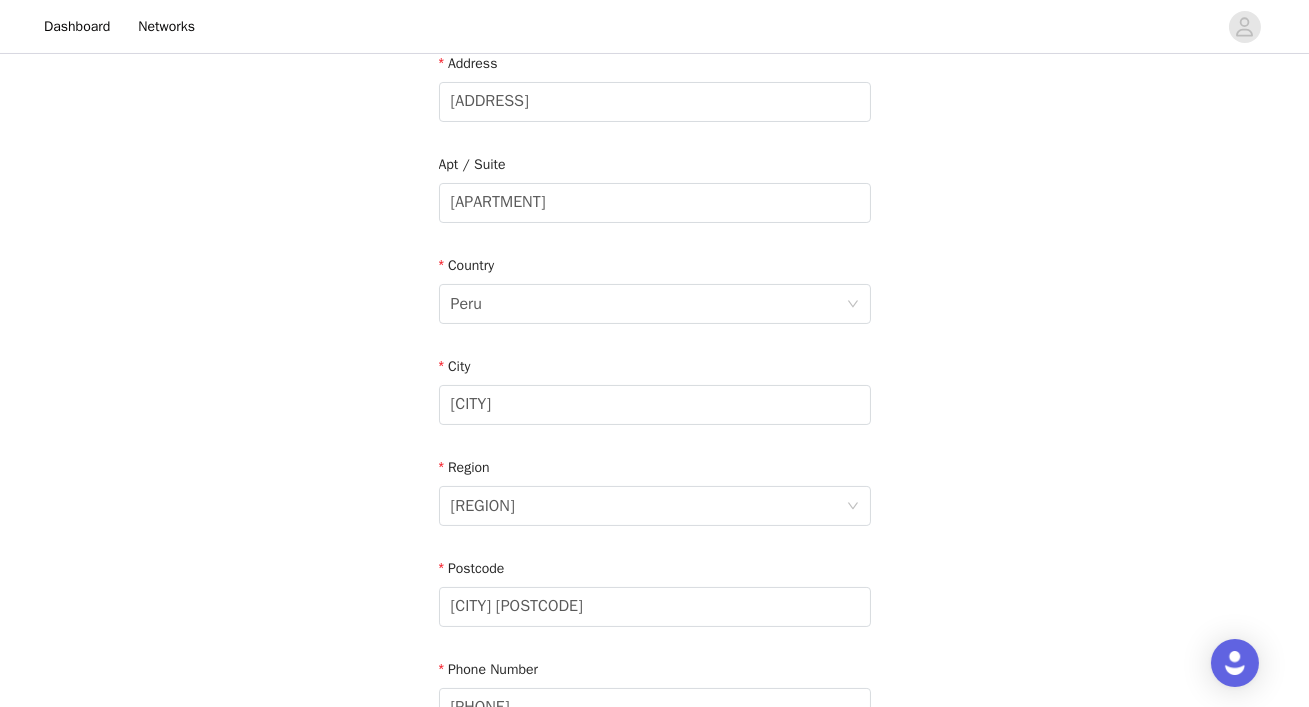 click on "STEP 4 OF 5
Shipping Information
Email [EMAIL]   First Name [FIRST]   Last Name [LAST]   Address [ADDRESS]   Apt / Suite [APARTMENT]   Country
Peru
City [CITY]   Region
[REGION]
Postcode [POSTCODE]   Phone Number [PHONE]" at bounding box center (654, 203) 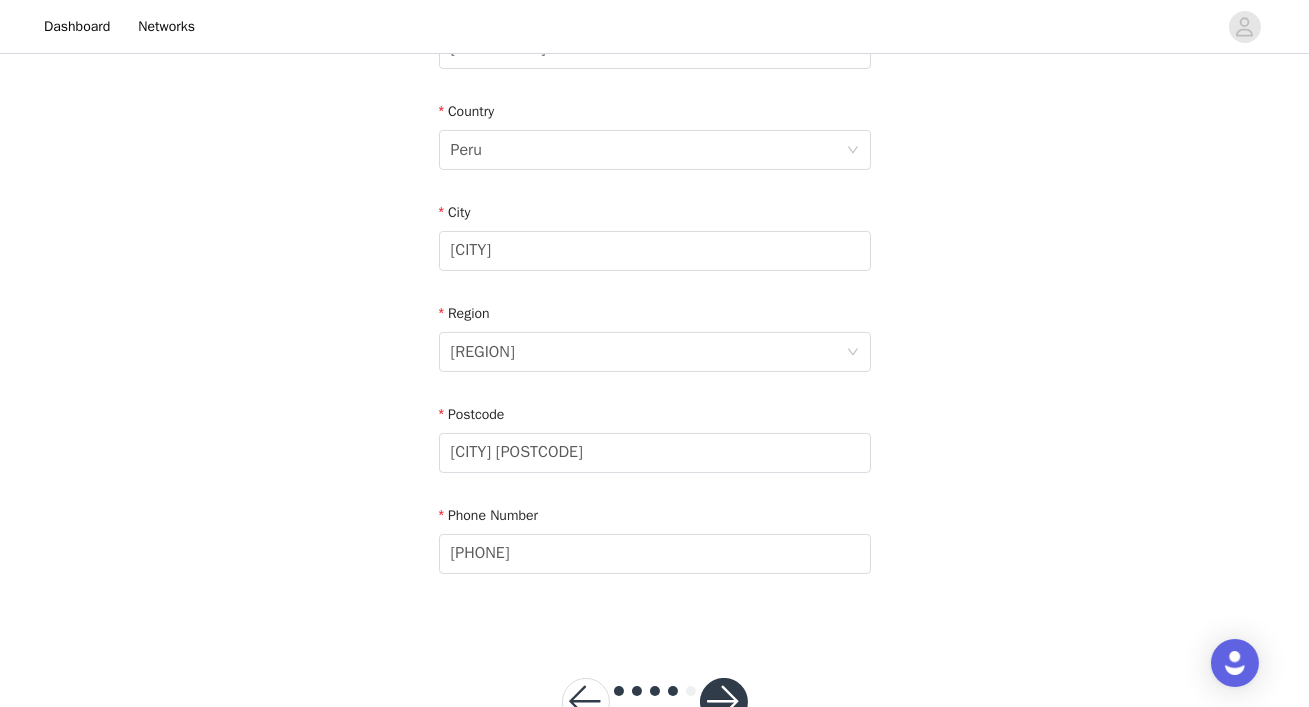 scroll, scrollTop: 655, scrollLeft: 0, axis: vertical 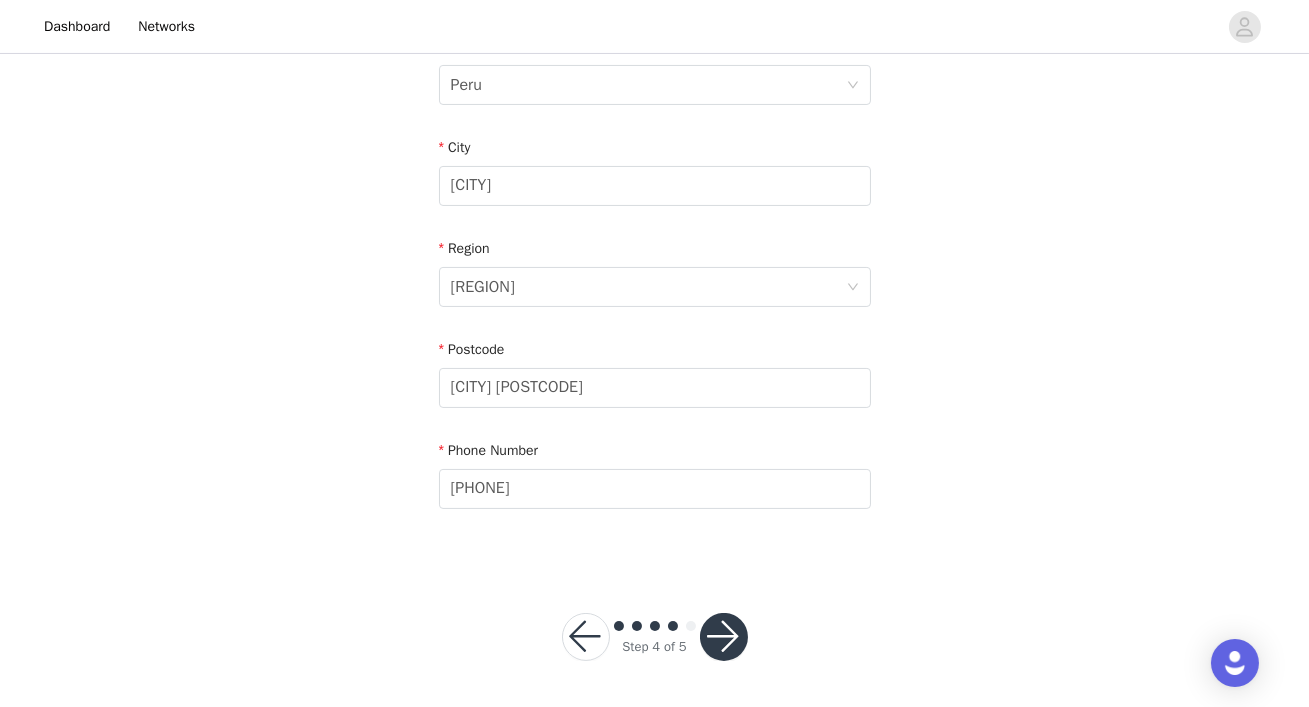 click on "Postcode" at bounding box center [655, 353] 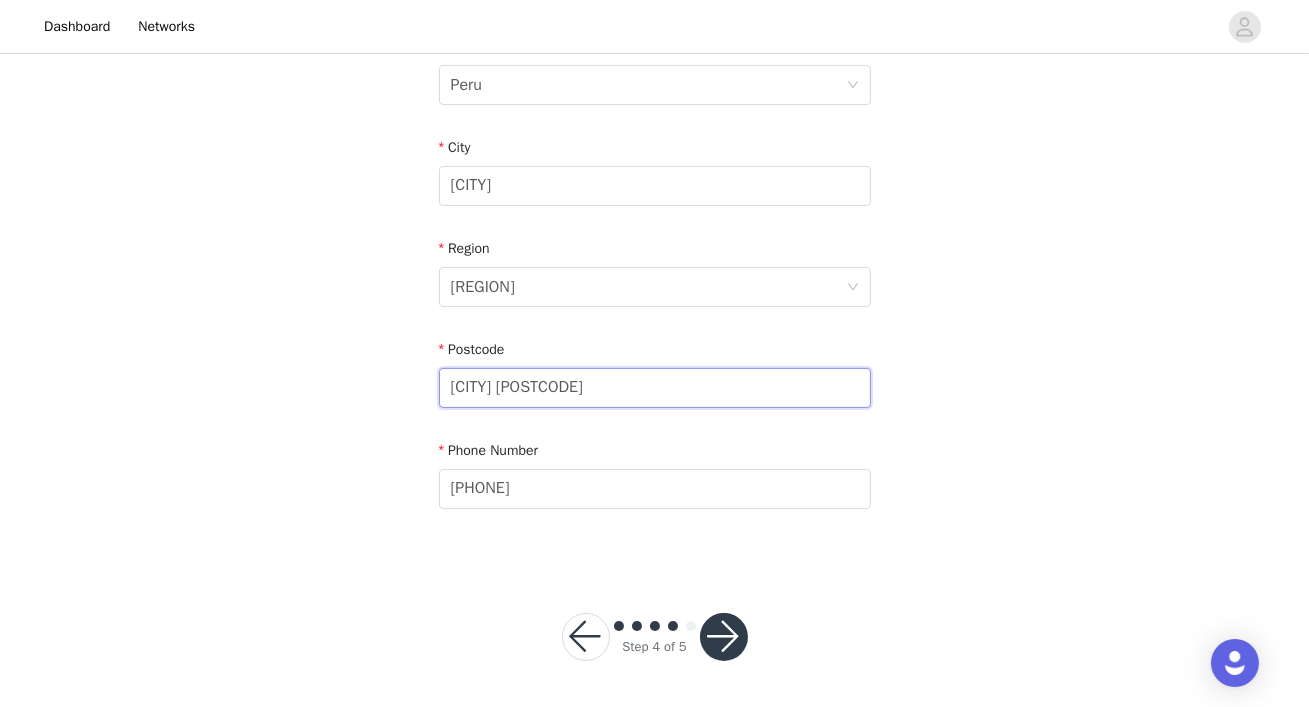 click on "[CITY] [POSTCODE]" at bounding box center [655, 388] 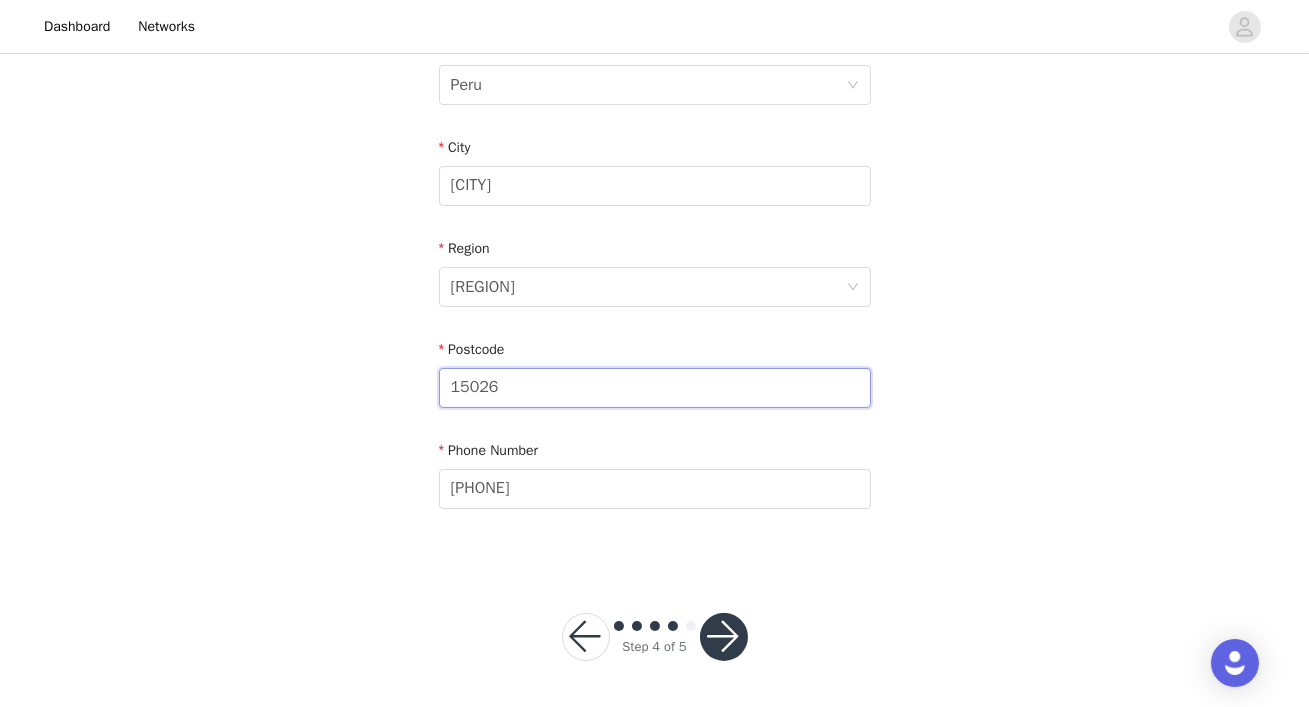 type on "15026" 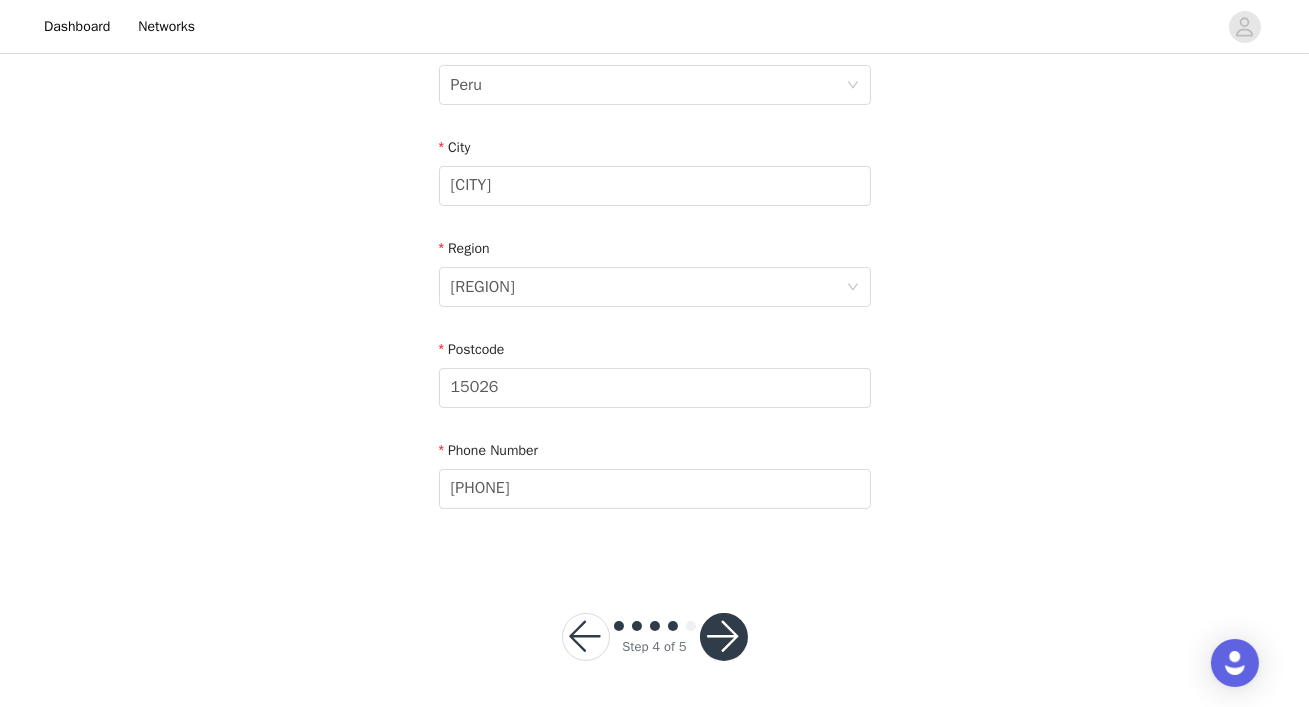 click on "Phone Number" at bounding box center (655, 454) 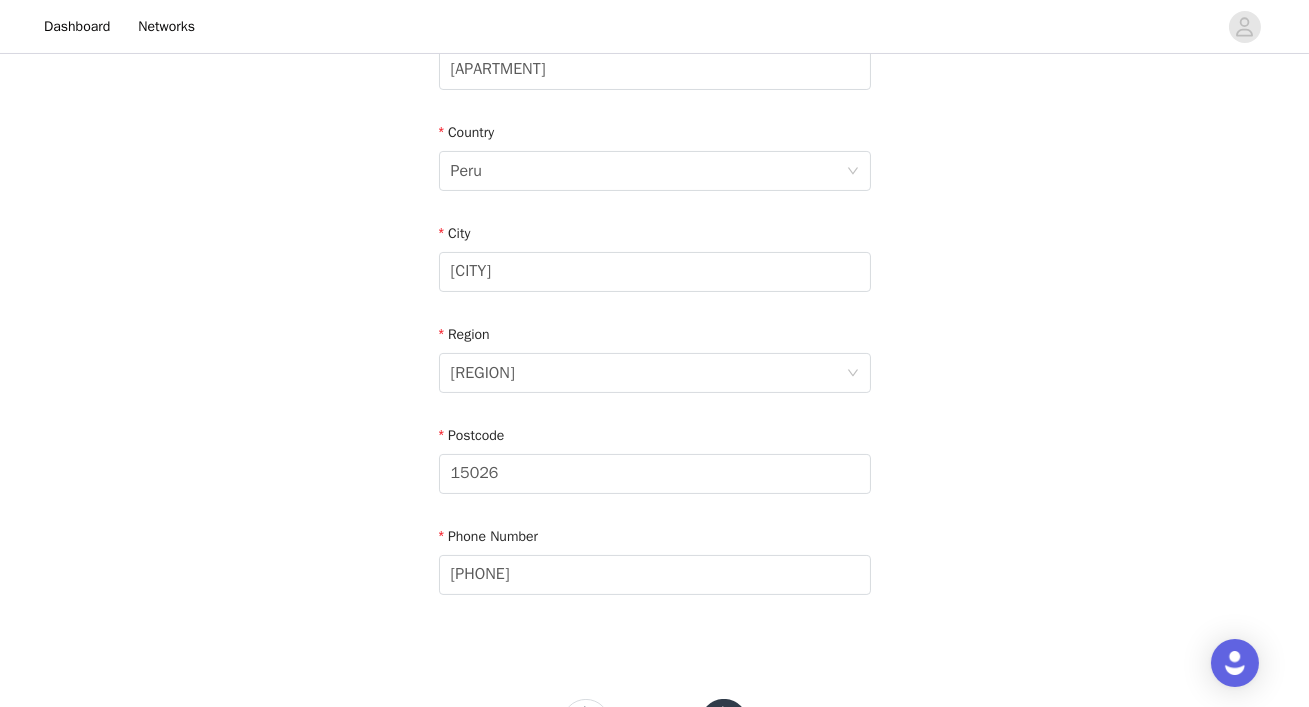 scroll, scrollTop: 655, scrollLeft: 0, axis: vertical 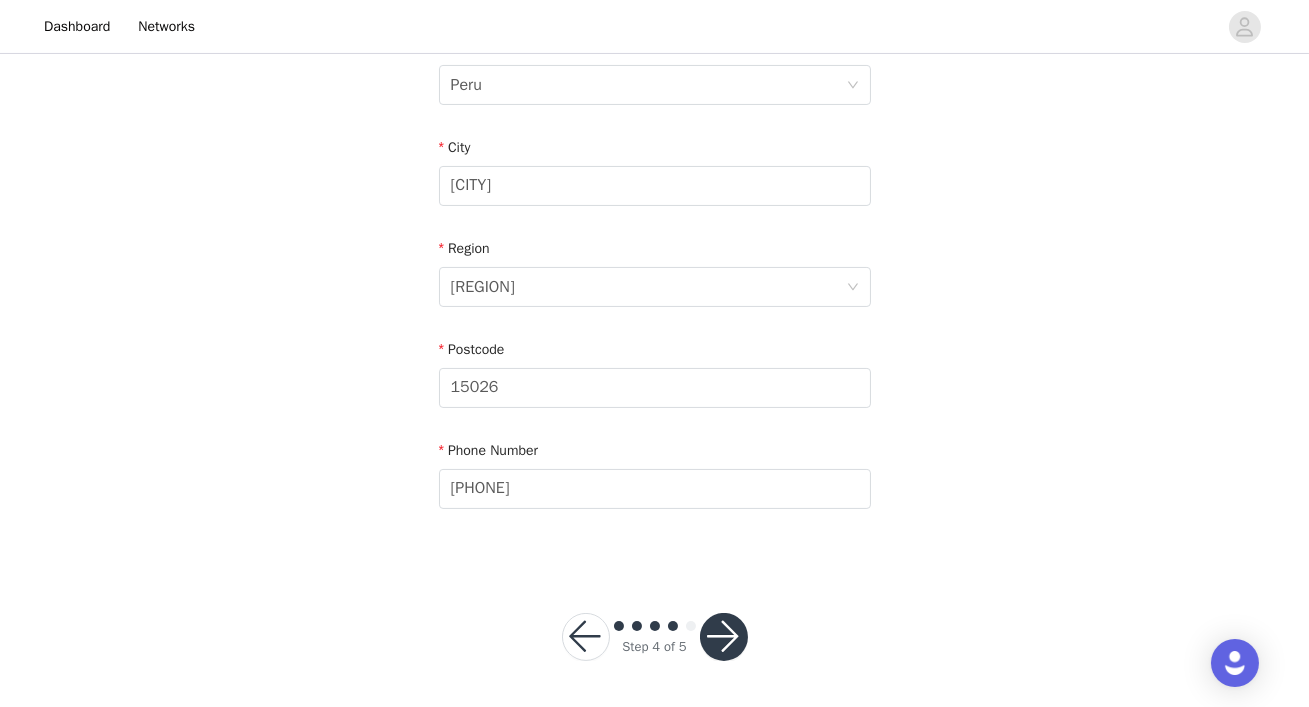click at bounding box center [724, 637] 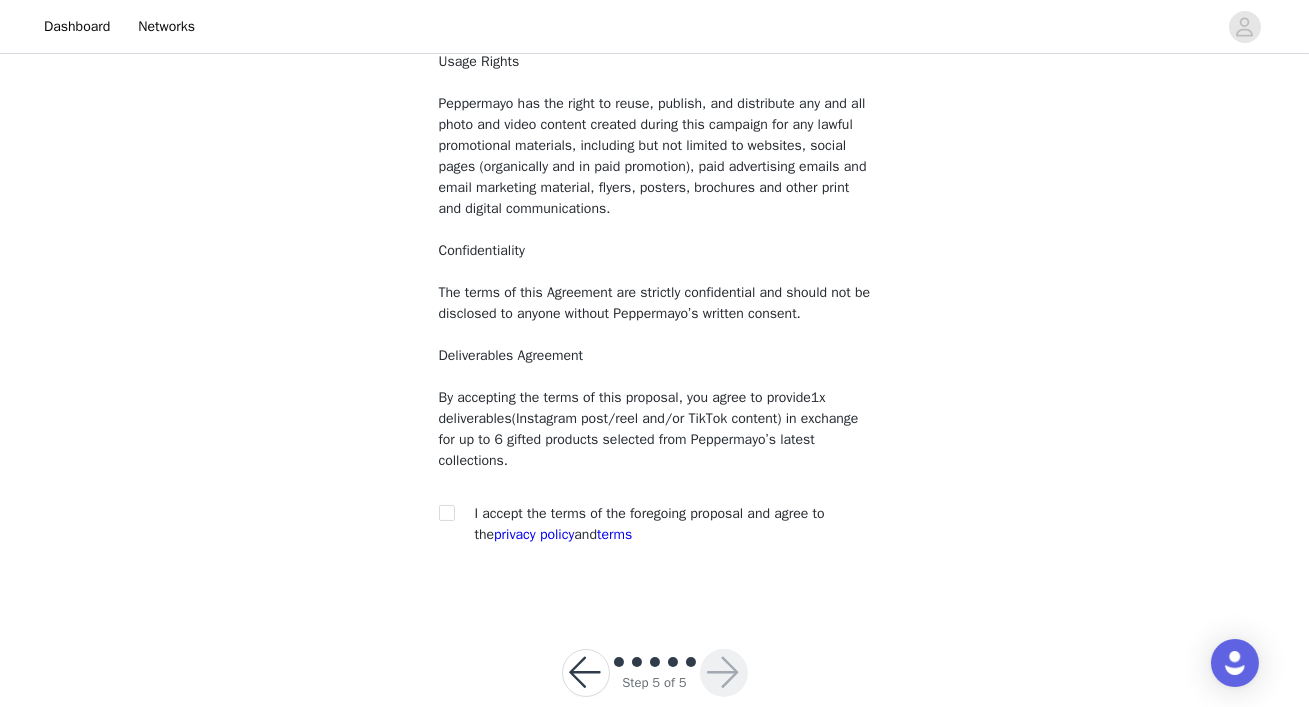 scroll, scrollTop: 216, scrollLeft: 0, axis: vertical 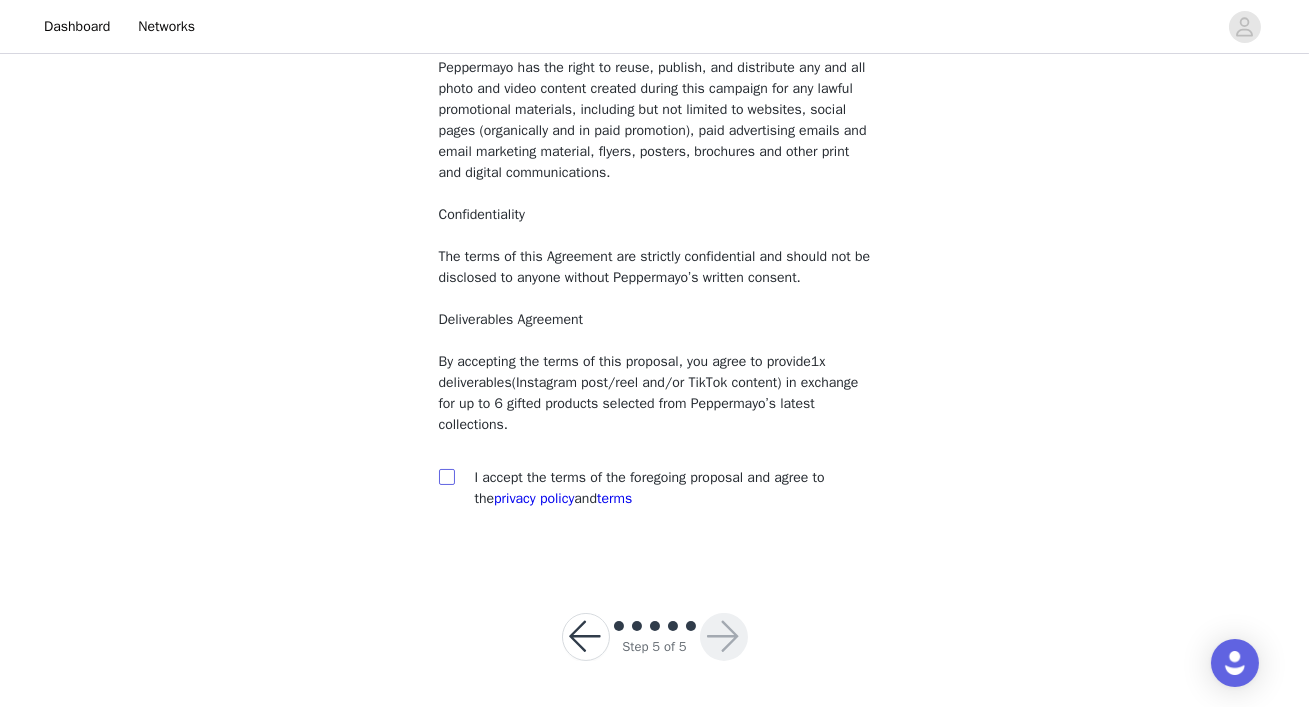 click at bounding box center [446, 476] 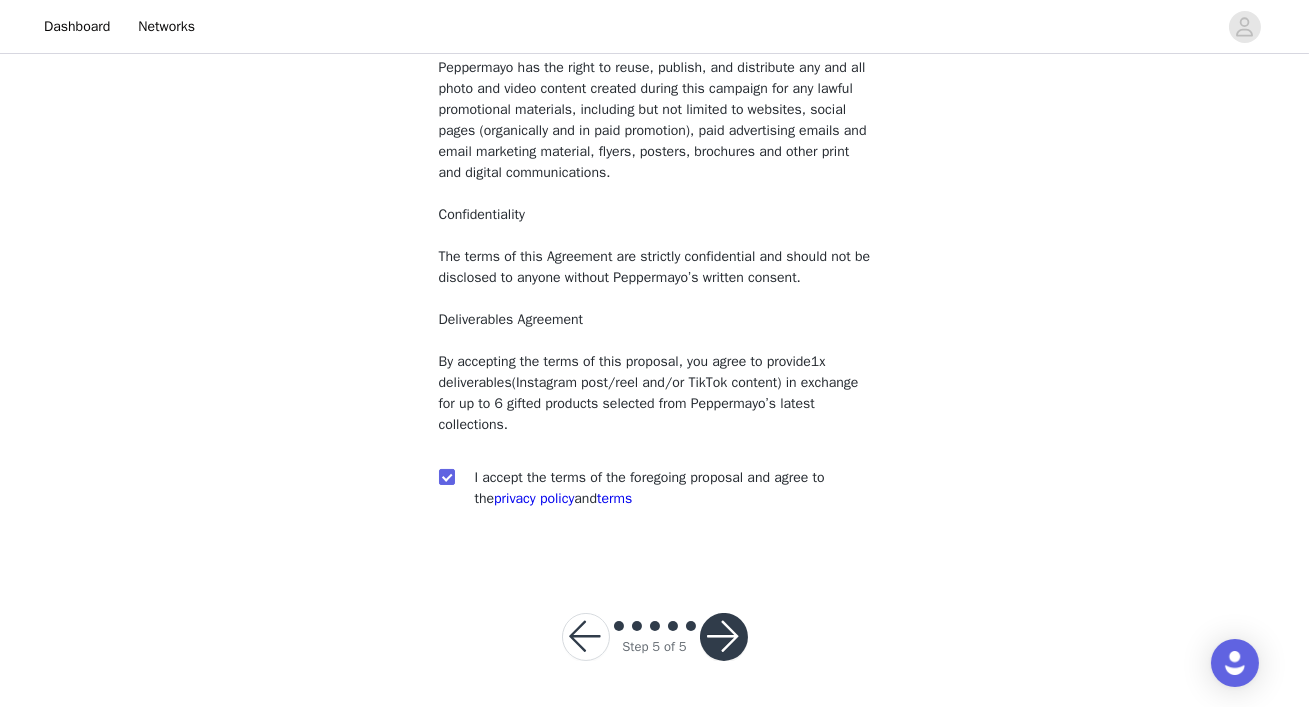 click at bounding box center [724, 637] 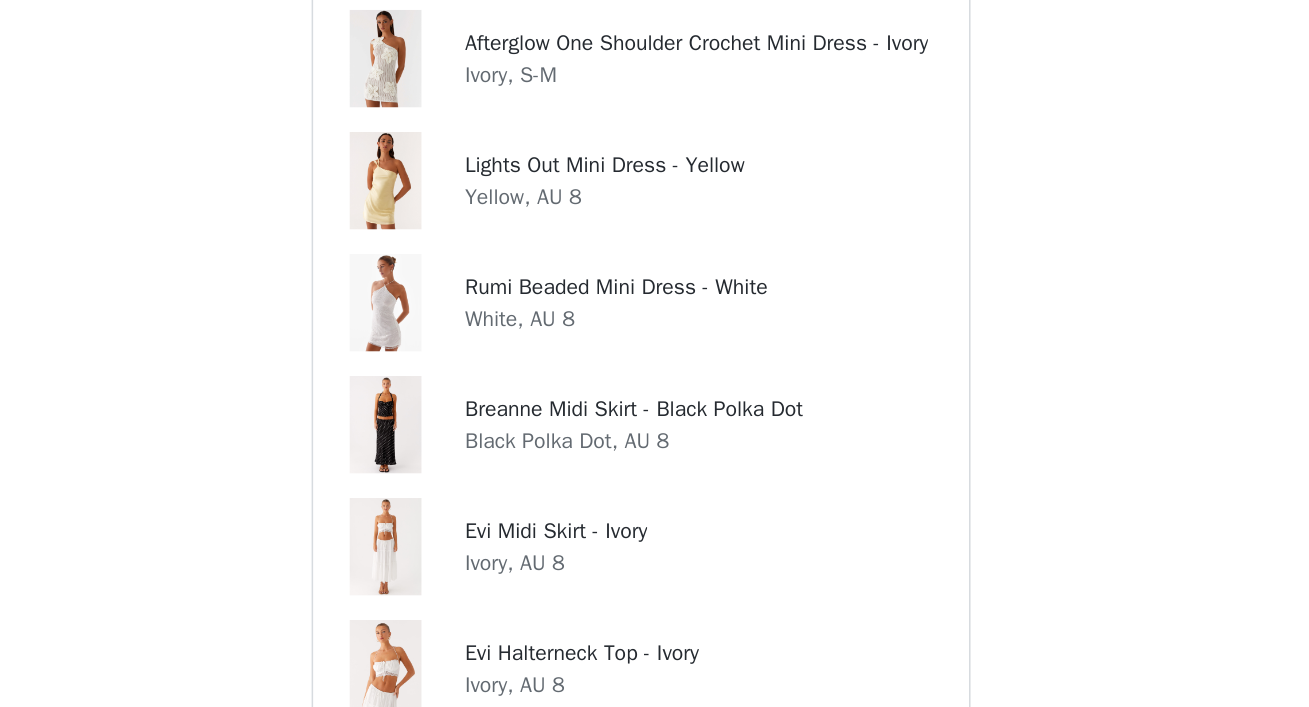 scroll, scrollTop: 745, scrollLeft: 0, axis: vertical 